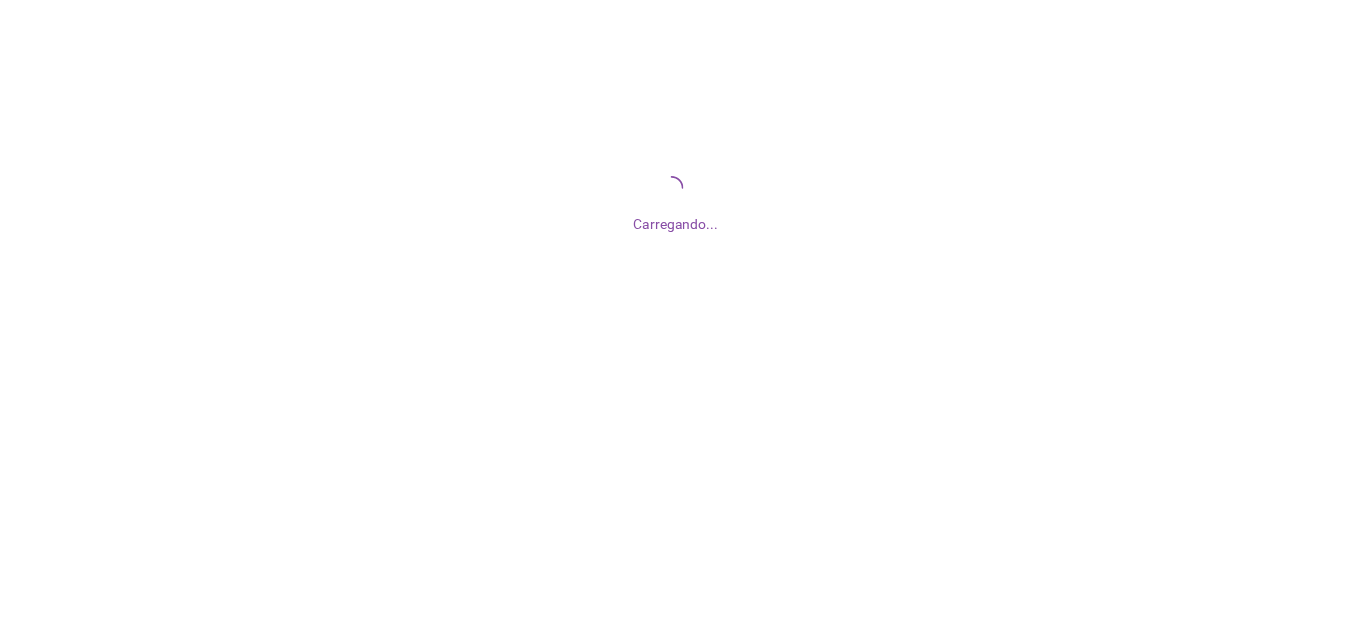 scroll, scrollTop: 0, scrollLeft: 0, axis: both 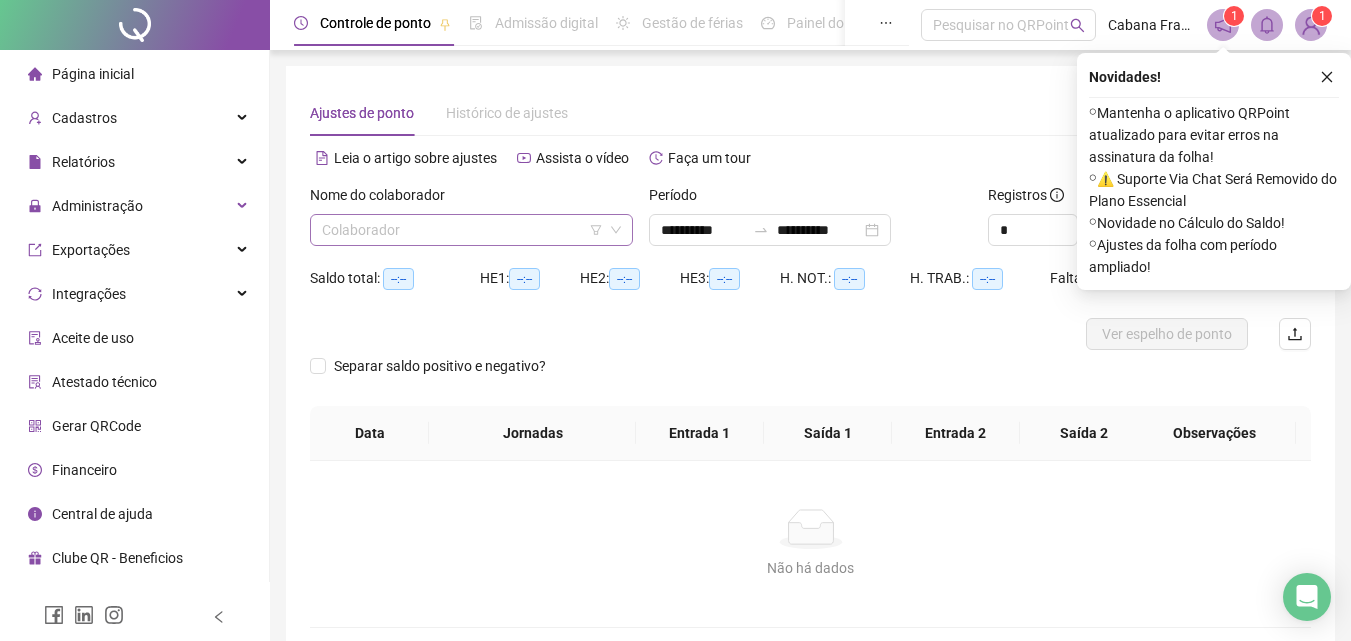 click at bounding box center [462, 230] 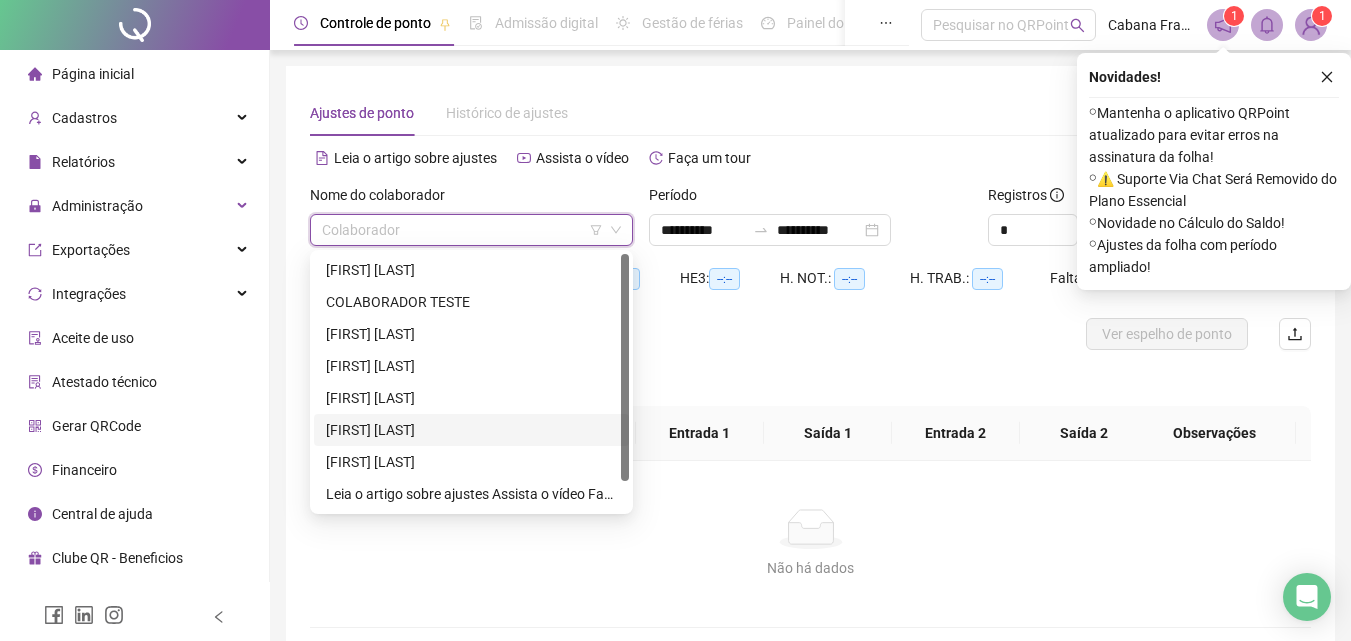 click on "[FIRST] [LAST]" at bounding box center [471, 430] 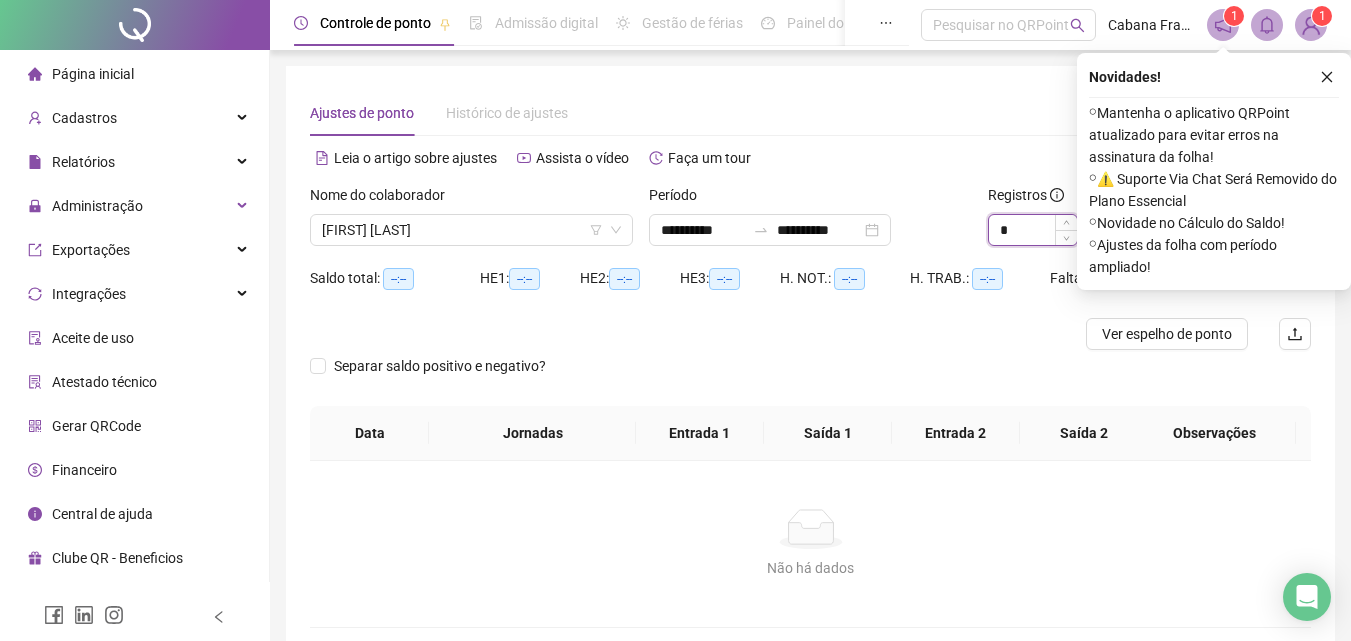 click on "*" at bounding box center [1033, 230] 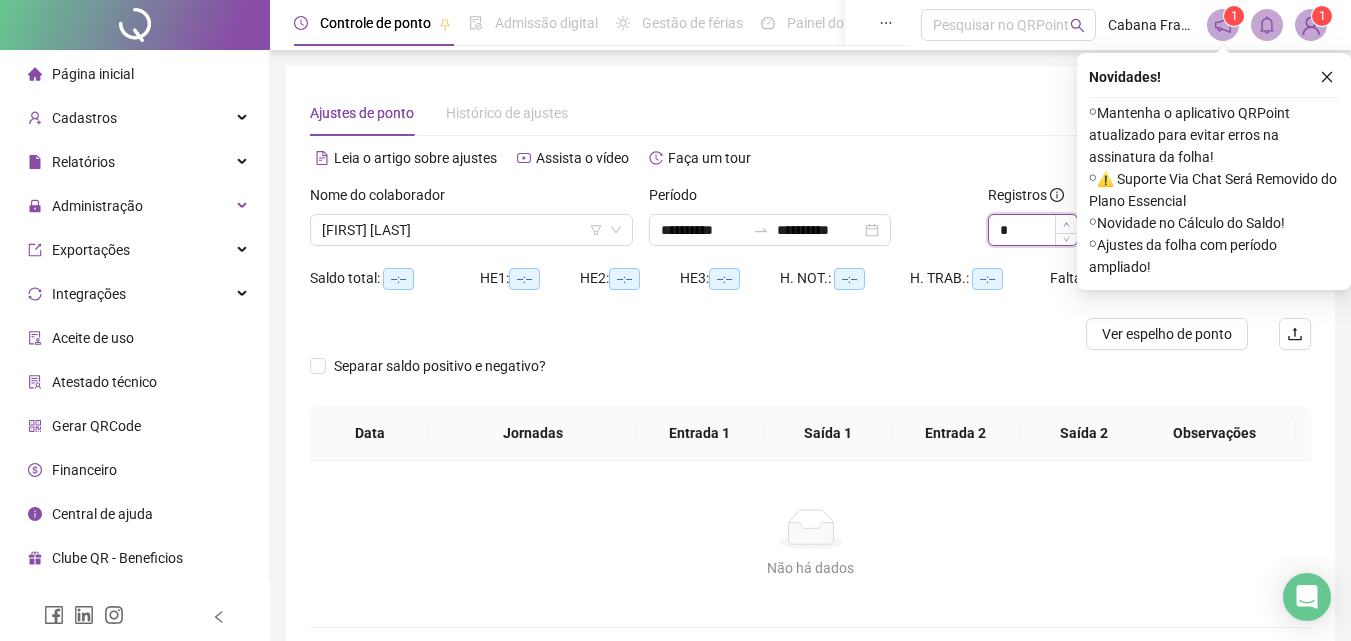 type on "*" 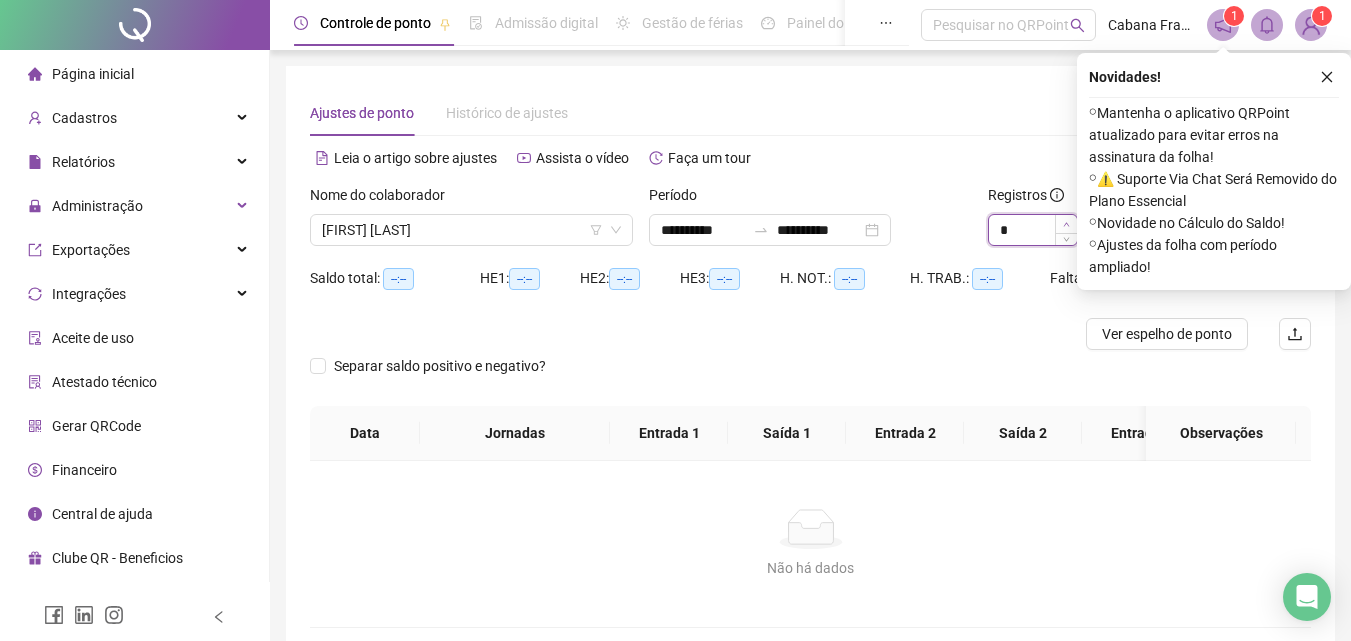 click 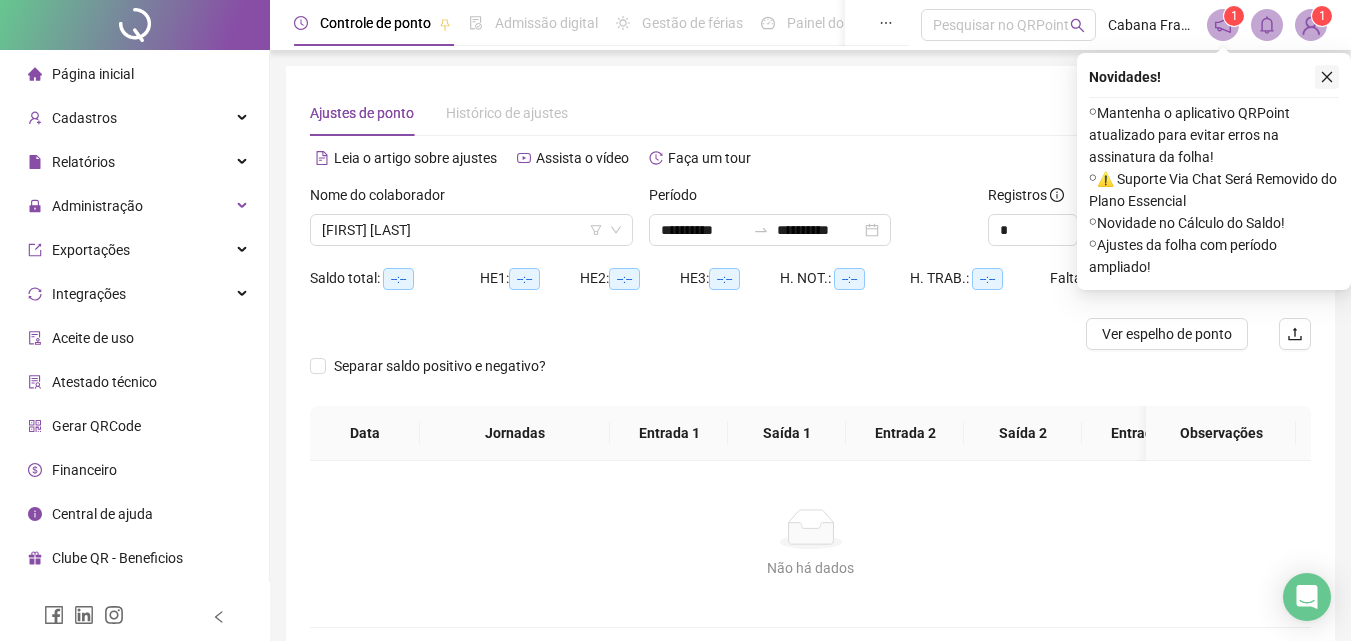 click 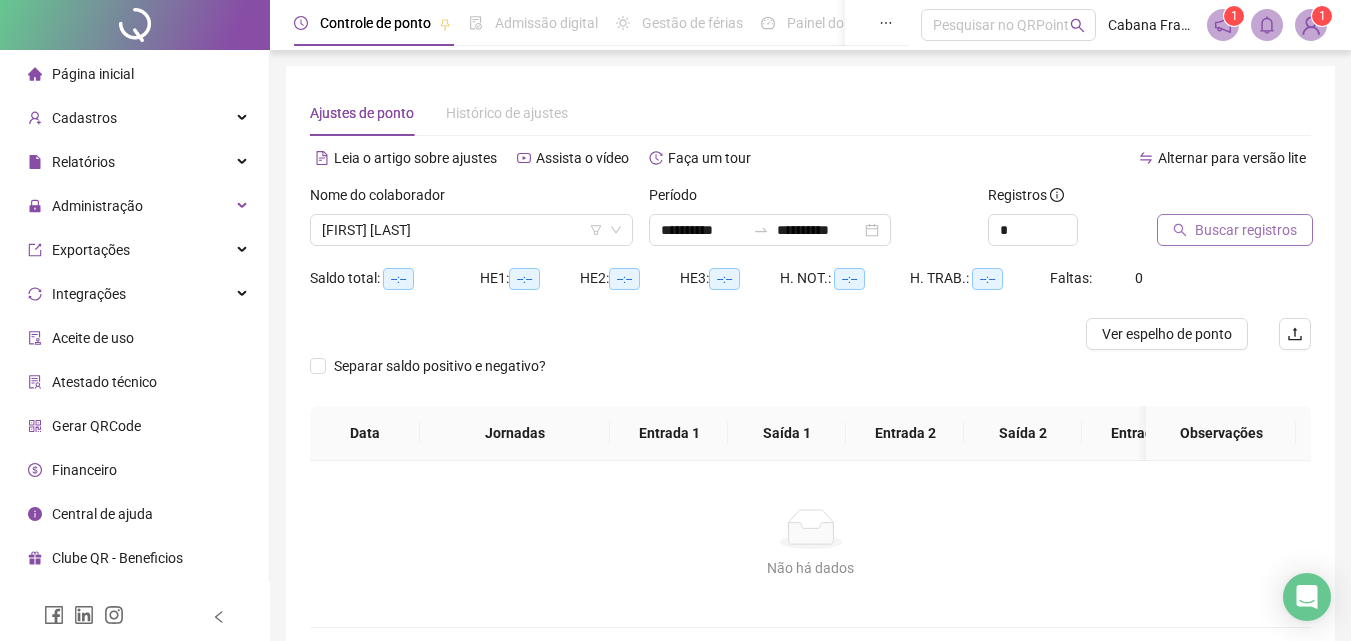 click on "Buscar registros" at bounding box center (1246, 230) 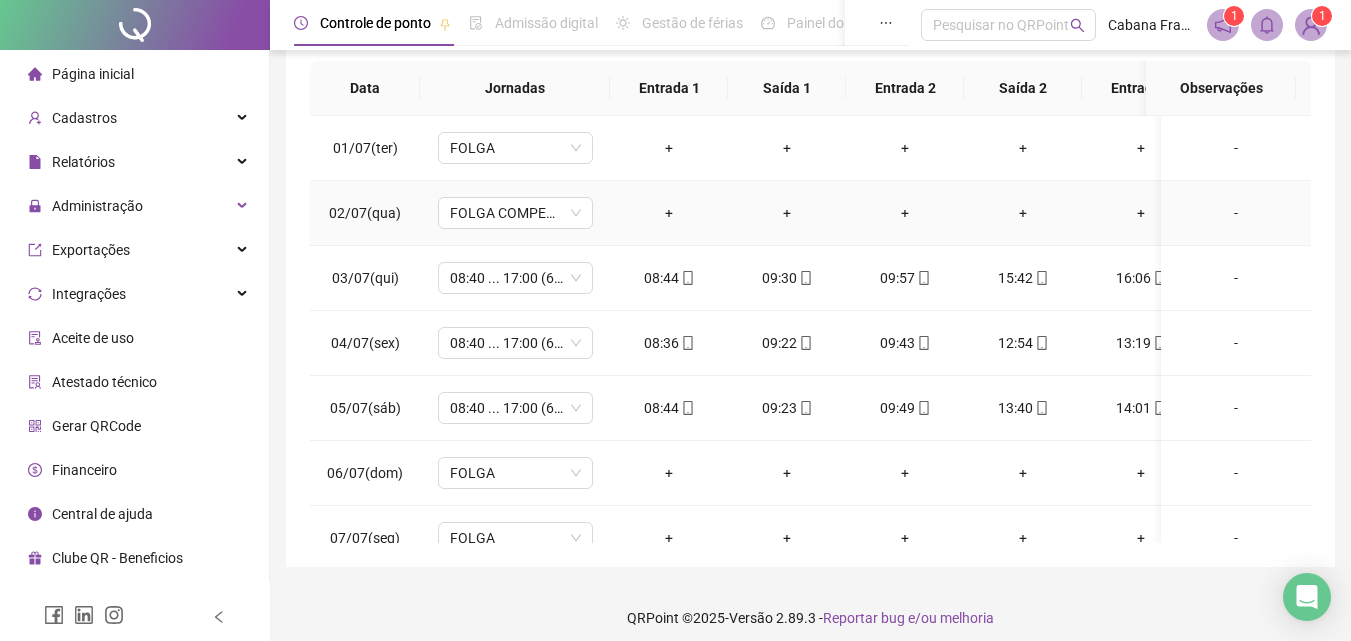 scroll, scrollTop: 371, scrollLeft: 0, axis: vertical 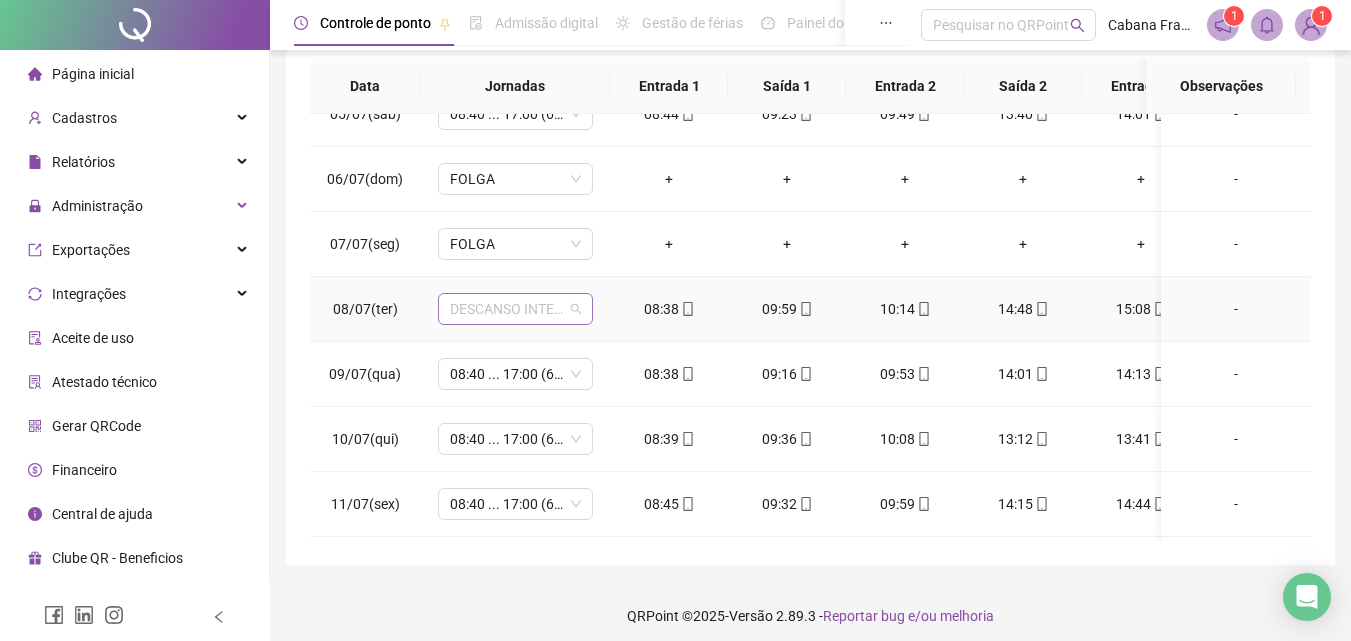 click on "DESCANSO INTER-JORNADA" at bounding box center [515, 309] 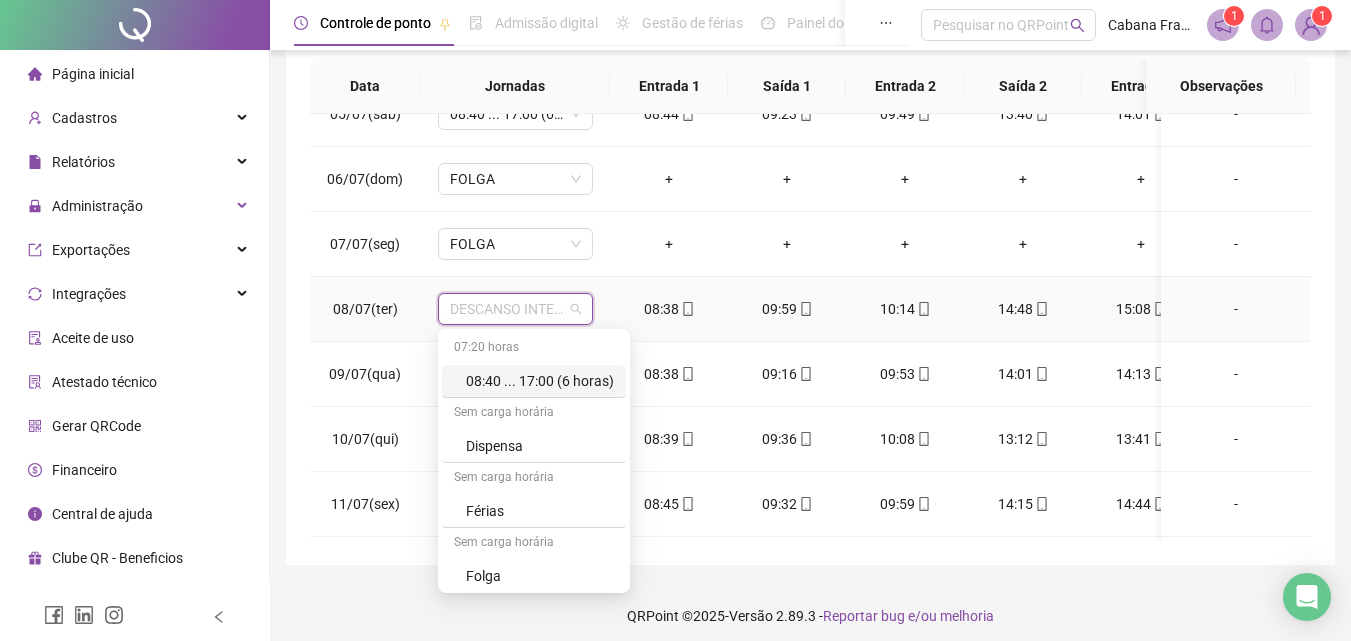 click on "08:40 ... 17:00 (6 horas)" at bounding box center [540, 381] 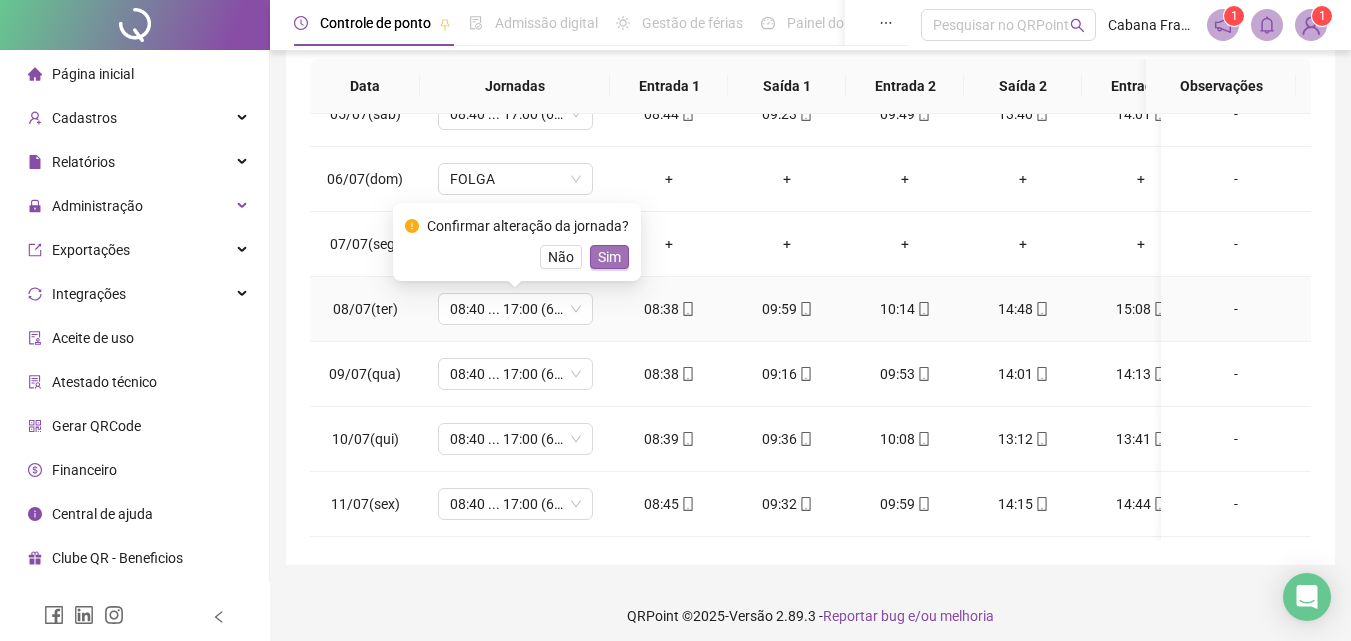 click on "Sim" at bounding box center (609, 257) 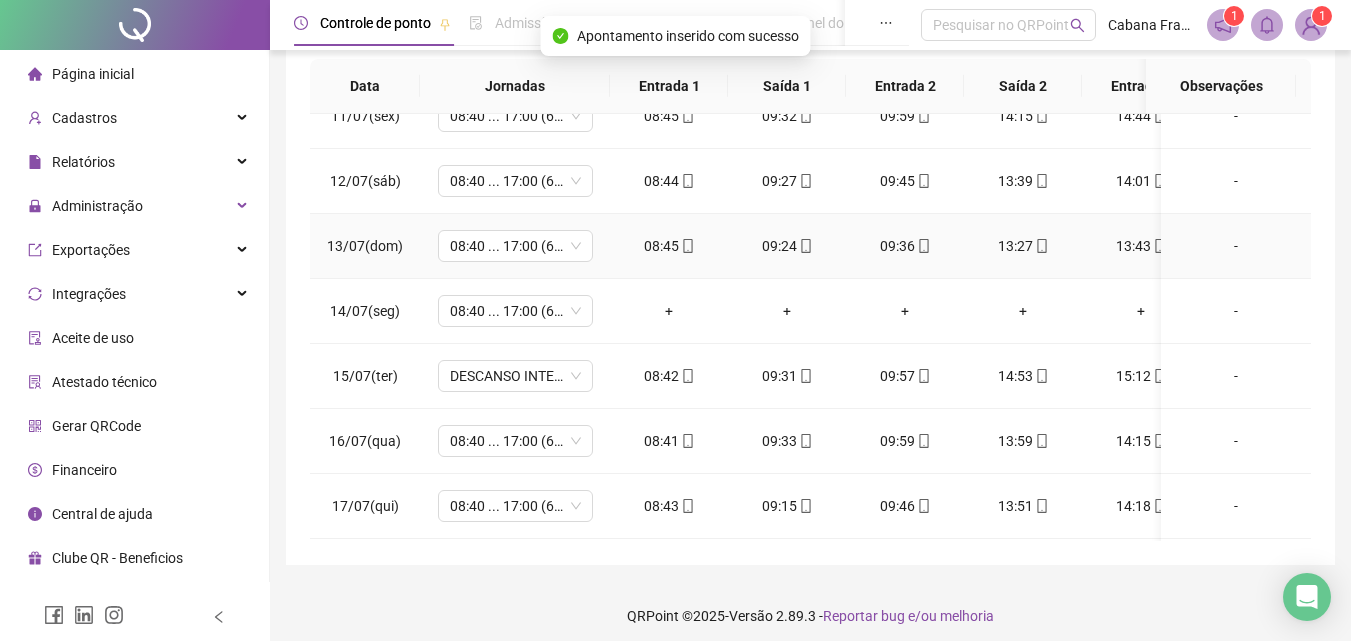 scroll, scrollTop: 682, scrollLeft: 0, axis: vertical 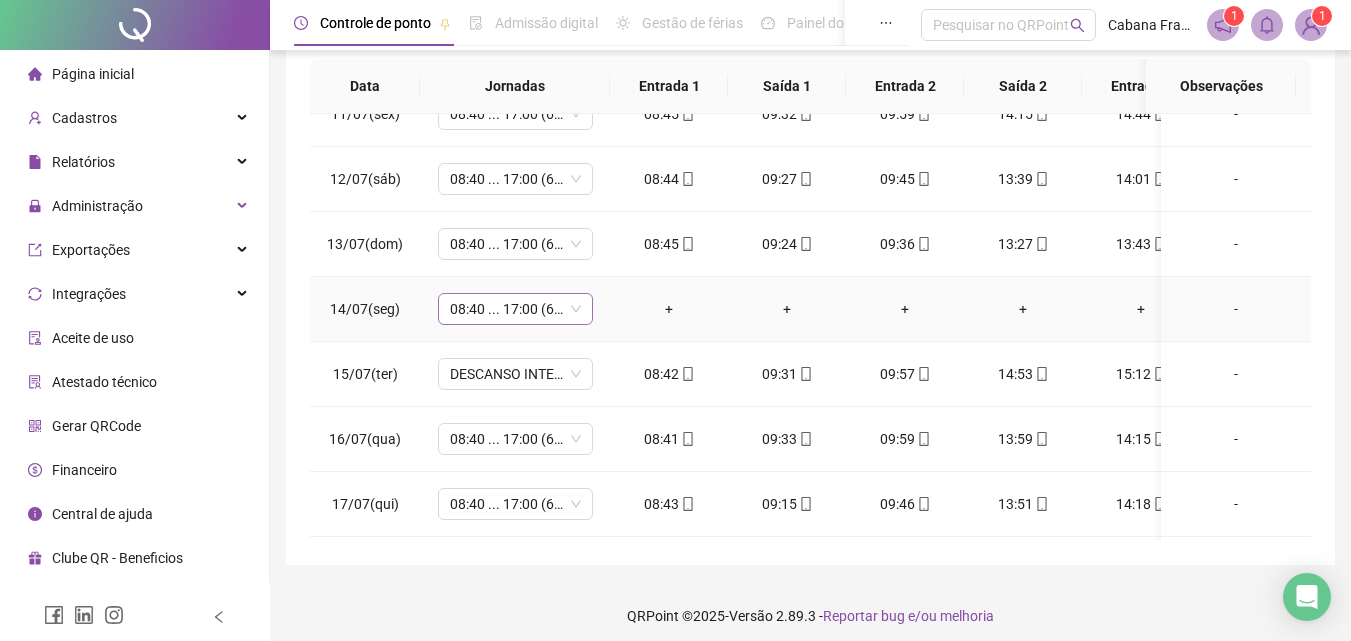 click on "08:40 ... 17:00 (6 HORAS)" at bounding box center [515, 309] 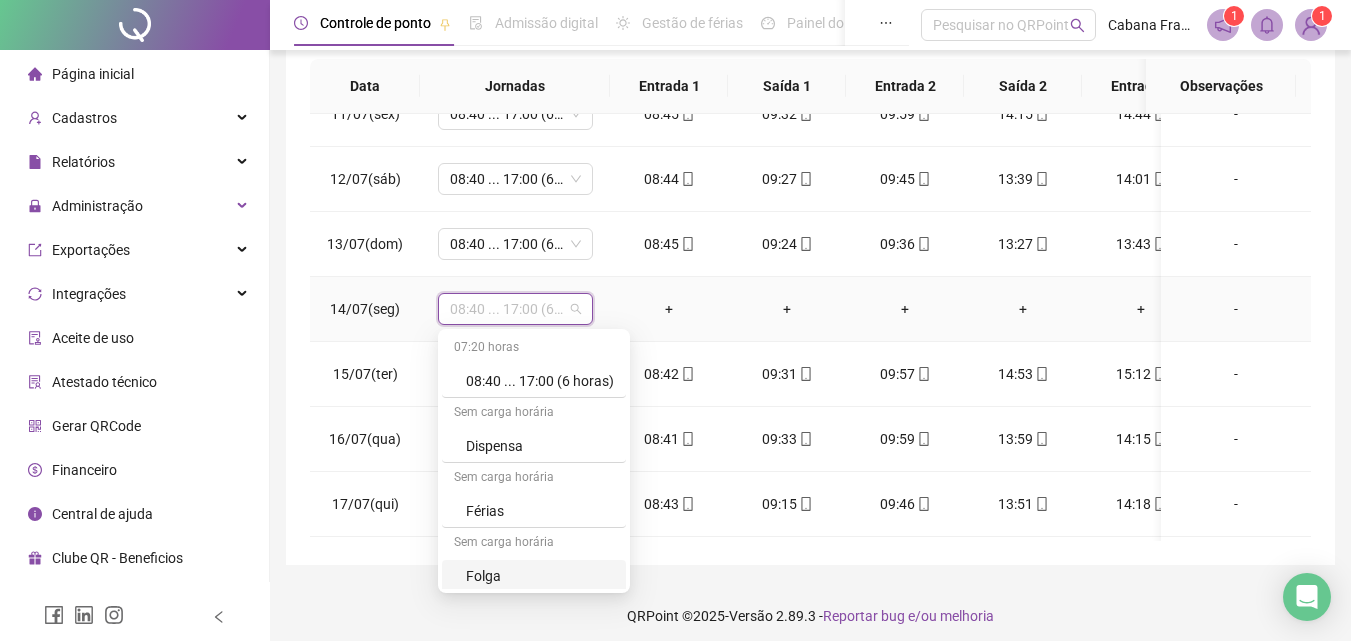 click on "Folga" at bounding box center (540, 576) 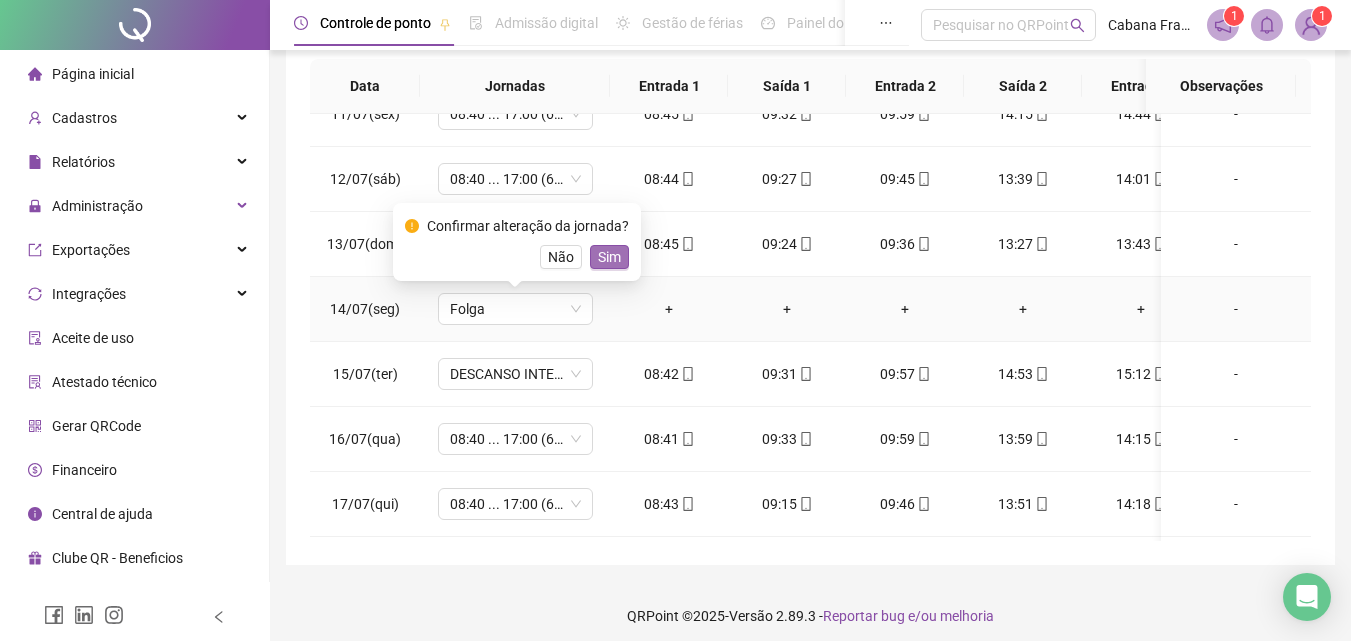 click on "Sim" at bounding box center (609, 257) 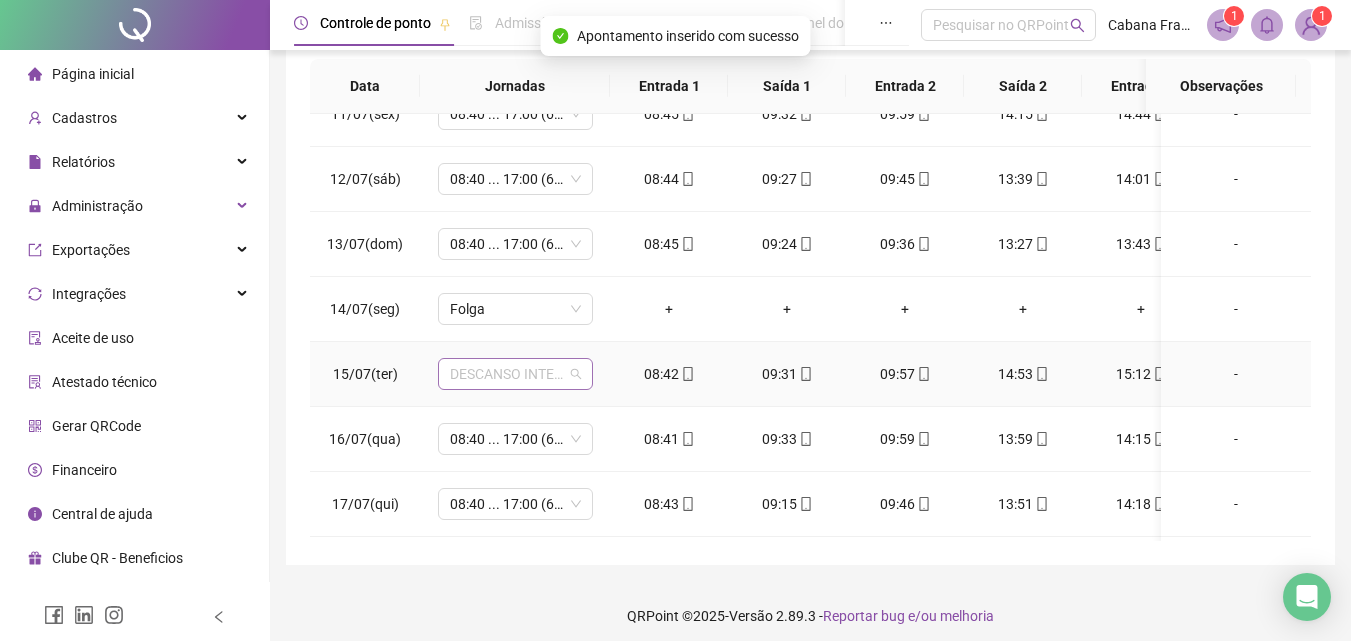 click on "DESCANSO INTER-JORNADA" at bounding box center (515, 374) 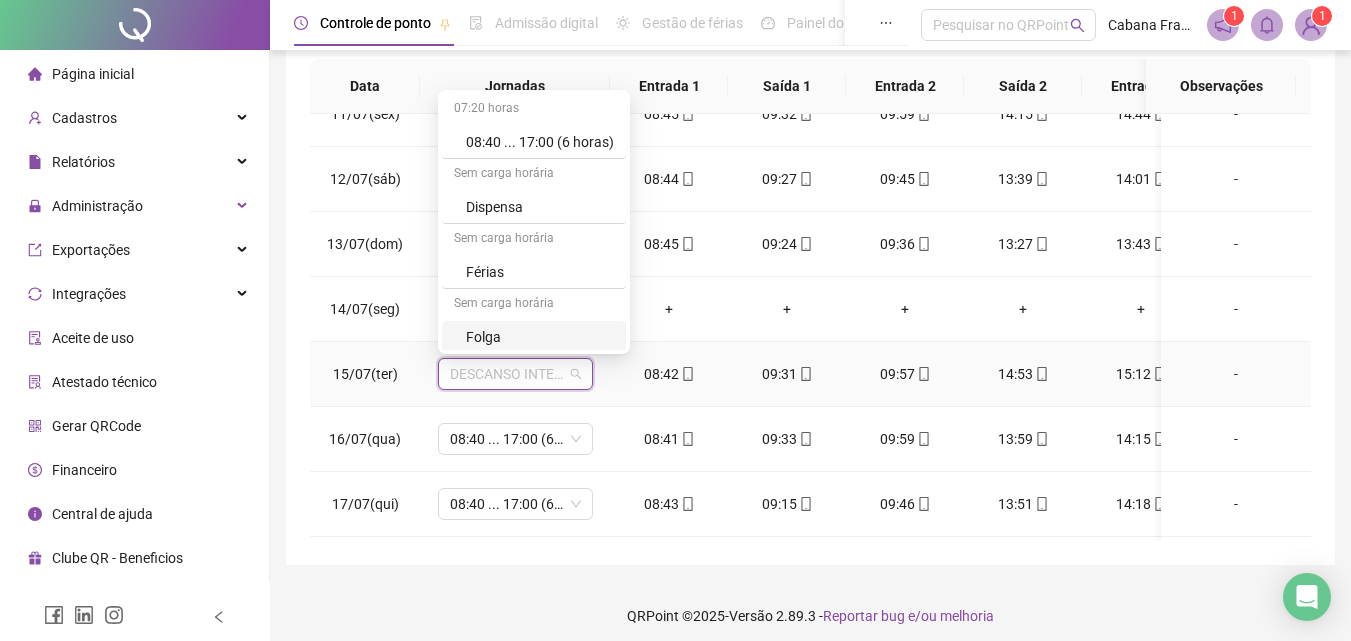 click on "Folga" at bounding box center [534, 337] 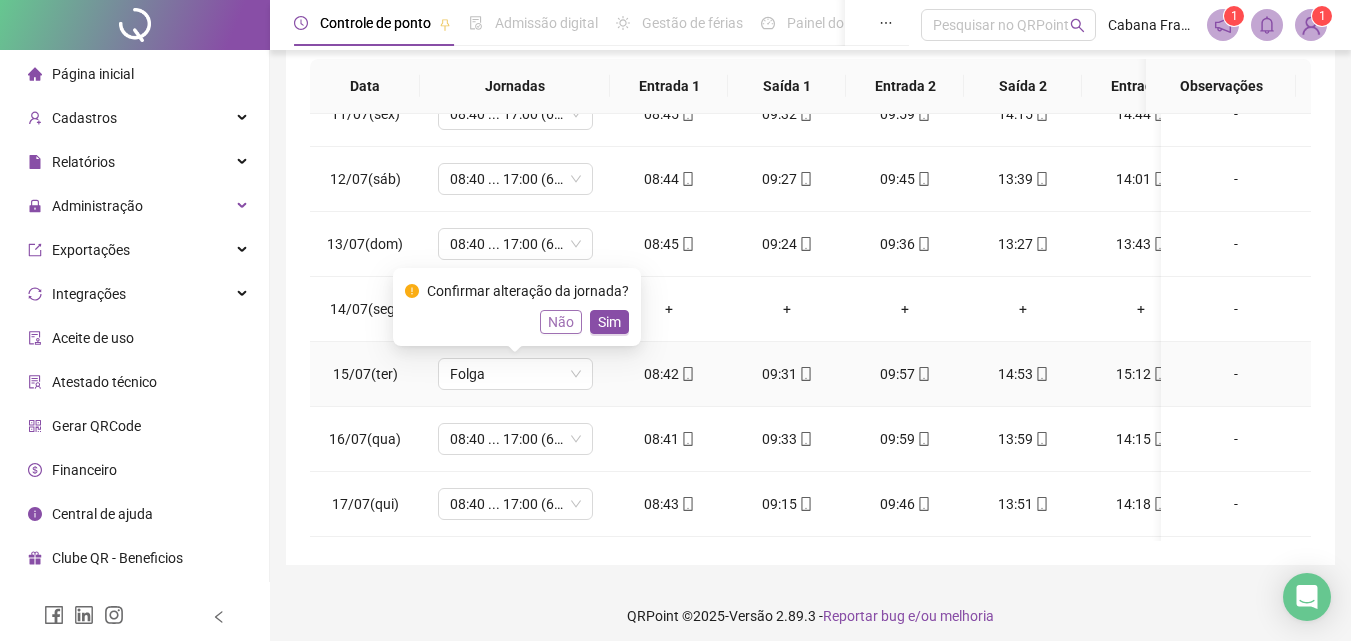 click on "Não" at bounding box center [561, 322] 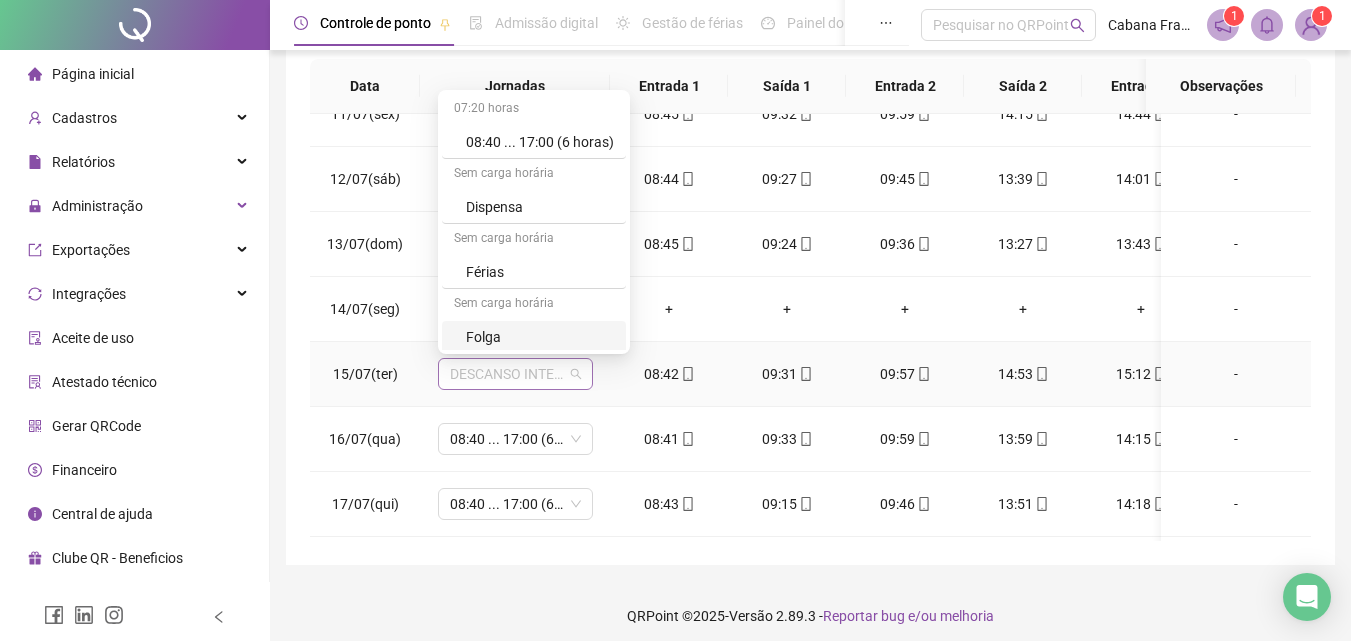 click on "DESCANSO INTER-JORNADA" at bounding box center (515, 374) 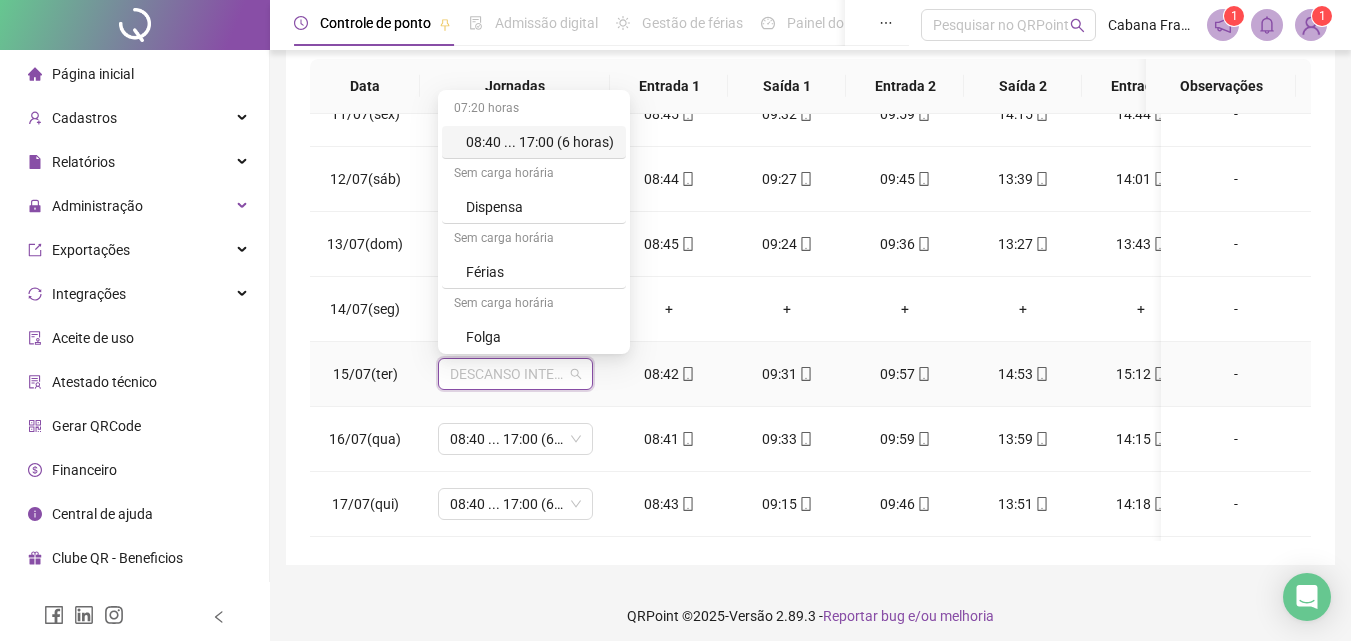 click on "08:40 ... 17:00 (6 horas)" at bounding box center (534, 142) 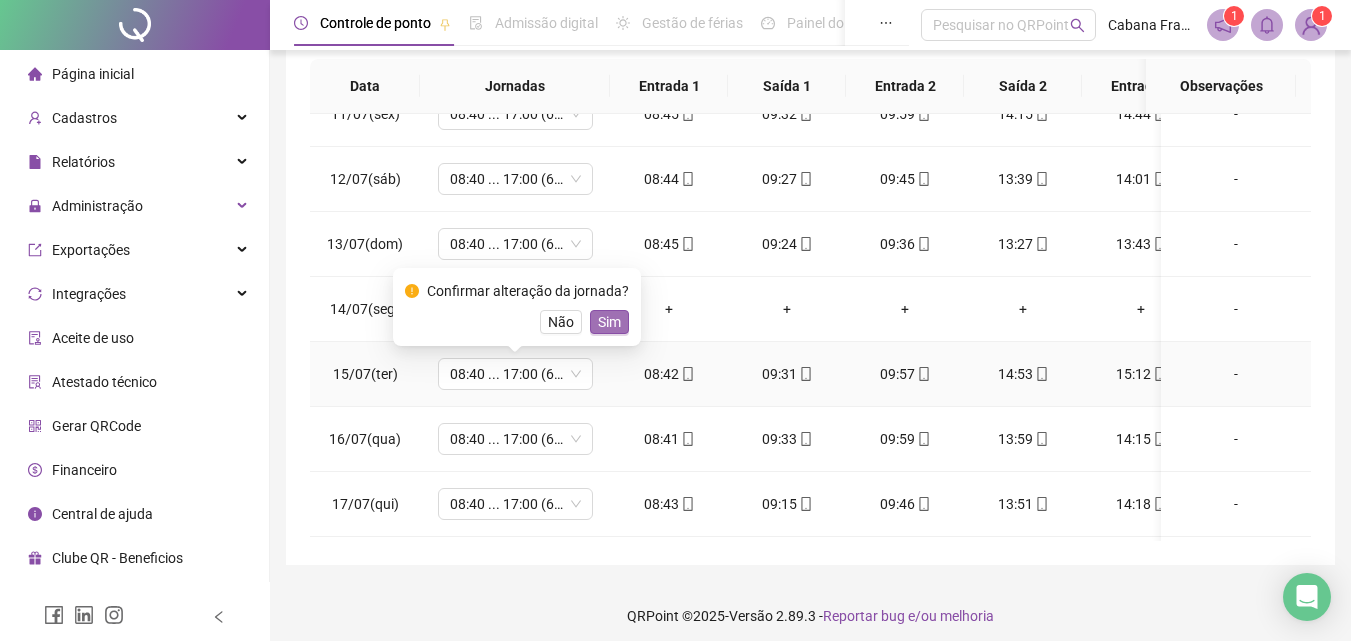 click on "Sim" at bounding box center [609, 322] 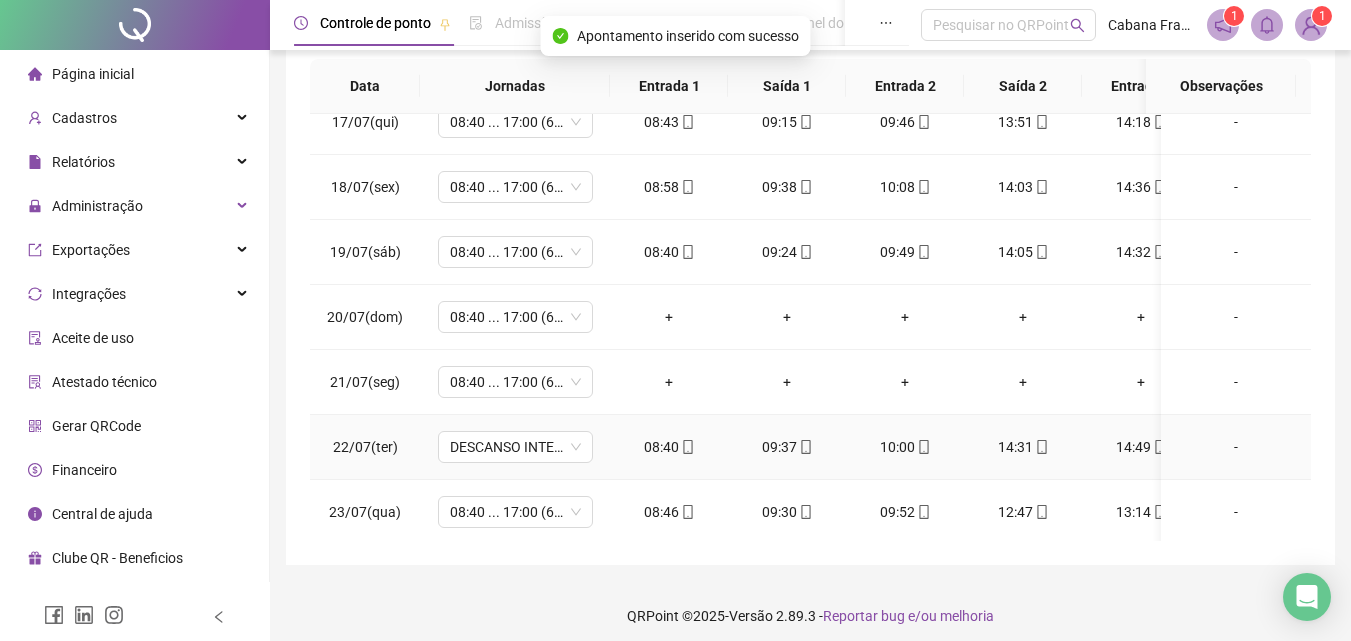 scroll, scrollTop: 1066, scrollLeft: 0, axis: vertical 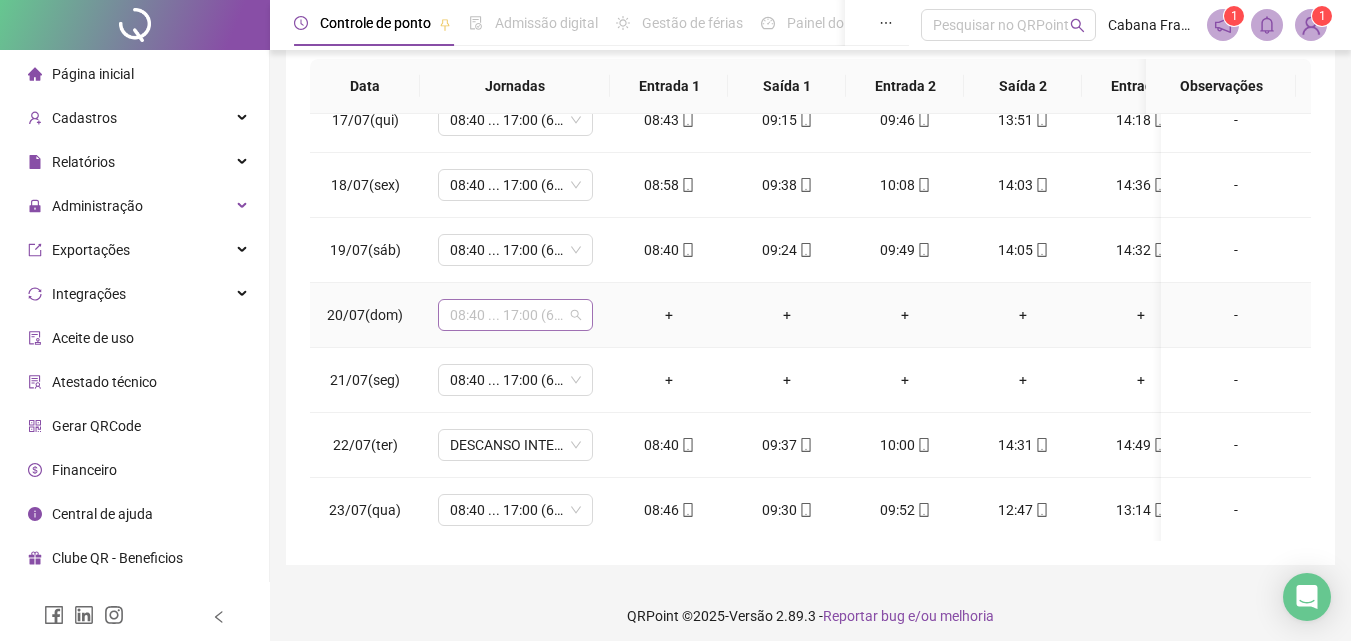 click on "08:40 ... 17:00 (6 HORAS)" at bounding box center [515, 315] 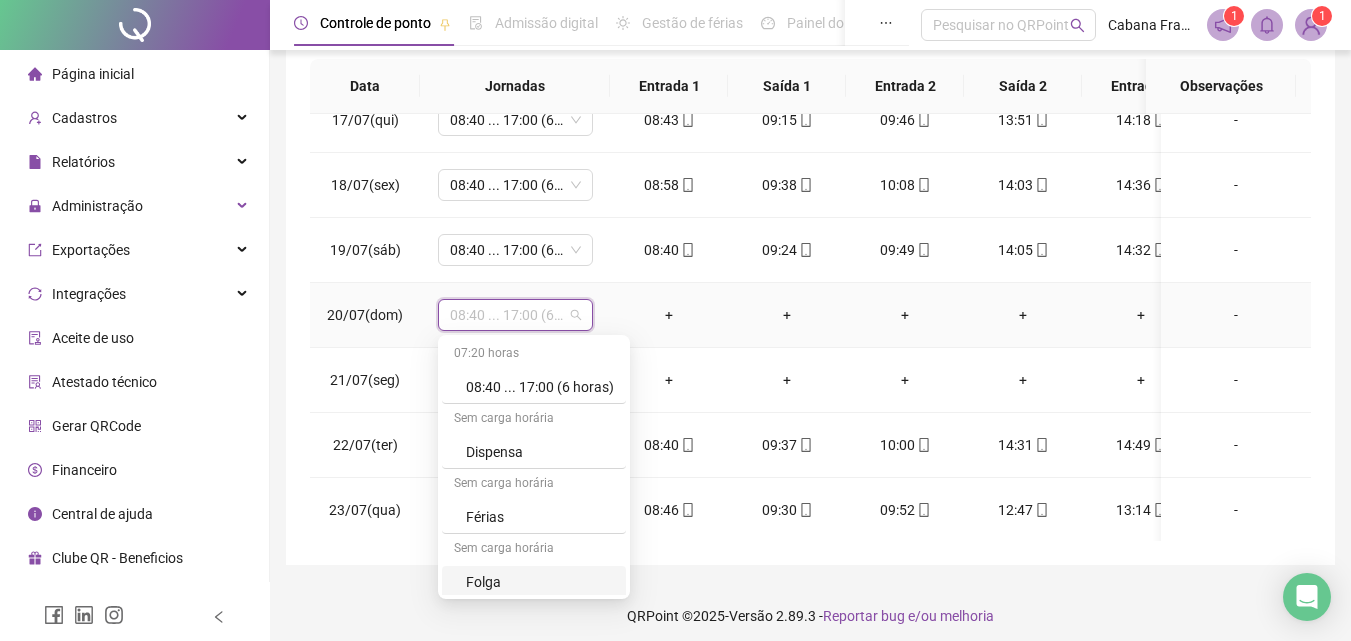 click on "Folga" at bounding box center (540, 582) 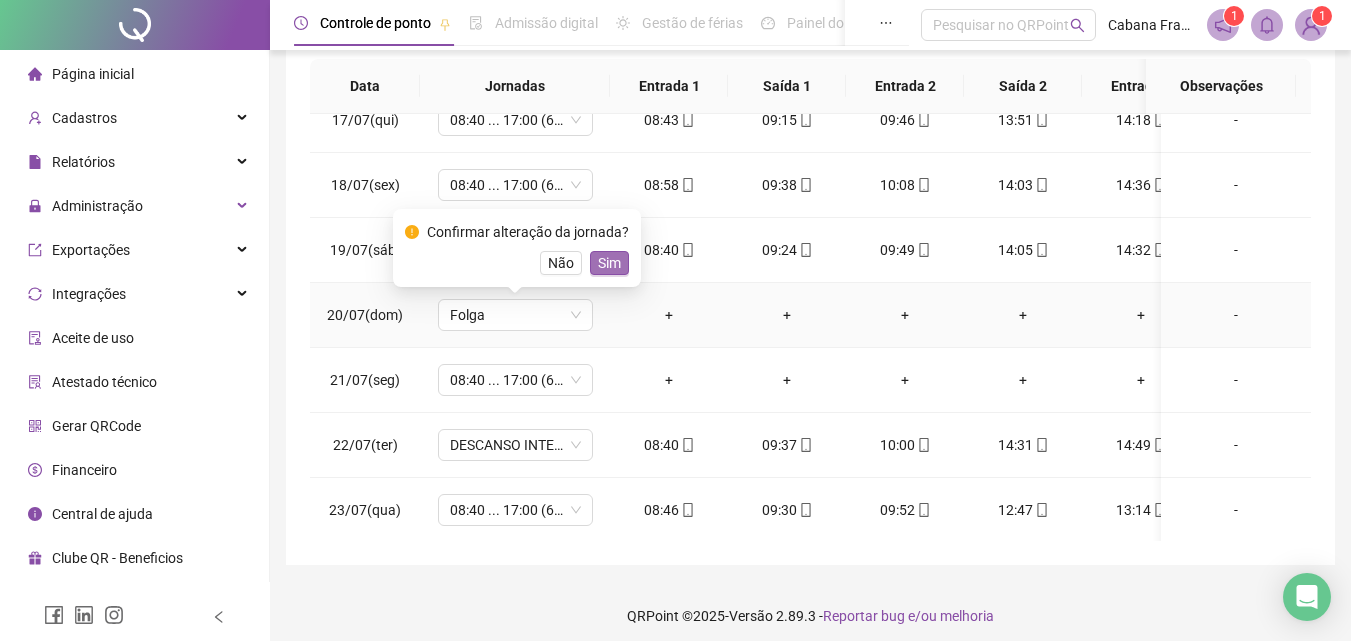 click on "Sim" at bounding box center [609, 263] 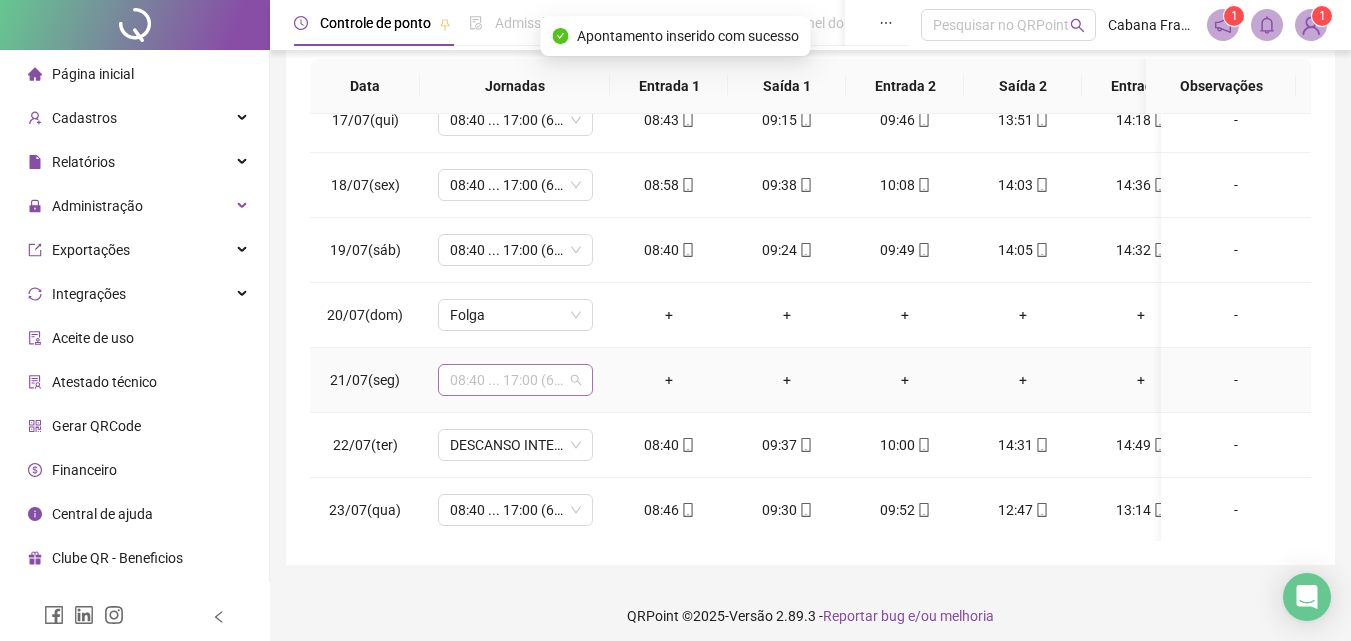click on "08:40 ... 17:00 (6 HORAS)" at bounding box center [515, 380] 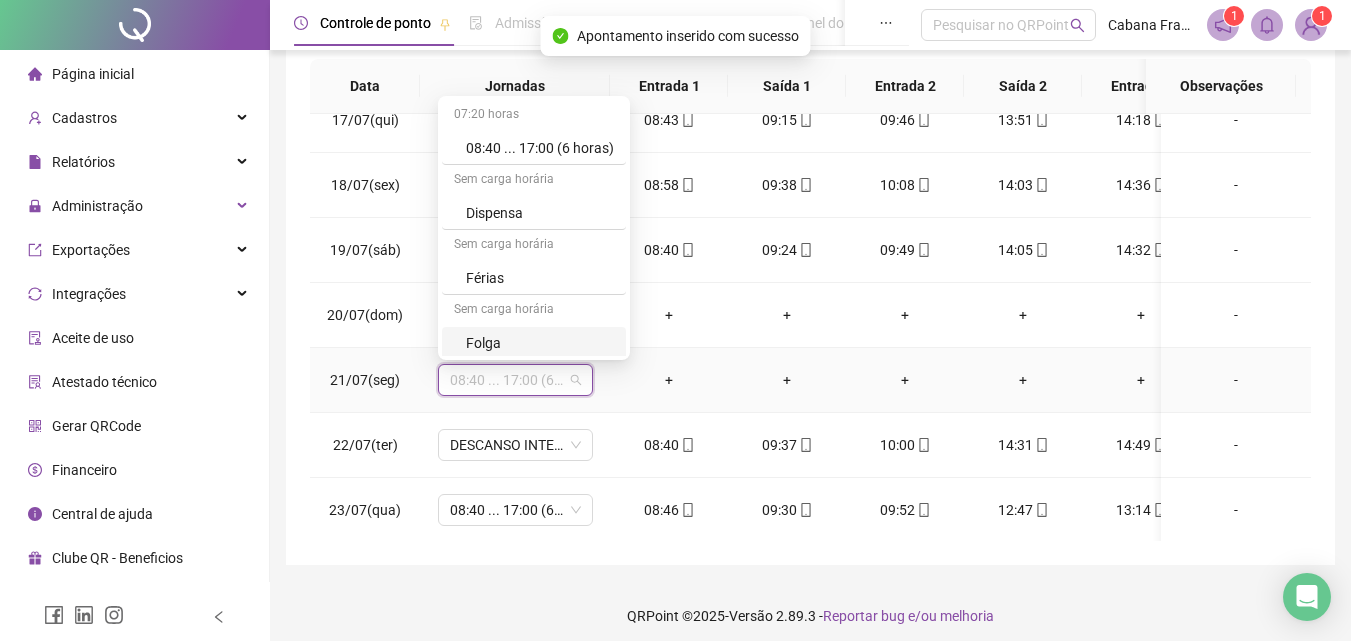 click on "Folga" at bounding box center (540, 343) 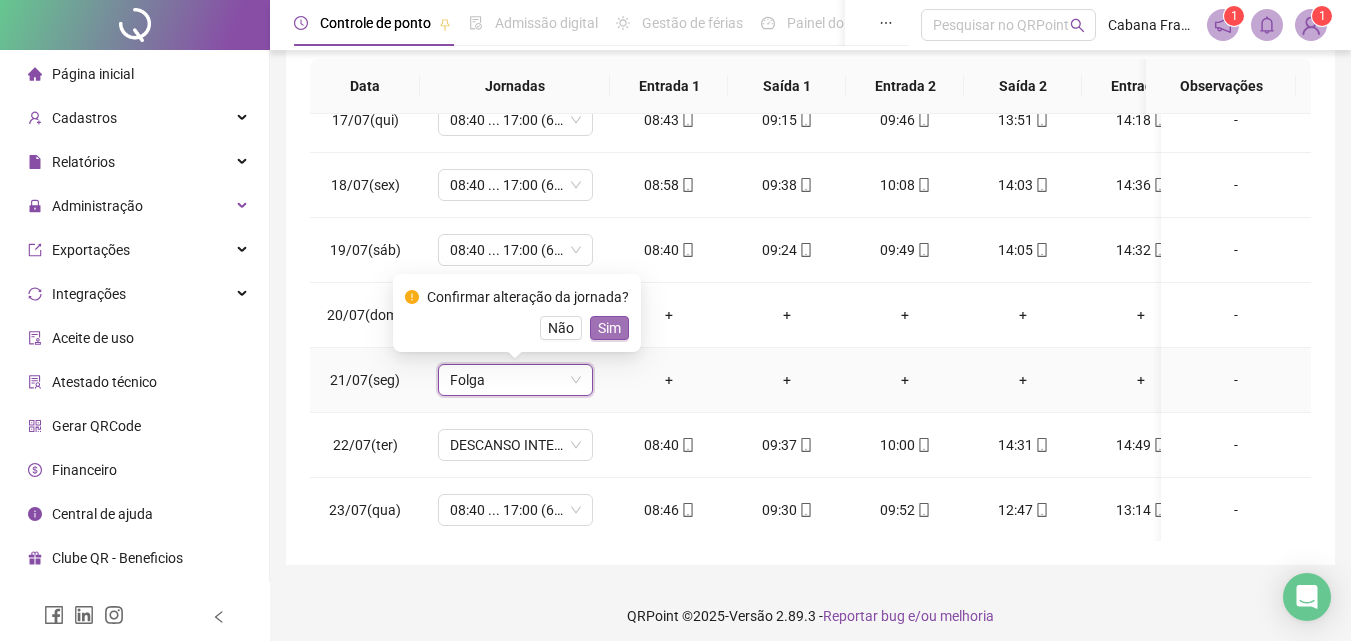click on "Sim" at bounding box center (609, 328) 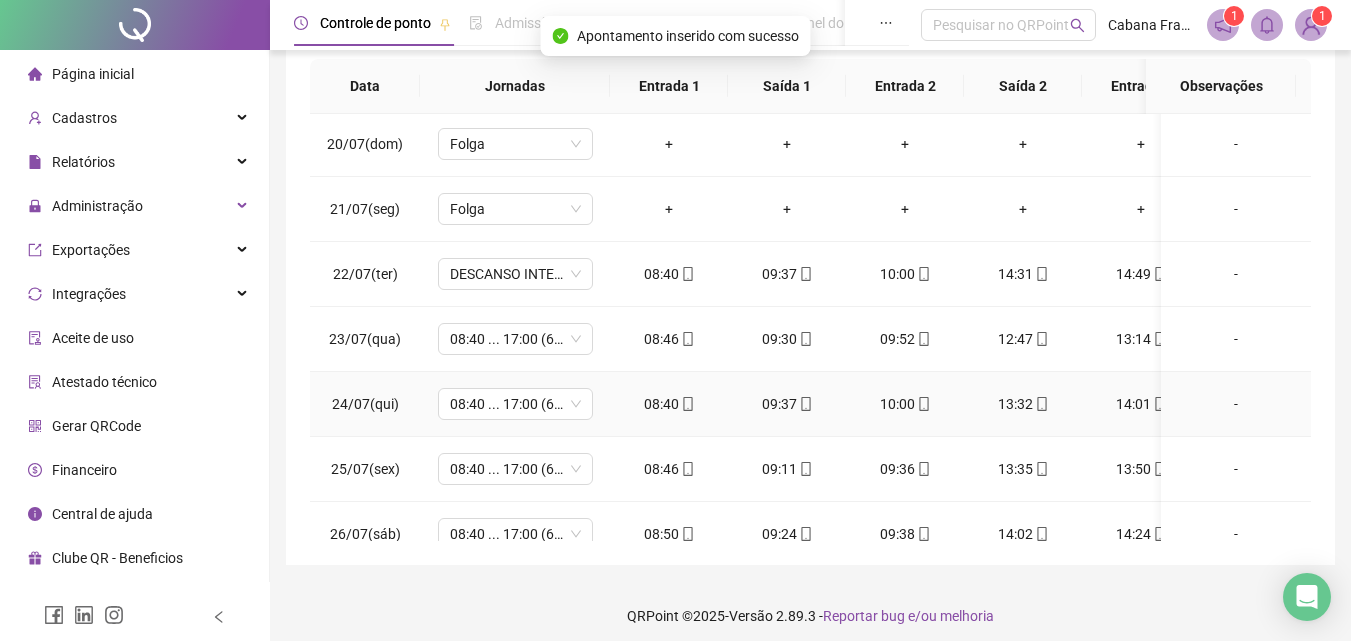 scroll, scrollTop: 1238, scrollLeft: 0, axis: vertical 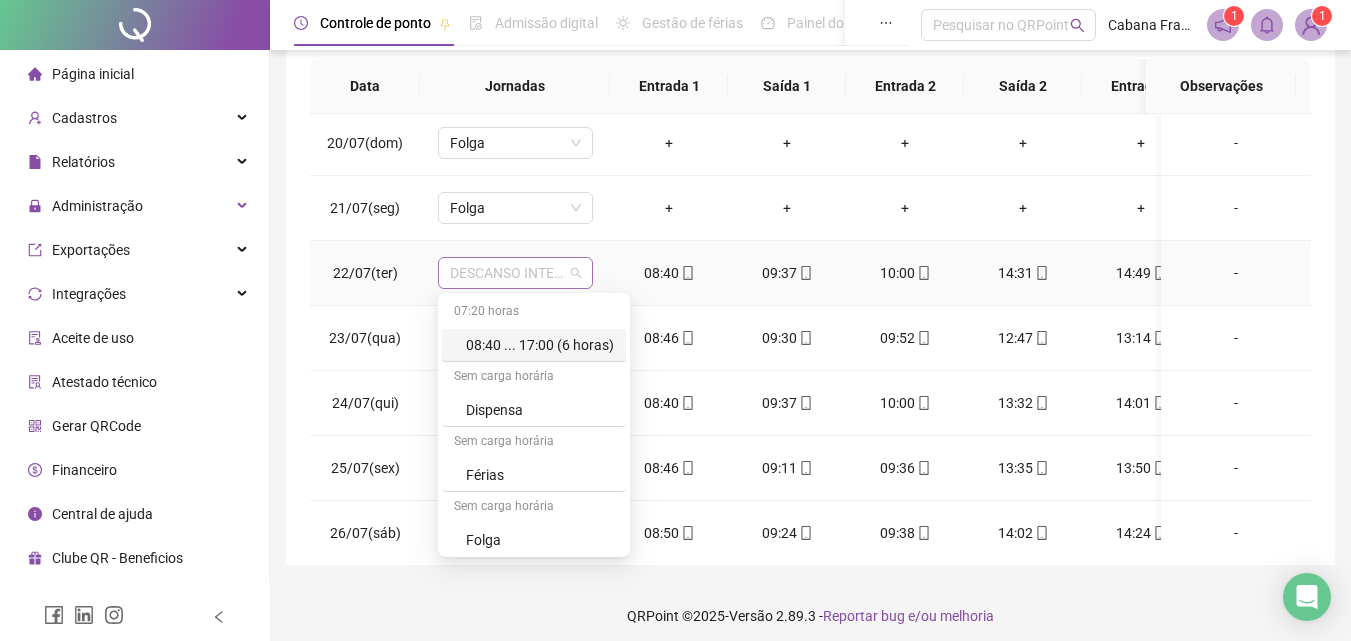 click on "DESCANSO INTER-JORNADA" at bounding box center (515, 273) 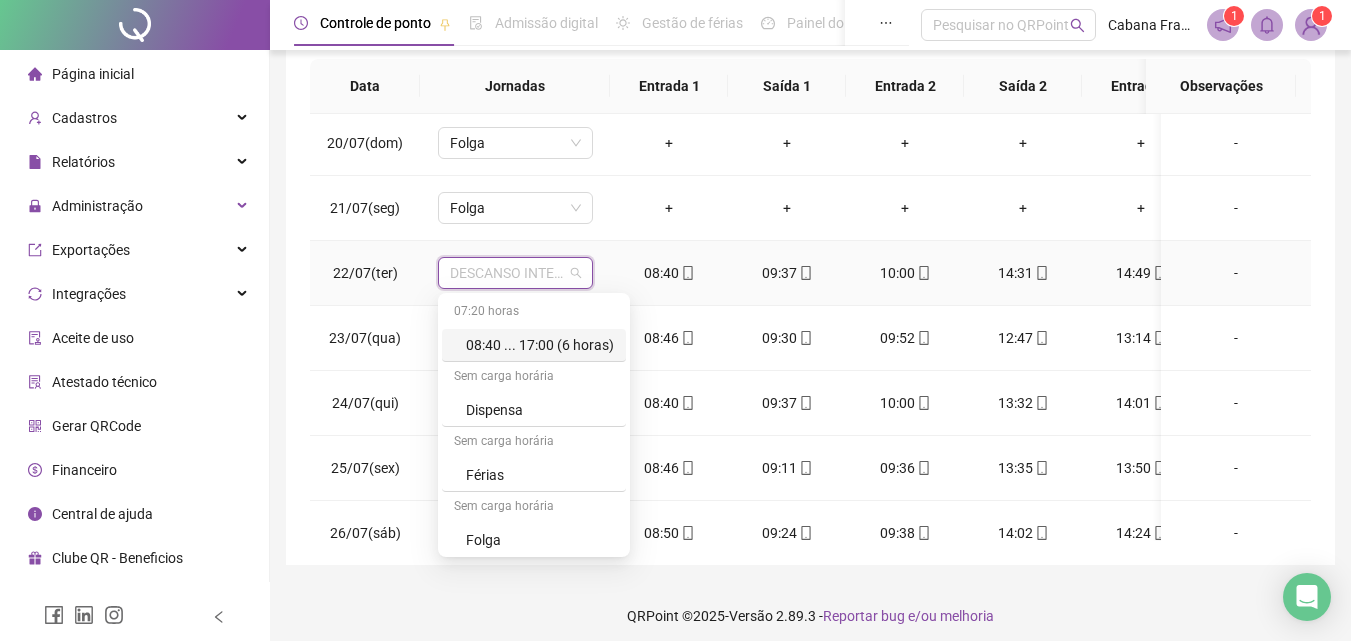 click on "08:40 ... 17:00 (6 horas)" at bounding box center [540, 345] 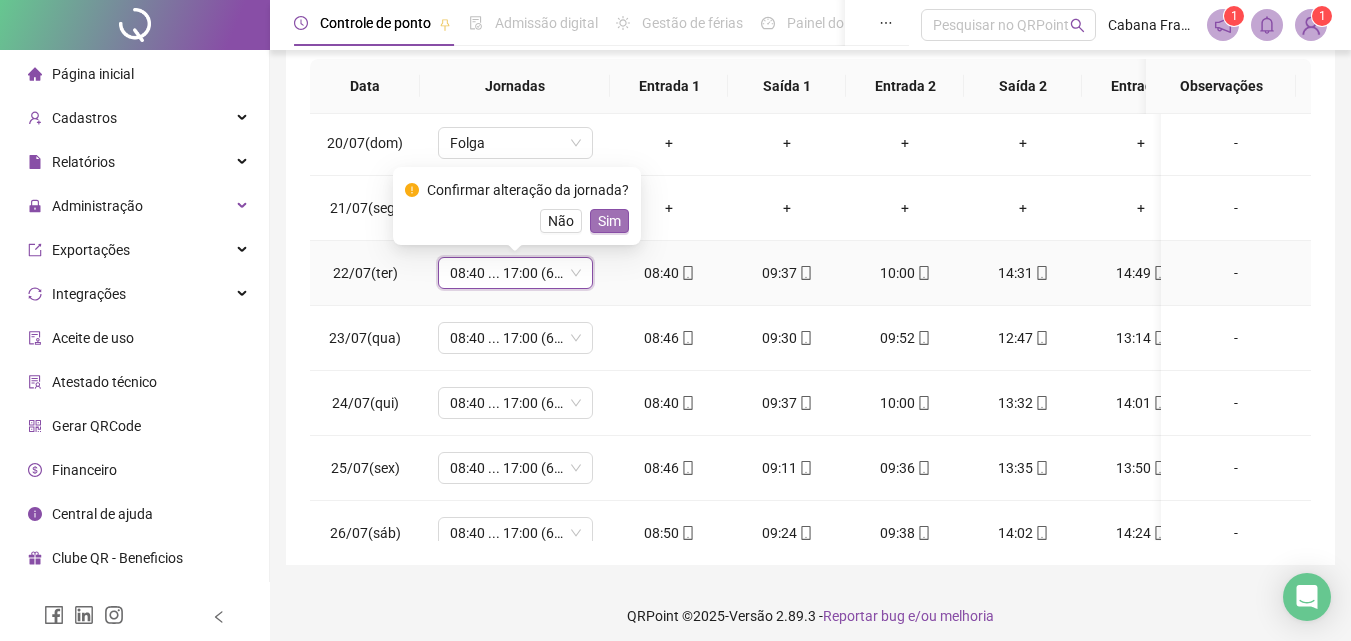 click on "Sim" at bounding box center (609, 221) 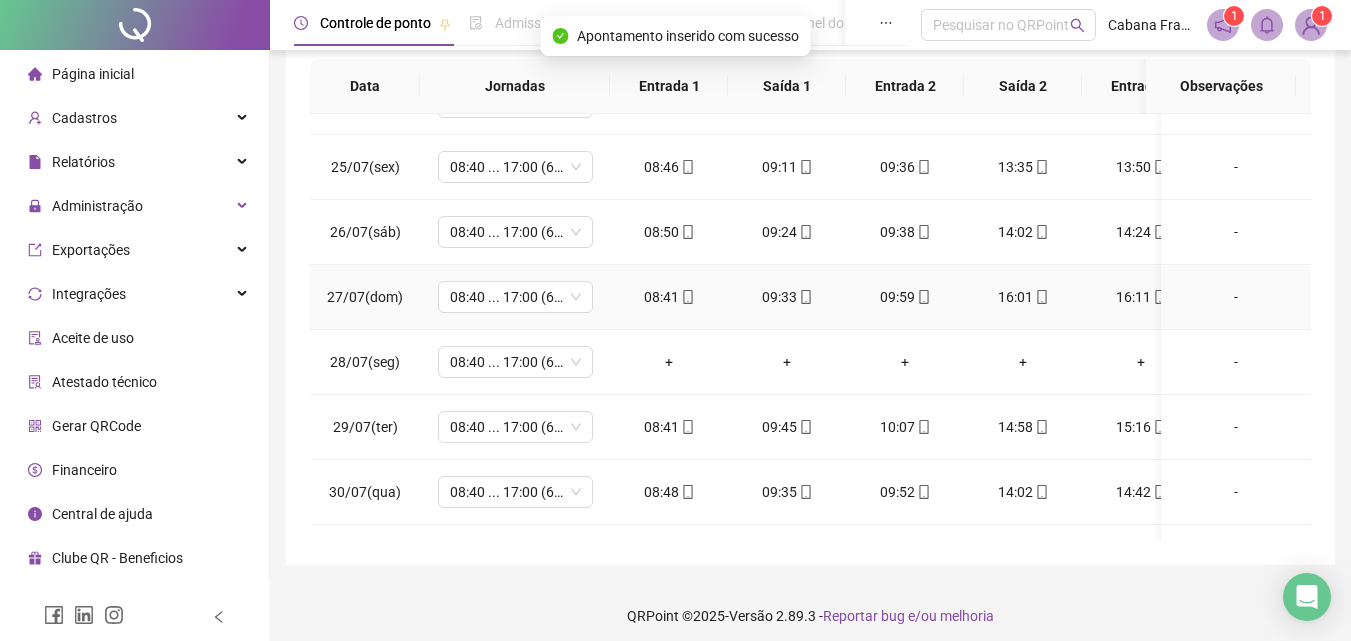 scroll, scrollTop: 1603, scrollLeft: 0, axis: vertical 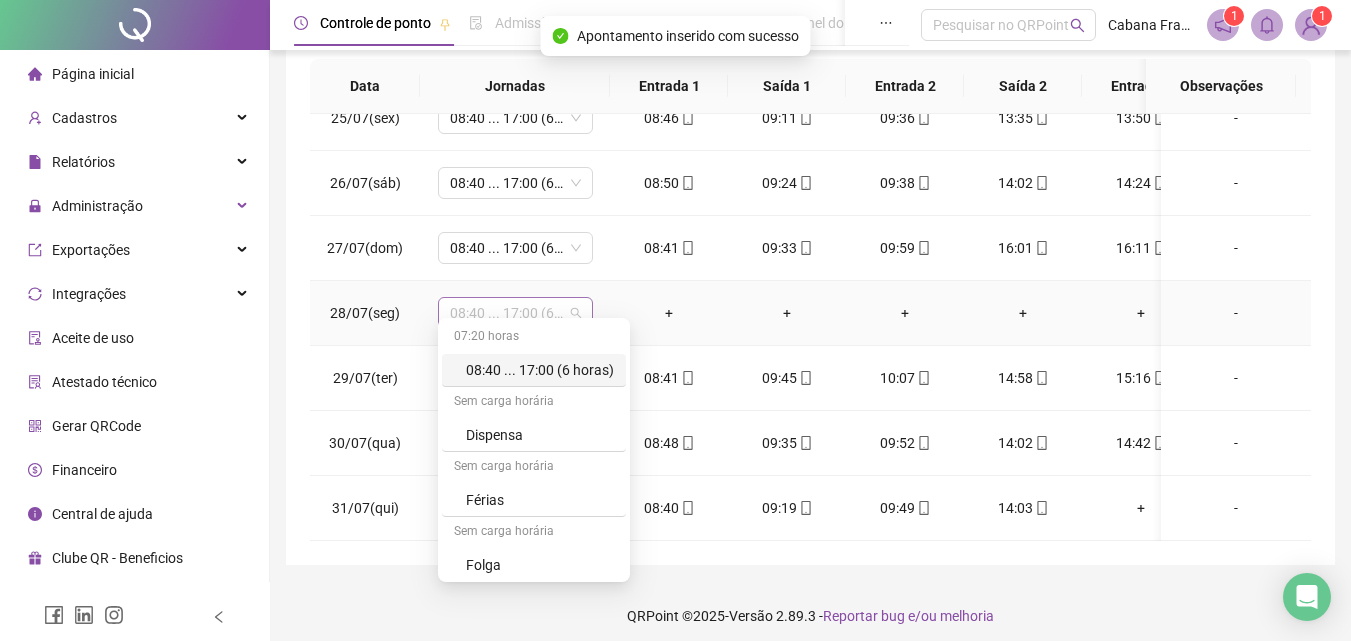 click on "08:40 ... 17:00 (6 HORAS)" at bounding box center [515, 313] 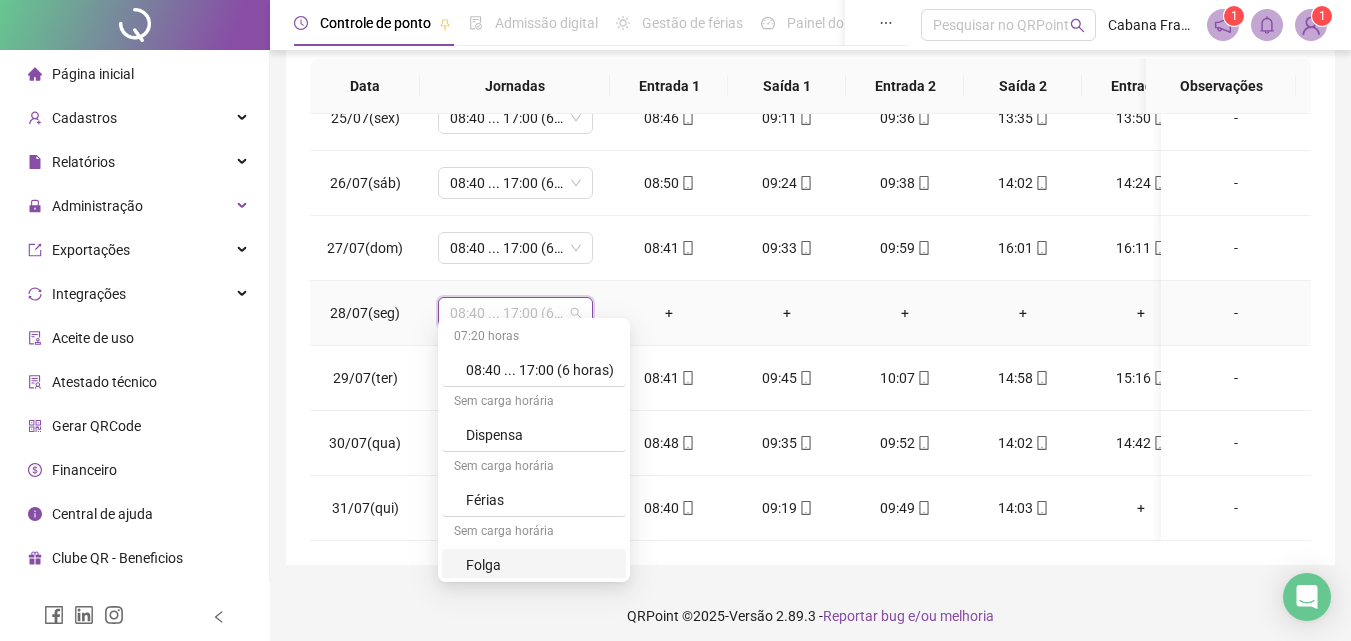click on "Folga" at bounding box center (540, 565) 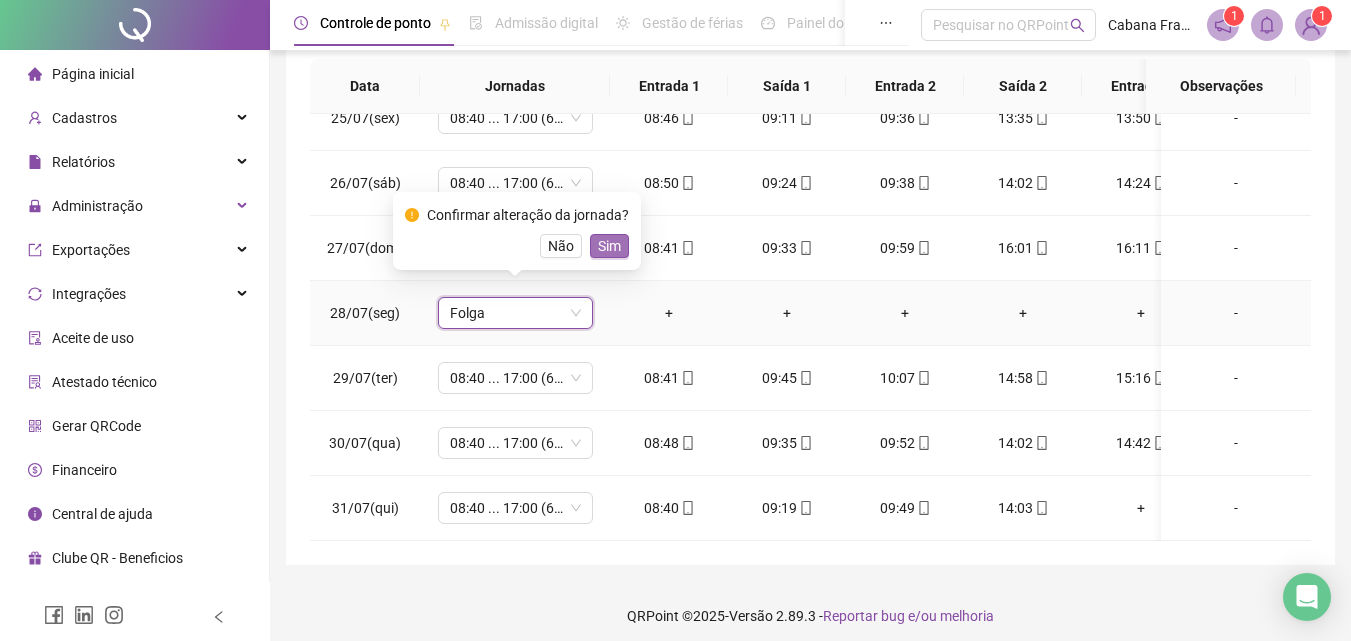 click on "Sim" at bounding box center [609, 246] 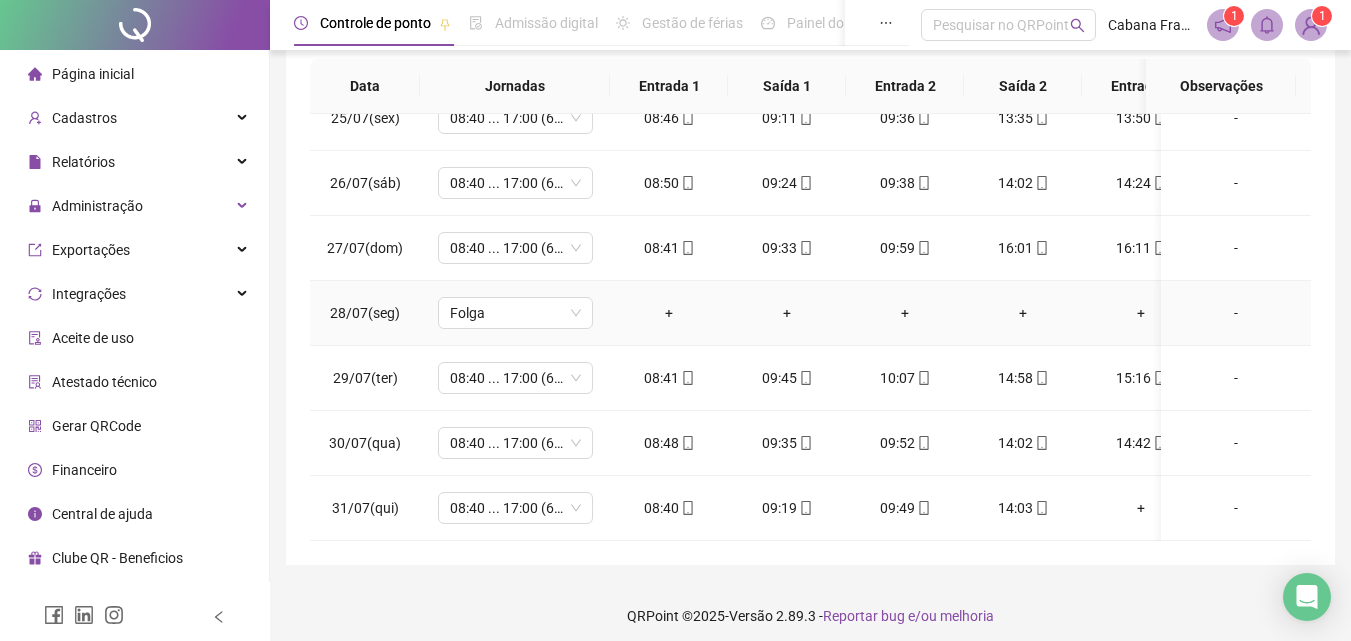 scroll, scrollTop: 381, scrollLeft: 0, axis: vertical 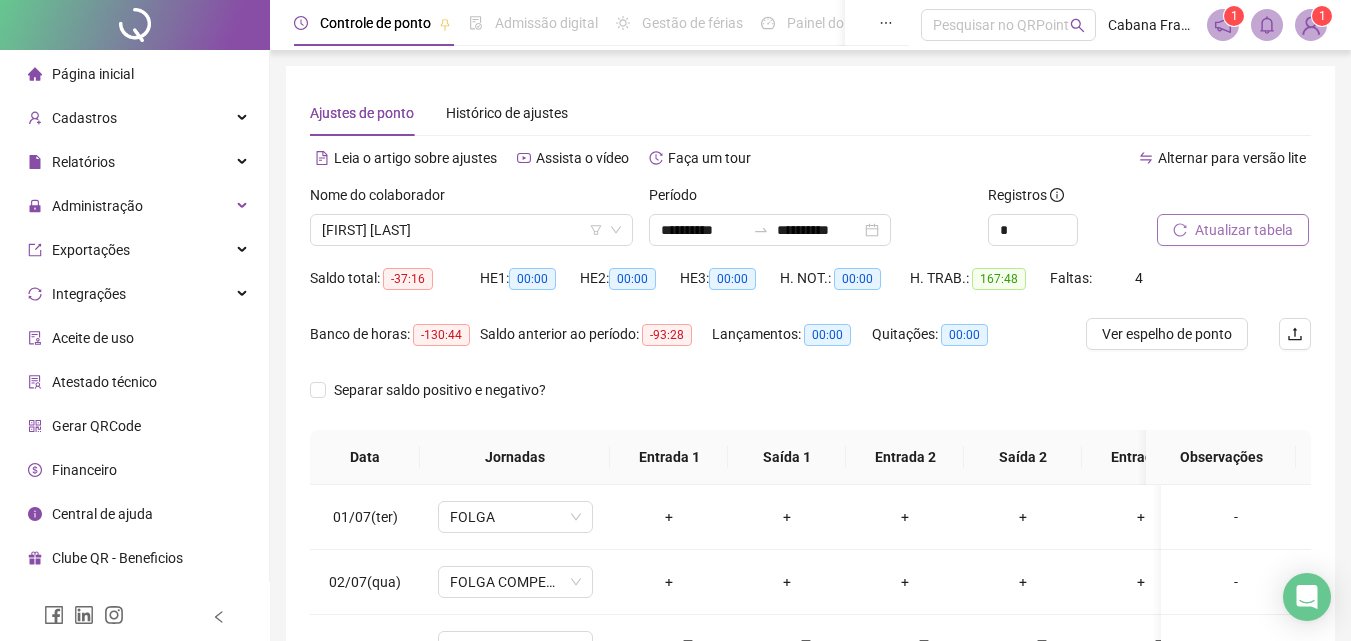 click on "Atualizar tabela" at bounding box center (1244, 230) 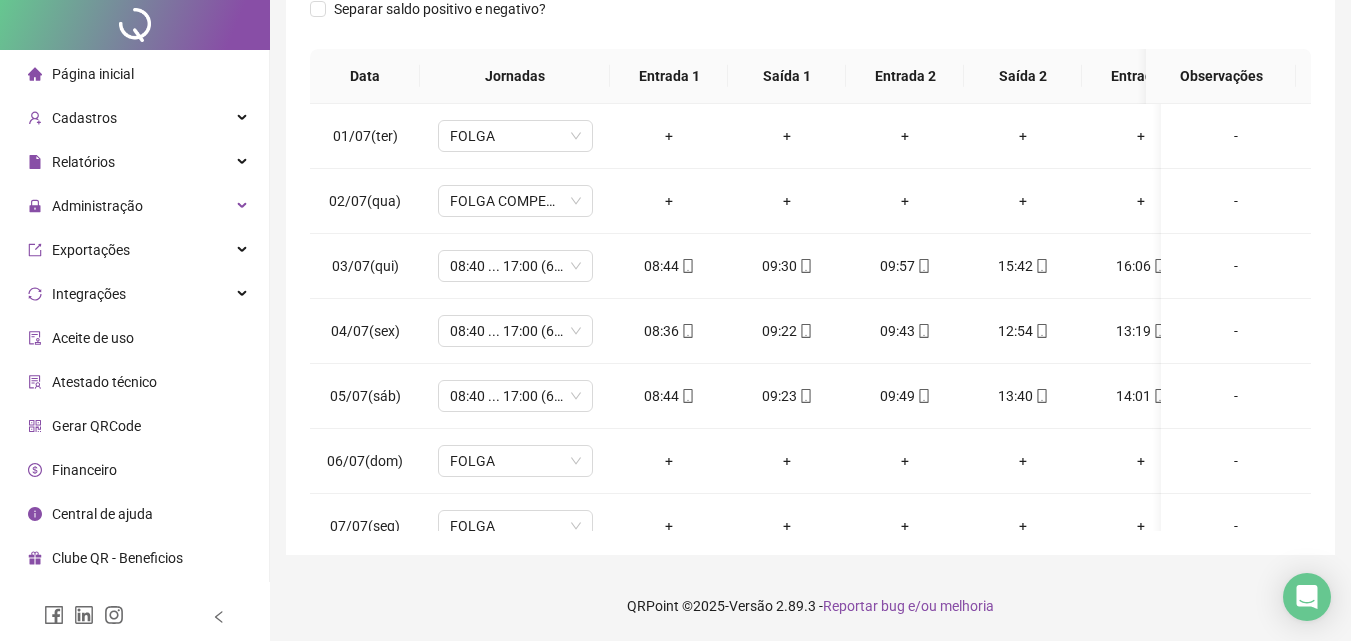 scroll, scrollTop: 0, scrollLeft: 0, axis: both 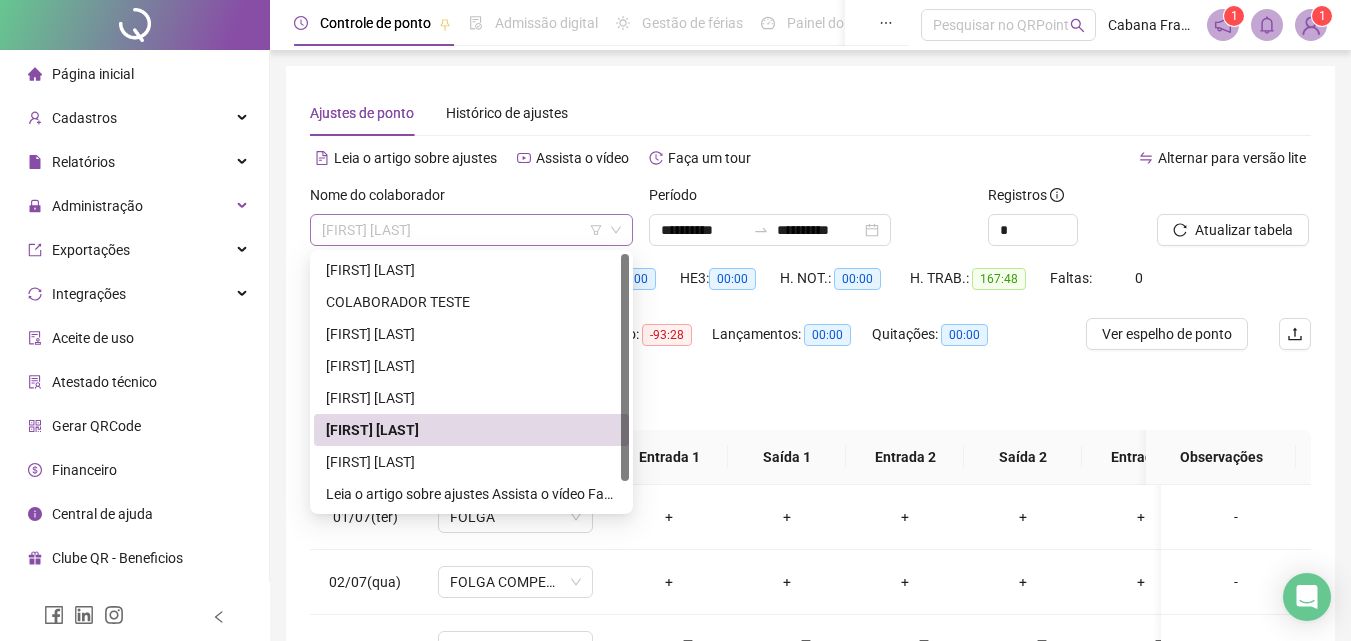 click on "[FIRST] [LAST]" at bounding box center [471, 230] 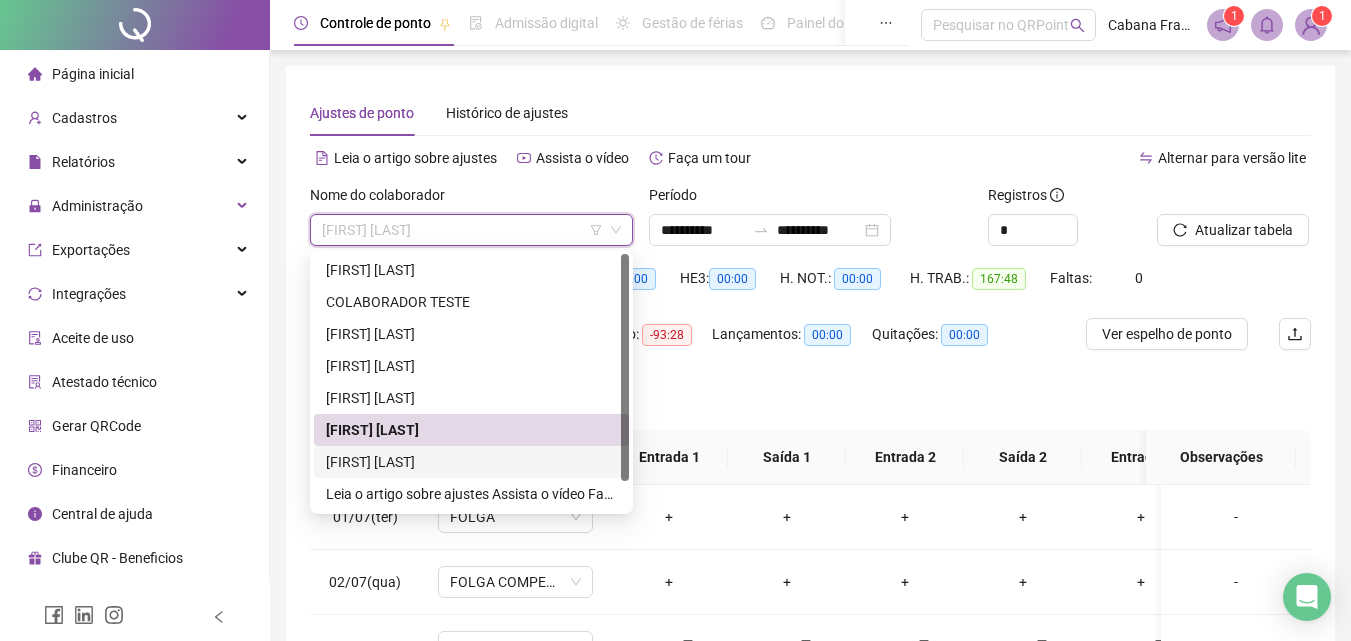 click on "[FIRST] [LAST]" at bounding box center (471, 462) 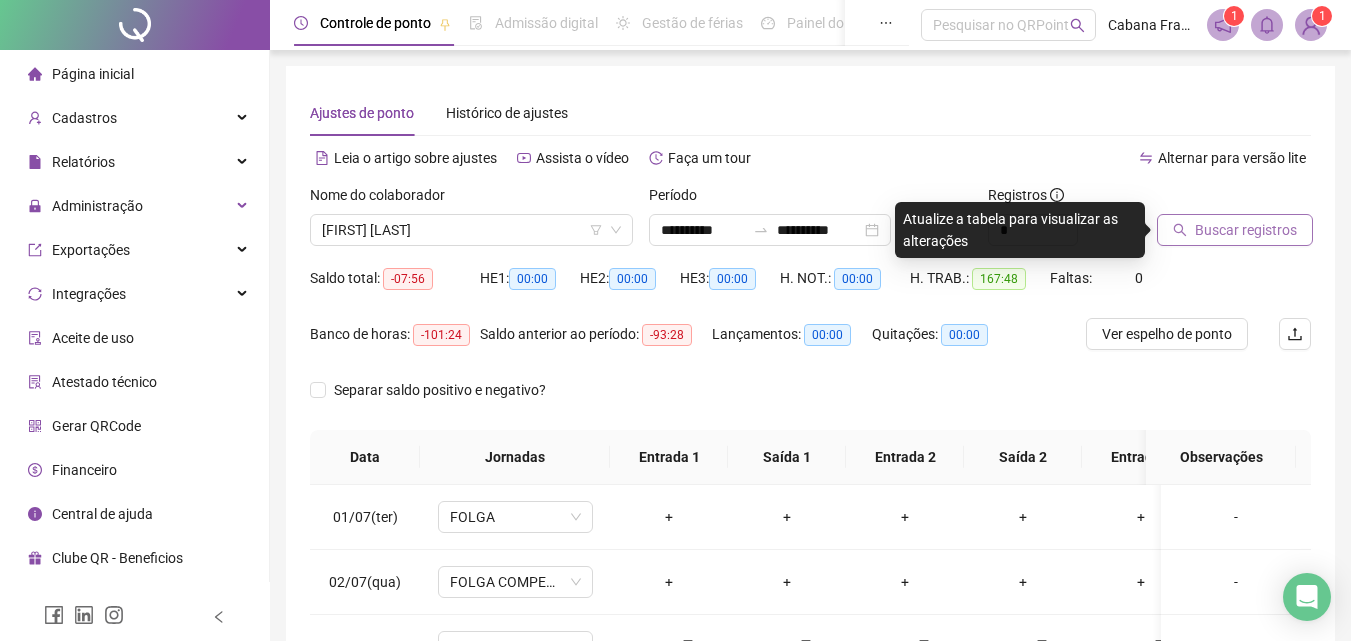 click on "Buscar registros" at bounding box center [1246, 230] 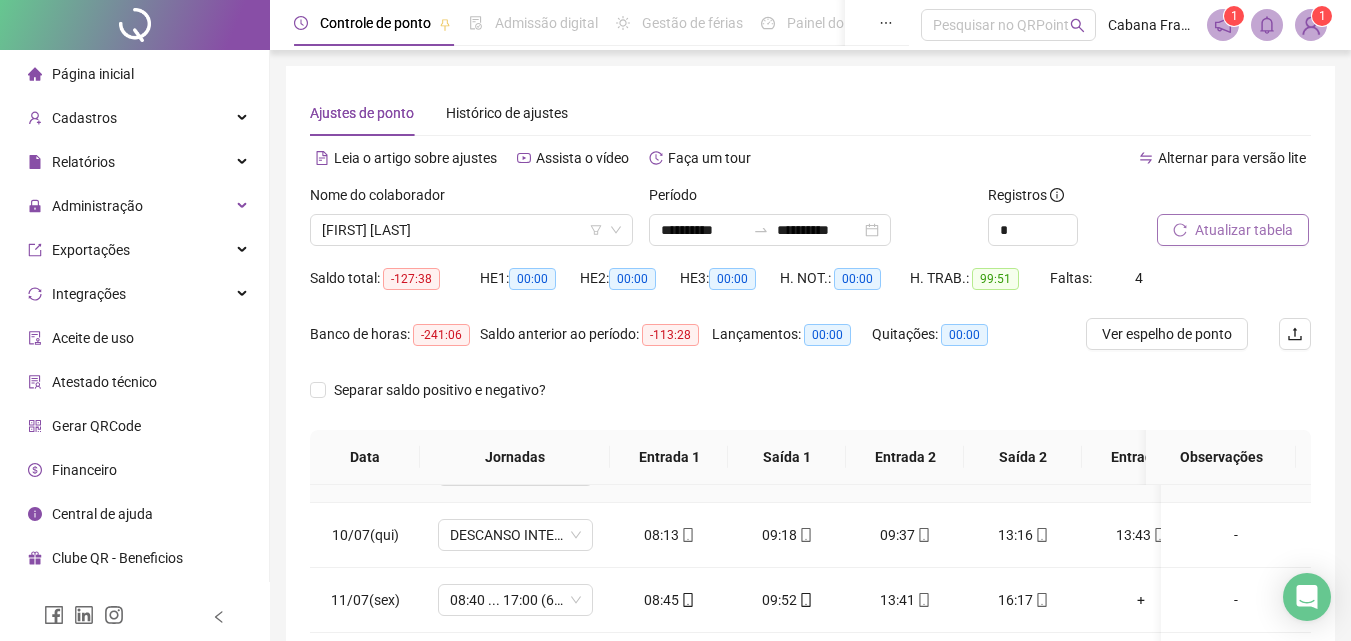 scroll, scrollTop: 0, scrollLeft: 0, axis: both 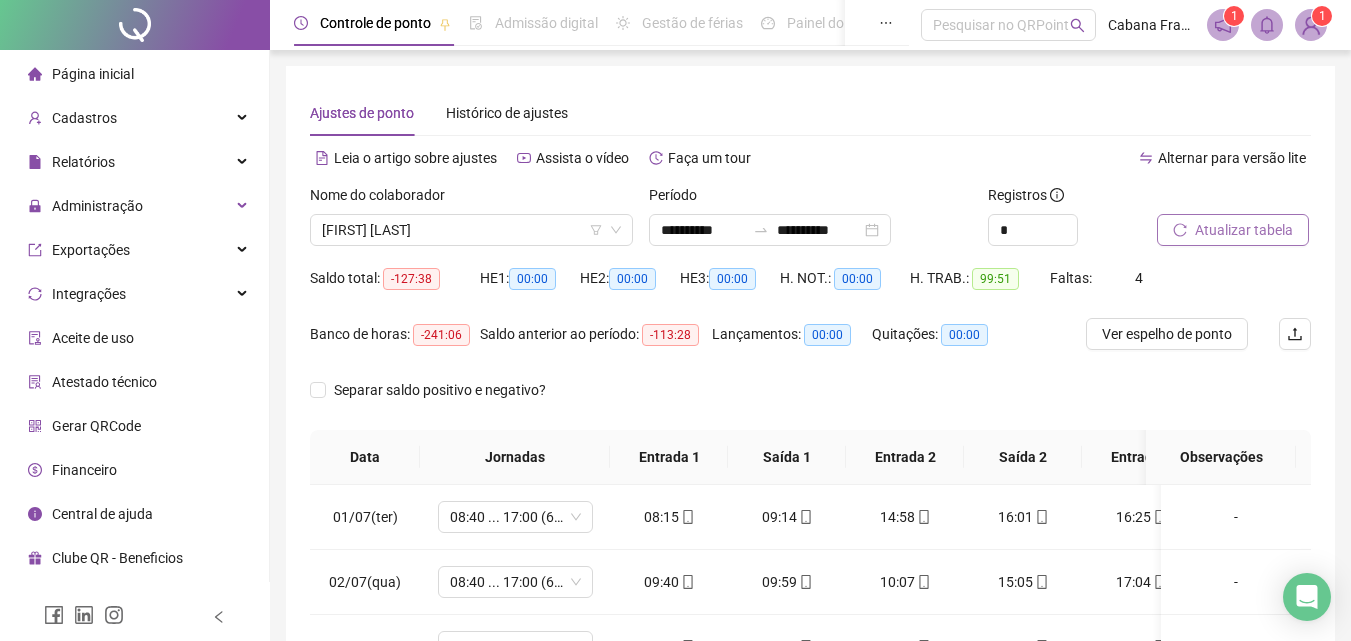 click on "Atualizar tabela" at bounding box center (1244, 230) 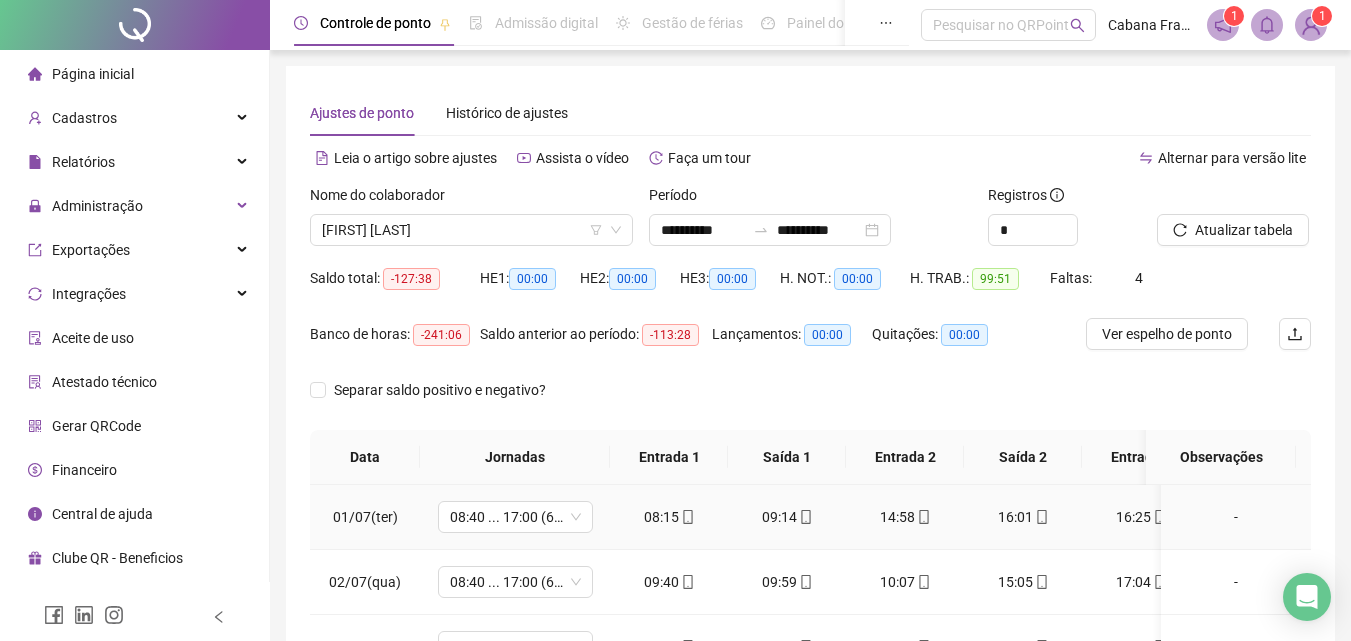 scroll, scrollTop: 0, scrollLeft: 121, axis: horizontal 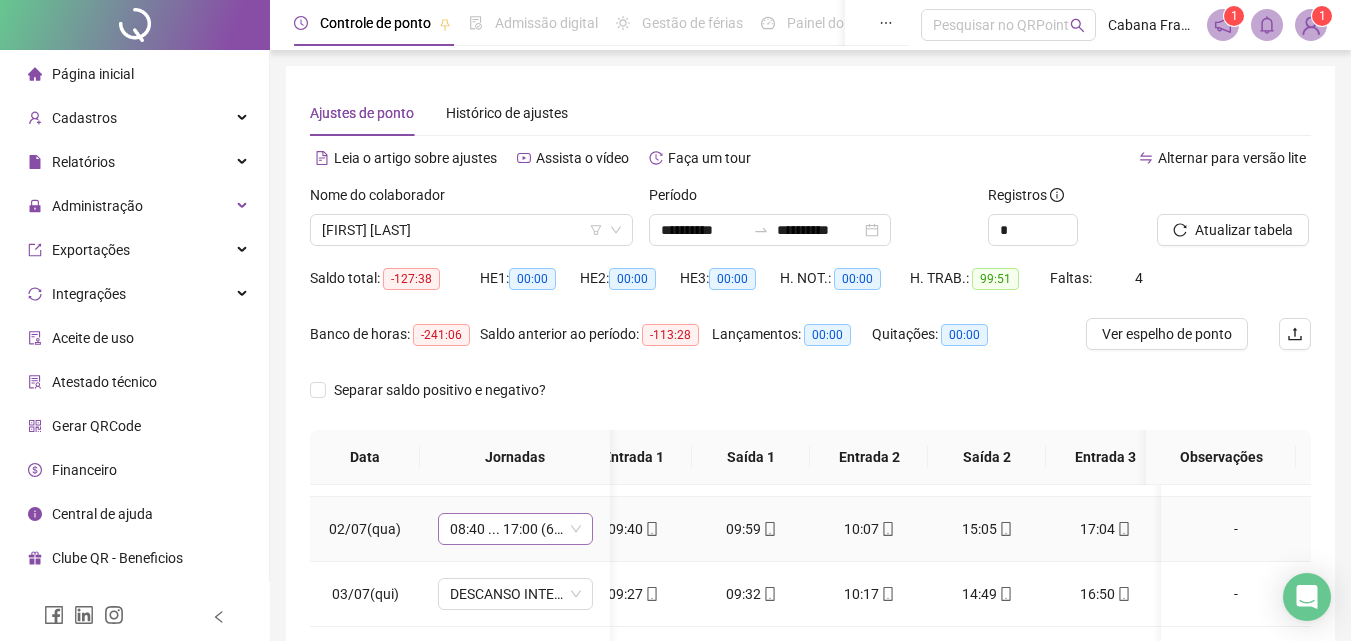 click on "08:40 ... 17:00 (6 HORAS)" at bounding box center (515, 529) 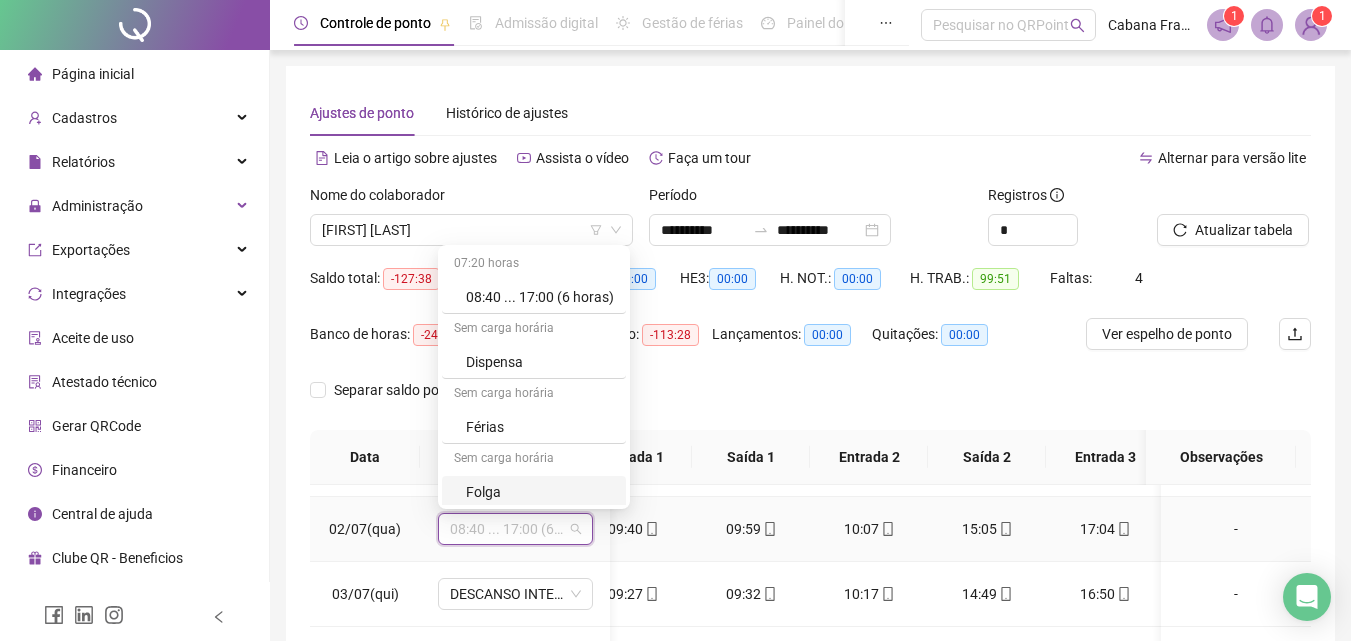 click on "Folga" at bounding box center (540, 492) 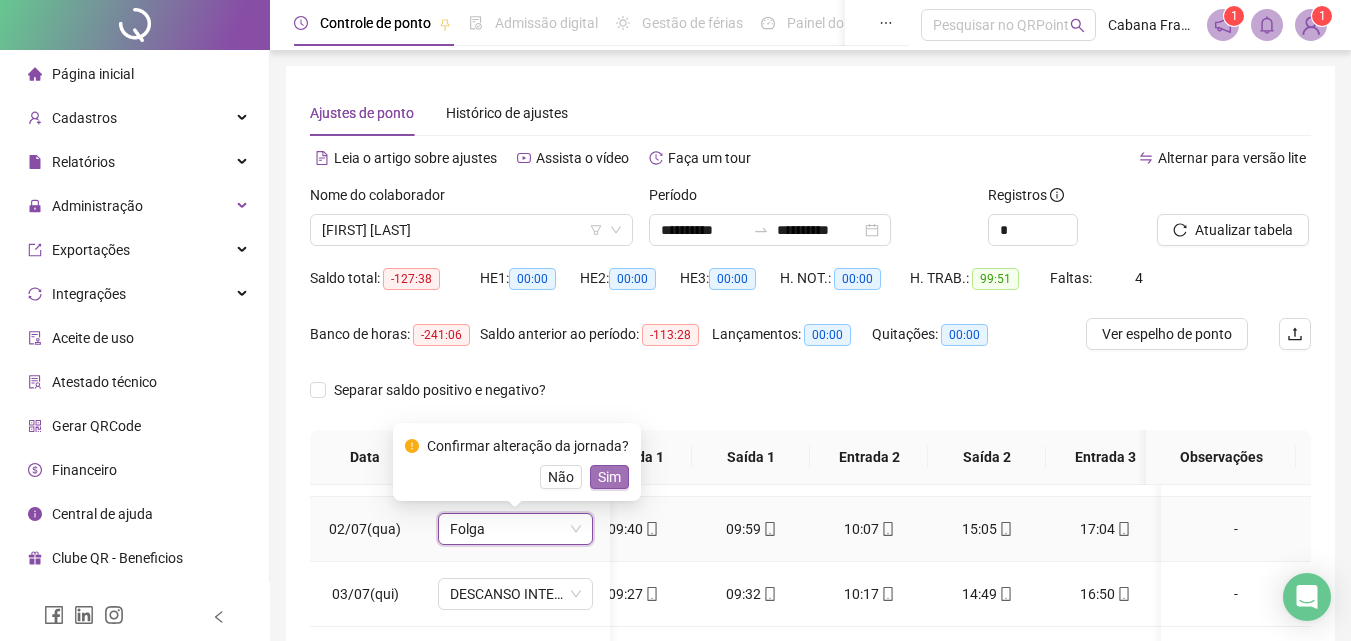 click on "Sim" at bounding box center (609, 477) 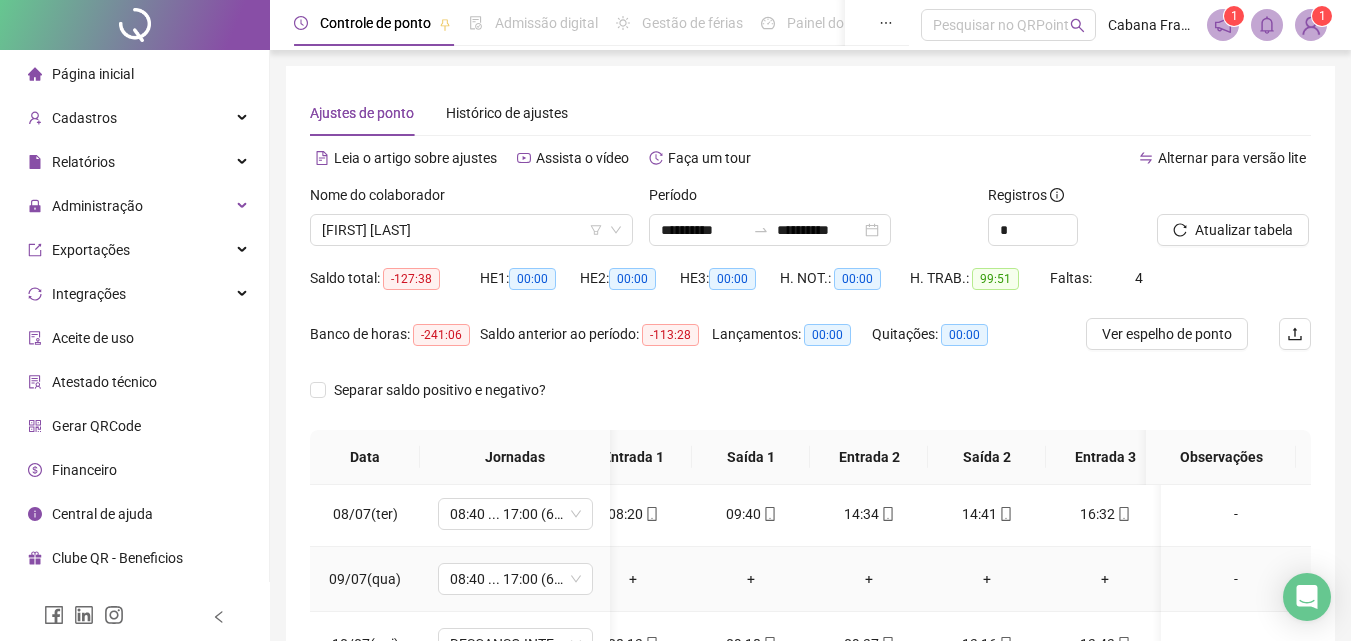 scroll, scrollTop: 439, scrollLeft: 36, axis: both 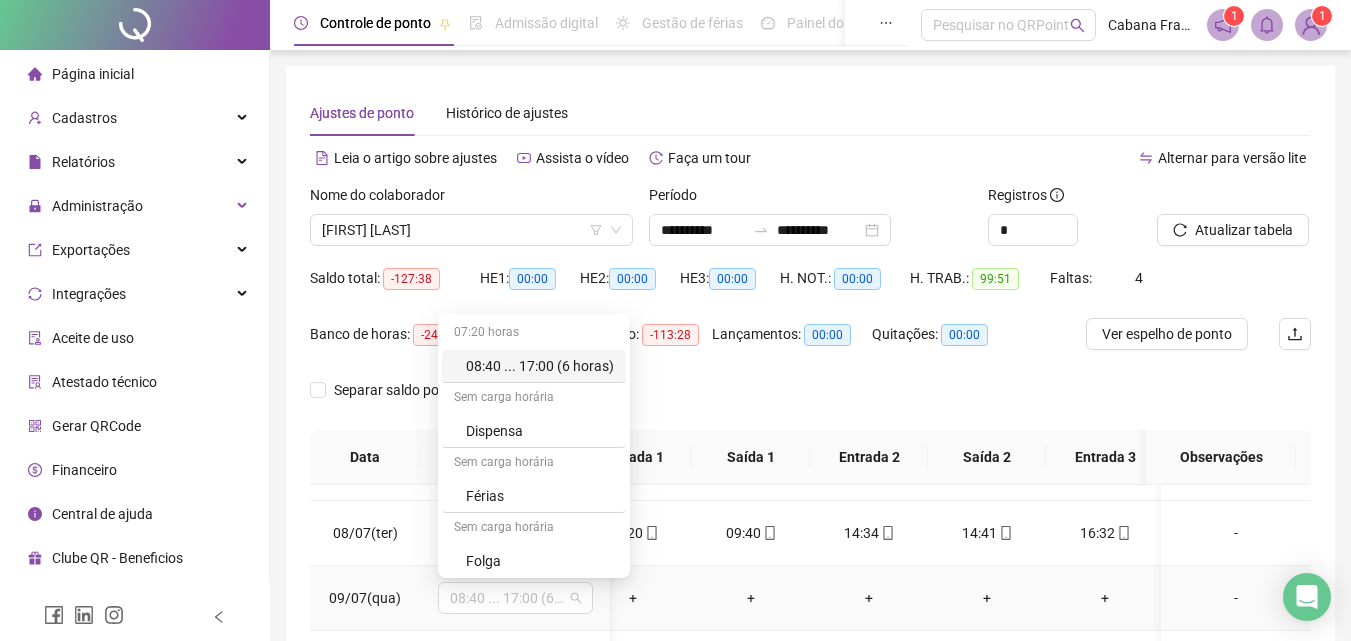 click on "08:40 ... 17:00 (6 HORAS)" at bounding box center [515, 598] 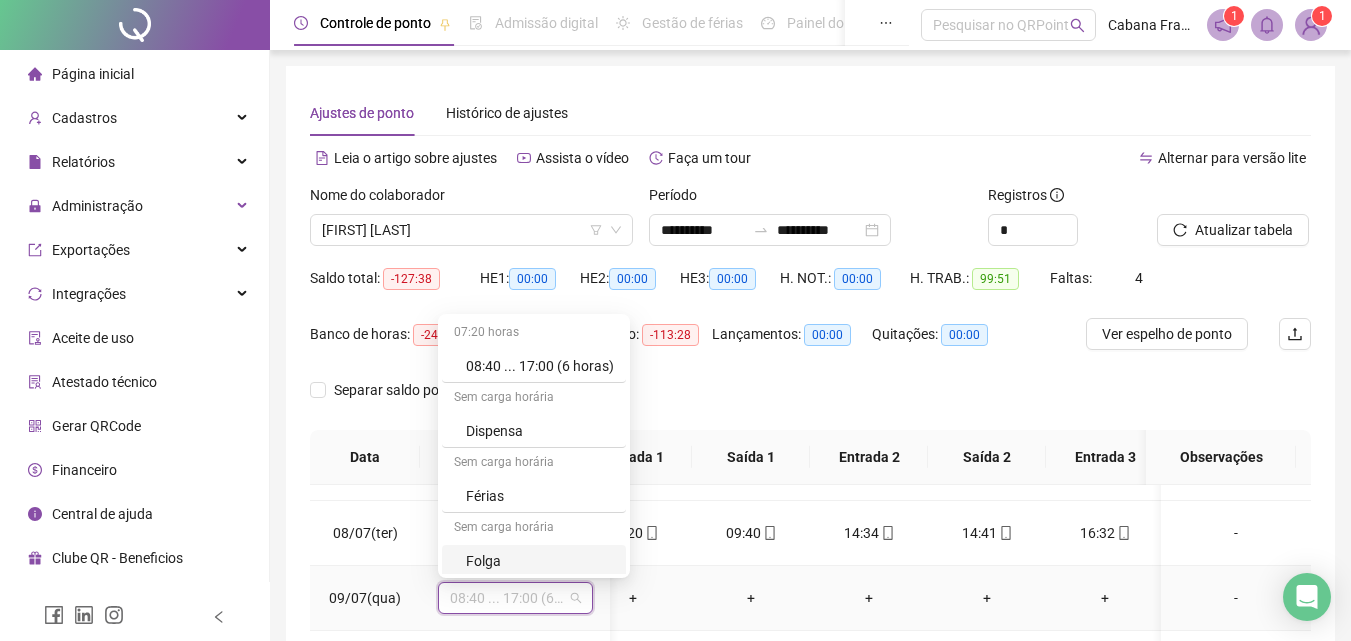 click on "Folga" at bounding box center [534, 561] 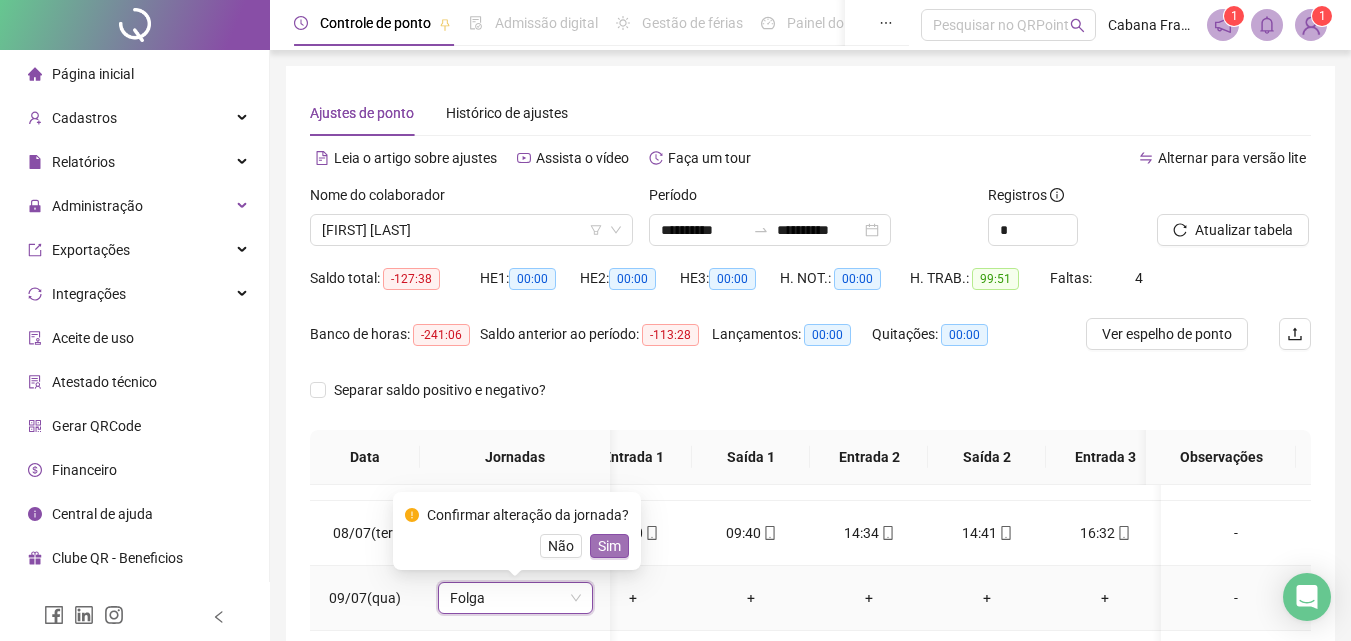 click on "Sim" at bounding box center (609, 546) 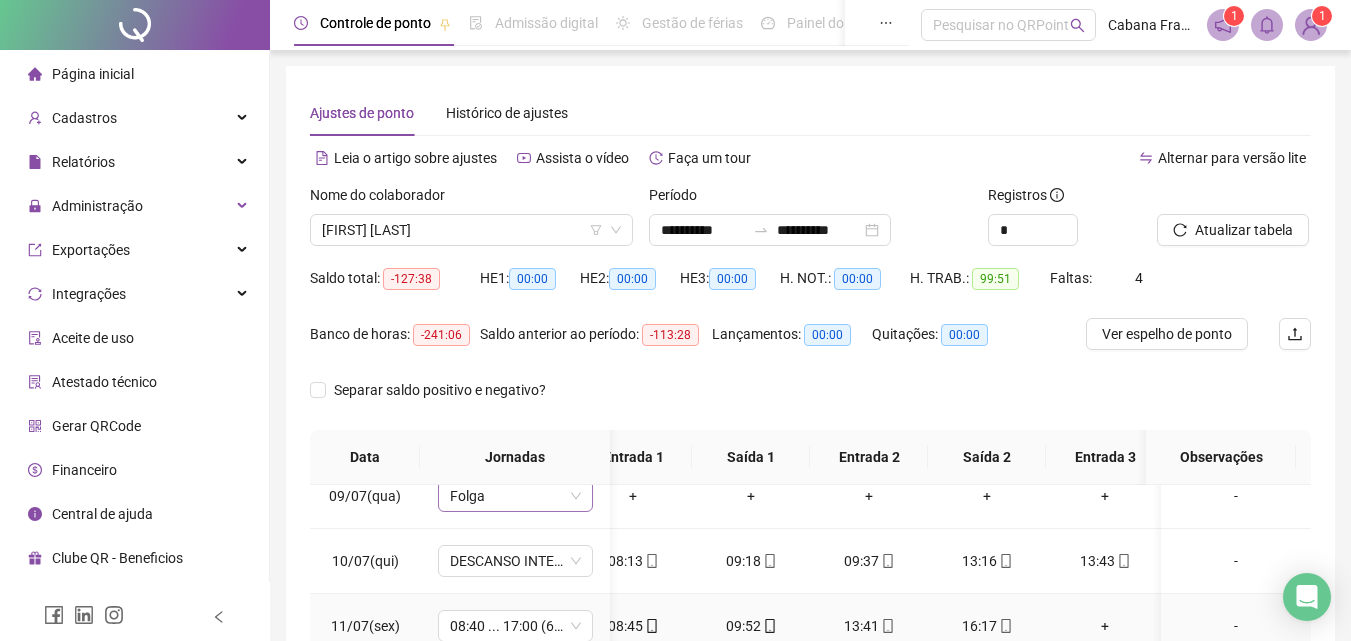scroll, scrollTop: 539, scrollLeft: 36, axis: both 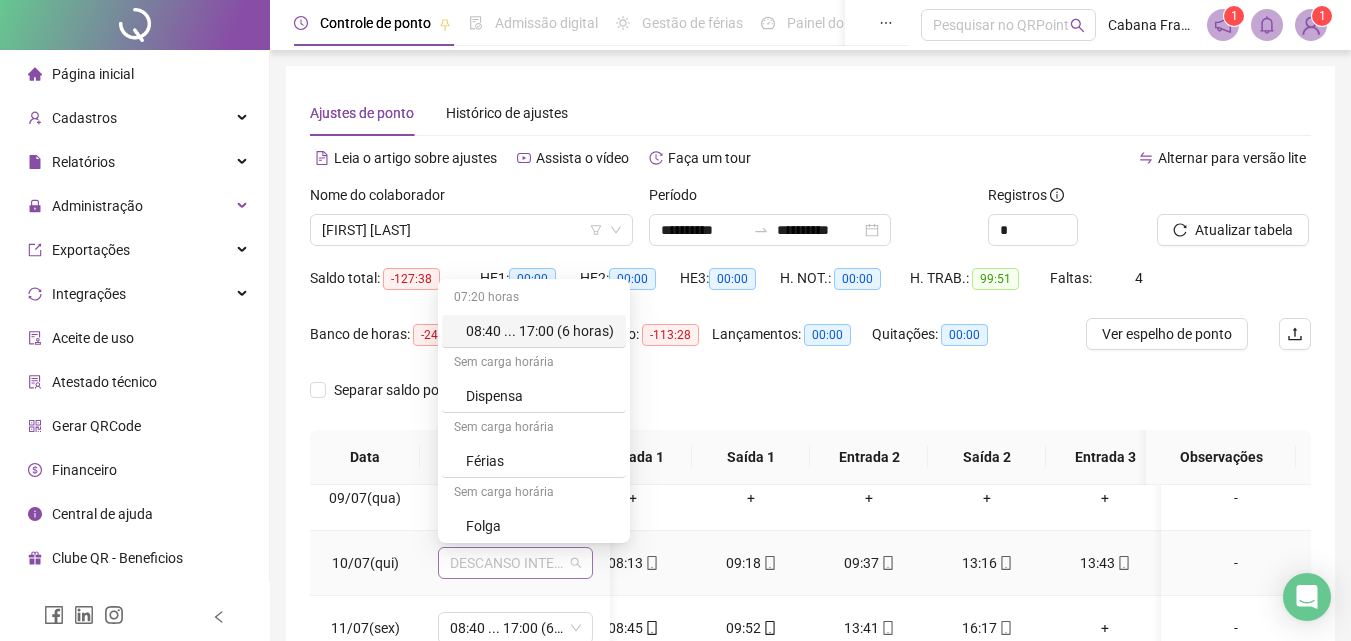 click on "DESCANSO INTER-JORNADA" at bounding box center (515, 563) 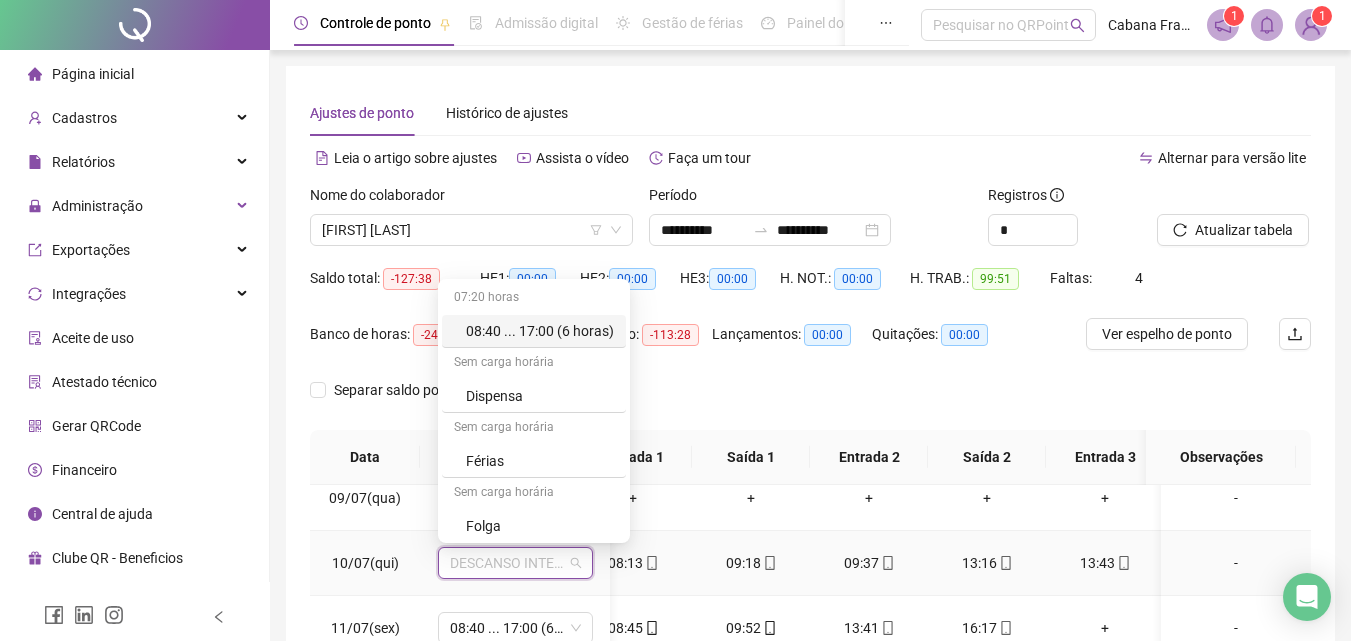 click on "08:40 ... 17:00 (6 horas)" at bounding box center [540, 331] 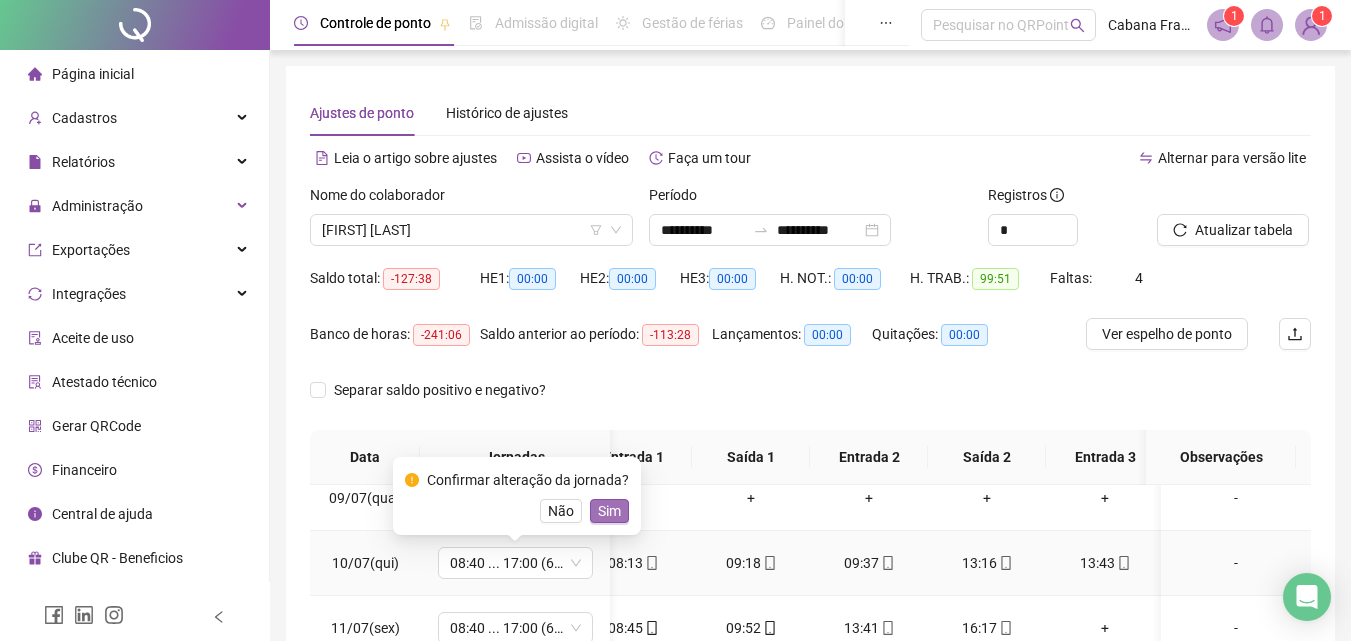 click on "Sim" at bounding box center [609, 511] 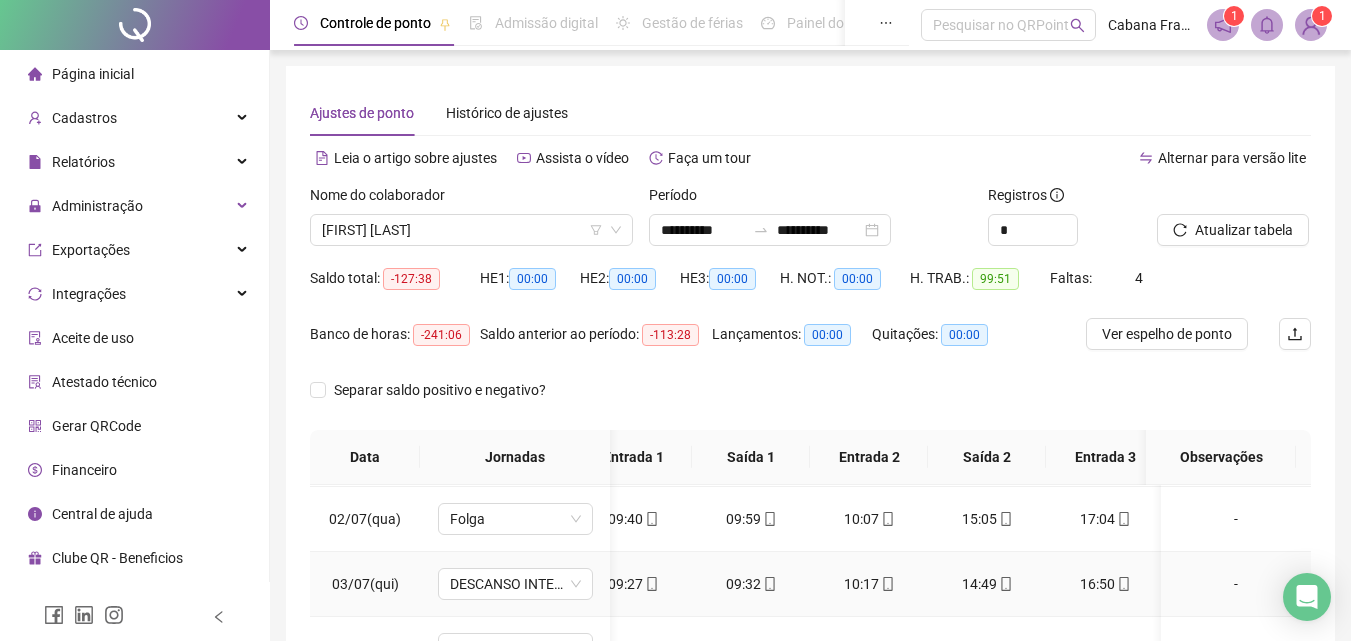 scroll, scrollTop: 61, scrollLeft: 36, axis: both 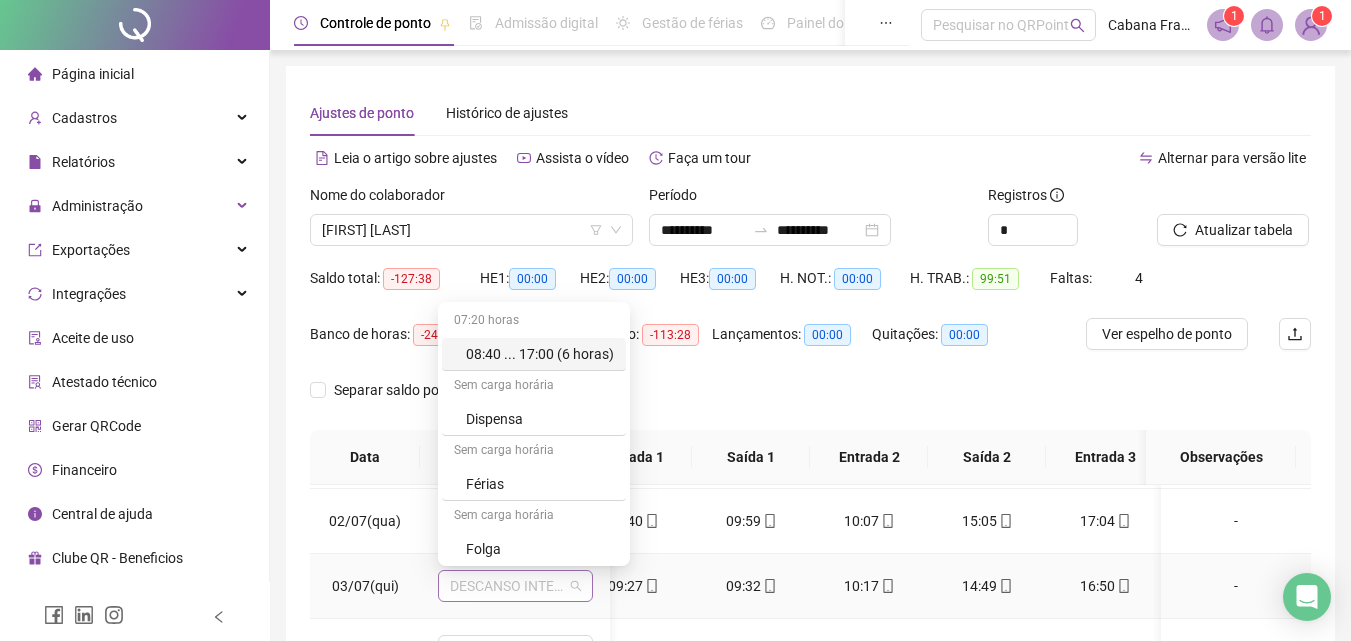 click on "DESCANSO INTER-JORNADA" at bounding box center (515, 586) 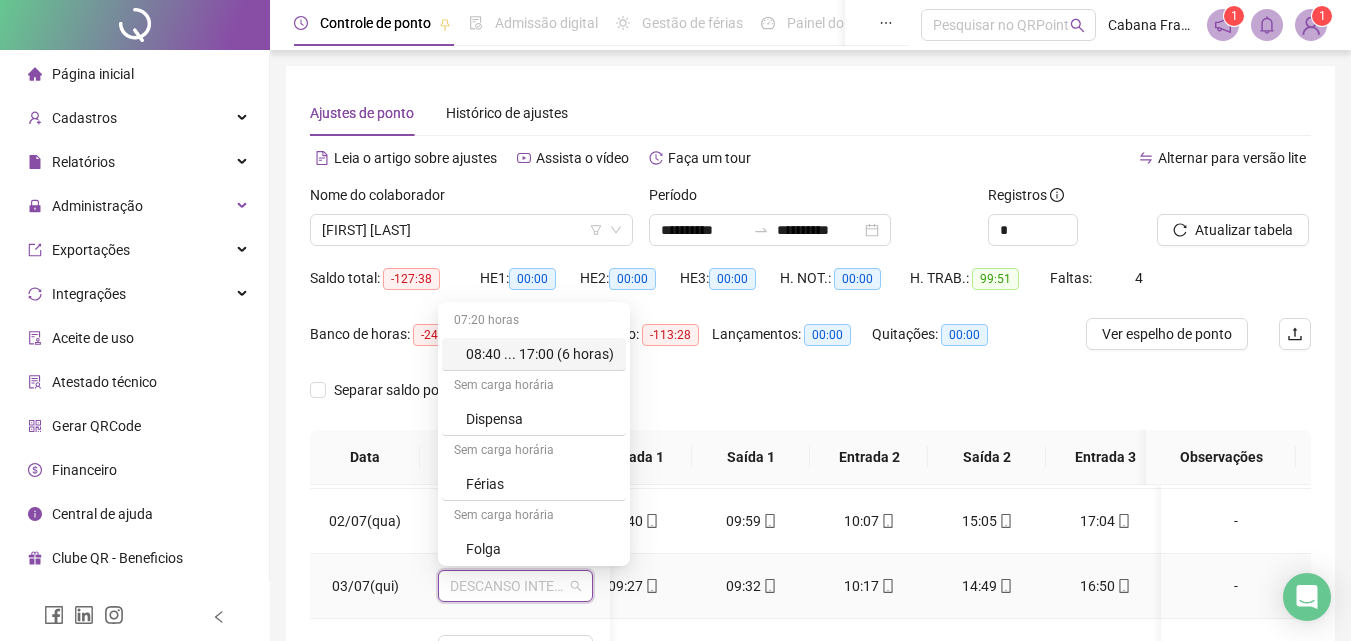 click on "08:40 ... 17:00 (6 horas)" at bounding box center [540, 354] 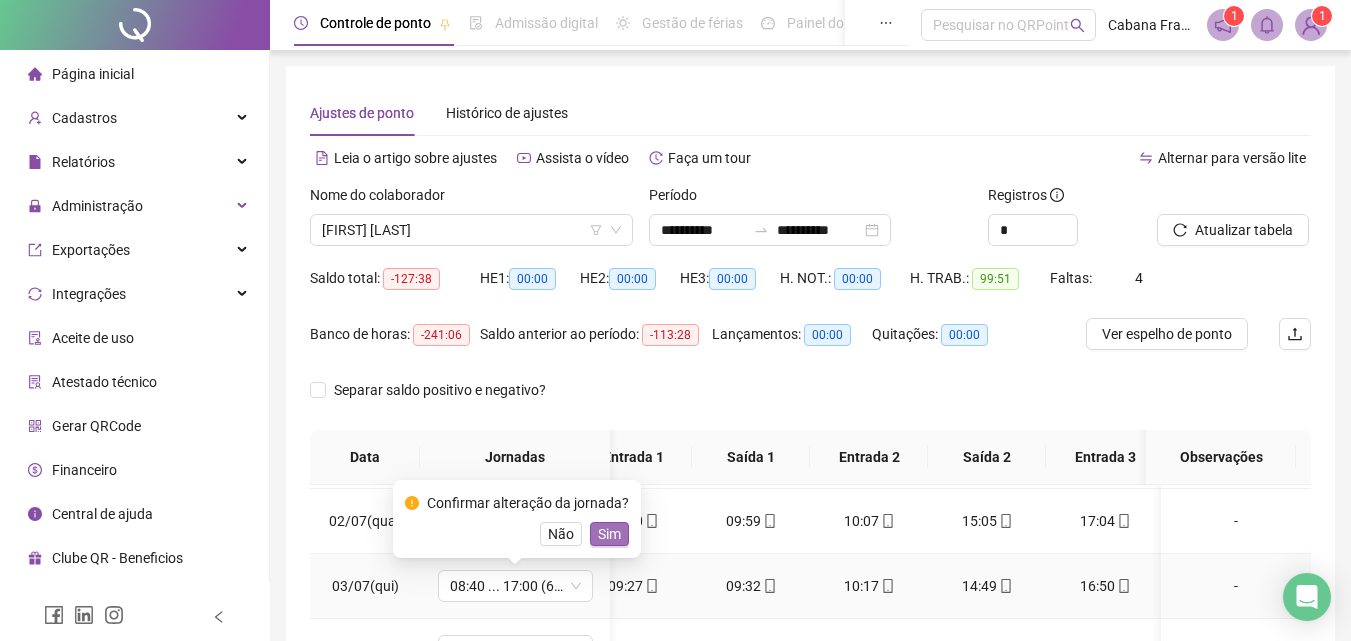 click on "Sim" at bounding box center (609, 534) 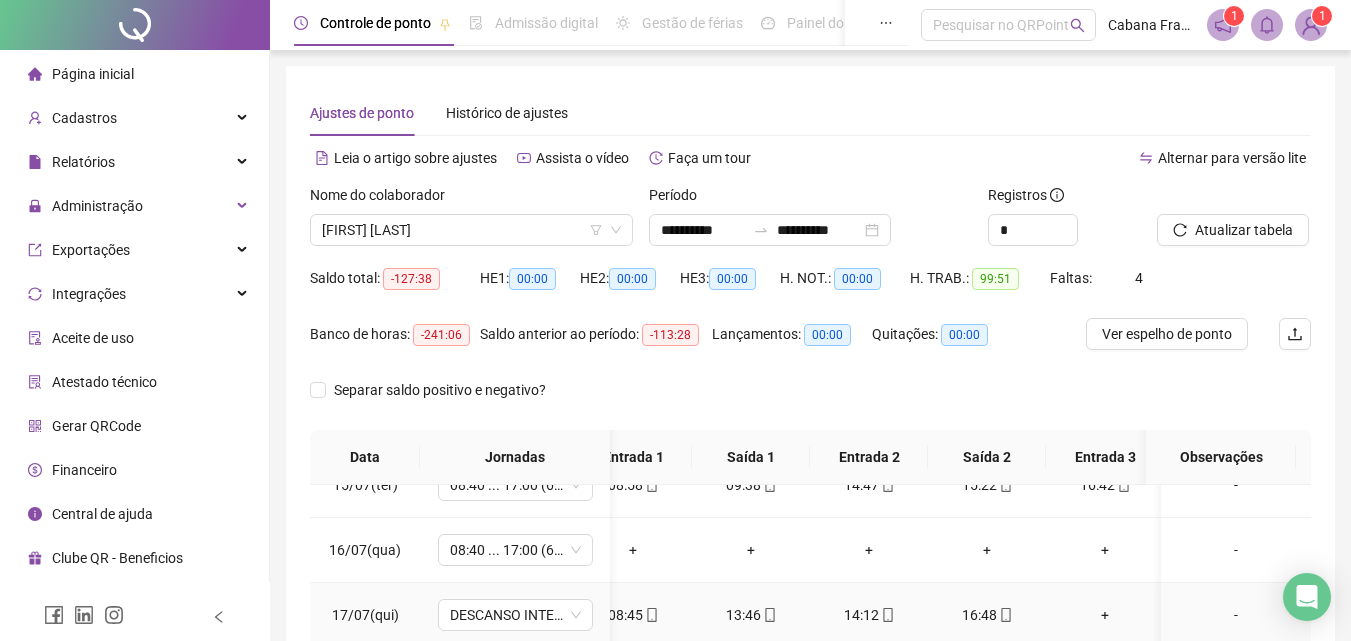 scroll, scrollTop: 943, scrollLeft: 36, axis: both 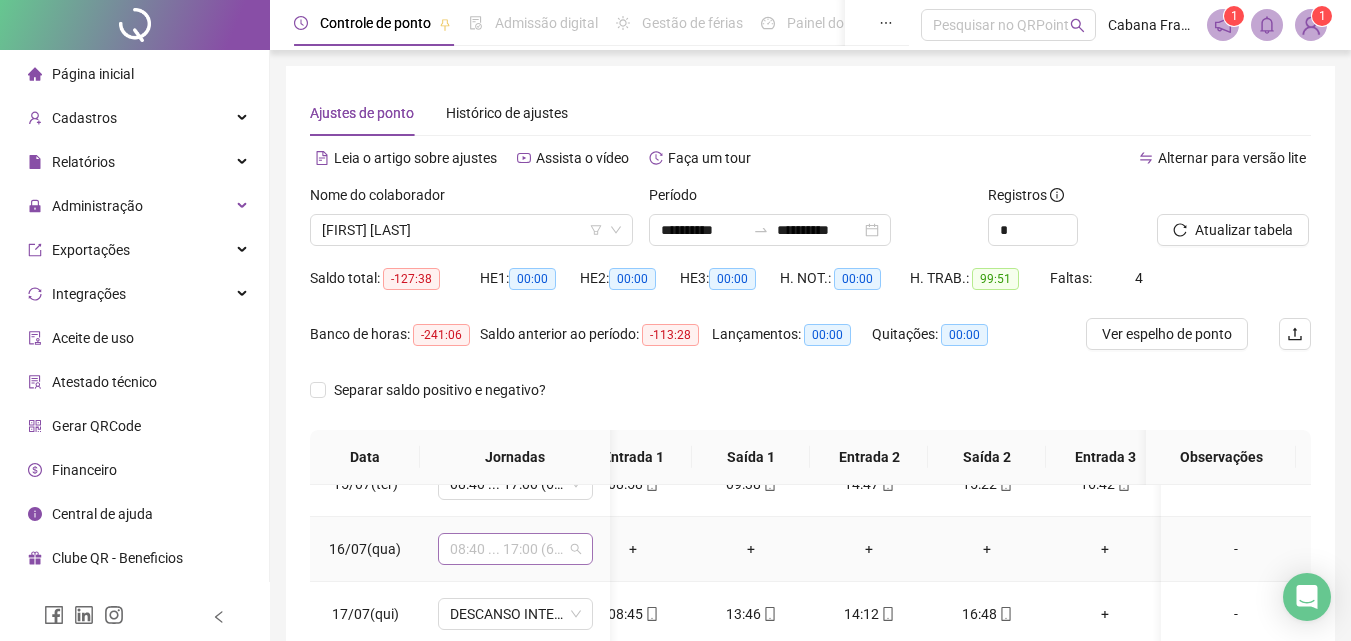 click on "08:40 ... 17:00 (6 HORAS)" at bounding box center (515, 549) 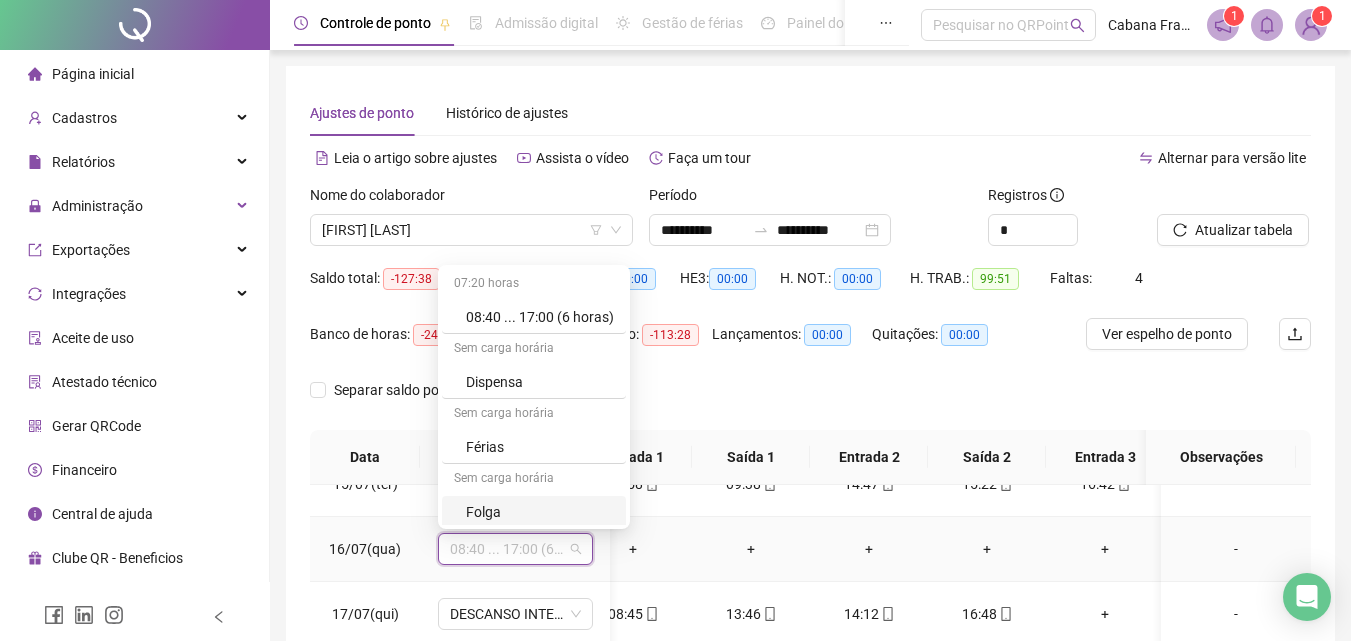 click on "Folga" at bounding box center [540, 512] 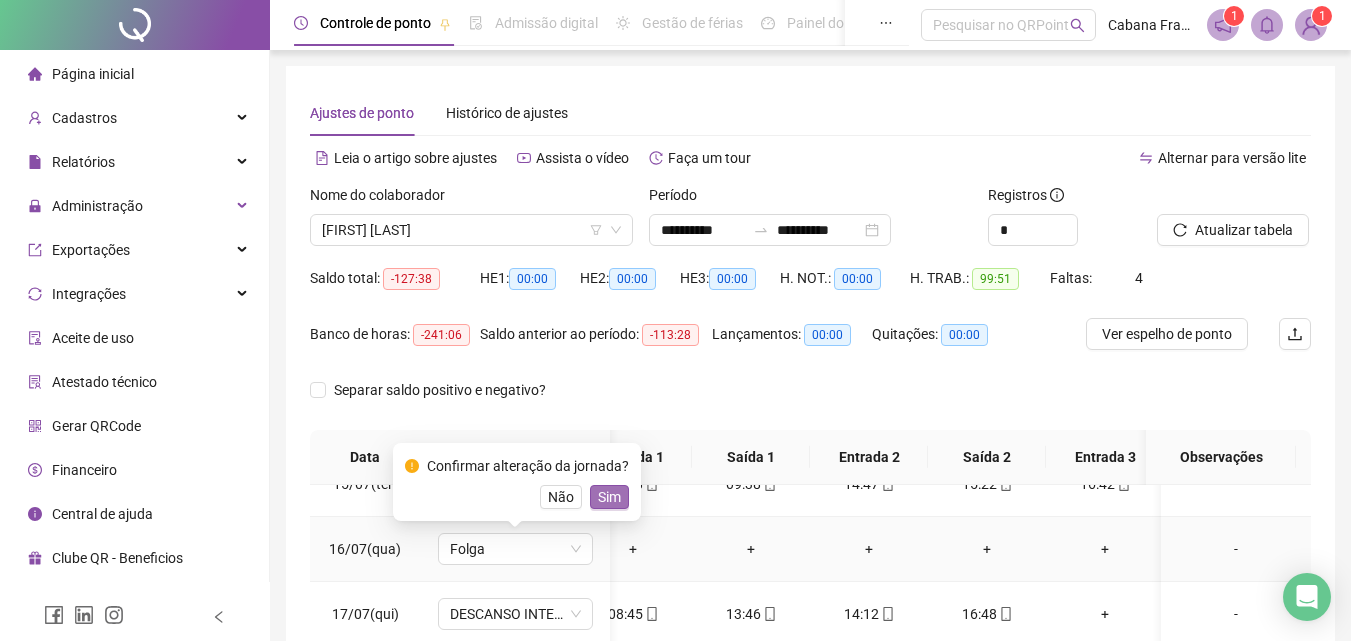 click on "Sim" at bounding box center [609, 497] 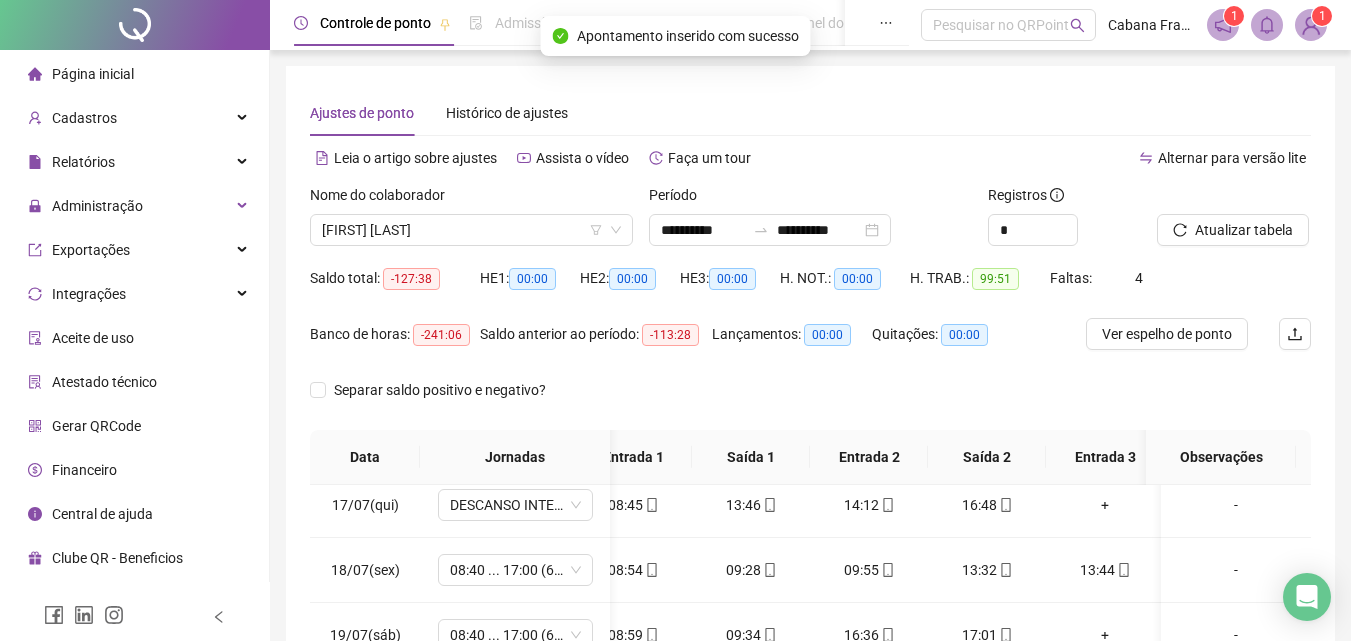 scroll, scrollTop: 1052, scrollLeft: 36, axis: both 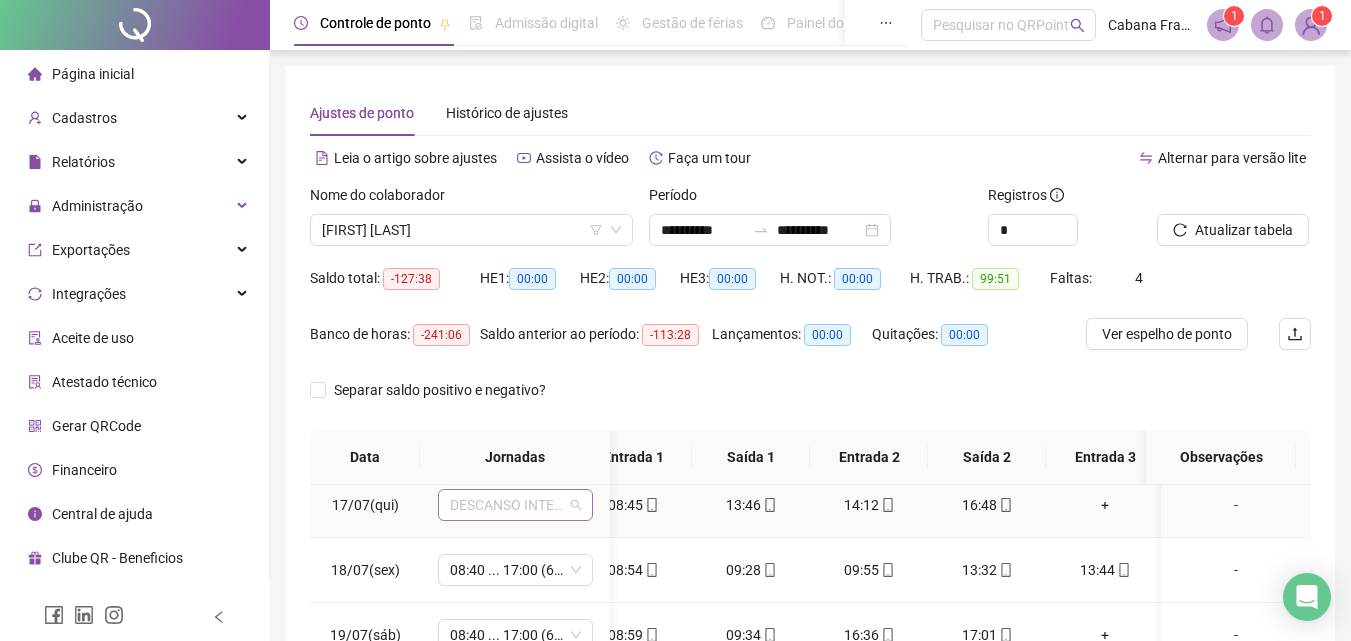 click on "DESCANSO INTER-JORNADA" at bounding box center [515, 505] 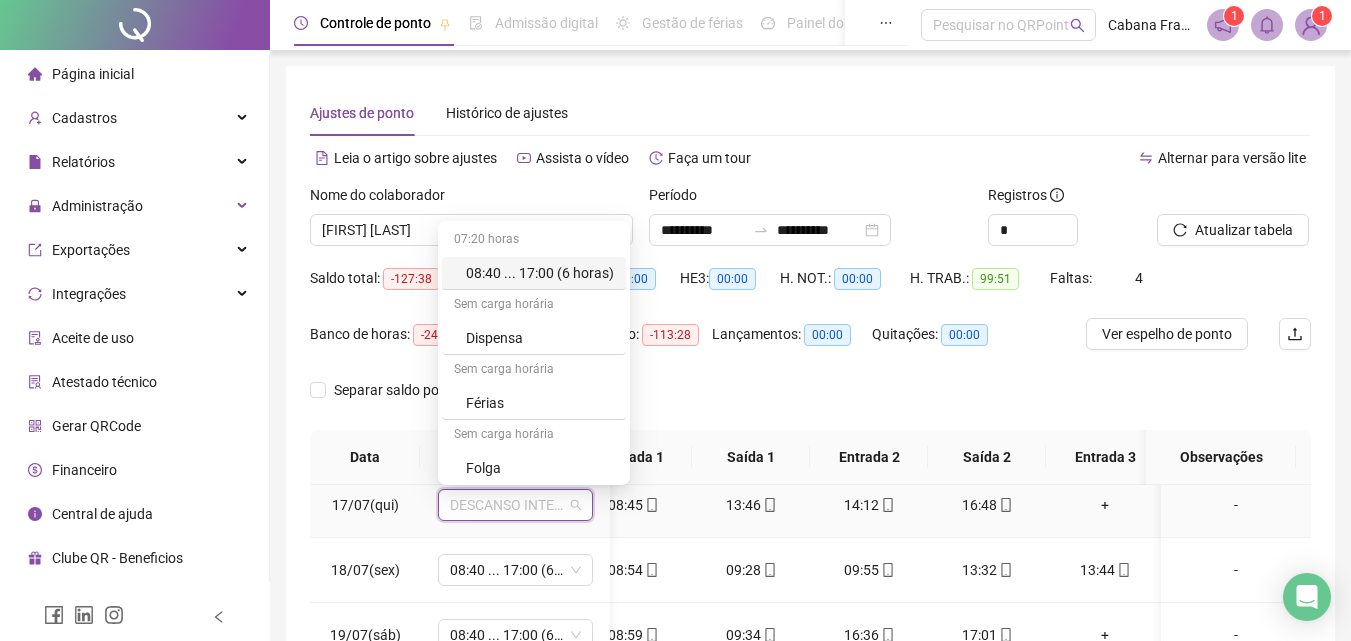 click on "08:40 ... 17:00 (6 horas)" at bounding box center (540, 273) 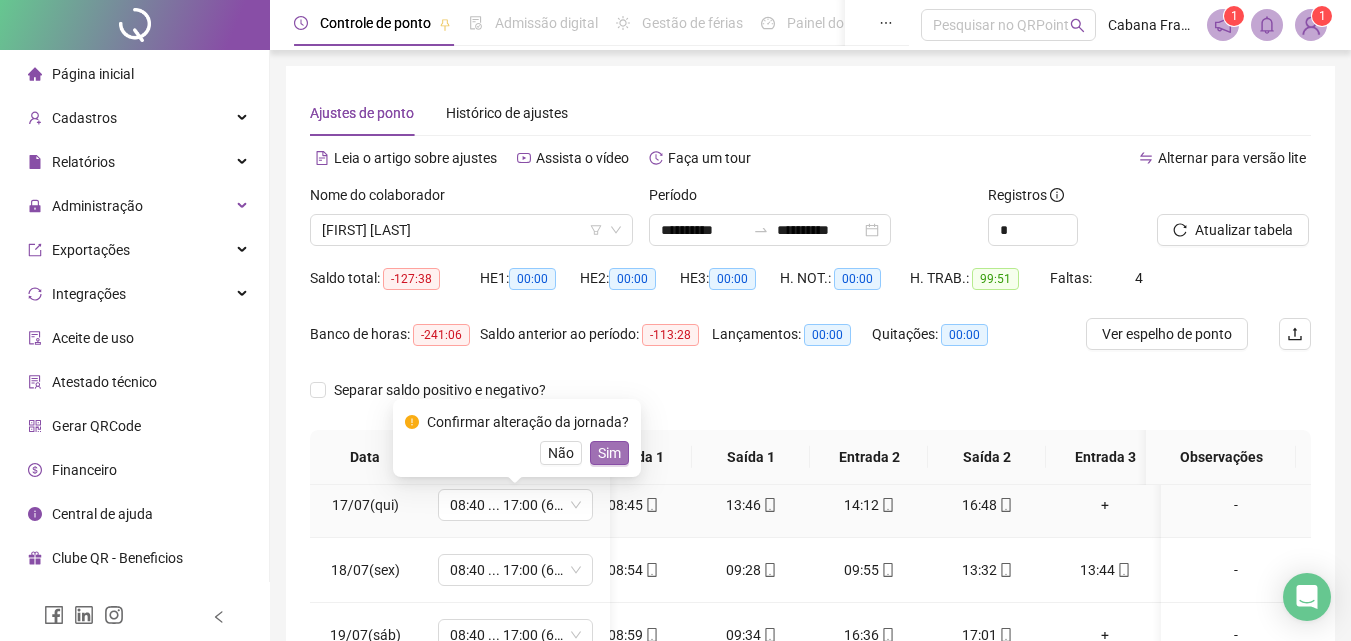 click on "Sim" at bounding box center (609, 453) 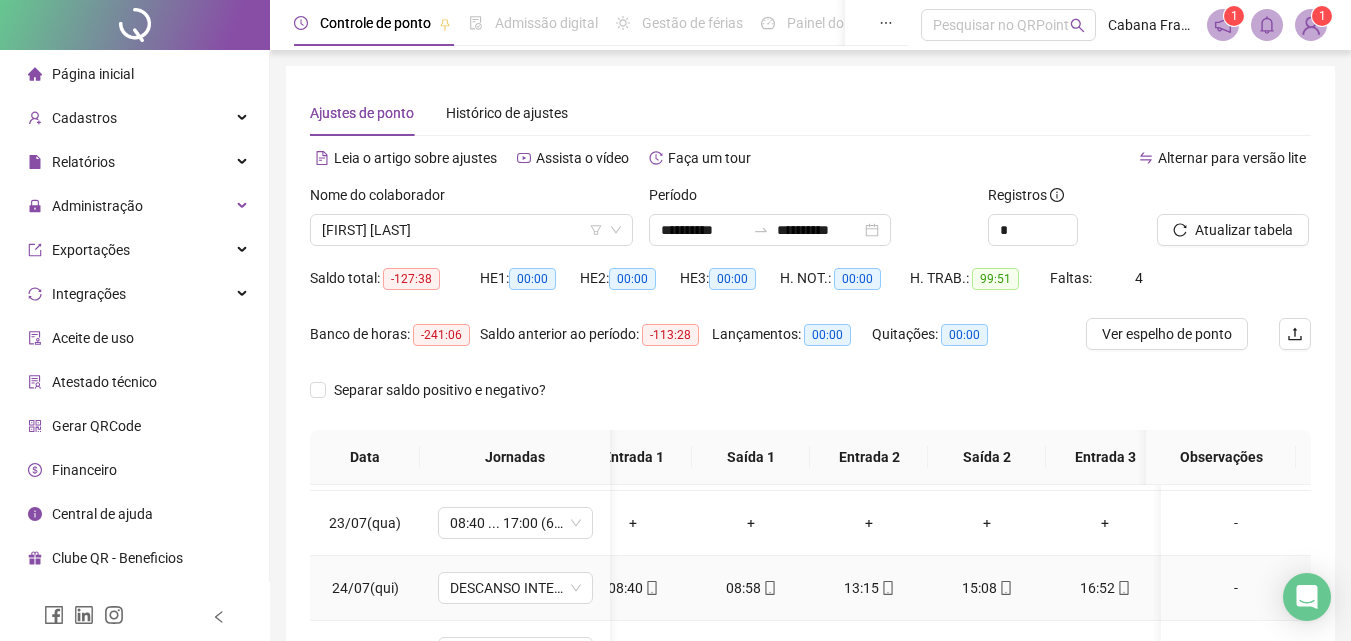 scroll, scrollTop: 1422, scrollLeft: 36, axis: both 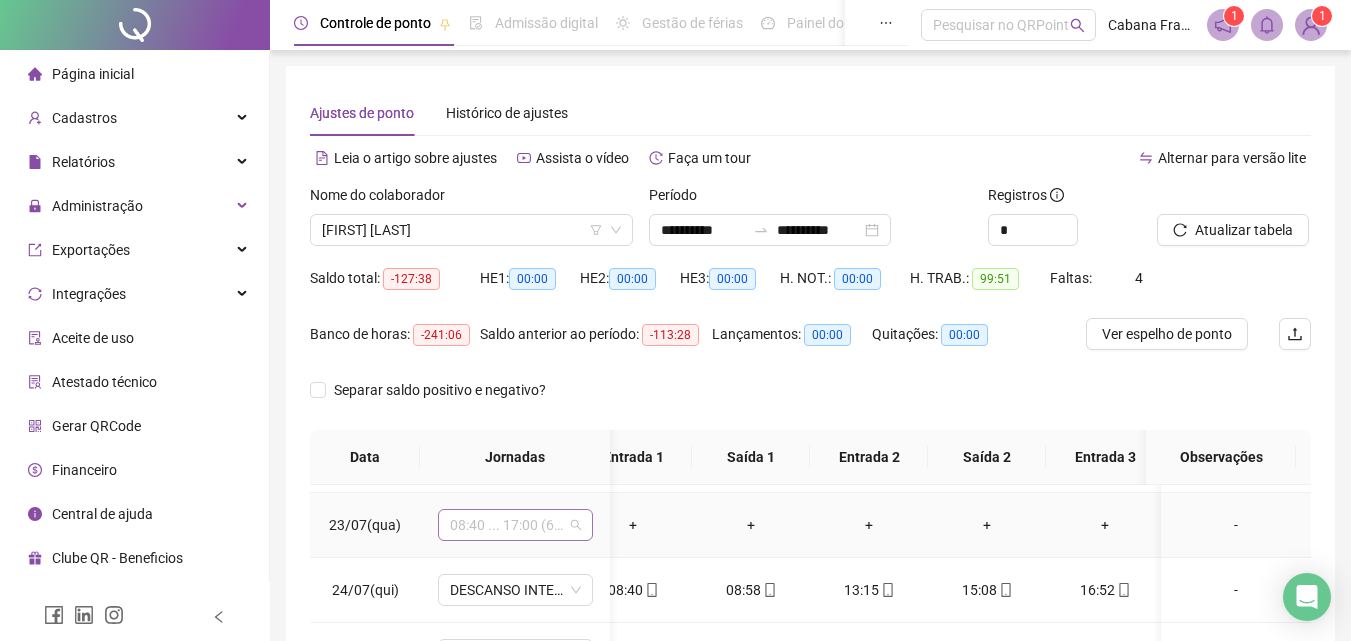 click on "08:40 ... 17:00 (6 HORAS)" at bounding box center [515, 525] 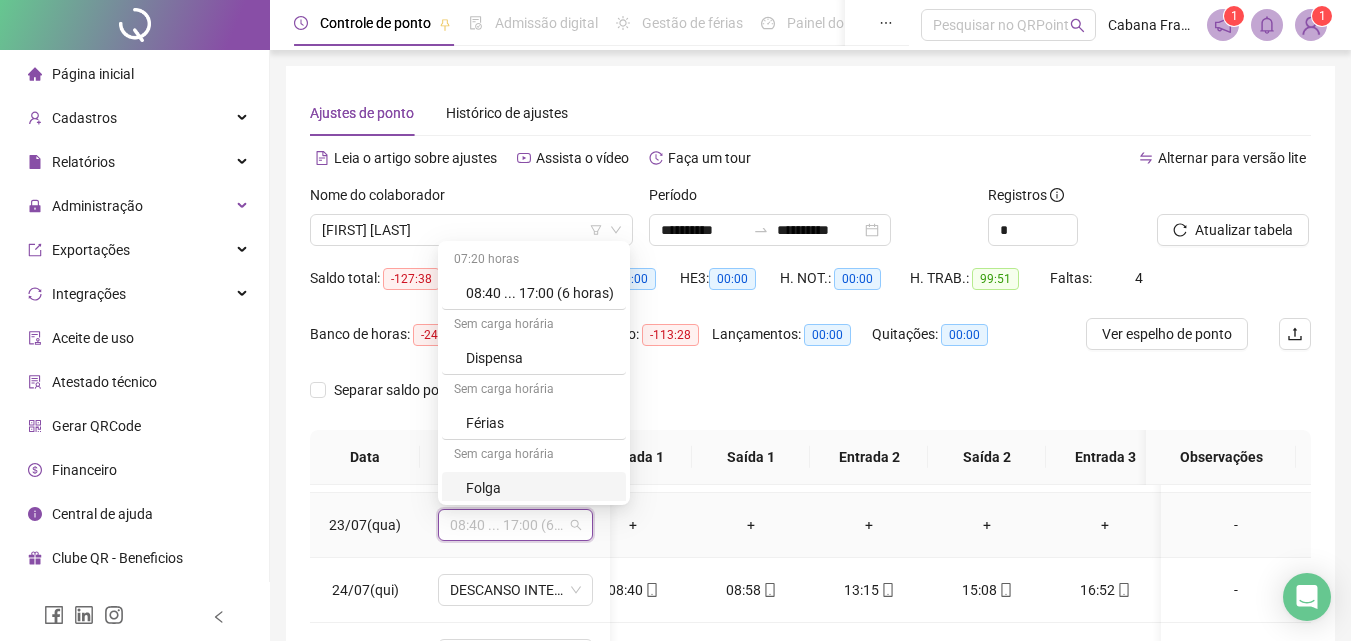 click on "Folga" at bounding box center [540, 488] 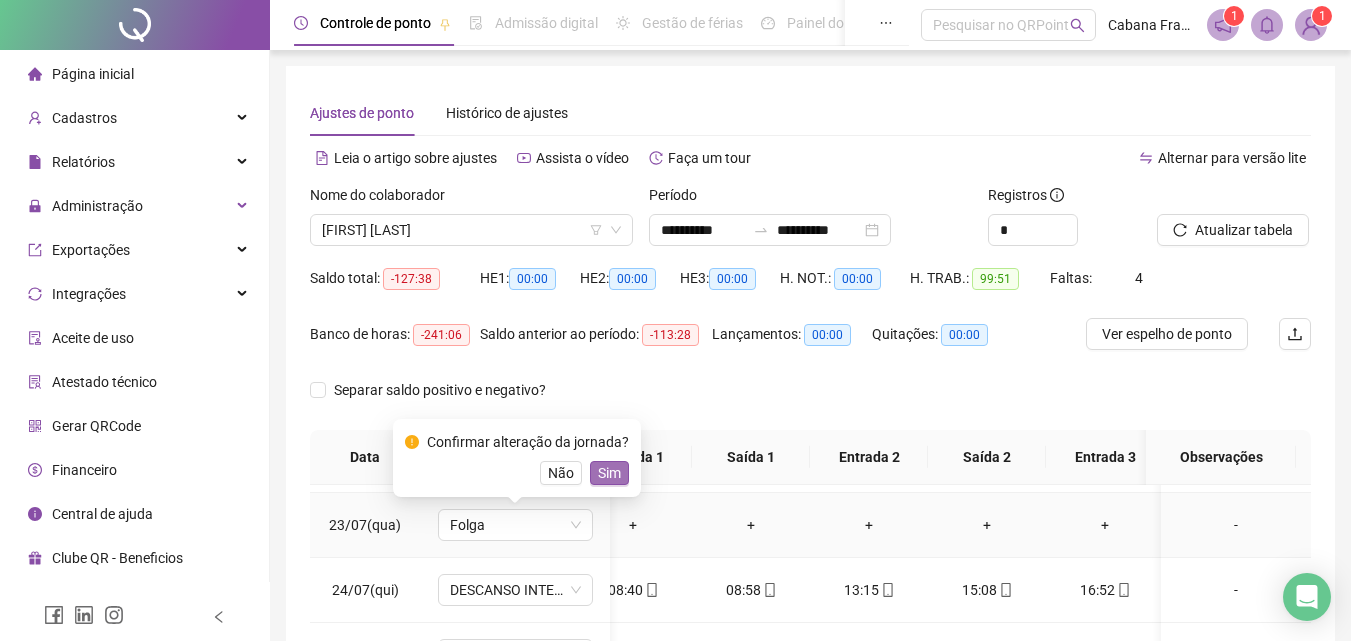 click on "Sim" at bounding box center [609, 473] 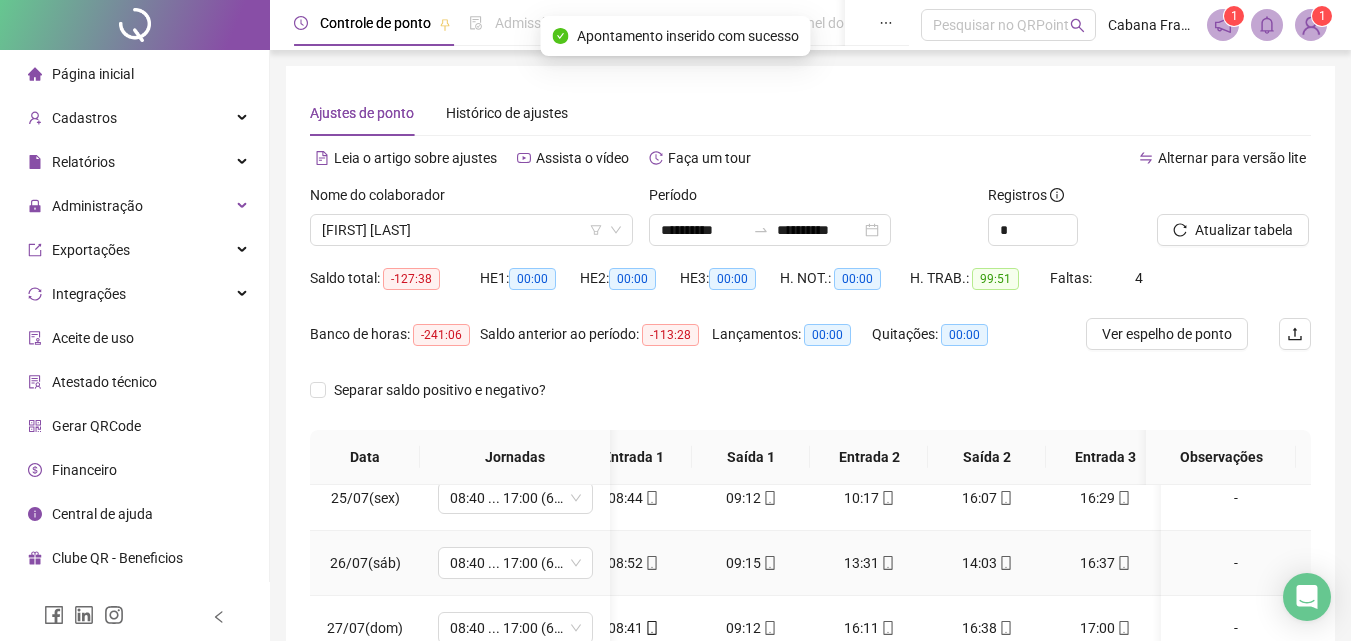 scroll, scrollTop: 1603, scrollLeft: 36, axis: both 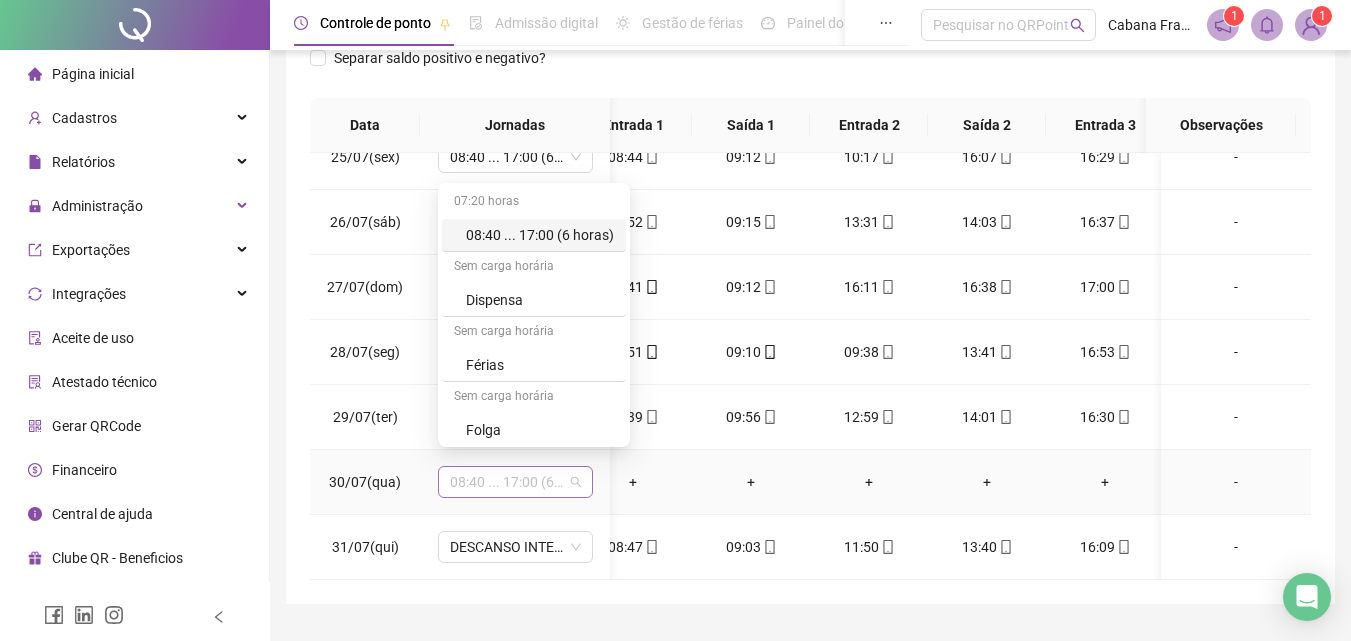 click on "08:40 ... 17:00 (6 HORAS)" at bounding box center [515, 482] 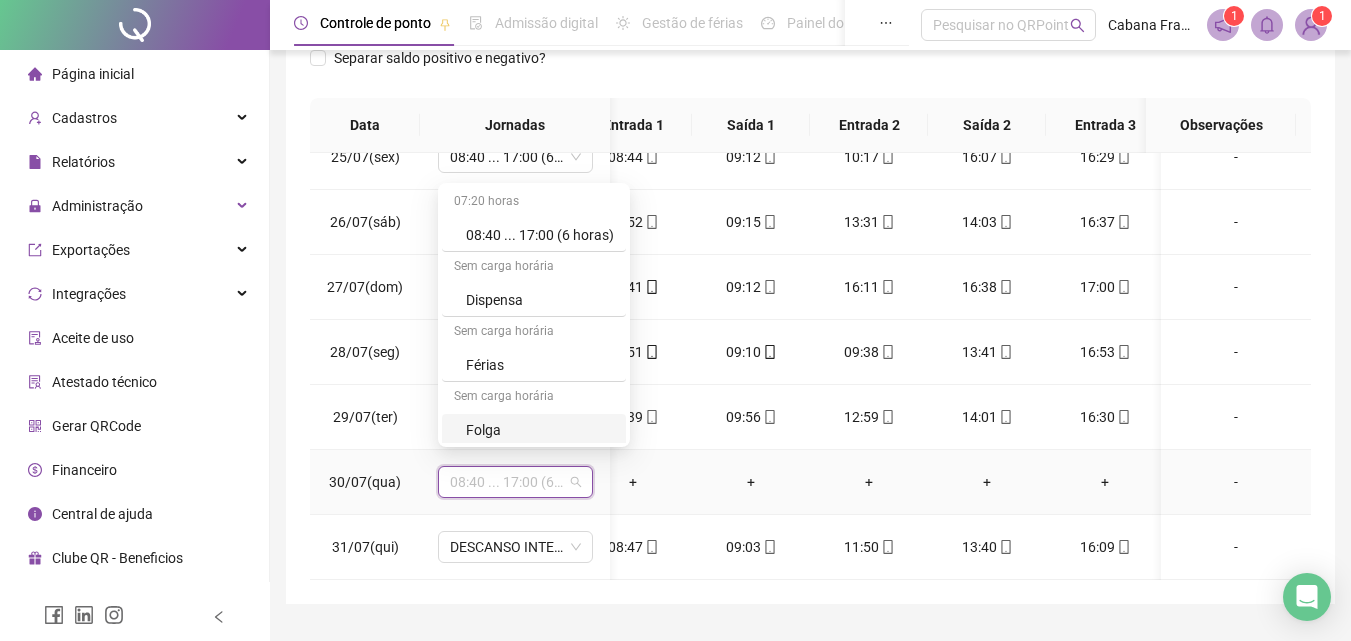 click on "Folga" at bounding box center (540, 430) 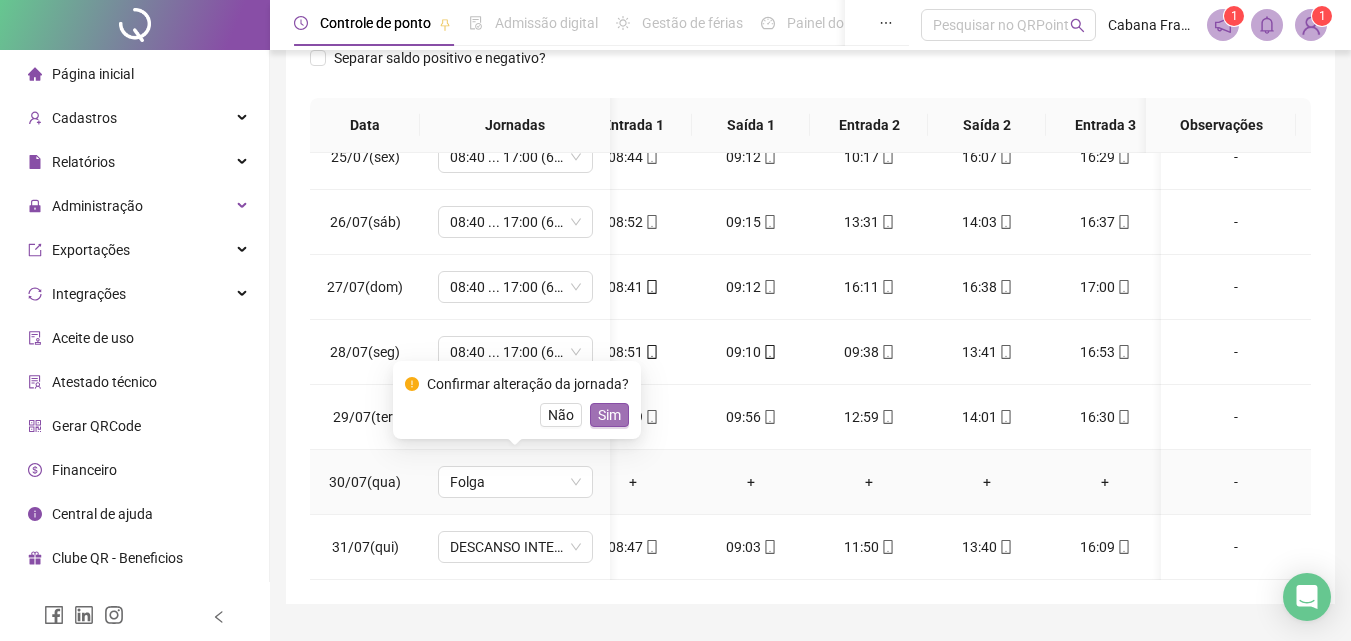 click on "Sim" at bounding box center [609, 415] 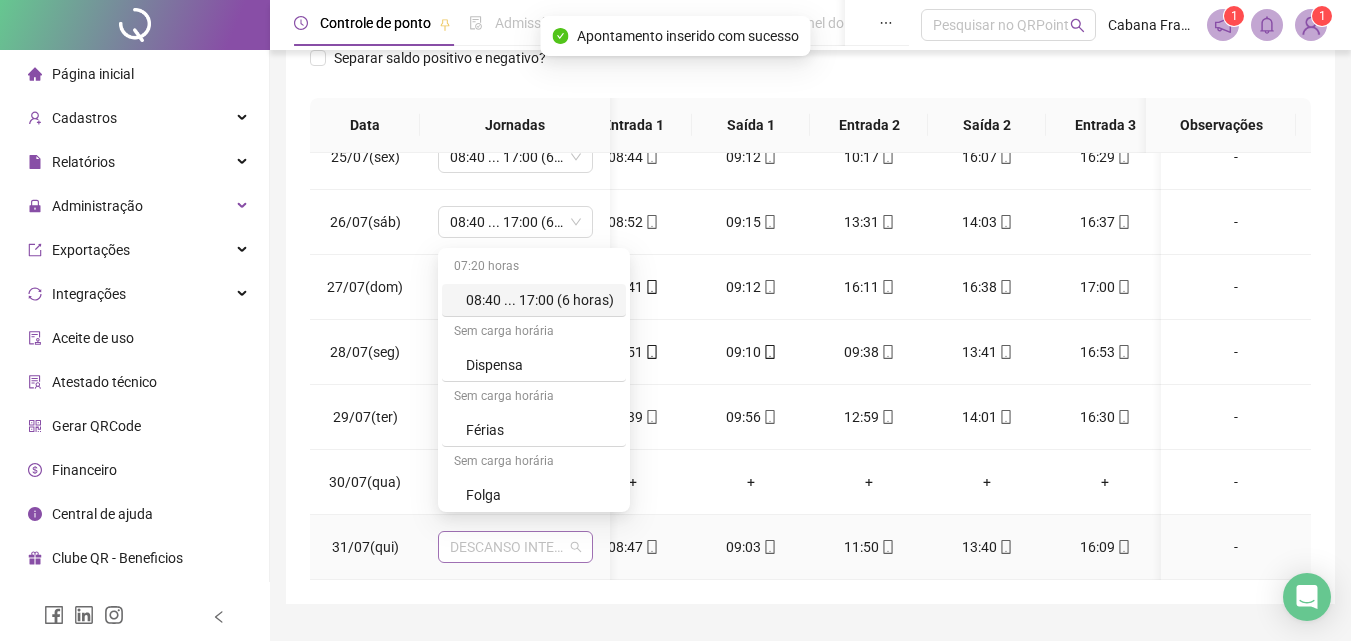 click on "DESCANSO INTER-JORNADA" at bounding box center (515, 547) 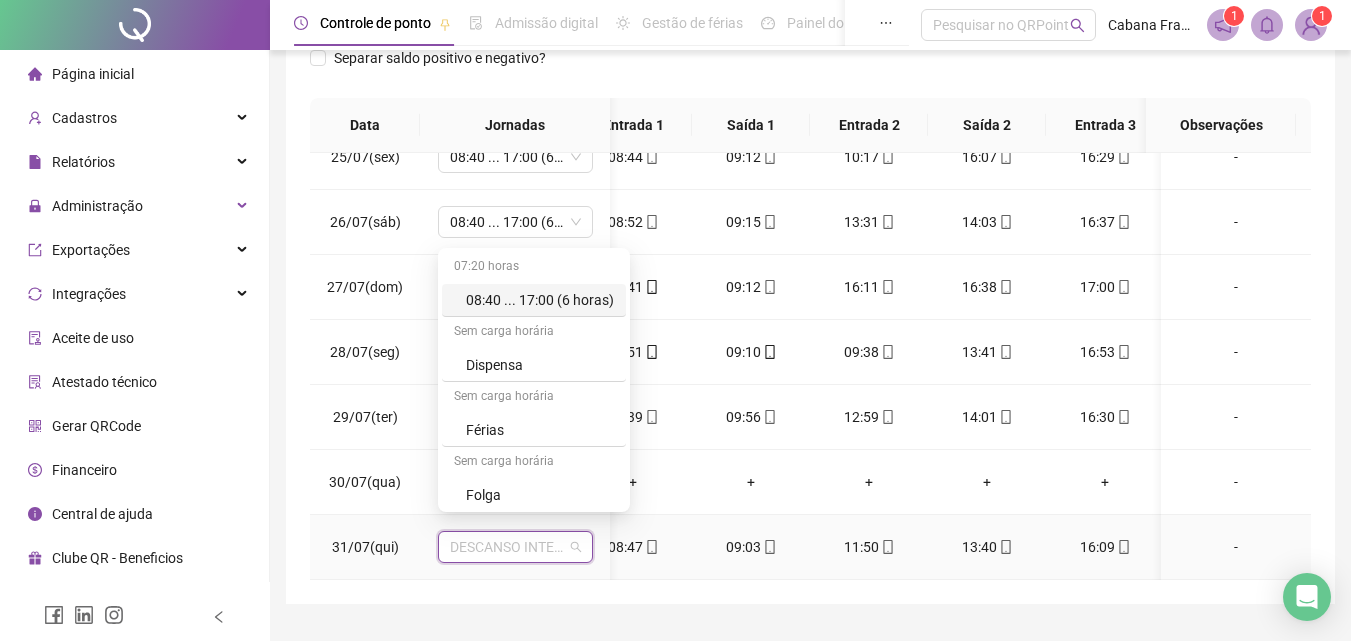 click on "08:40 ... 17:00 (6 horas)" at bounding box center (540, 300) 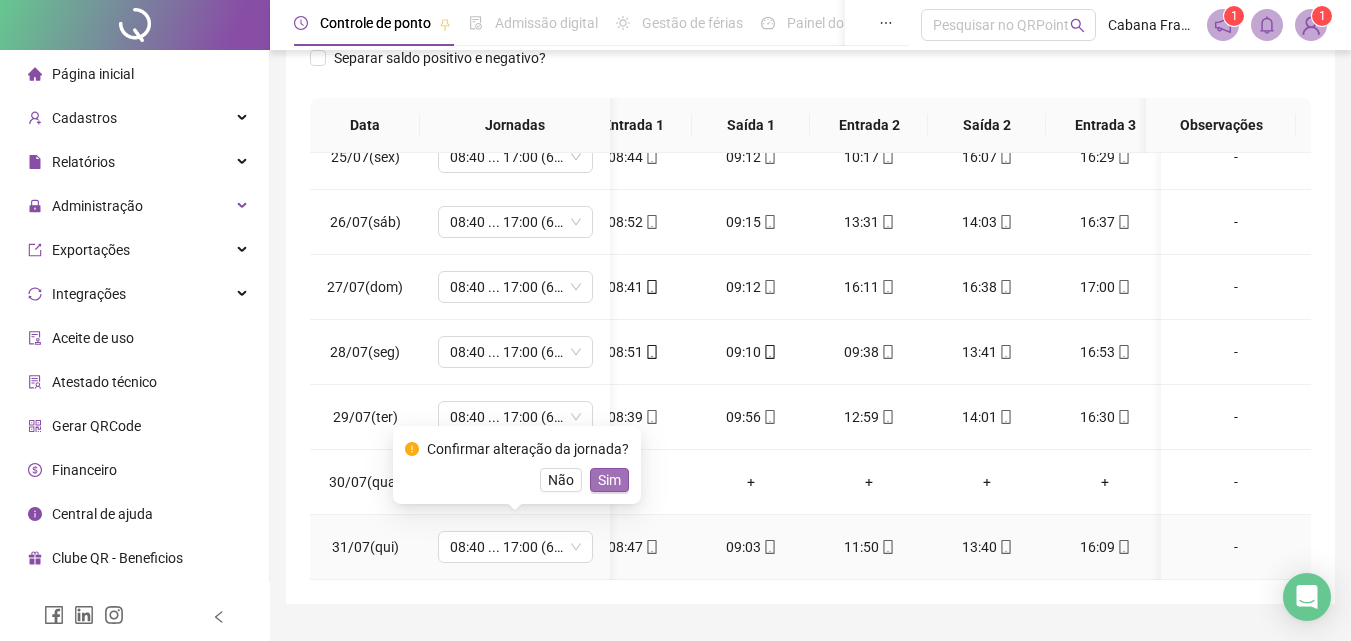 click on "Sim" at bounding box center [609, 480] 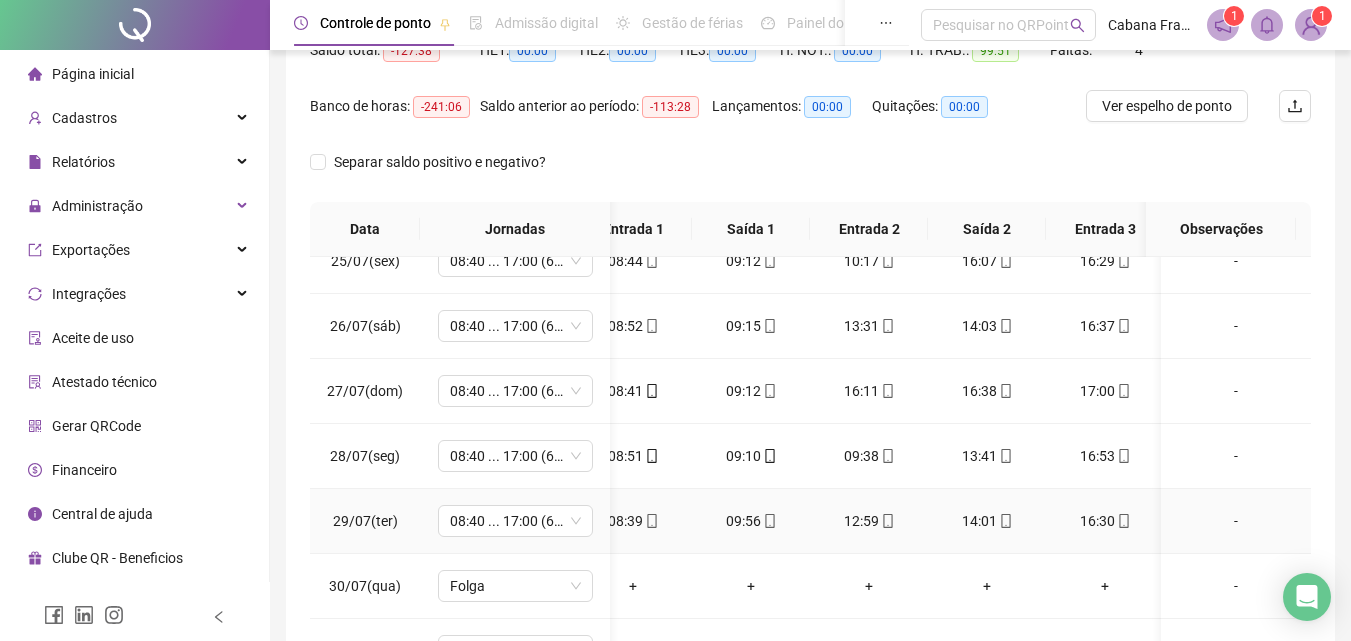 scroll, scrollTop: 381, scrollLeft: 0, axis: vertical 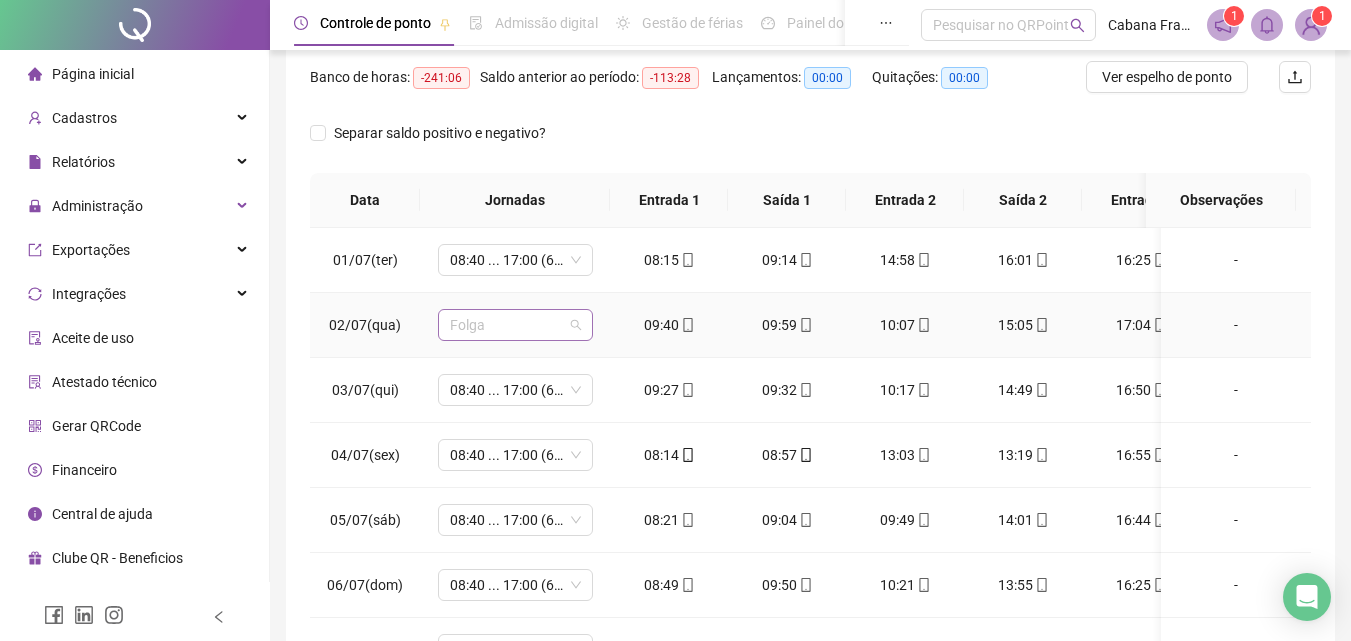 click on "Folga" at bounding box center (515, 325) 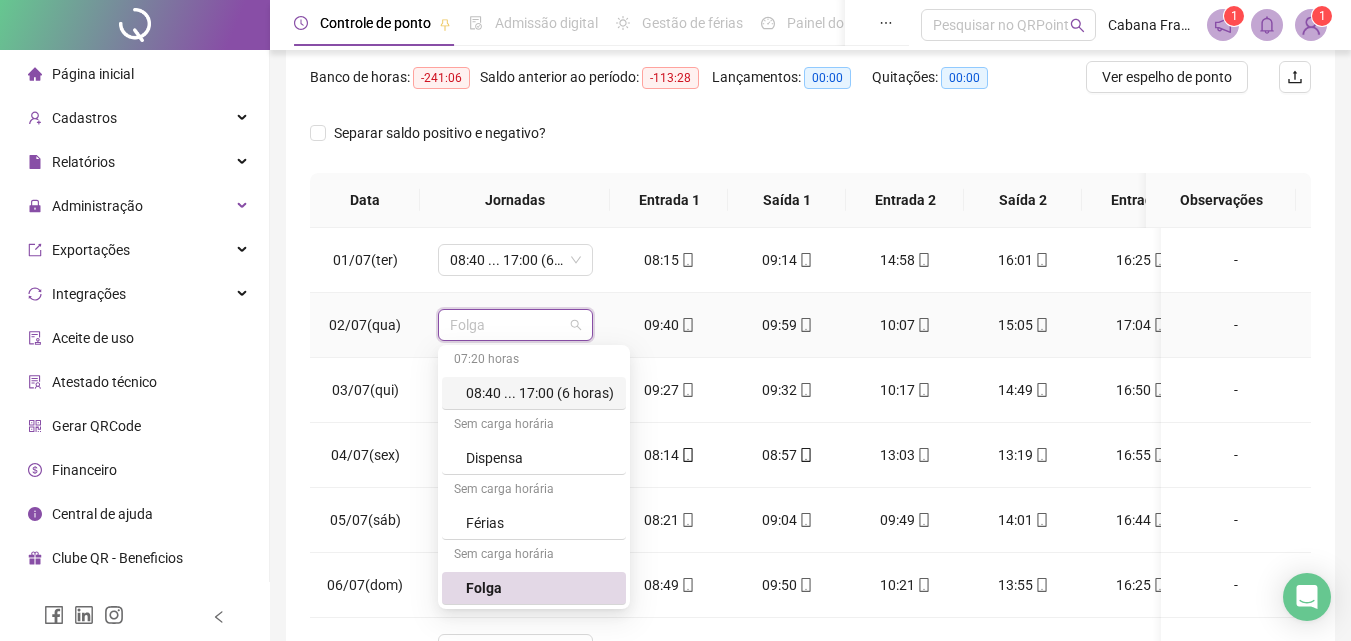 click on "08:40 ... 17:00 (6 horas)" at bounding box center (540, 393) 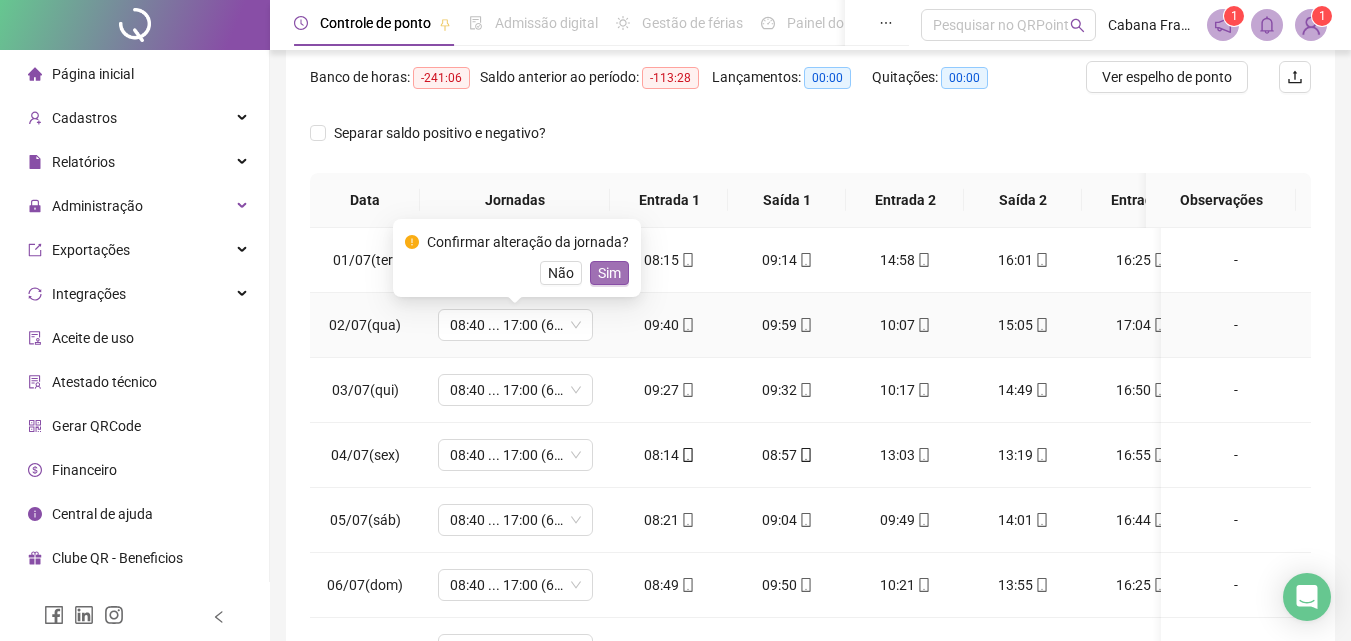 click on "Sim" at bounding box center [609, 273] 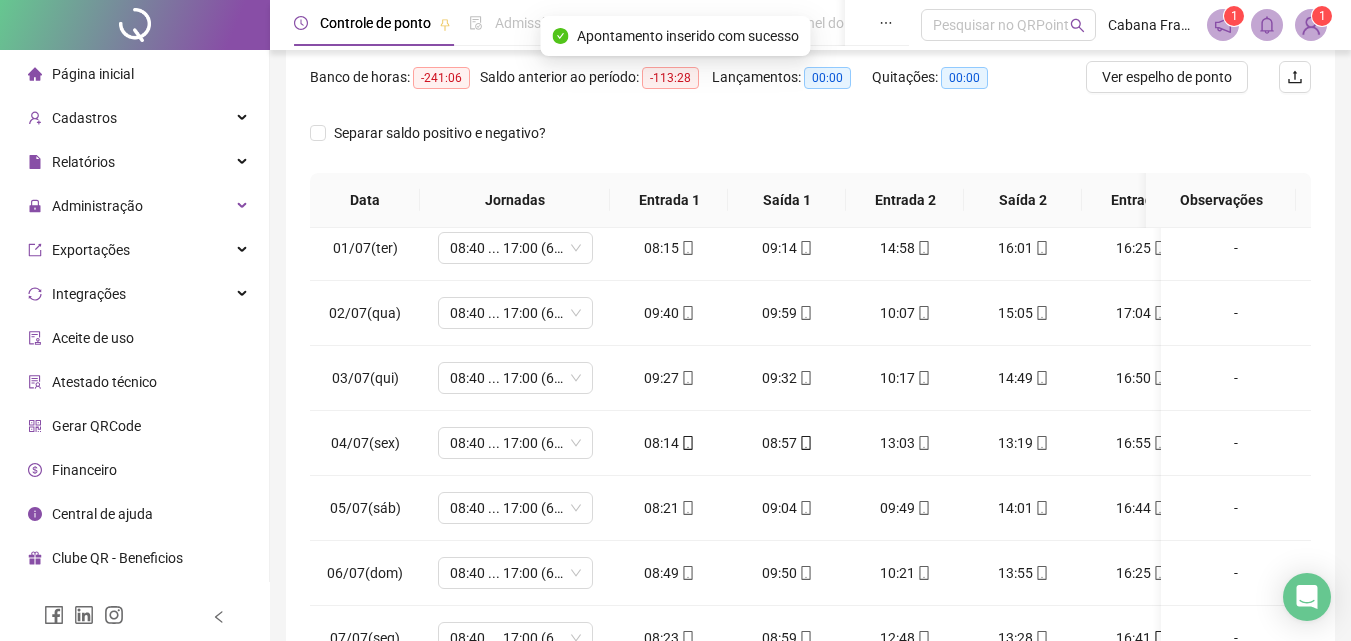 scroll, scrollTop: 0, scrollLeft: 0, axis: both 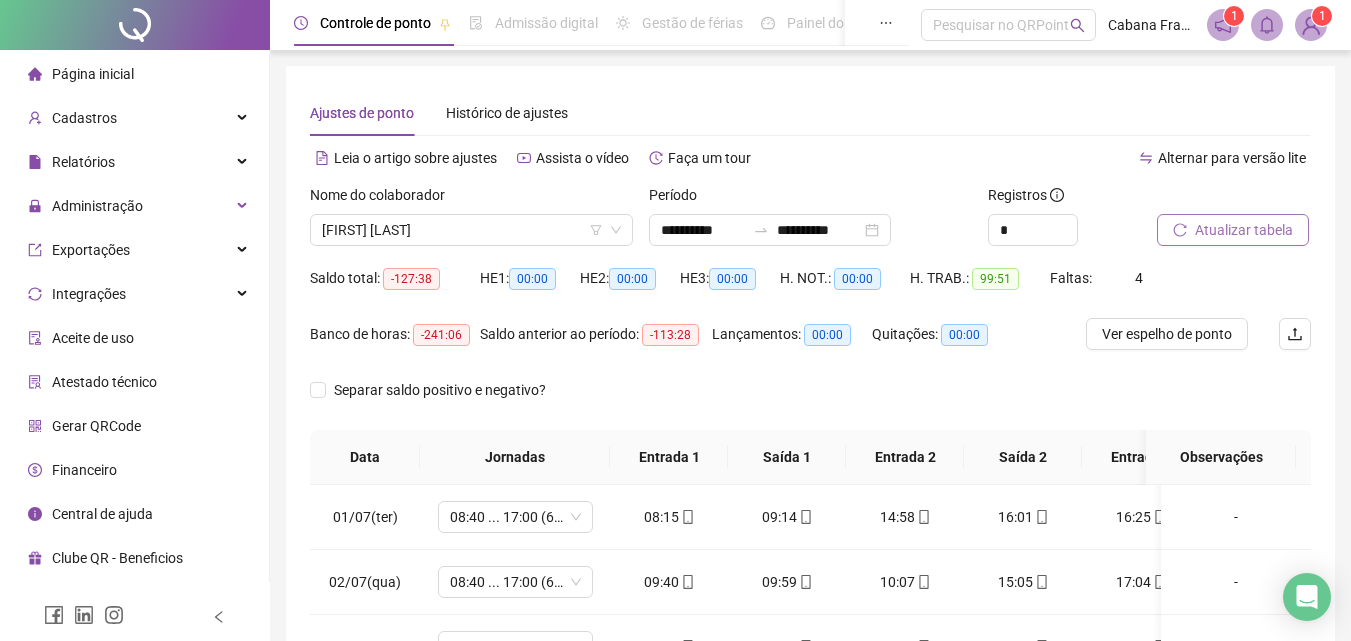 click on "Atualizar tabela" at bounding box center (1244, 230) 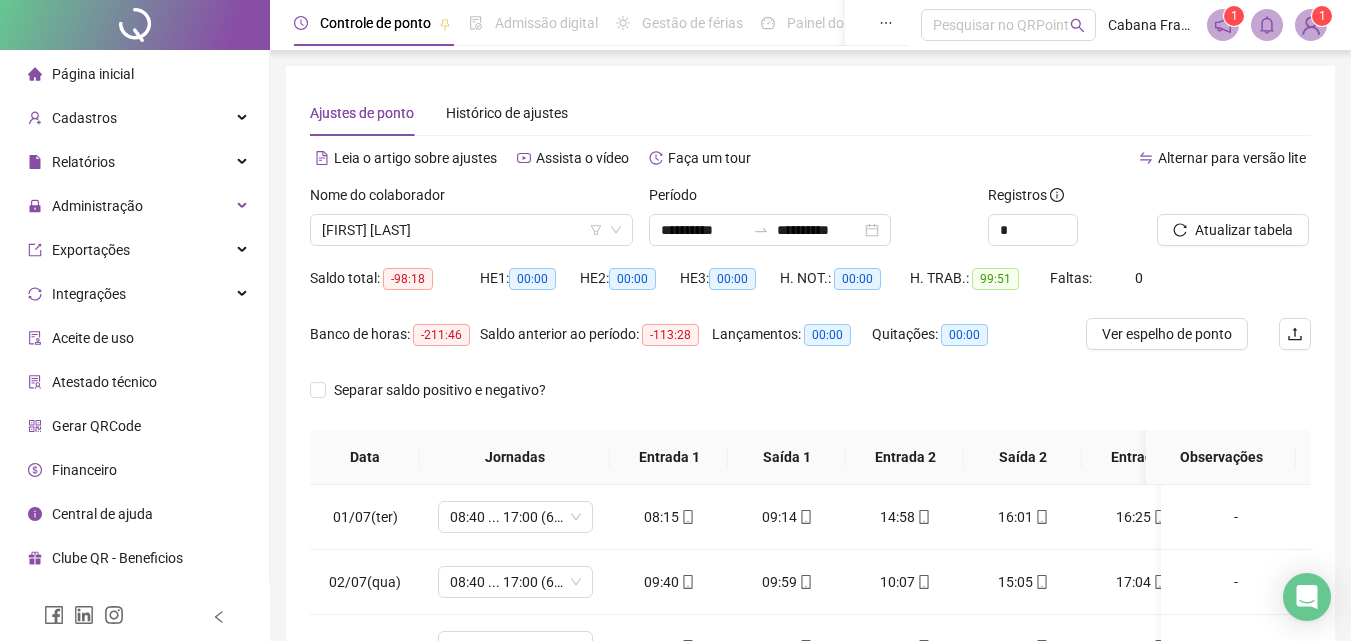 click on "-98:18" at bounding box center [408, 279] 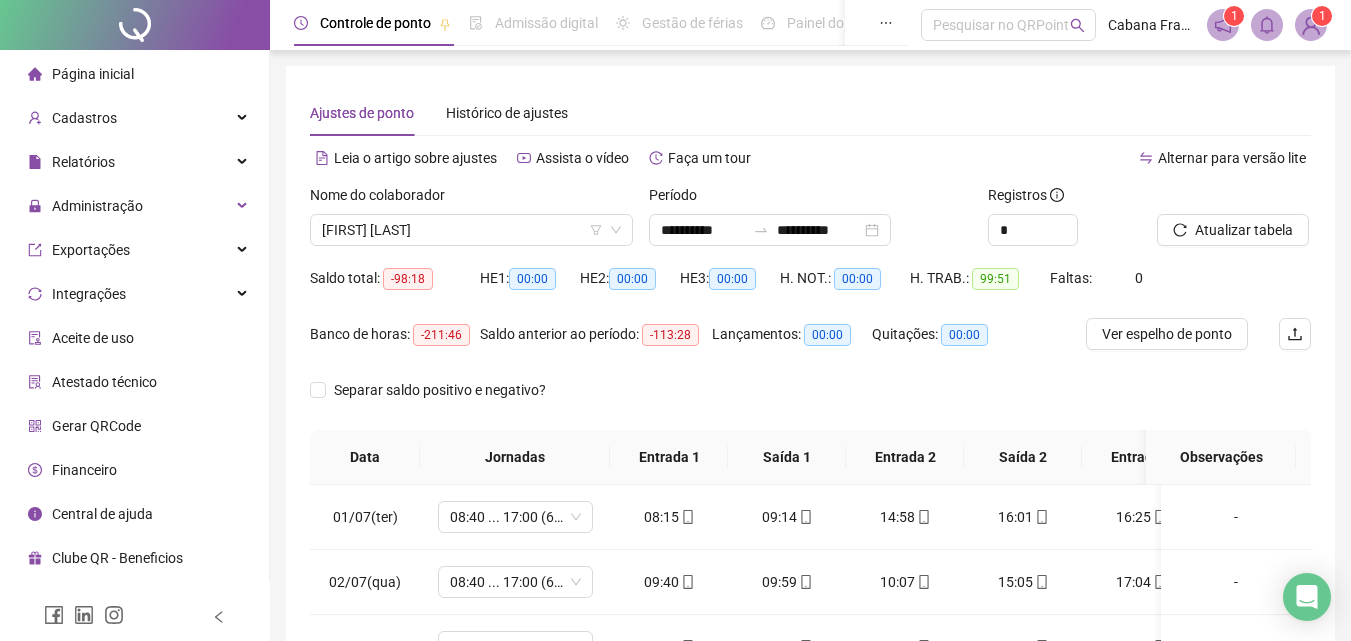 click on "99:51" at bounding box center [995, 279] 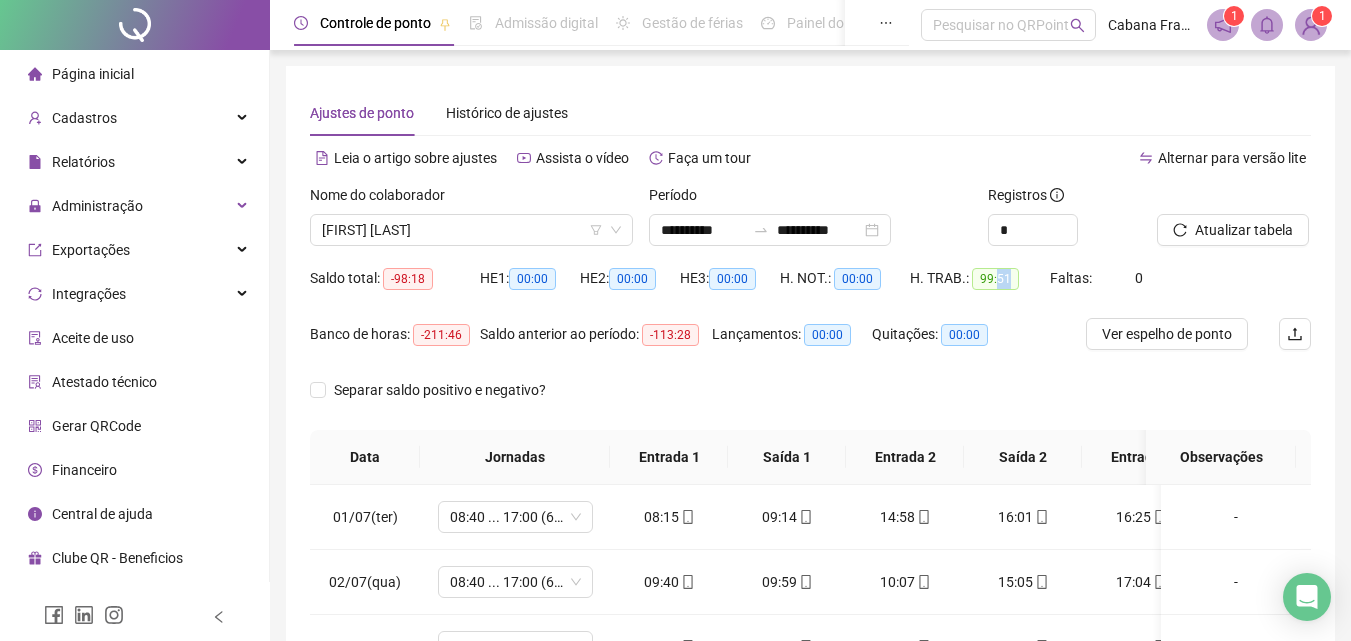 click on "99:51" at bounding box center [995, 279] 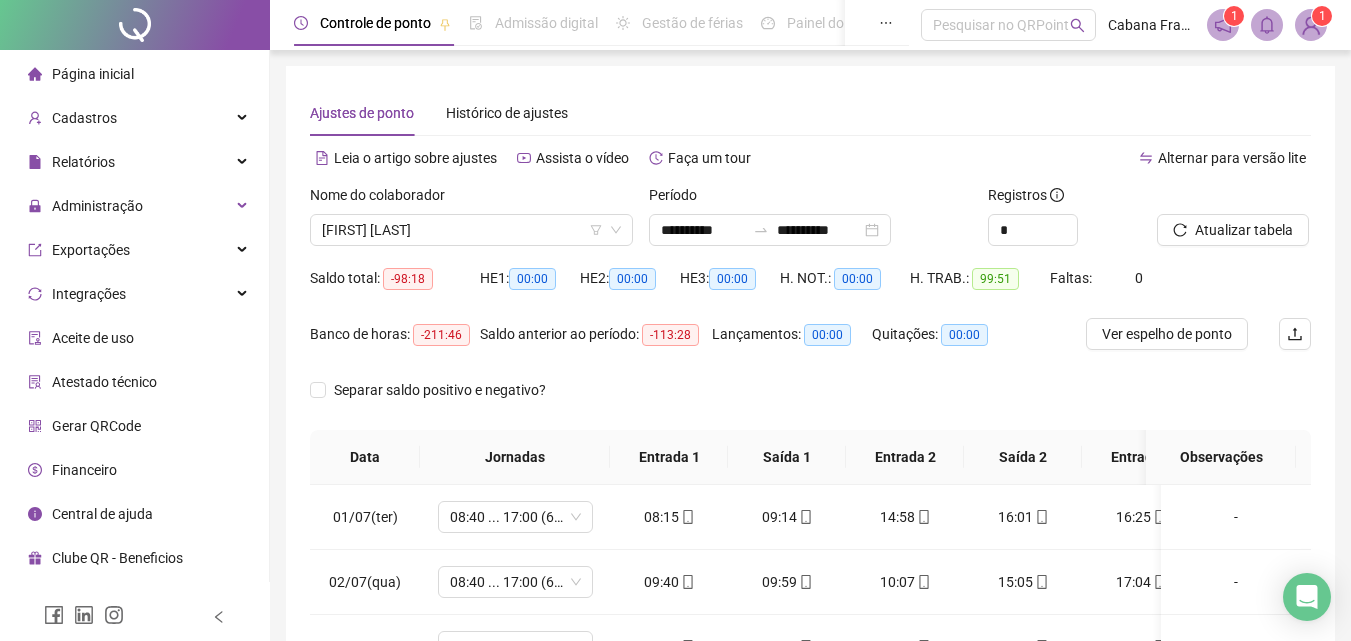 click on "H. TRAB.:   99:51" at bounding box center (980, 278) 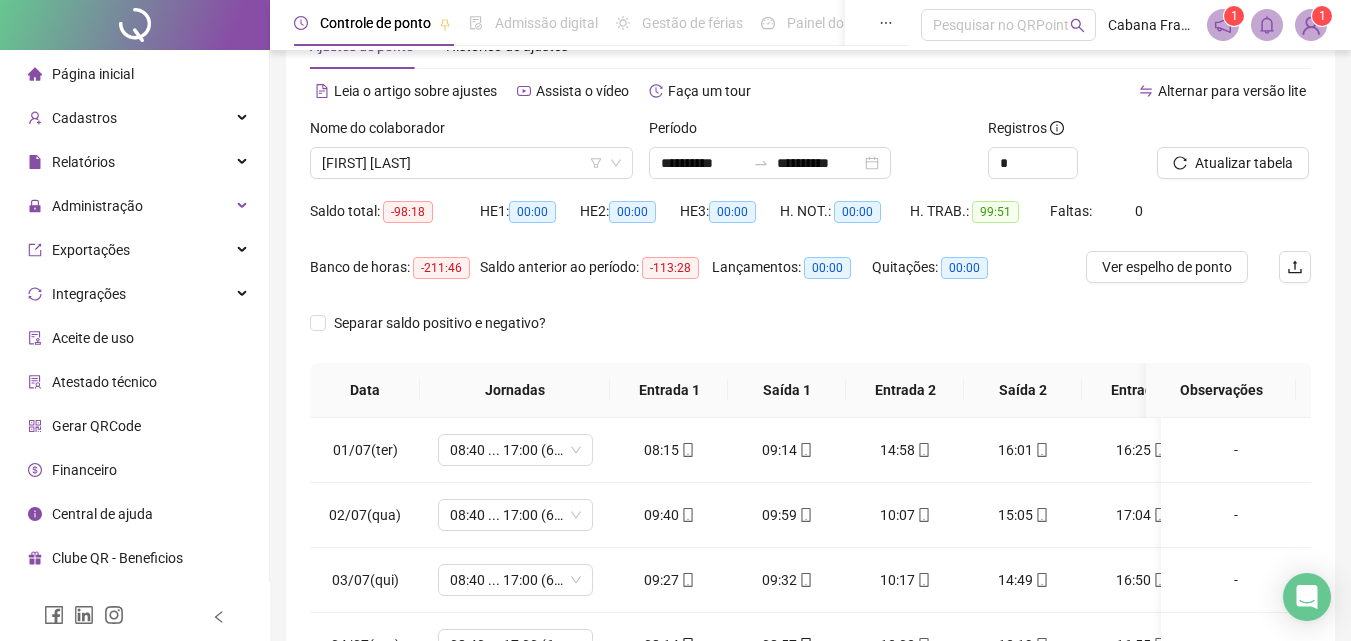 scroll, scrollTop: 70, scrollLeft: 0, axis: vertical 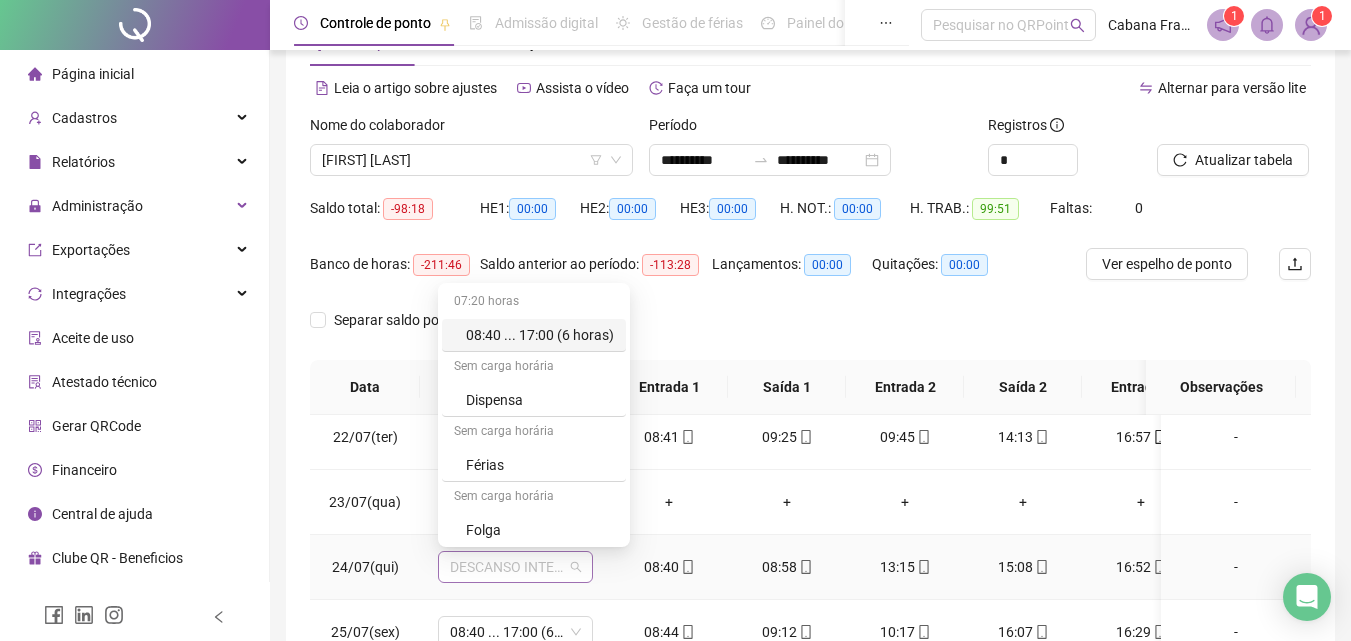 click on "DESCANSO INTER-JORNADA" at bounding box center [515, 567] 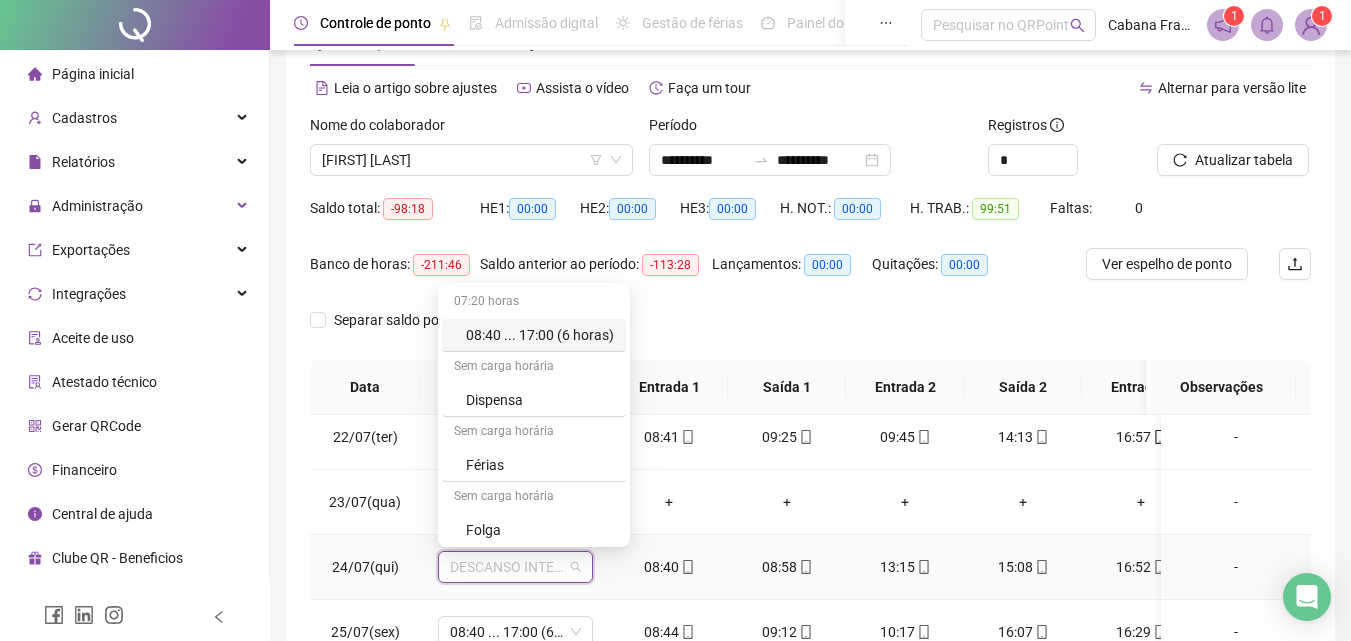 click on "08:40 ... 17:00 (6 horas)" at bounding box center [540, 335] 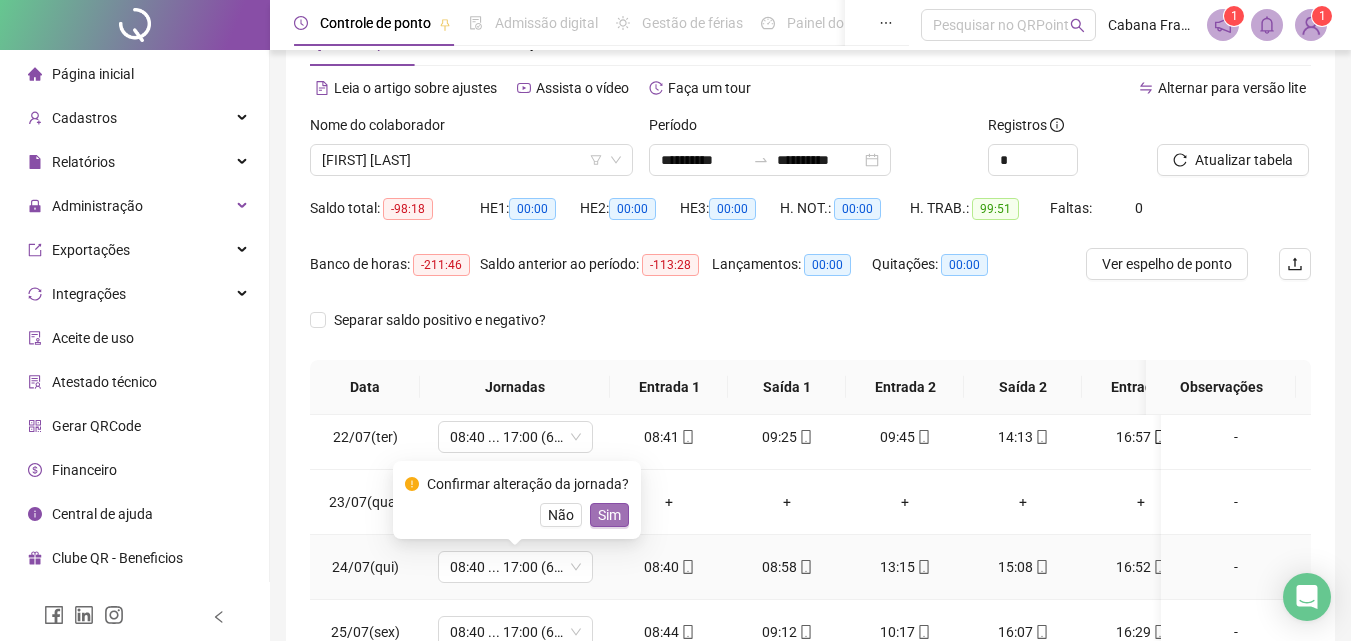 click on "Sim" at bounding box center (609, 515) 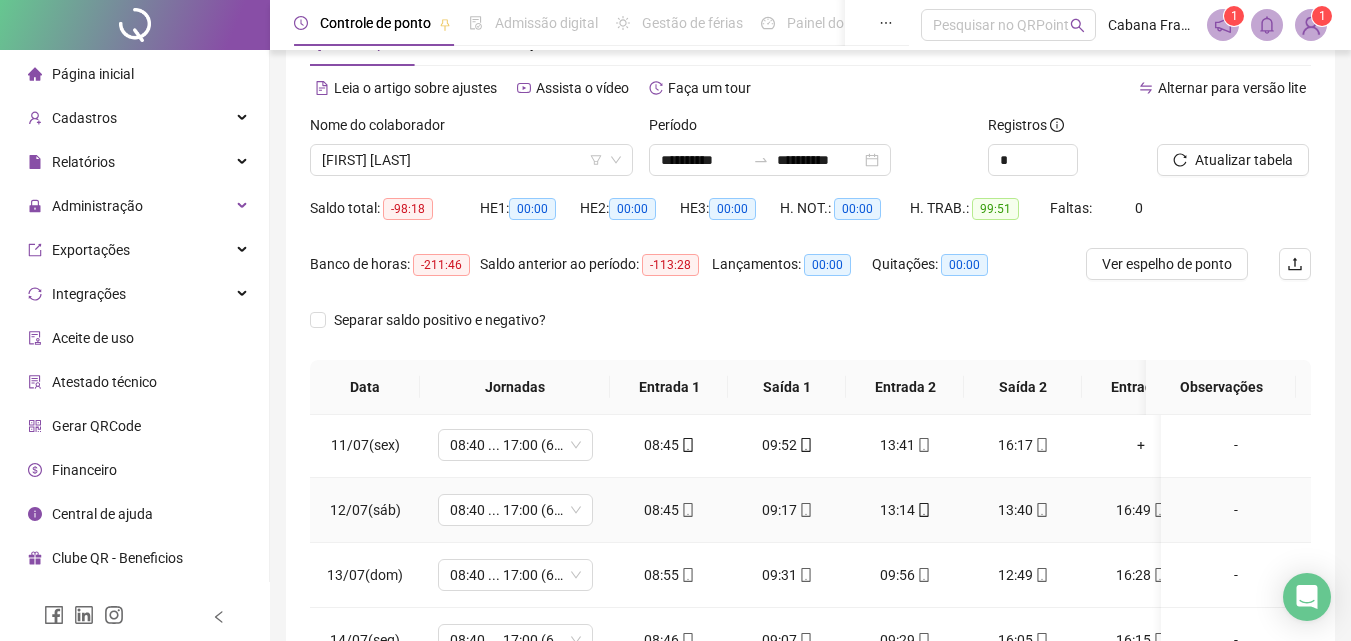 scroll, scrollTop: 607, scrollLeft: 6, axis: both 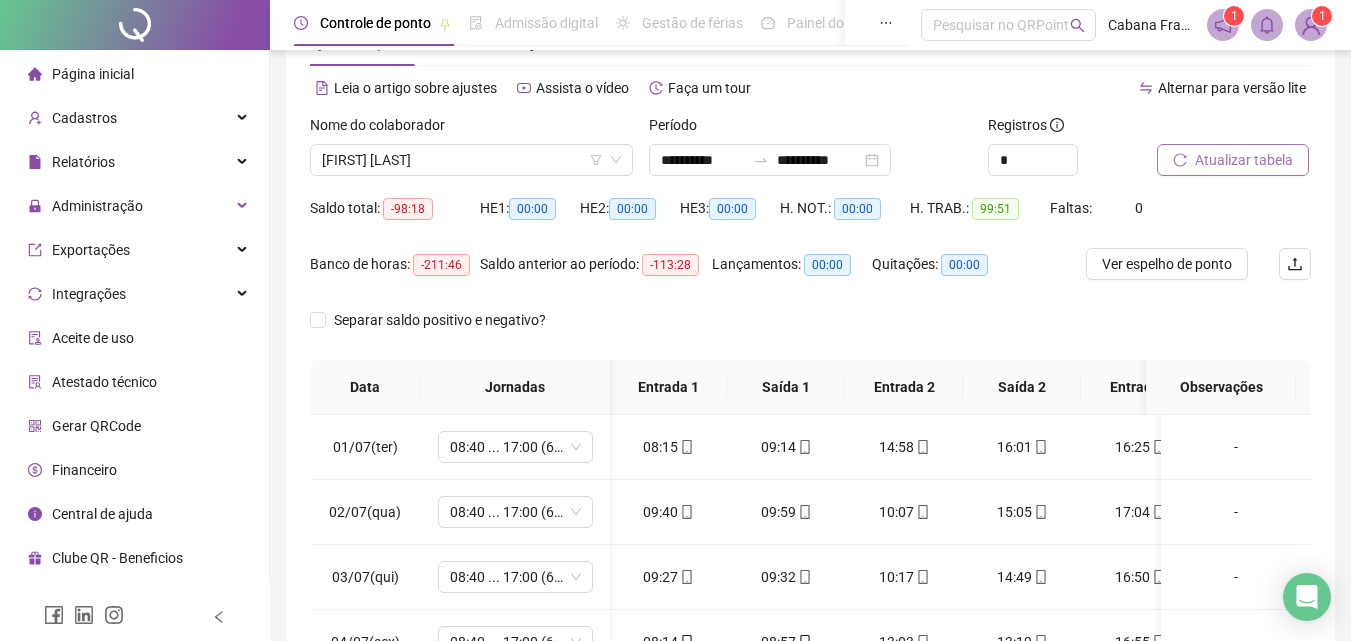 click on "Atualizar tabela" at bounding box center [1244, 160] 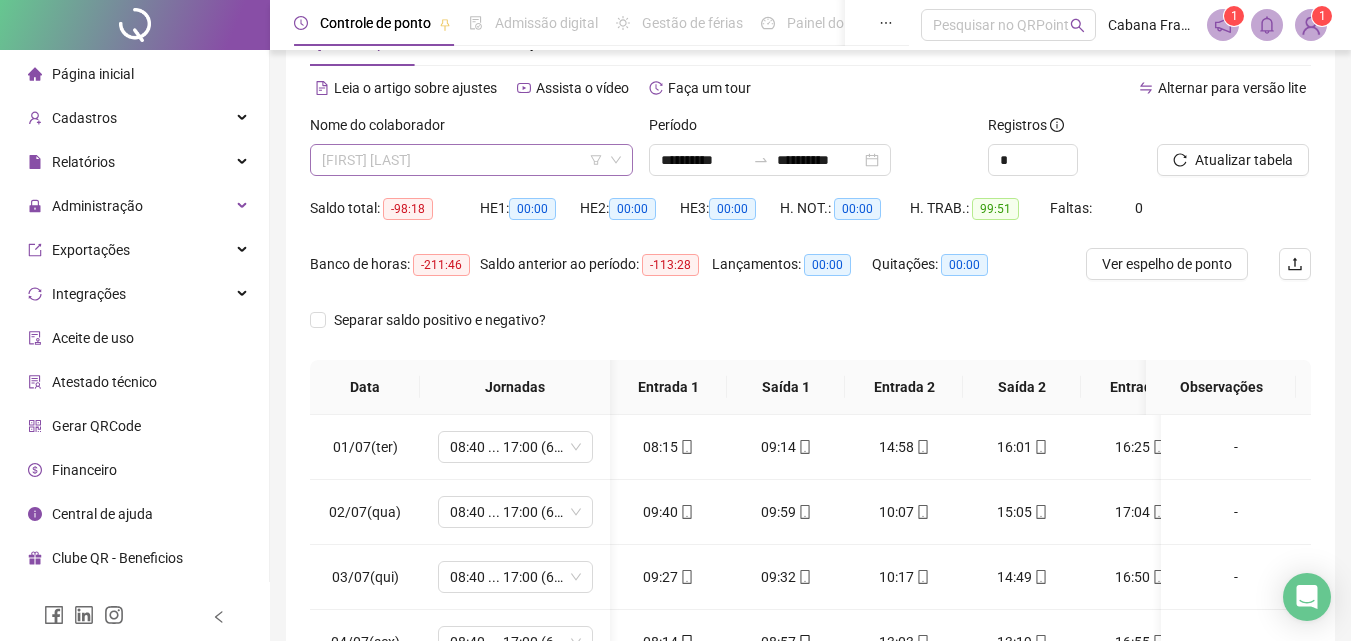 click on "[FIRST] [LAST]" at bounding box center (471, 160) 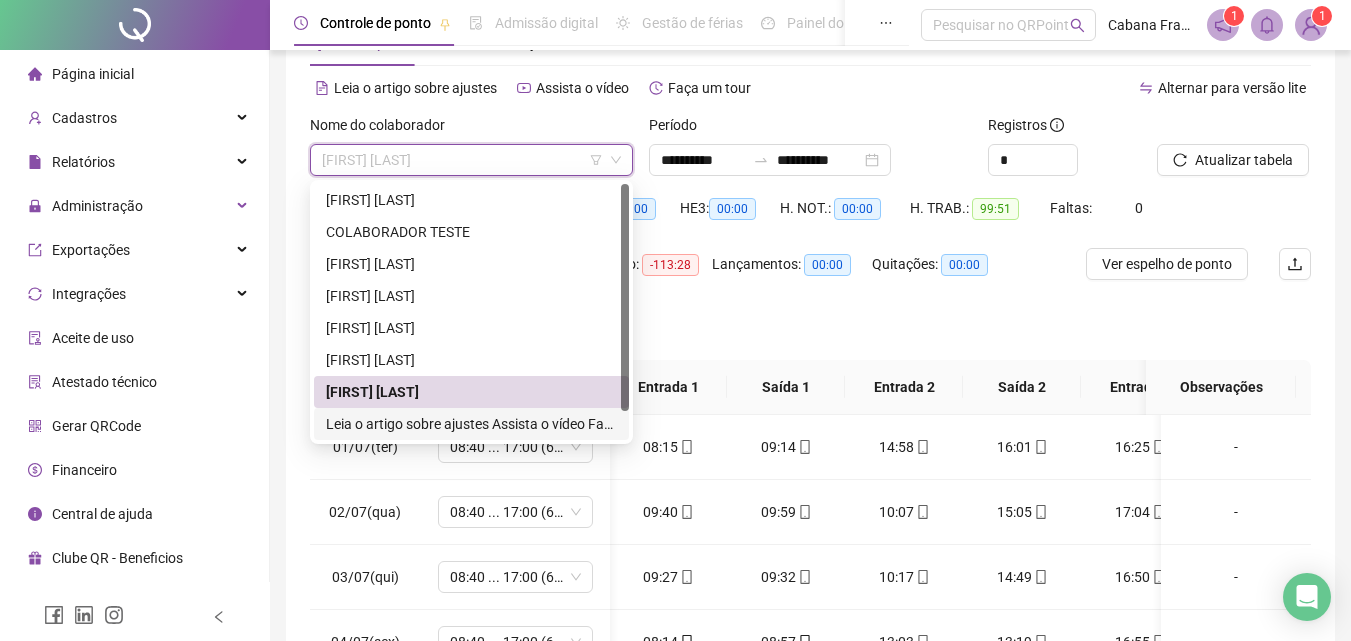 click on "**********" at bounding box center (471, 424) 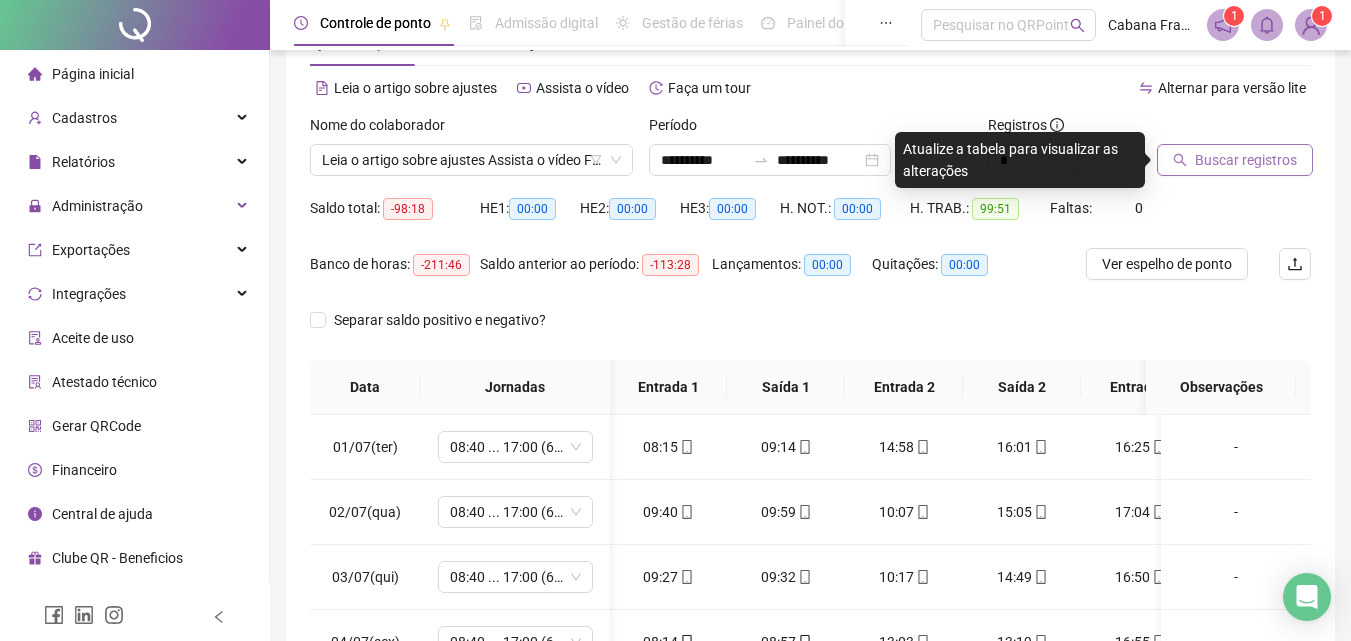 click 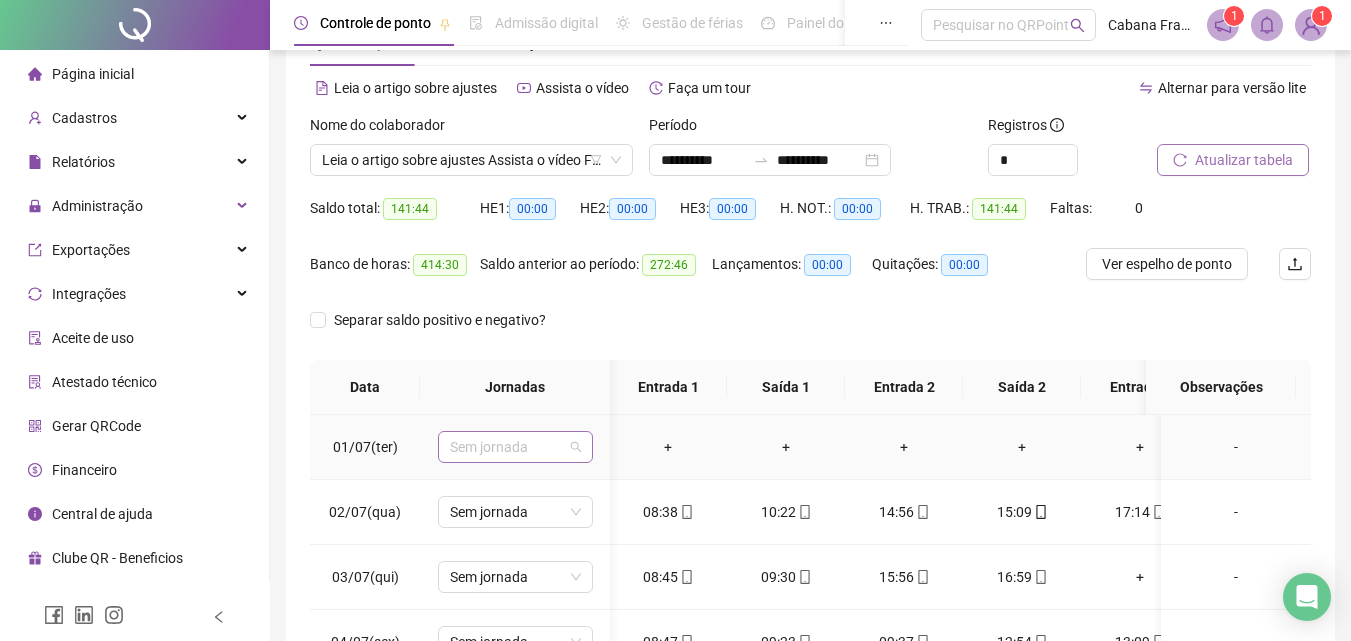 click on "Sem jornada" at bounding box center [515, 447] 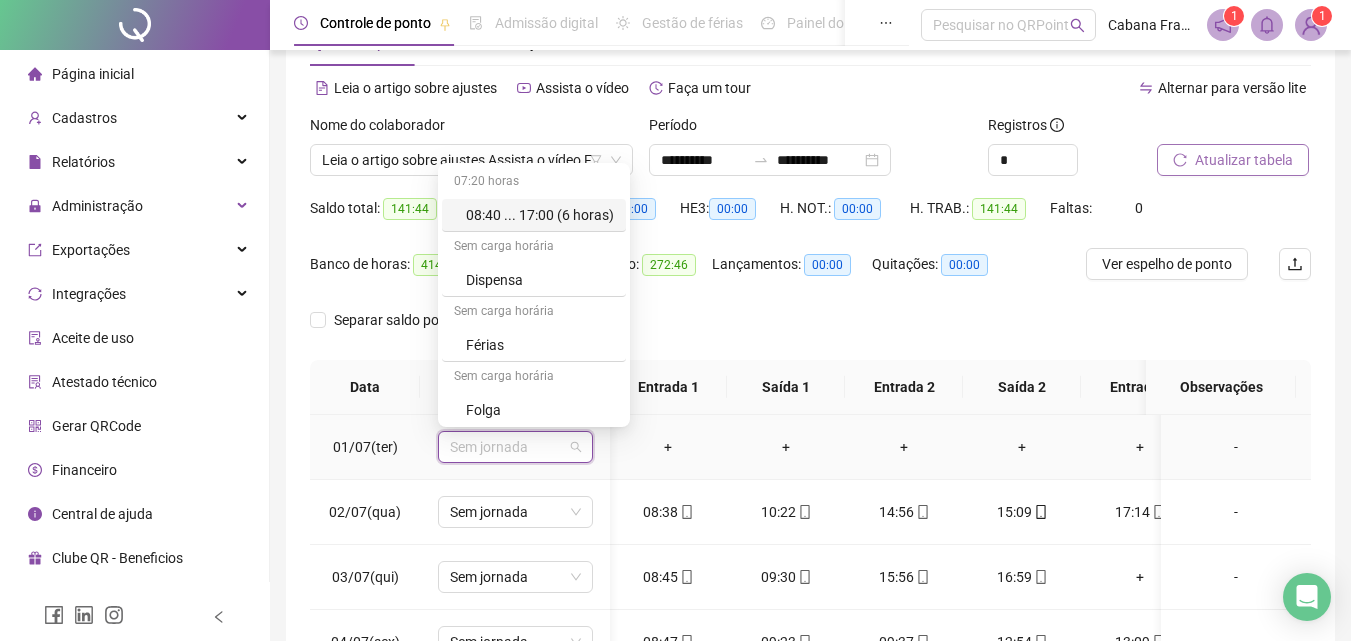 click on "08:40 ... 17:00 (6 horas)" at bounding box center (540, 215) 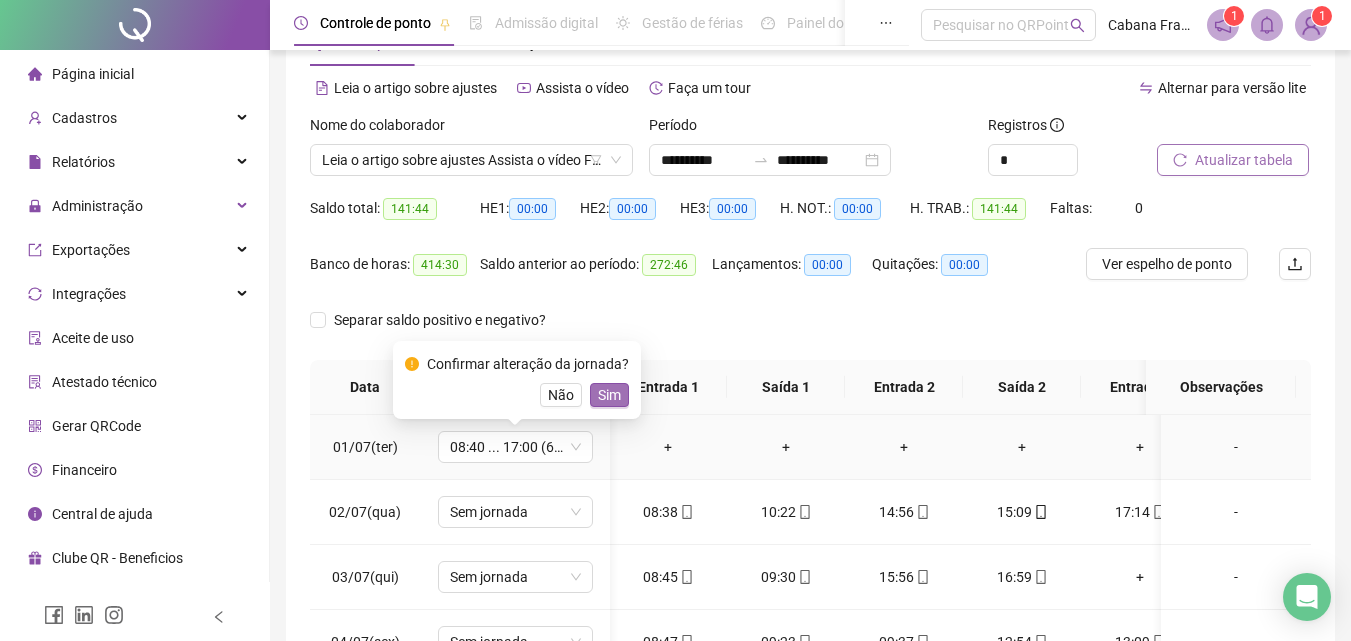 click on "Sim" at bounding box center [609, 395] 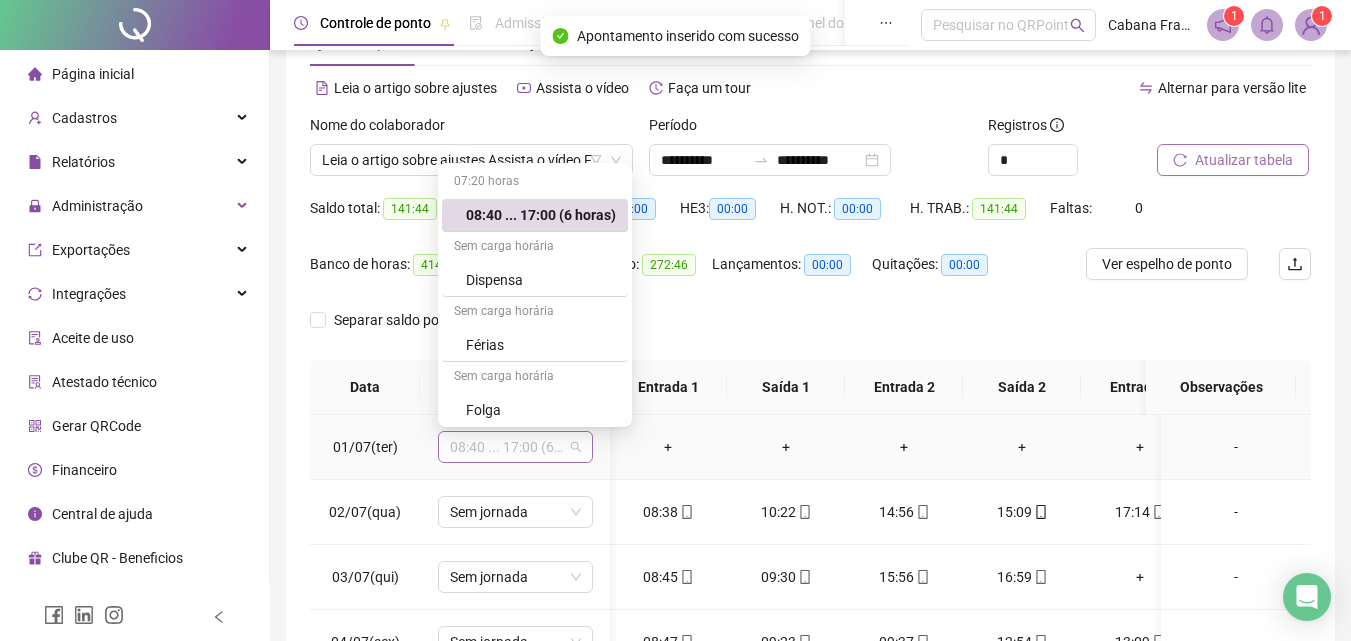 click on "08:40 ... 17:00 (6 horas)" at bounding box center [515, 447] 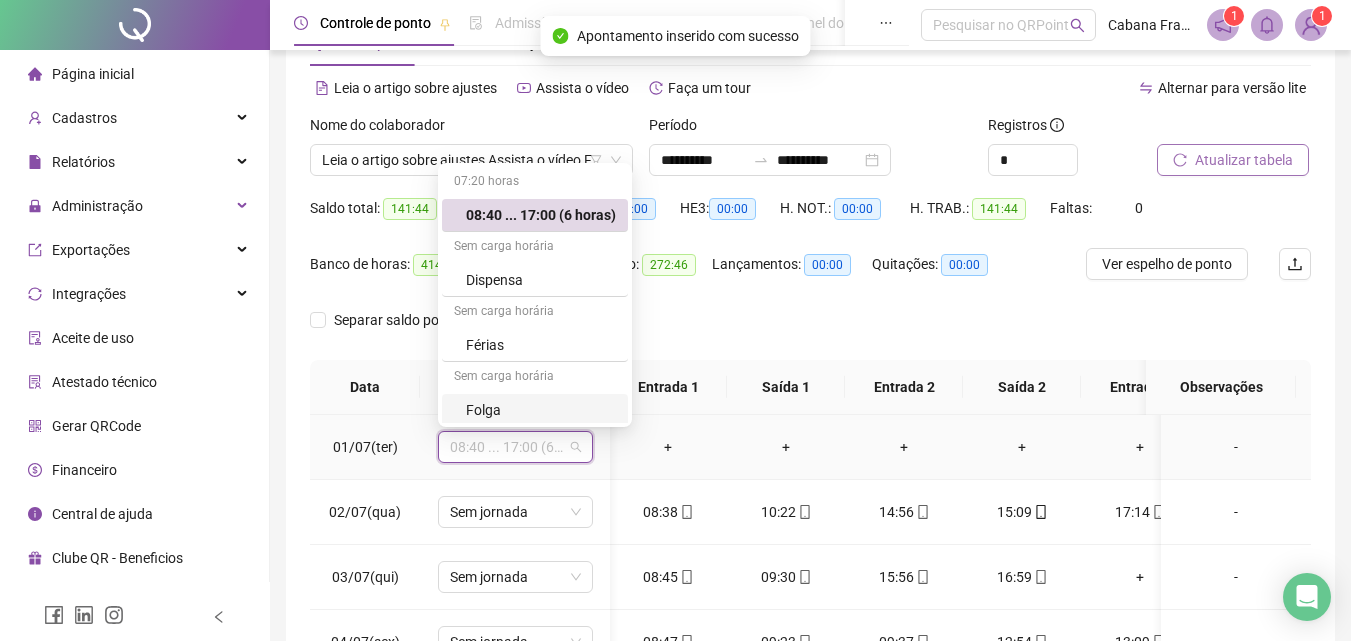 click on "Folga" at bounding box center [535, 410] 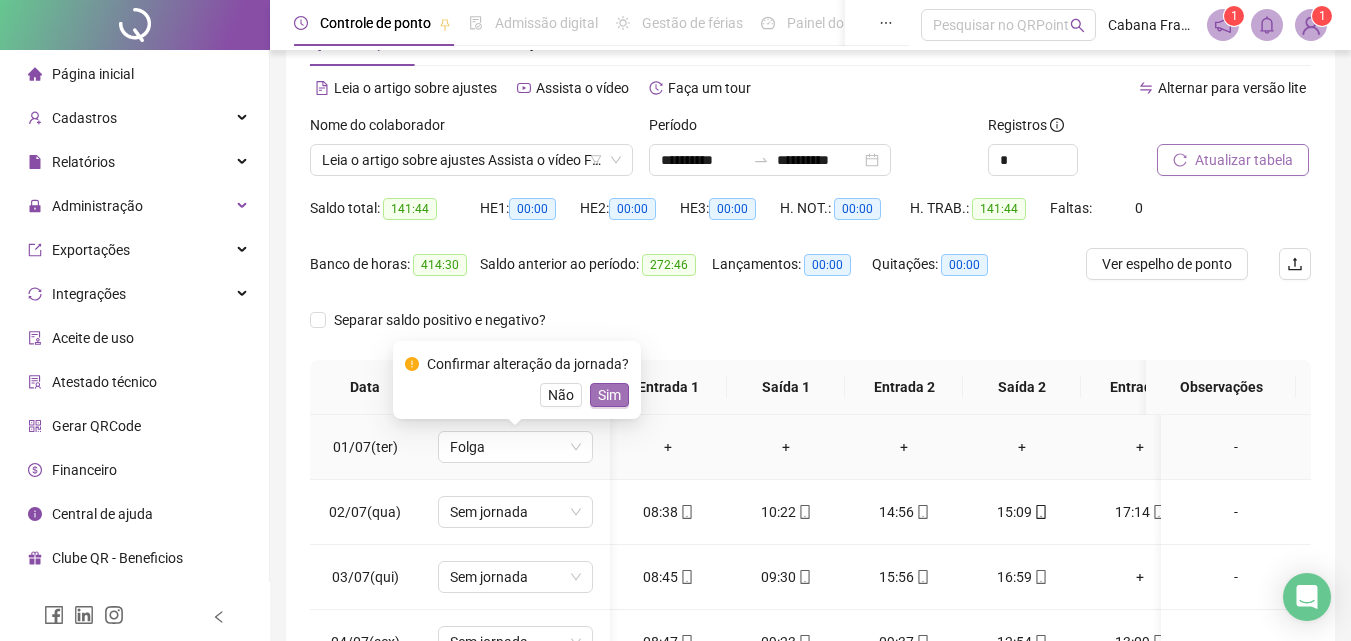 click on "Sim" at bounding box center [609, 395] 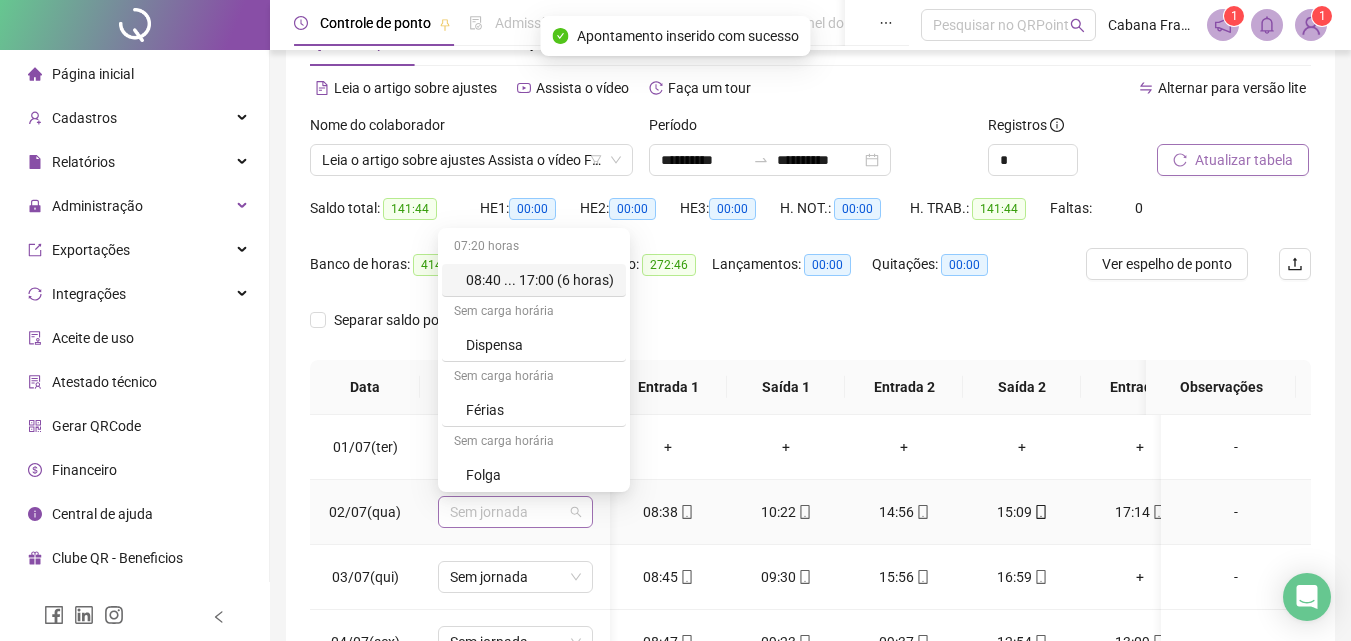 click on "Sem jornada" at bounding box center (515, 512) 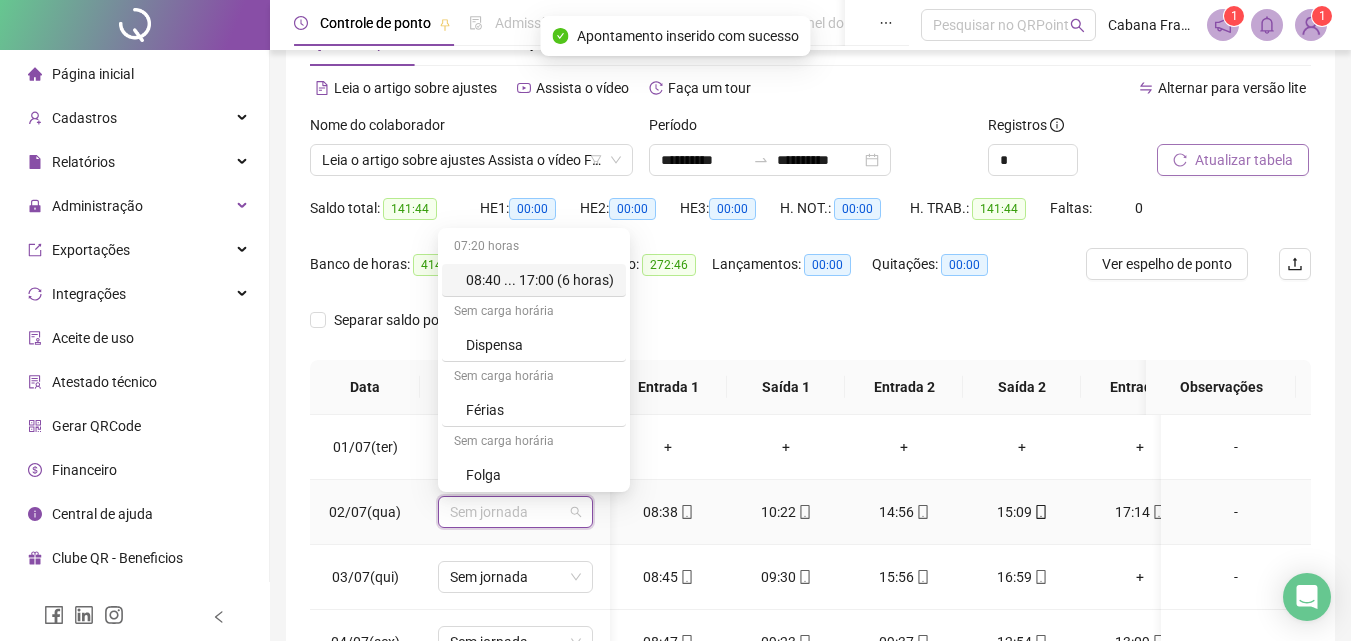 click on "08:40 ... 17:00 (6 horas)" at bounding box center (540, 280) 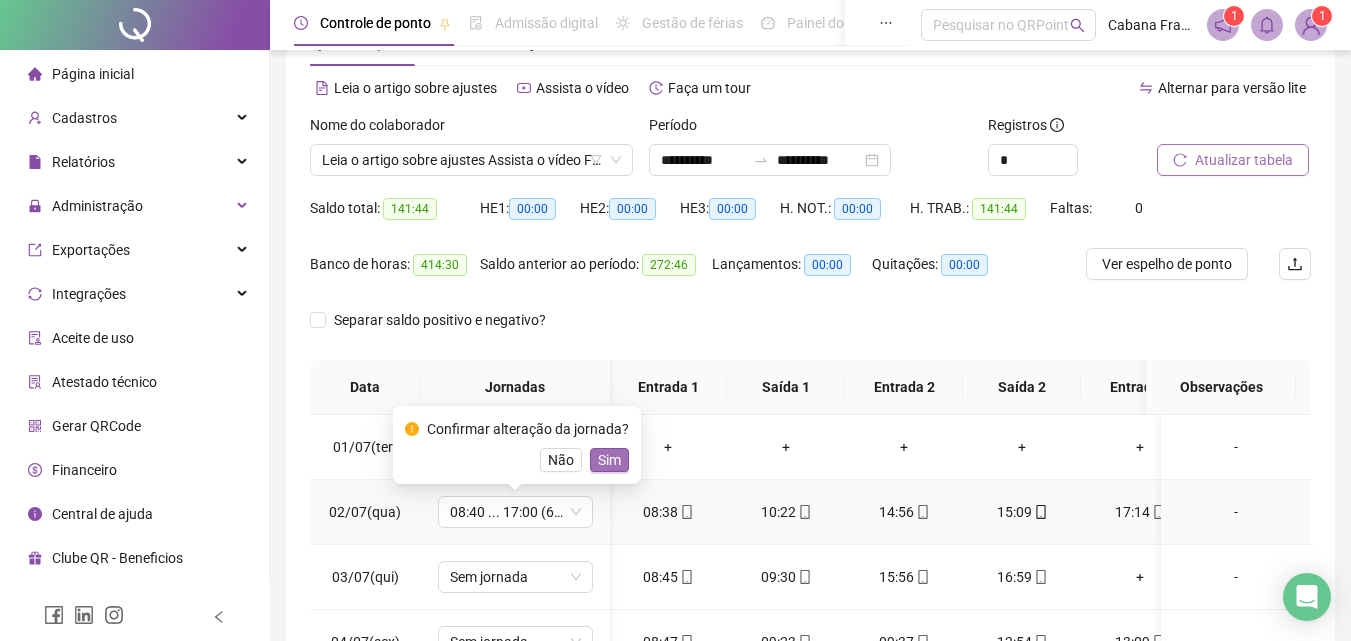 click on "Sim" at bounding box center (609, 460) 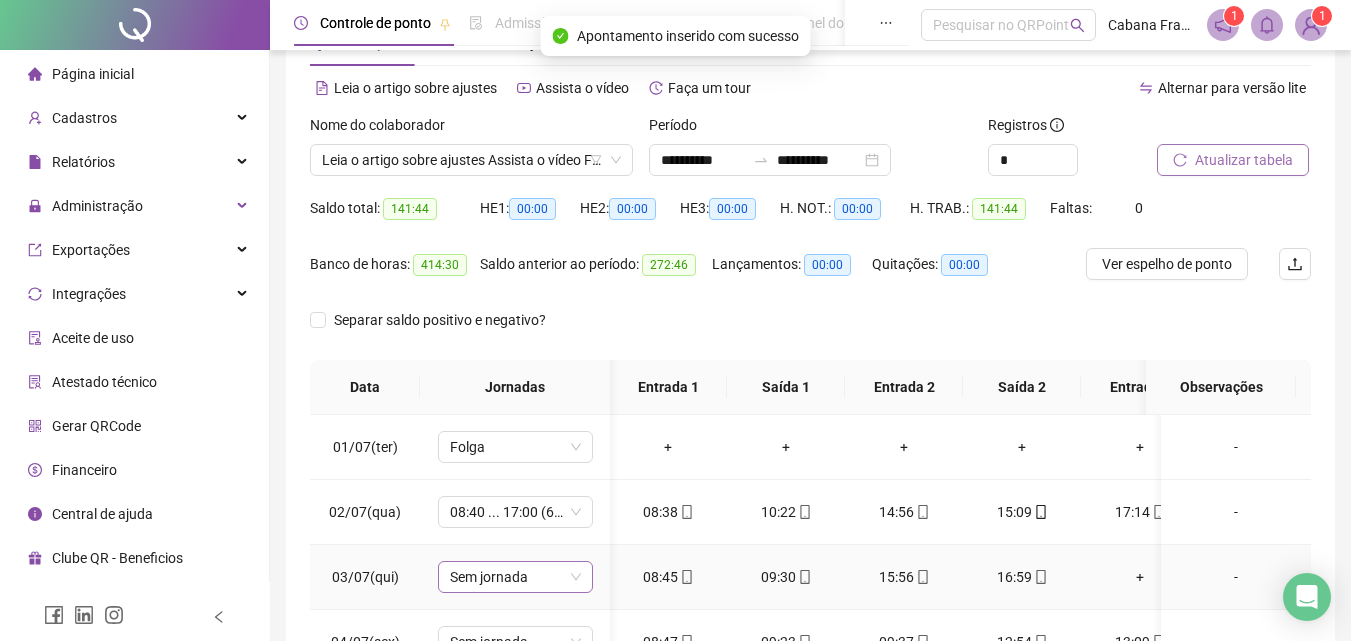 click on "Sem jornada" at bounding box center (515, 577) 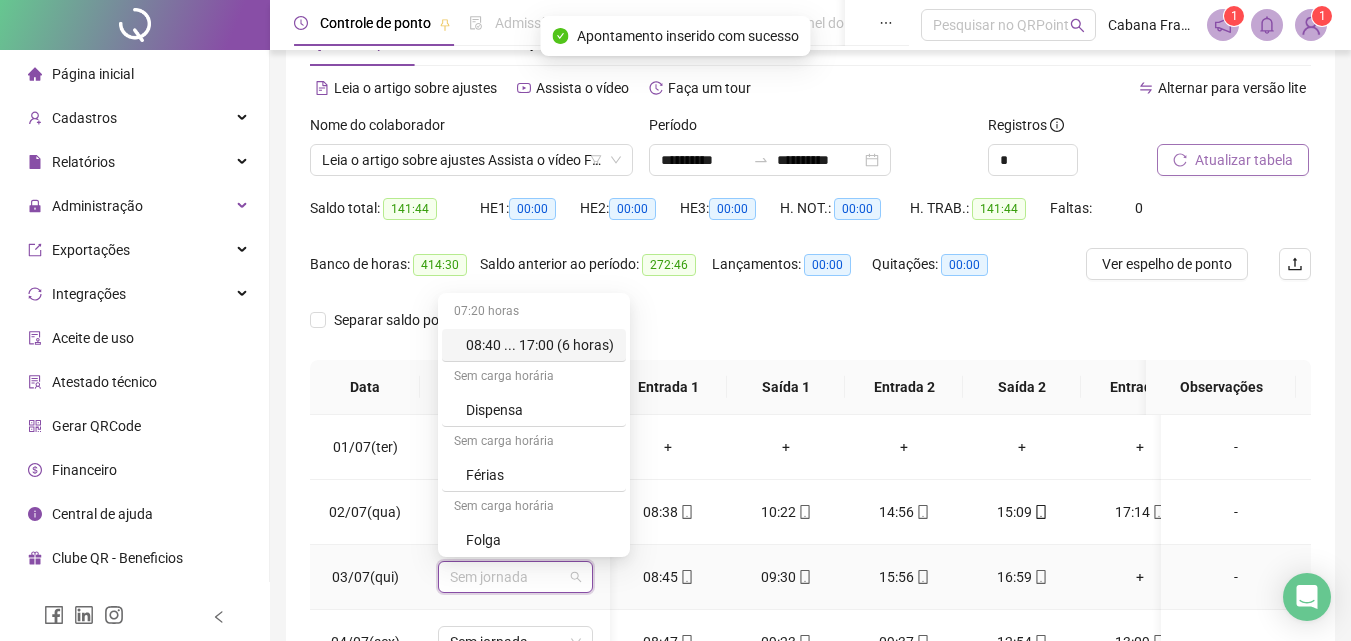 click on "08:40 ... 17:00 (6 horas)" at bounding box center [540, 345] 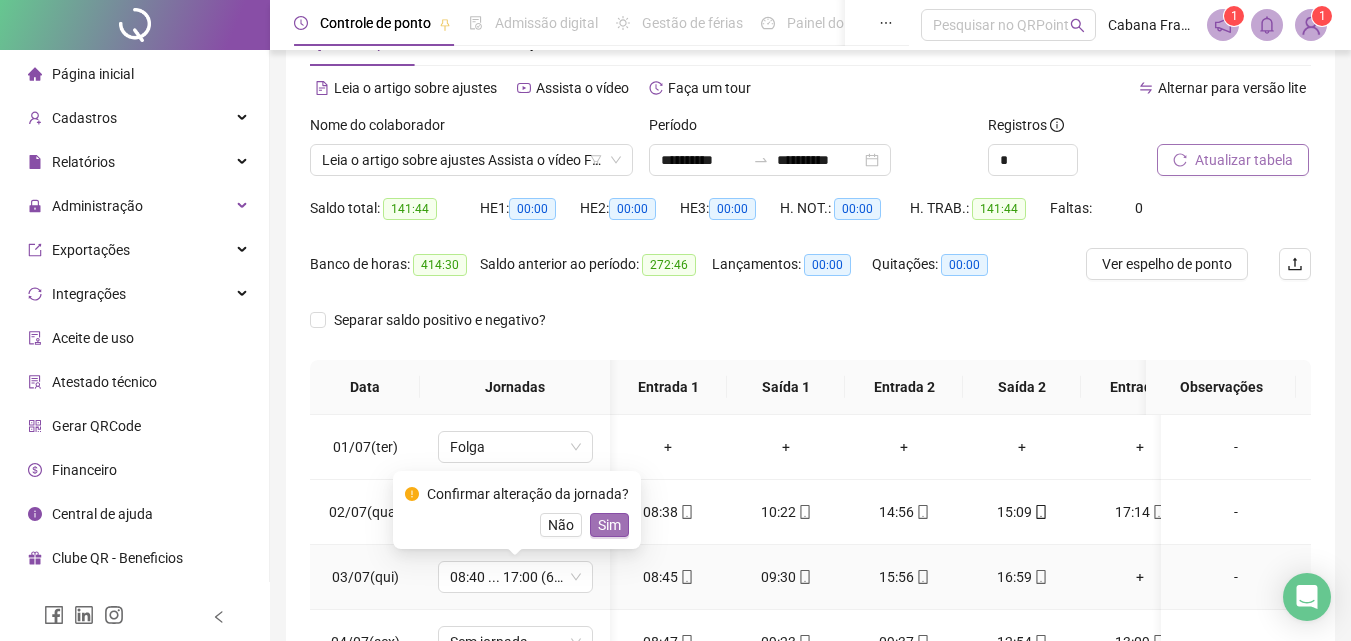 click on "Sim" at bounding box center (609, 525) 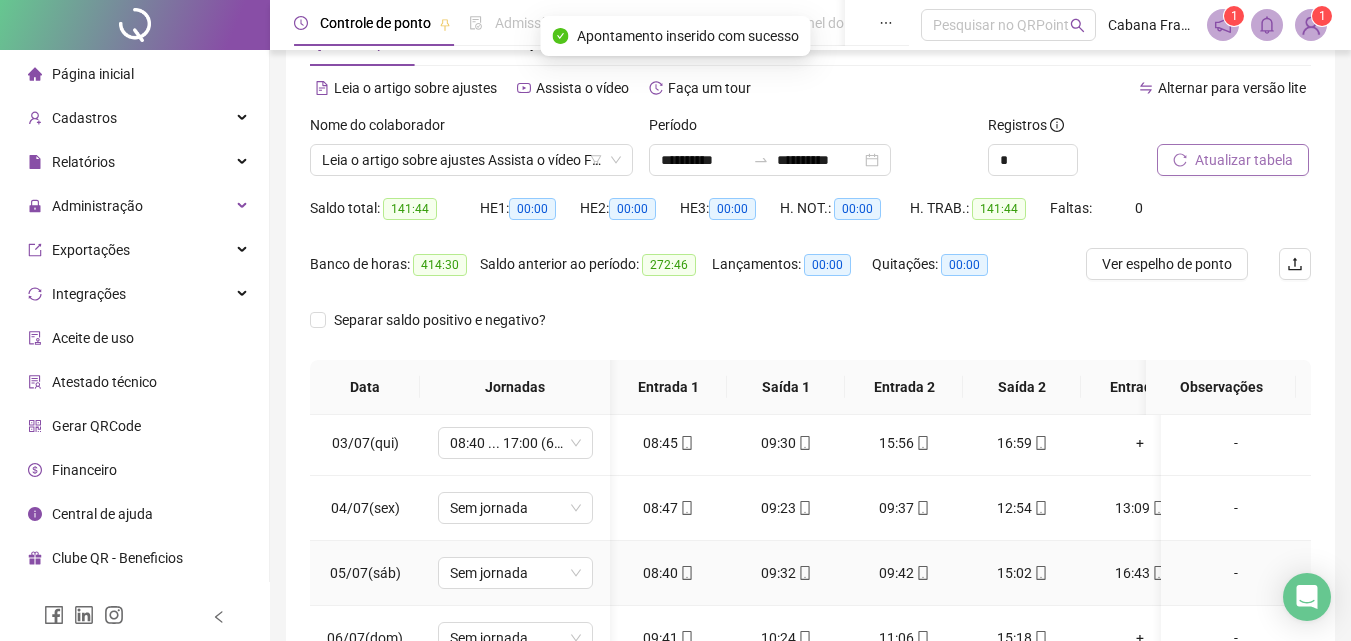 scroll, scrollTop: 132, scrollLeft: 1, axis: both 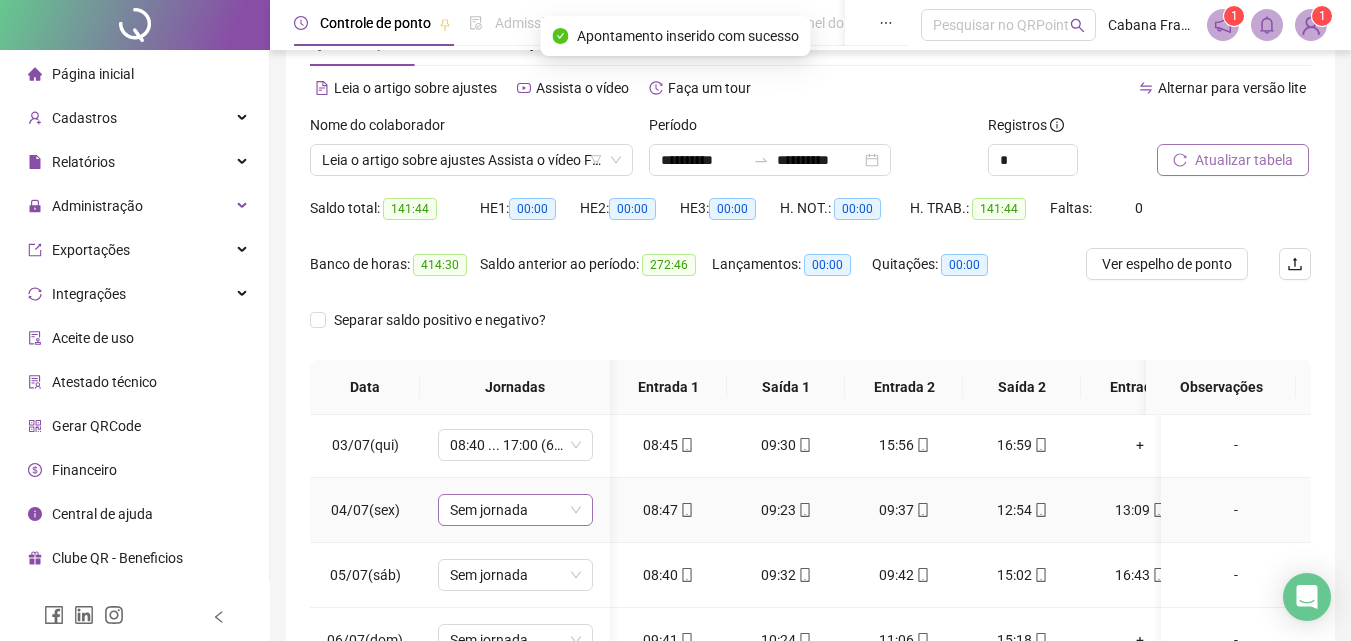 click on "Sem jornada" at bounding box center [515, 510] 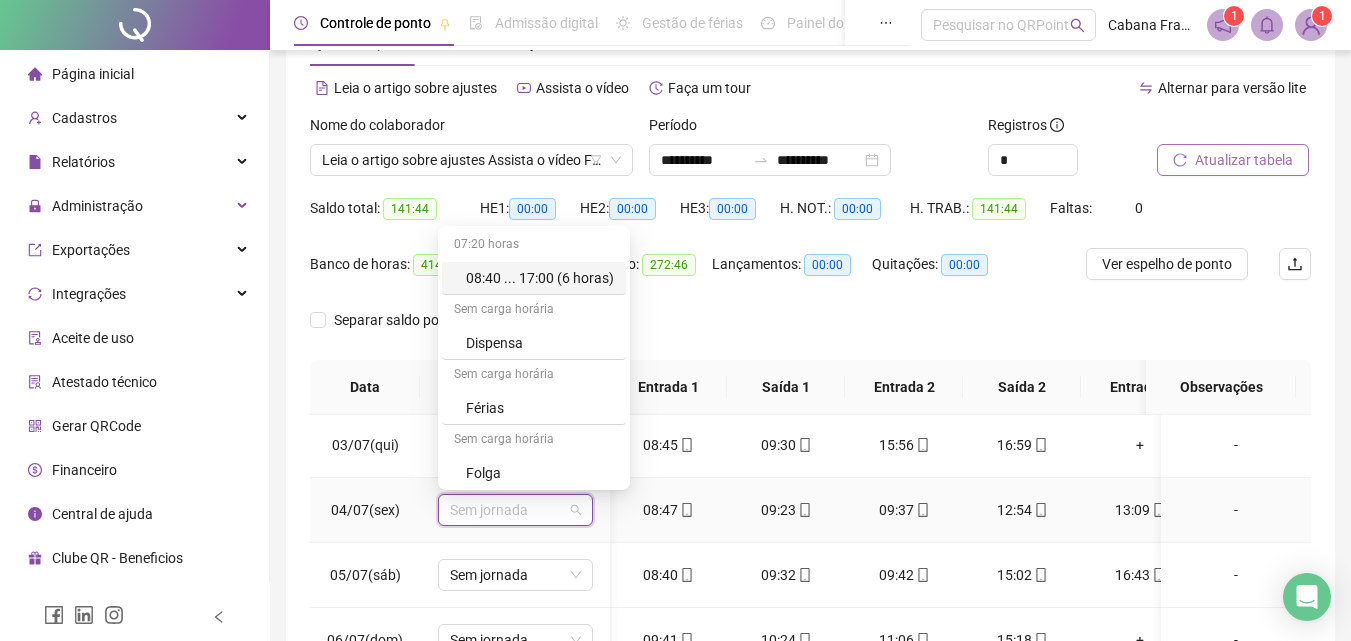 click on "08:40 ... 17:00 (6 horas)" at bounding box center (540, 278) 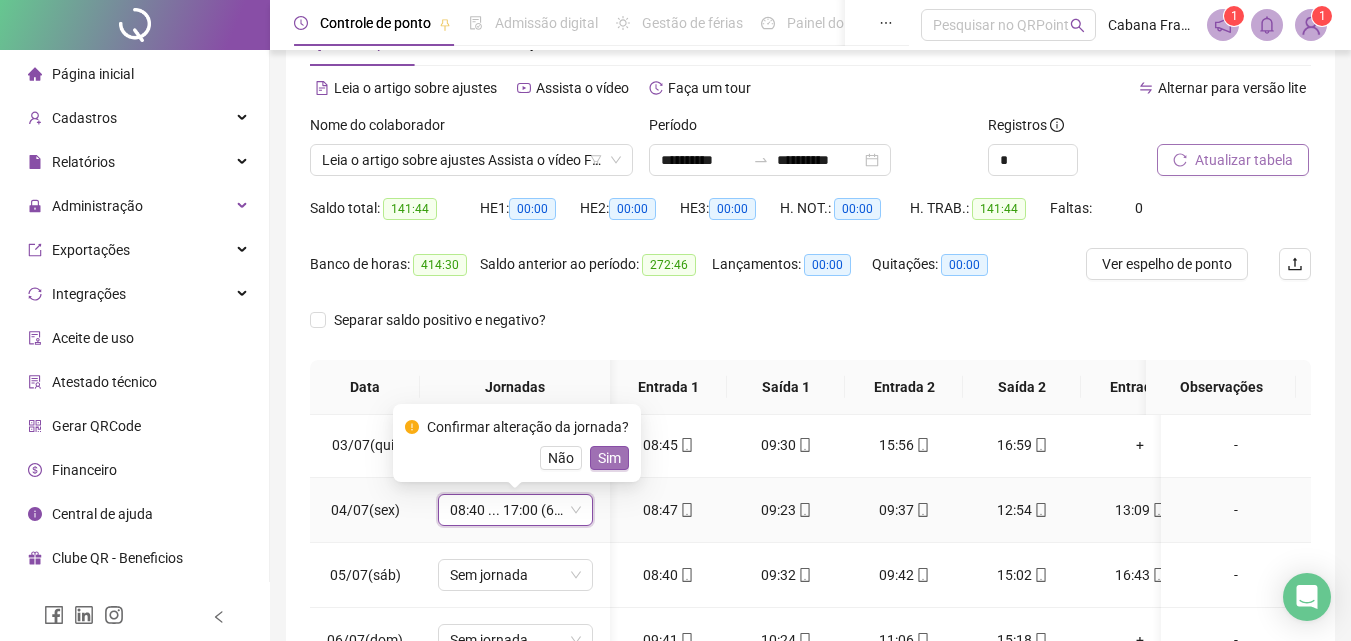 click on "Sim" at bounding box center (609, 458) 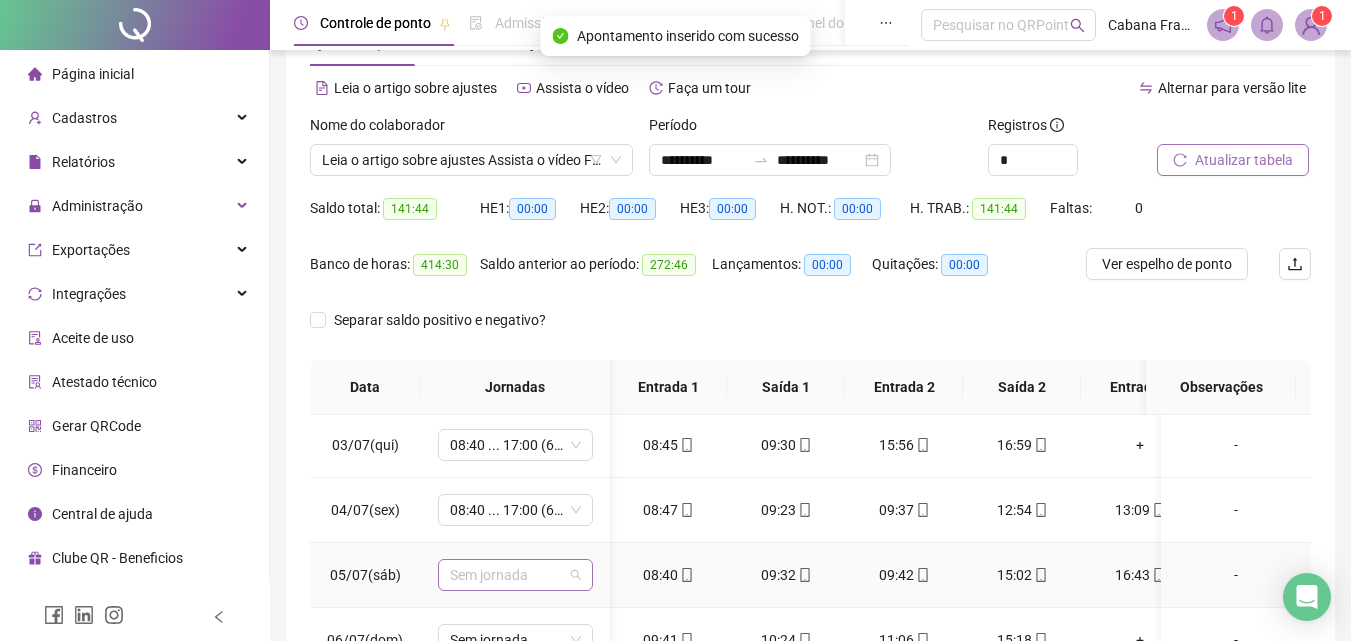 click on "Sem jornada" at bounding box center (515, 575) 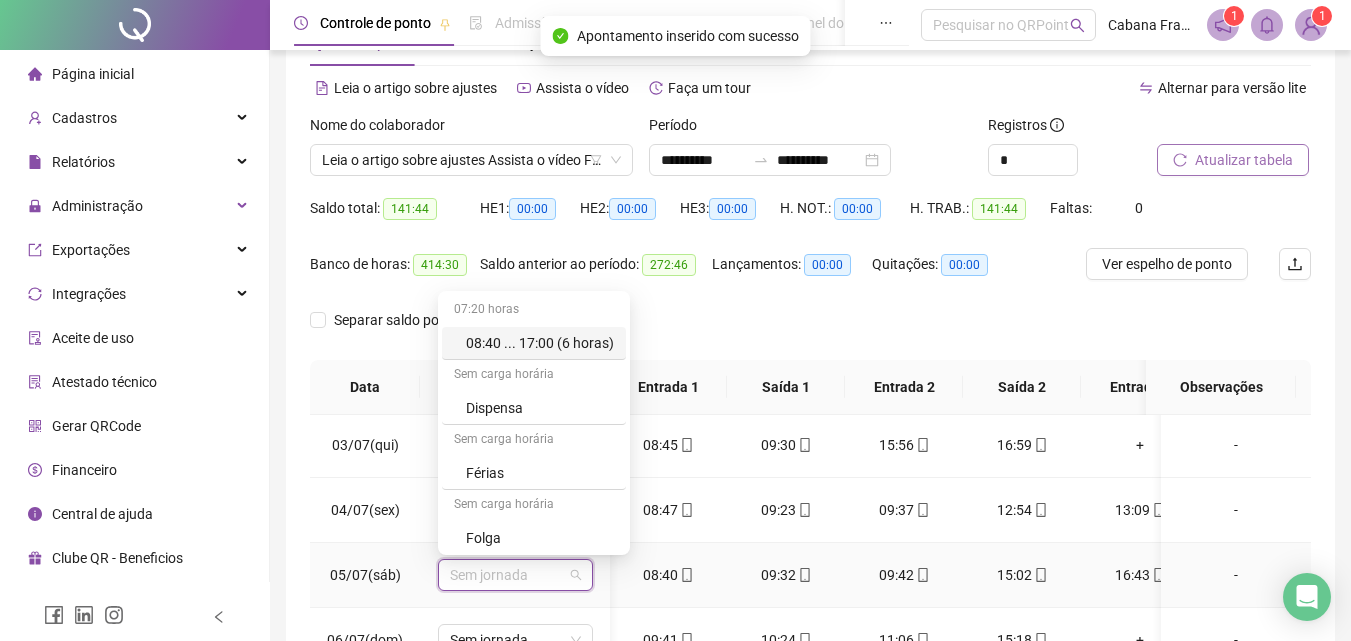 click on "08:40 ... 17:00 (6 horas)" at bounding box center [540, 343] 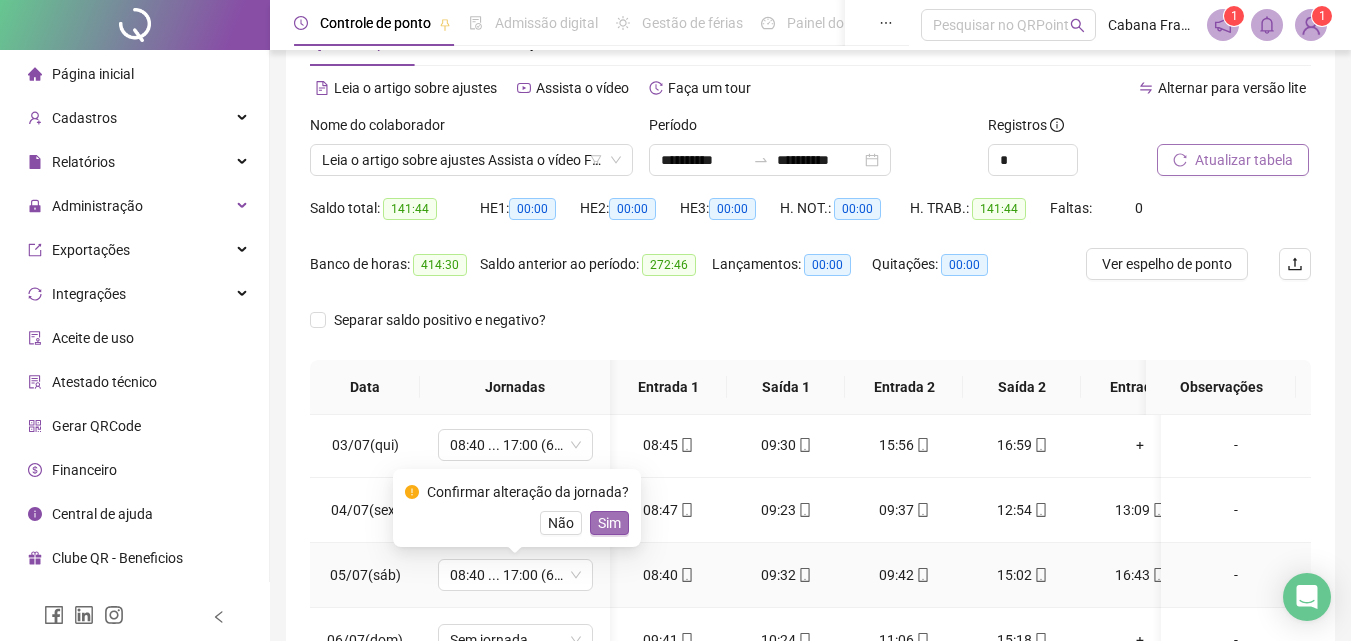 click on "Sim" at bounding box center (609, 523) 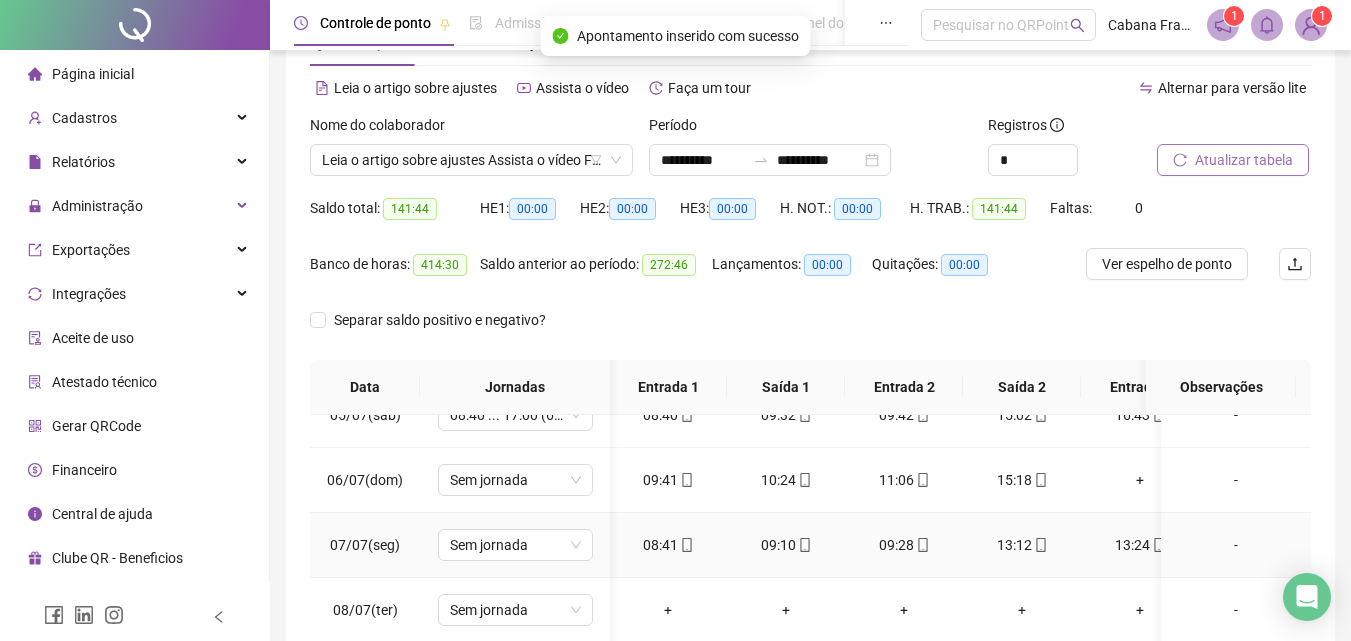 scroll, scrollTop: 289, scrollLeft: 1, axis: both 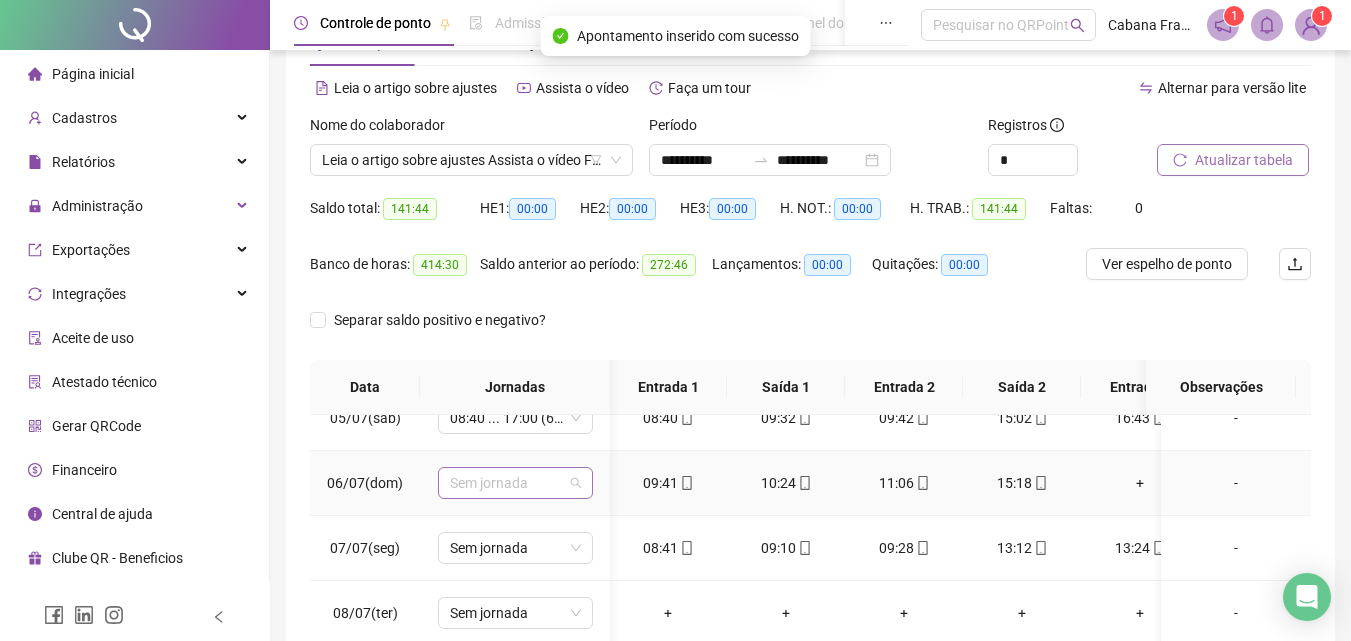 click on "Sem jornada" at bounding box center (515, 483) 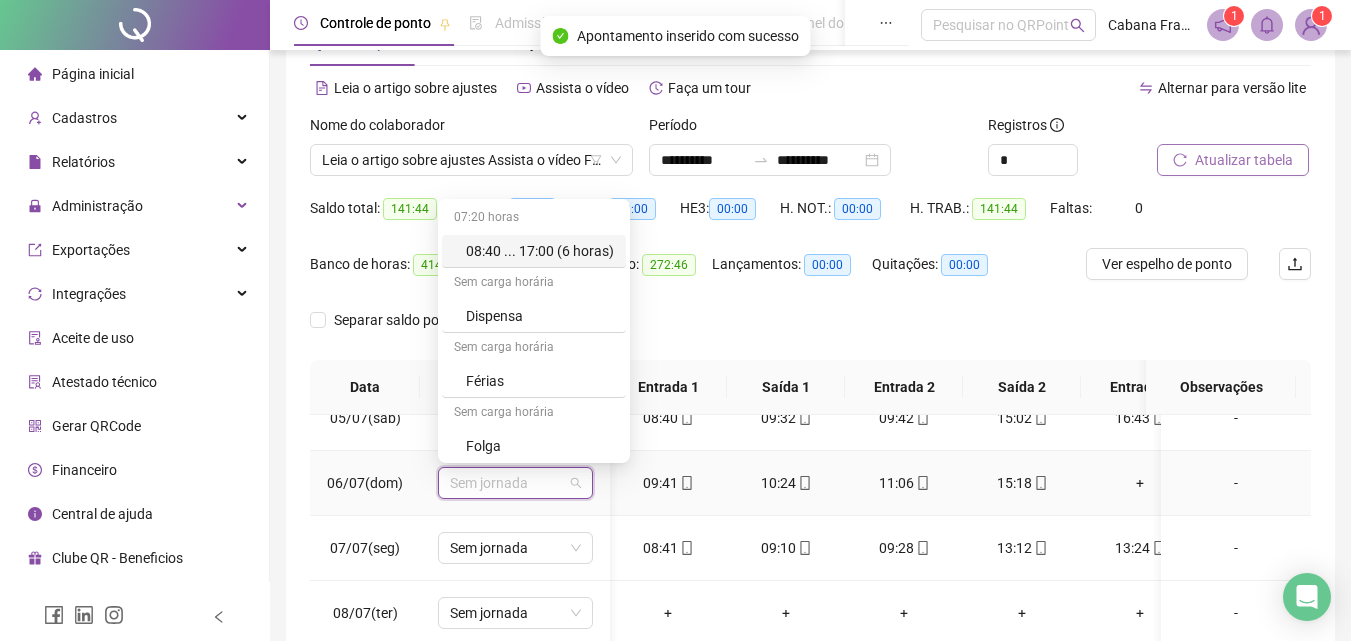 click on "08:40 ... 17:00 (6 horas)" at bounding box center [540, 251] 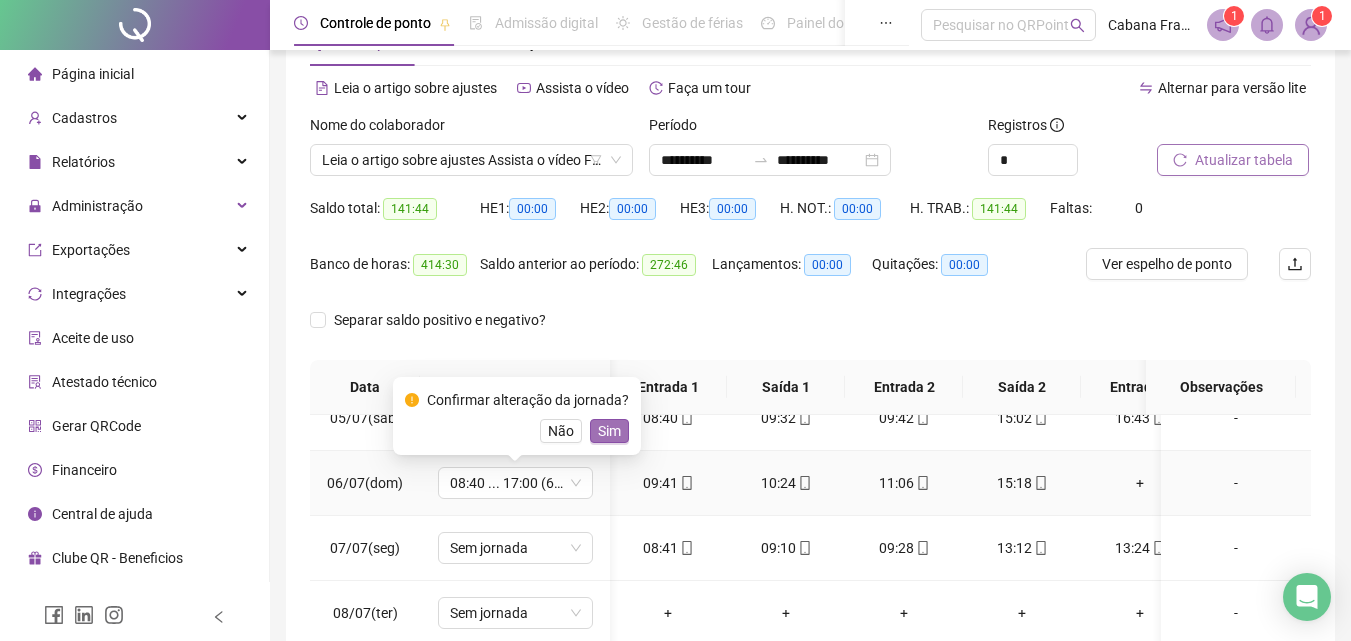 click on "Sim" at bounding box center (609, 431) 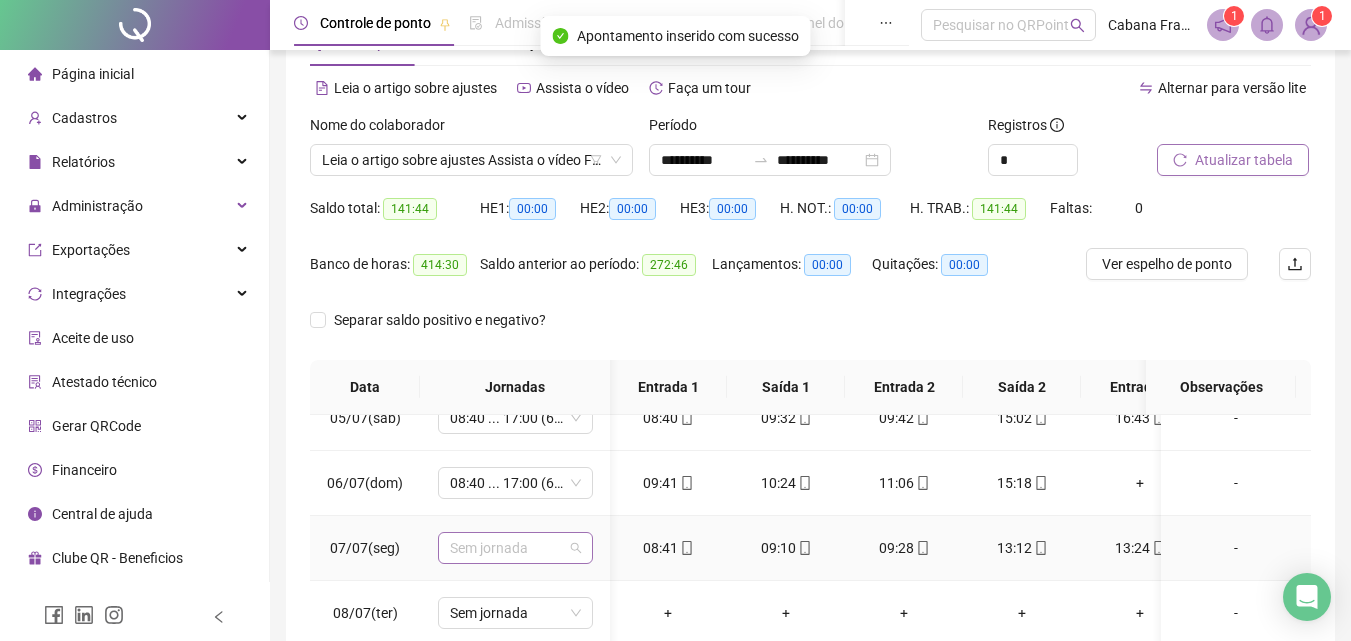 click on "Sem jornada" at bounding box center (515, 548) 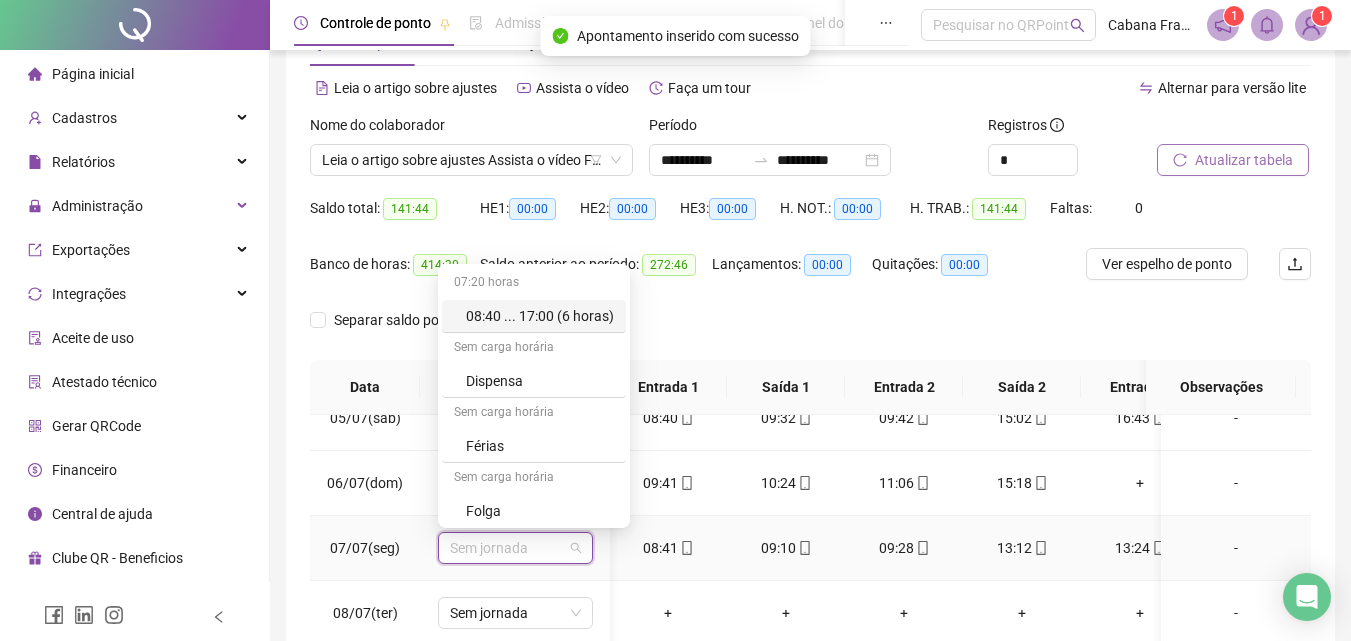 click on "08:40 ... 17:00 (6 horas)" at bounding box center [540, 316] 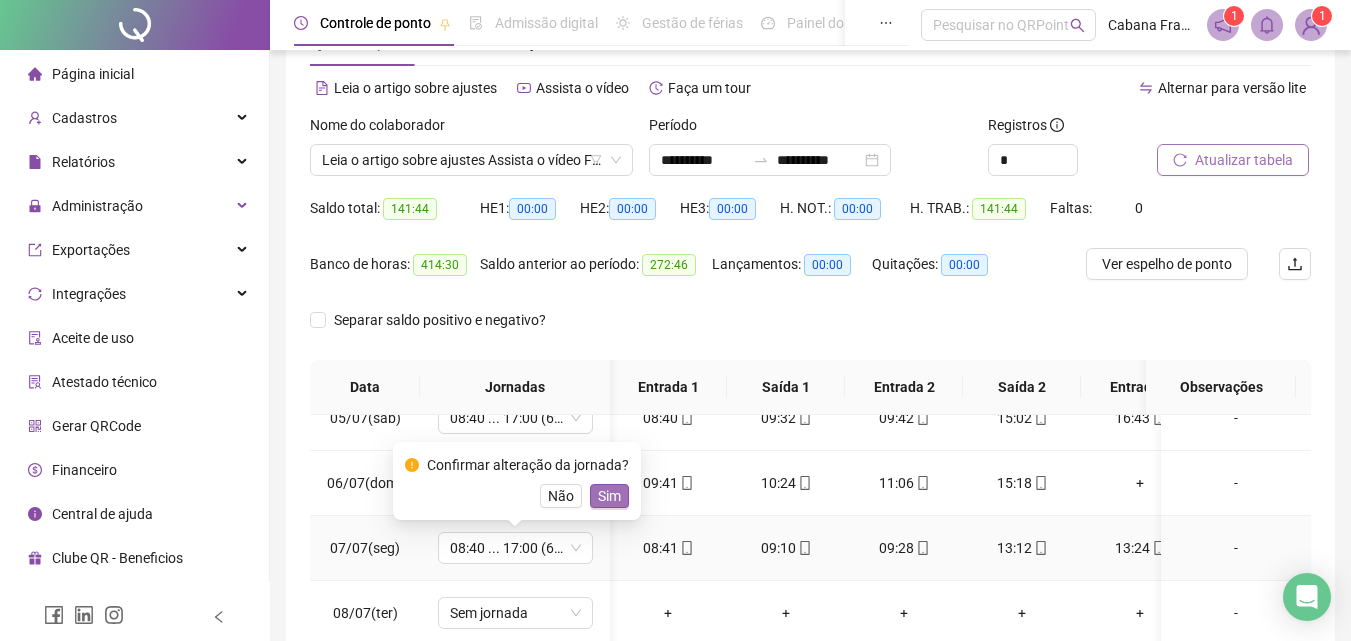 click on "Sim" at bounding box center [609, 496] 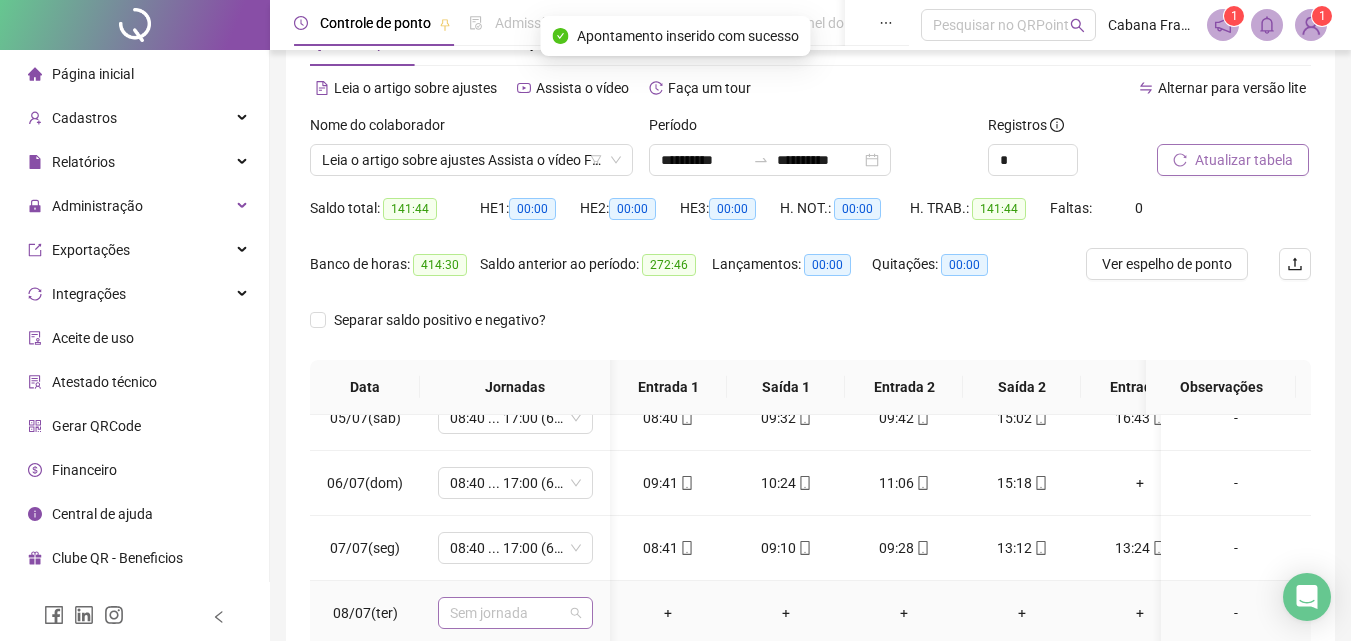 click on "Sem jornada" at bounding box center [515, 613] 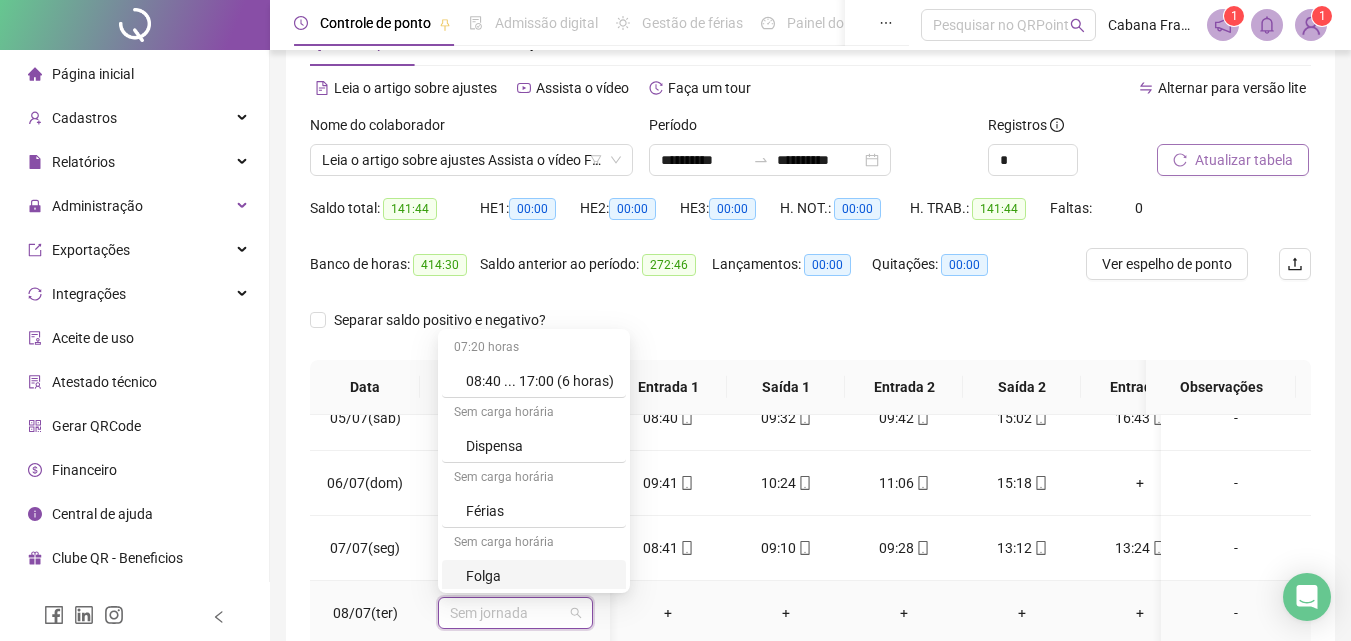click on "Folga" at bounding box center (540, 576) 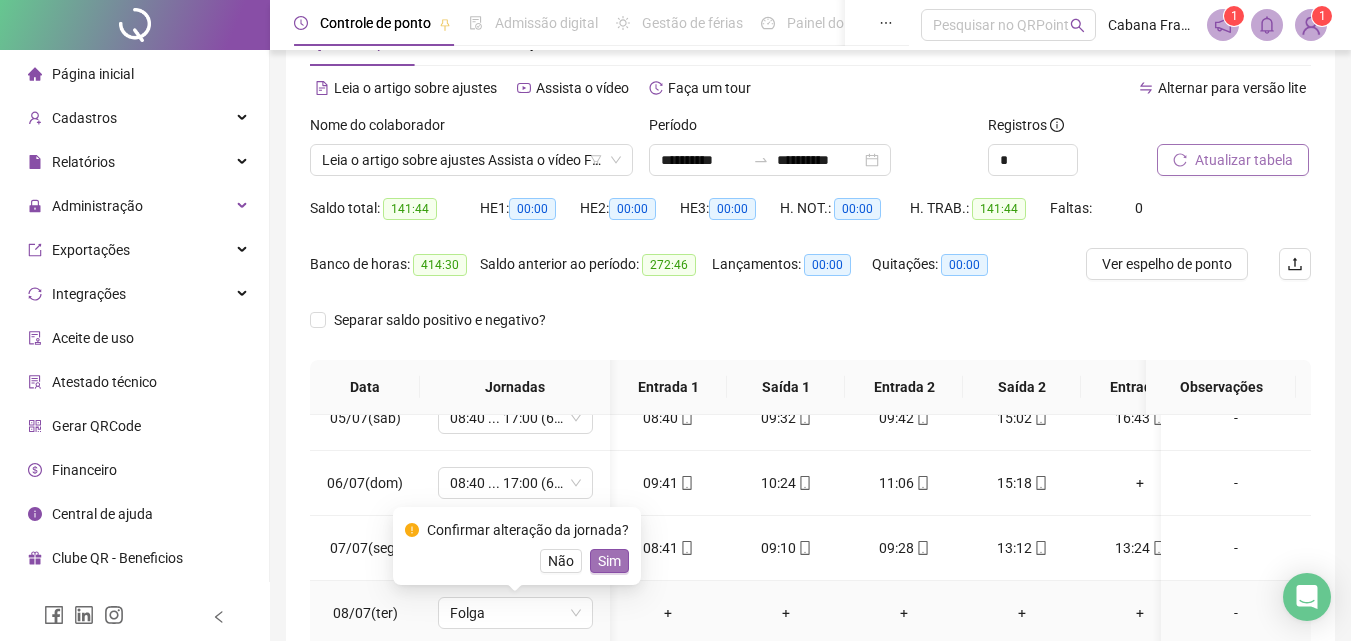 click on "Sim" at bounding box center (609, 561) 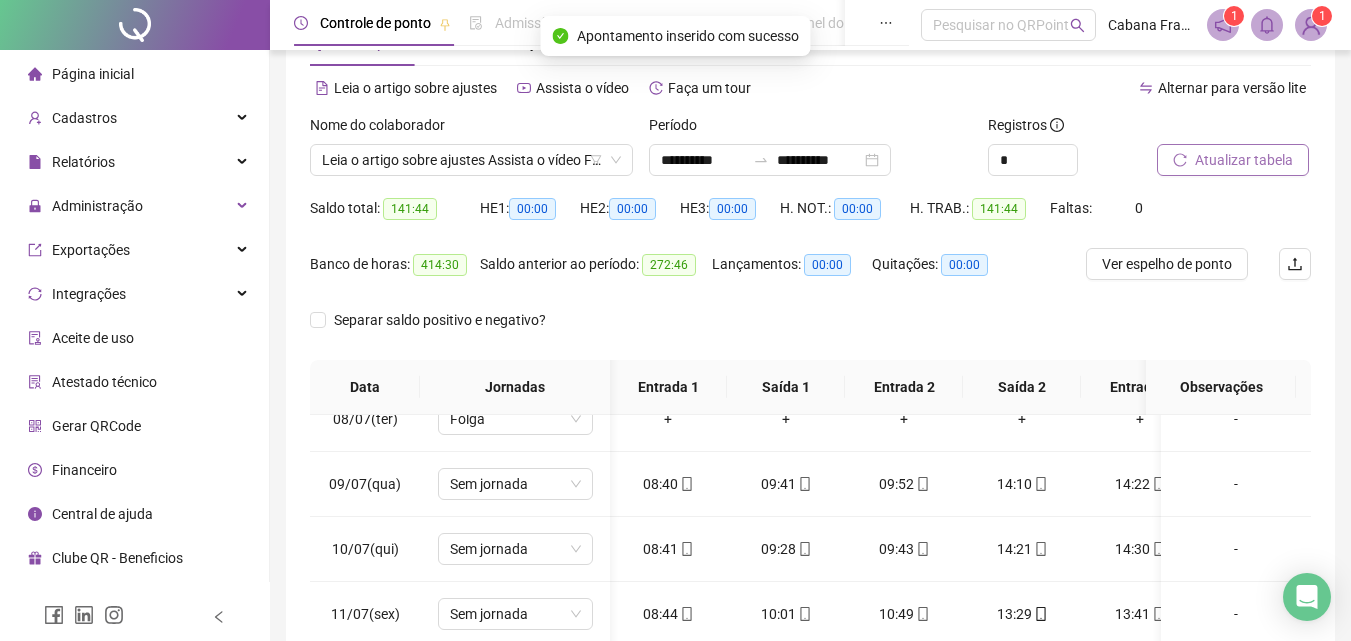 scroll, scrollTop: 487, scrollLeft: 1, axis: both 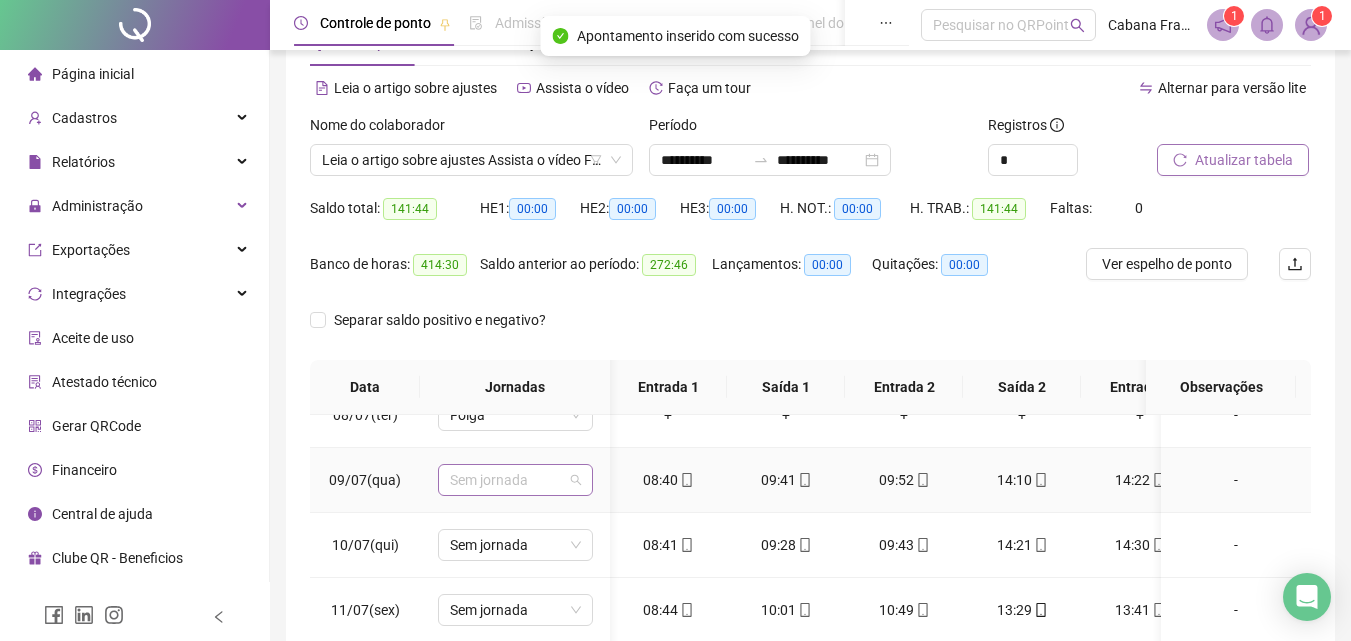 click on "Sem jornada" at bounding box center (515, 480) 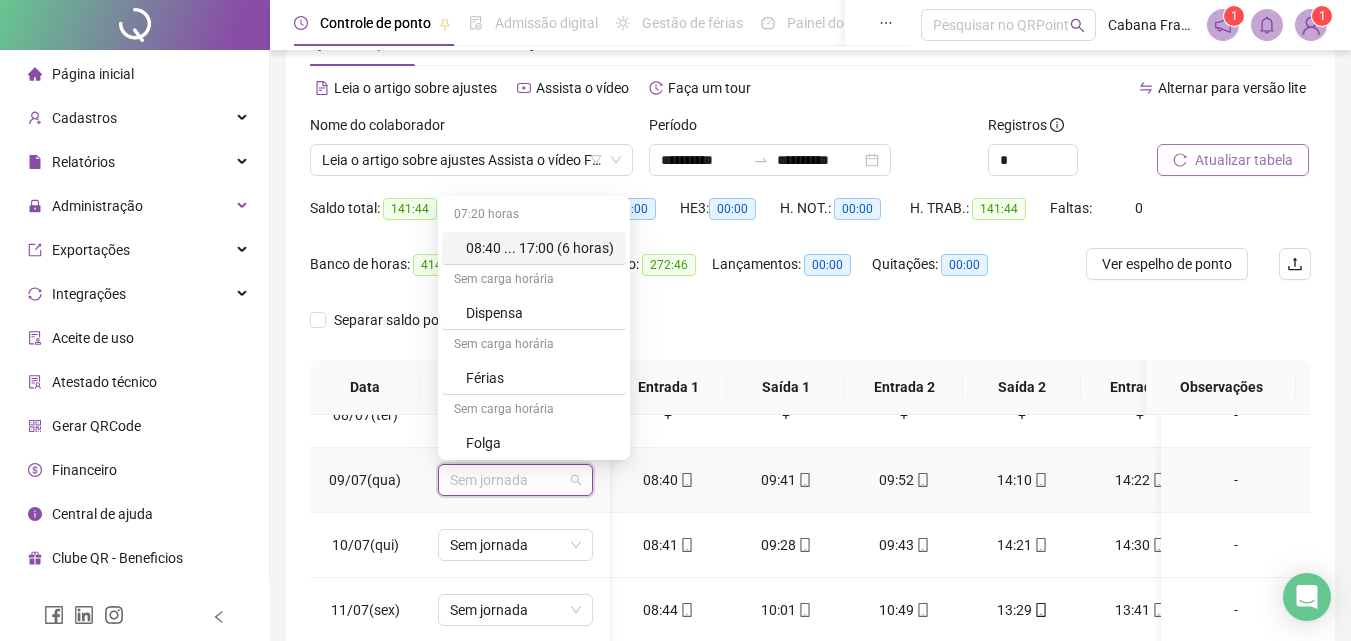 click on "08:40 ... 17:00 (6 horas)" at bounding box center (534, 248) 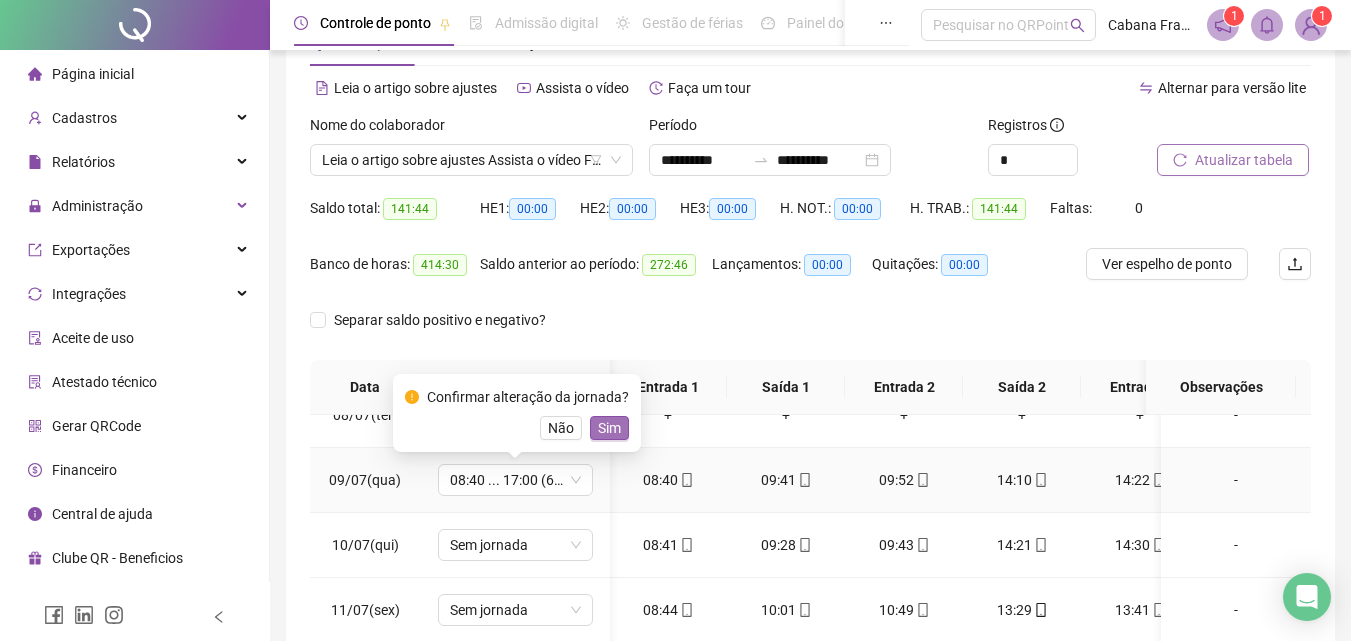 click on "Sim" at bounding box center [609, 428] 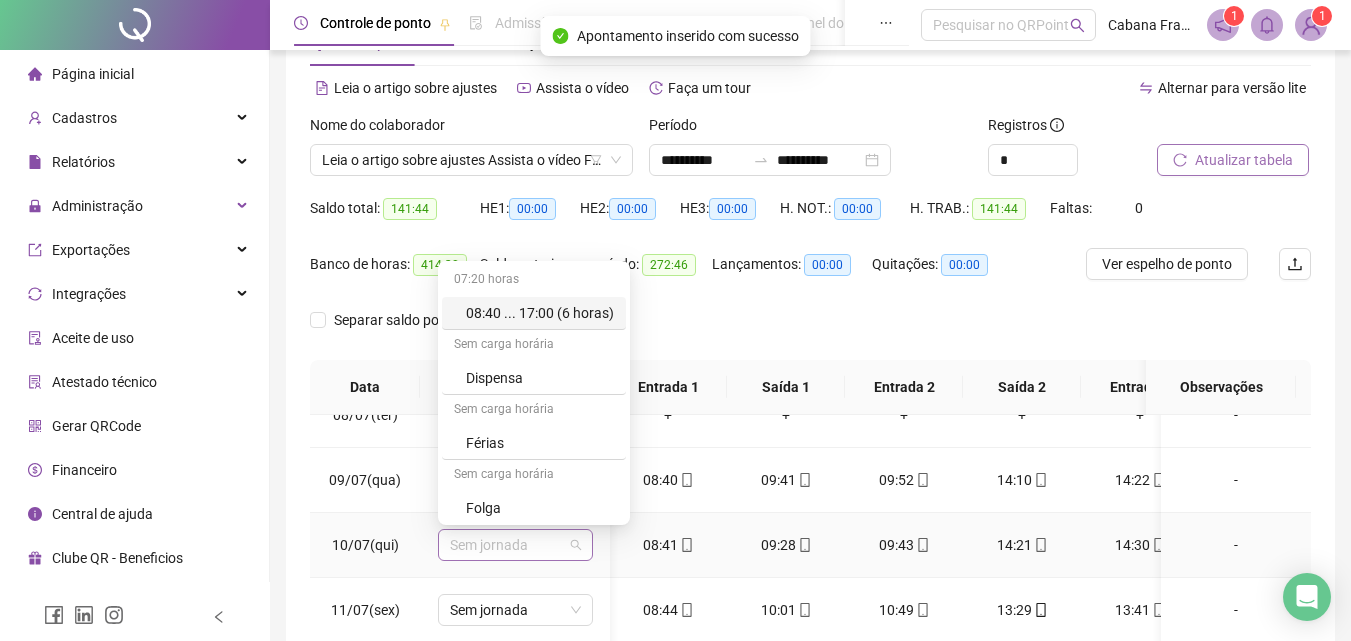 click on "Sem jornada" at bounding box center (515, 545) 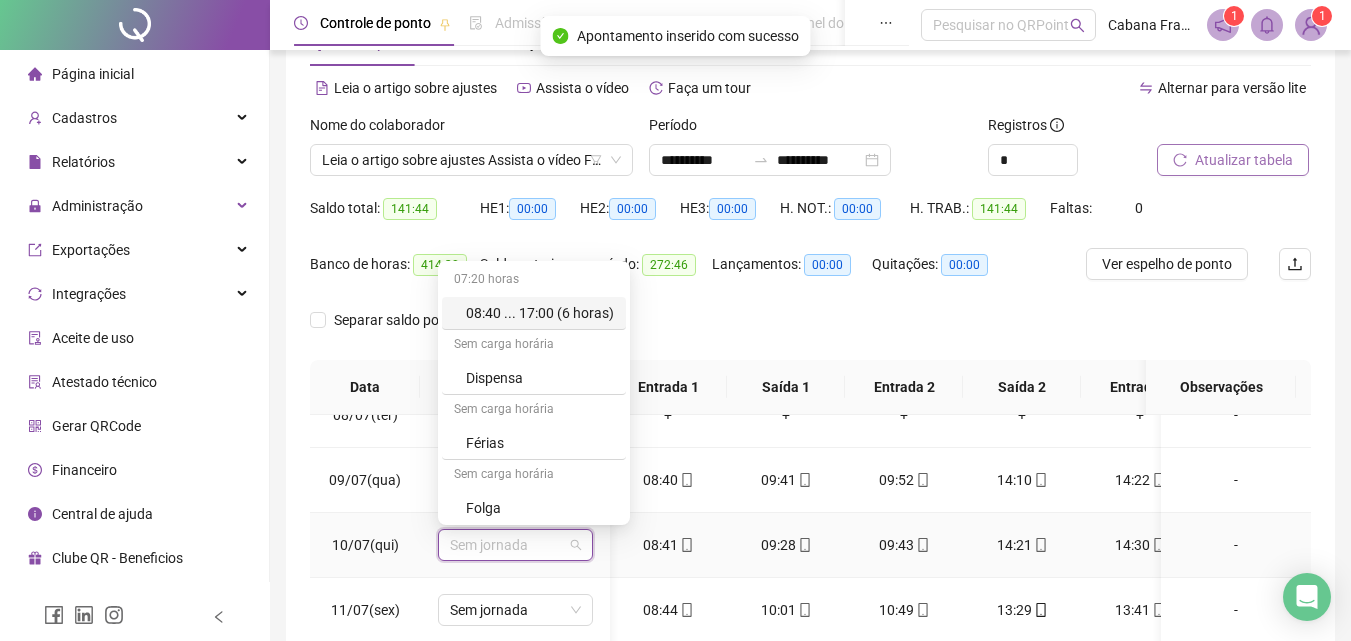 click on "08:40 ... 17:00 (6 horas)" at bounding box center (540, 313) 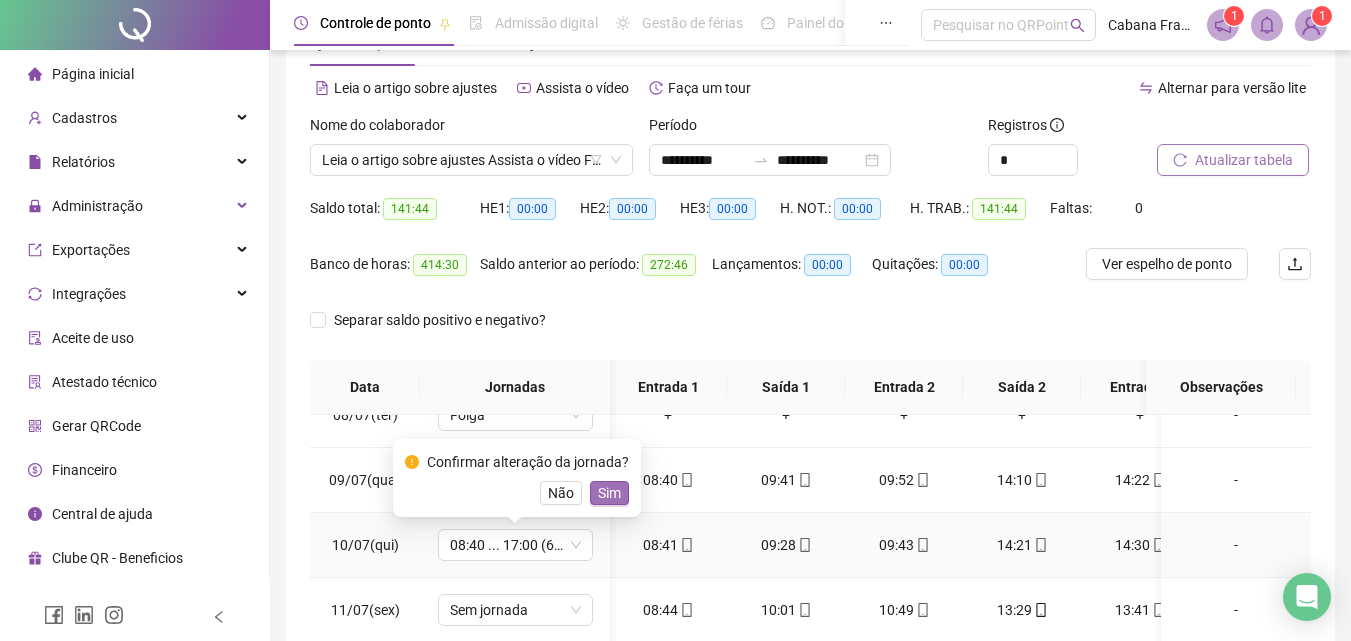 click on "Sim" at bounding box center [609, 493] 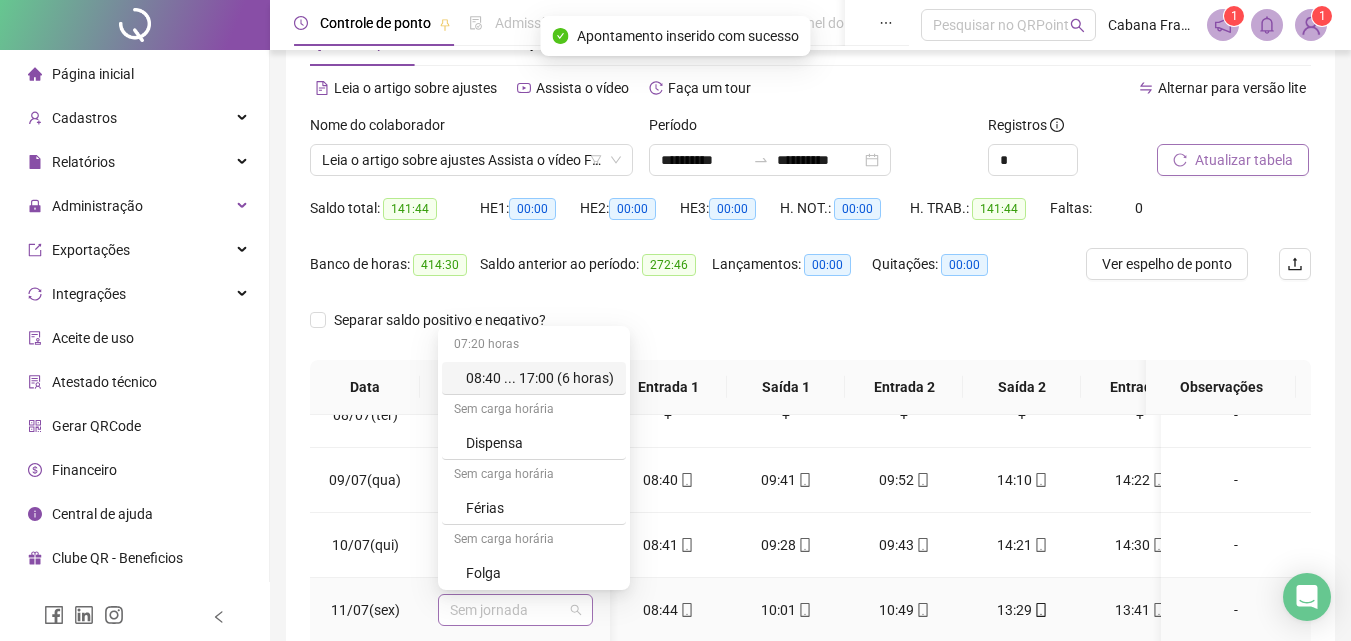 click on "Sem jornada" at bounding box center (515, 610) 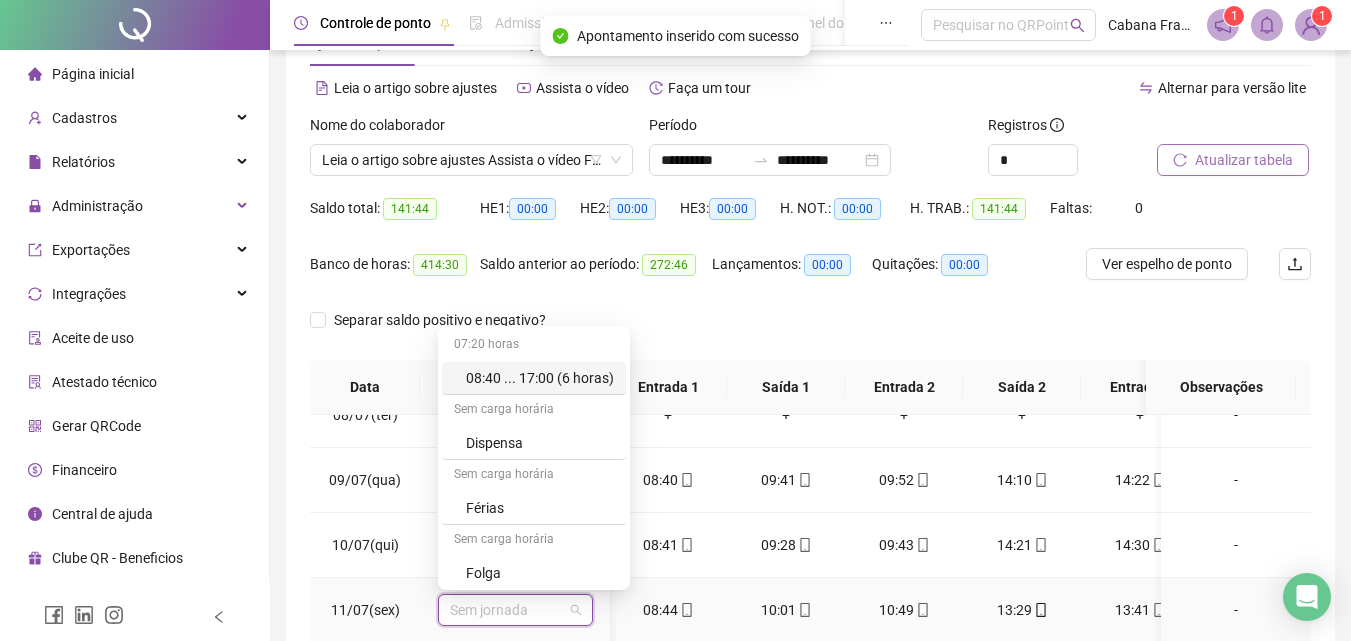 click on "08:40 ... 17:00 (6 horas)" at bounding box center [540, 378] 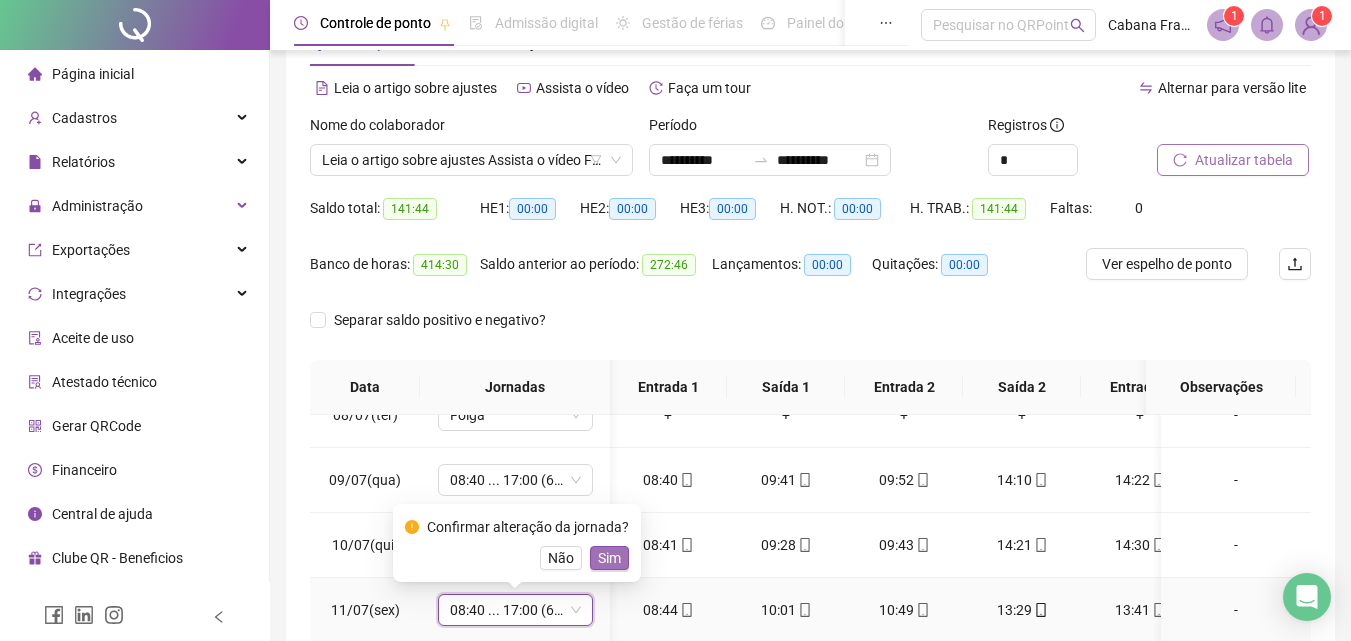 click on "Sim" at bounding box center [609, 558] 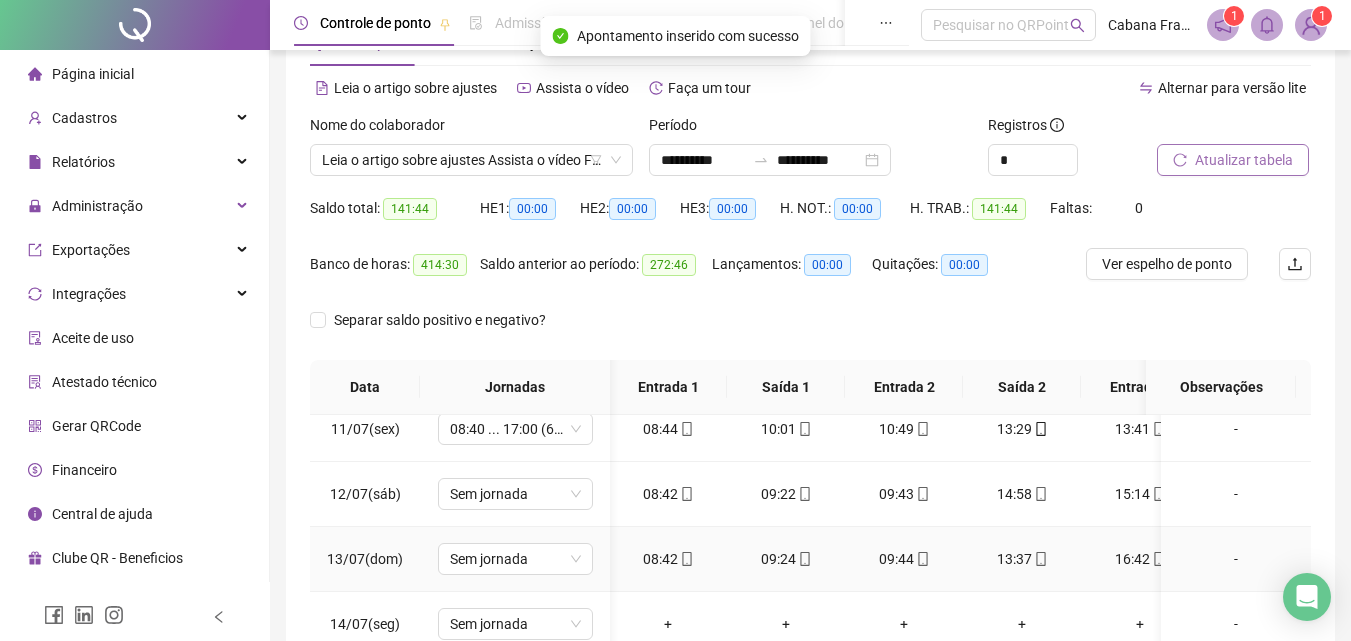 scroll, scrollTop: 670, scrollLeft: 1, axis: both 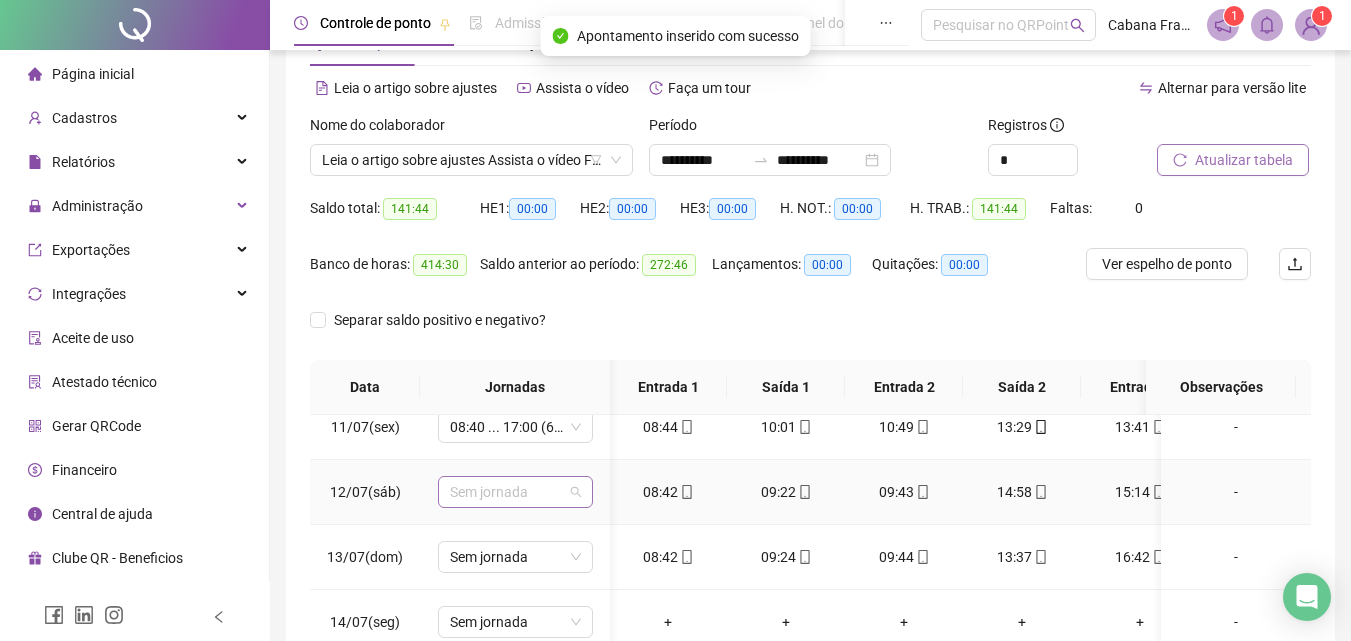 click on "Sem jornada" at bounding box center [515, 492] 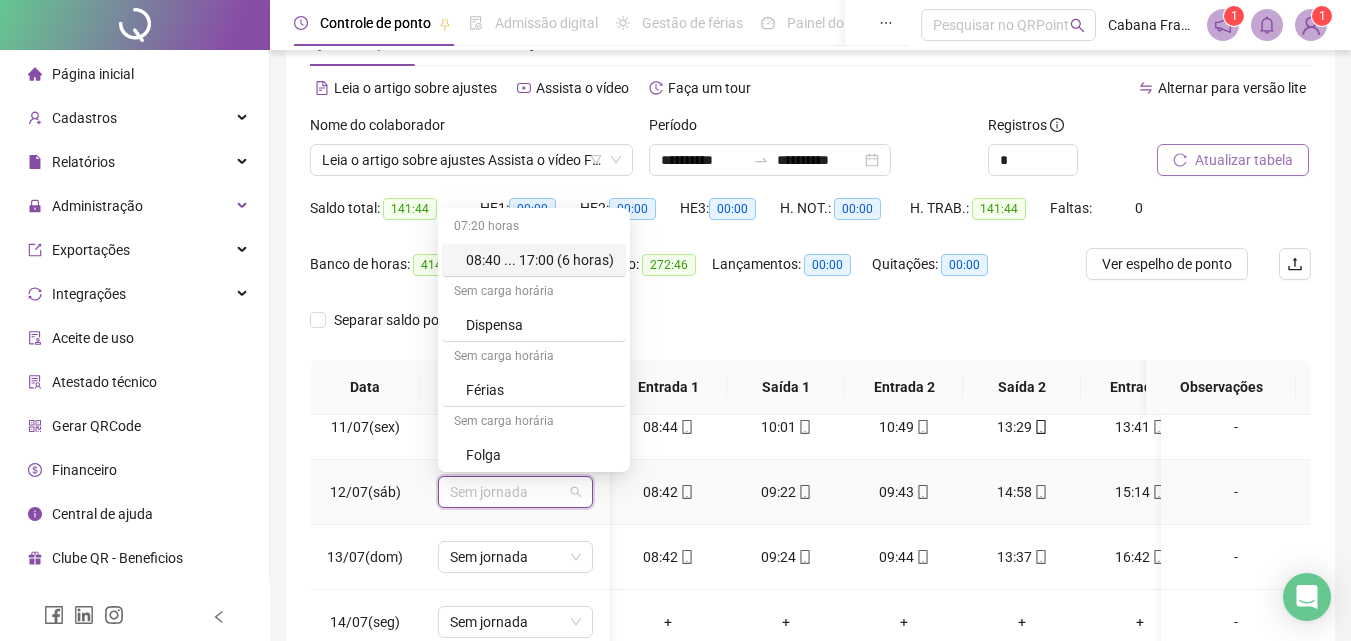 click on "08:40 ... 17:00 (6 horas)" at bounding box center [540, 260] 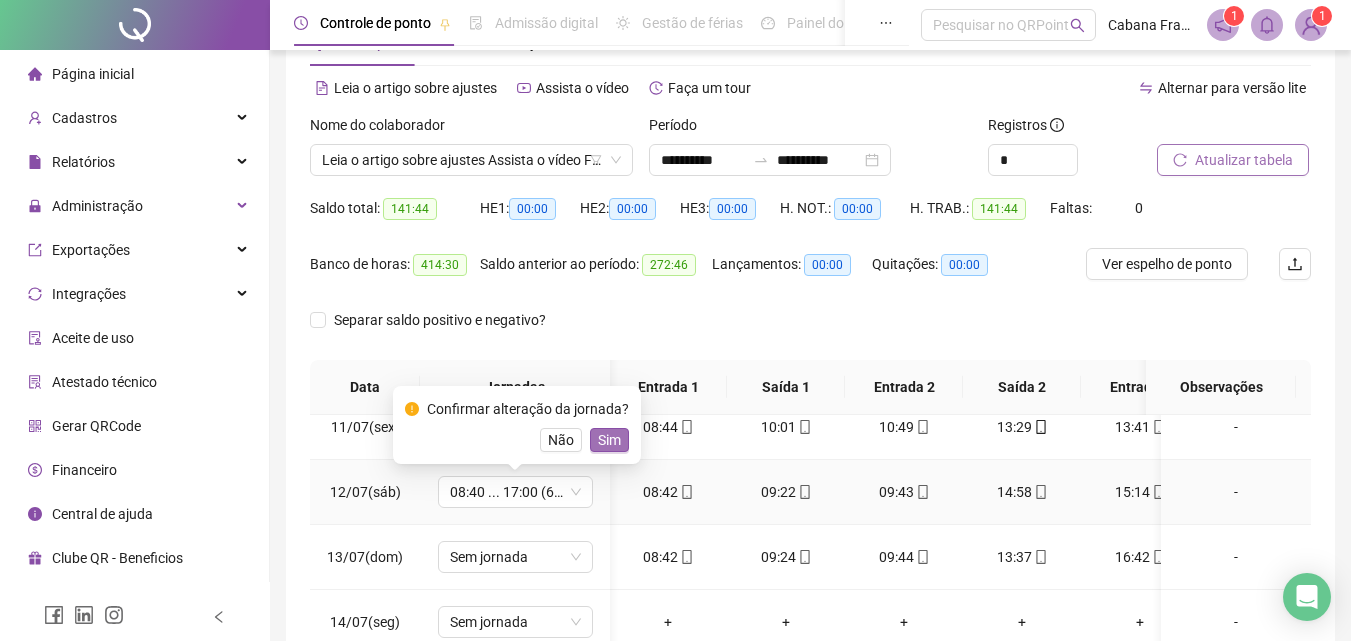 click on "Sim" at bounding box center (609, 440) 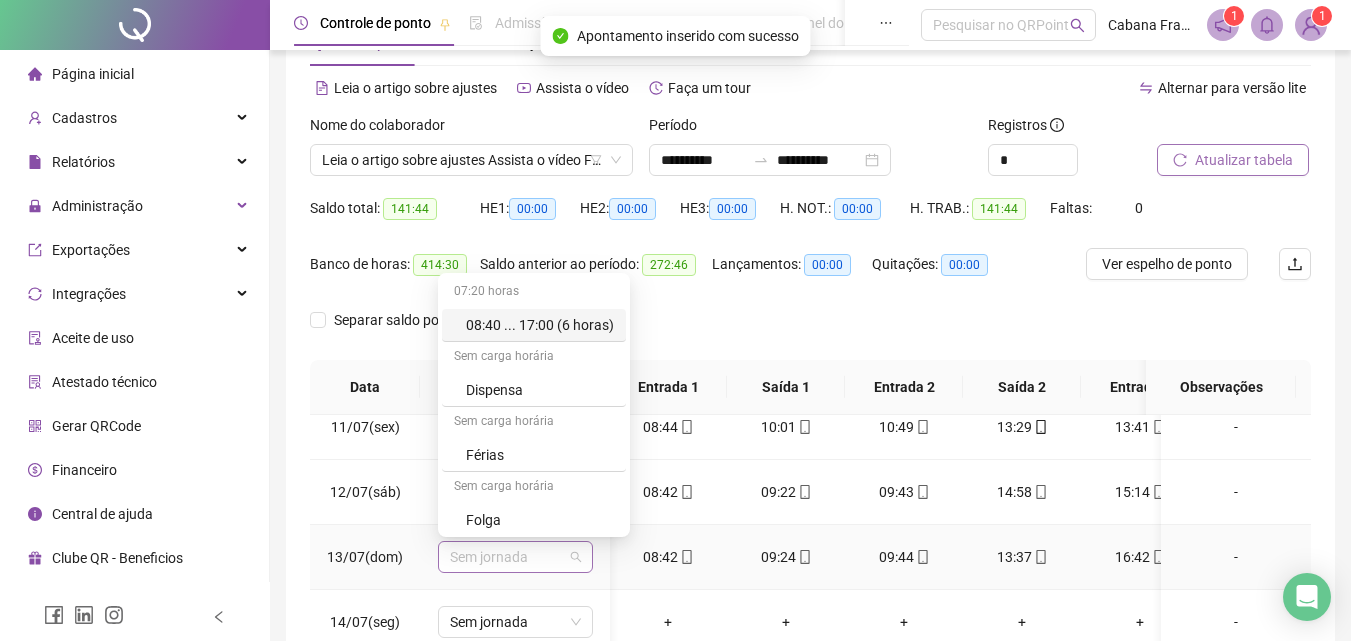 click on "Sem jornada" at bounding box center [515, 557] 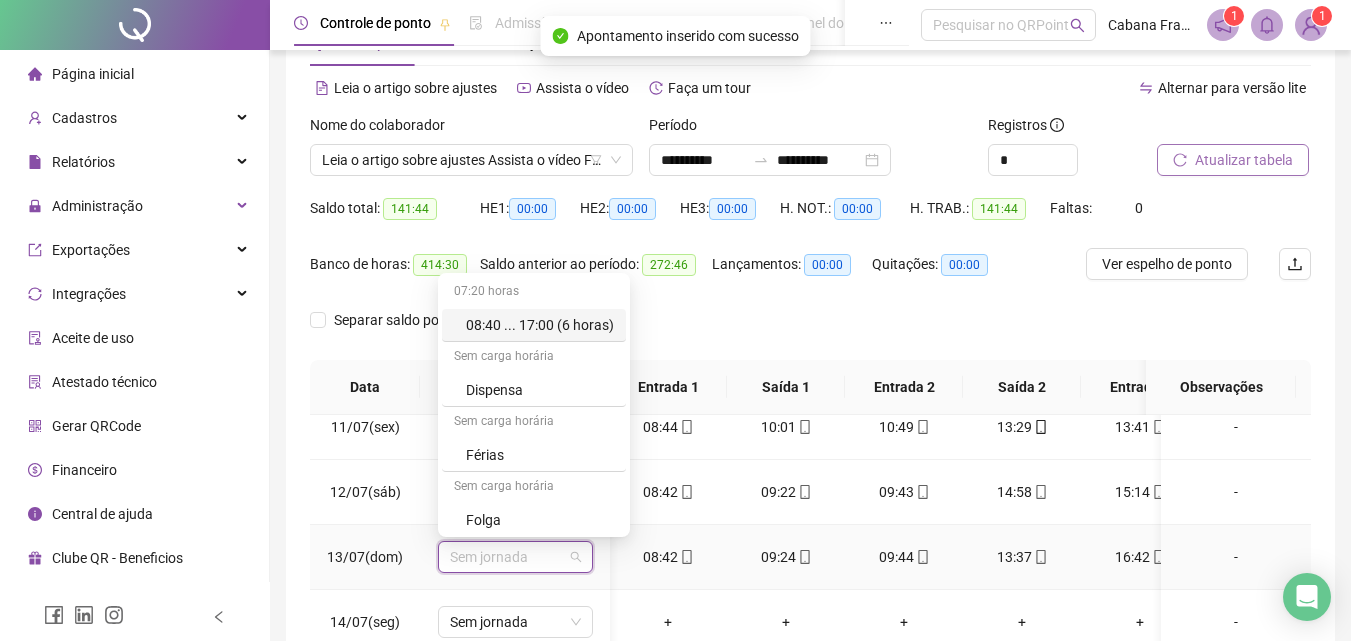 click on "08:40 ... 17:00 (6 horas)" at bounding box center (540, 325) 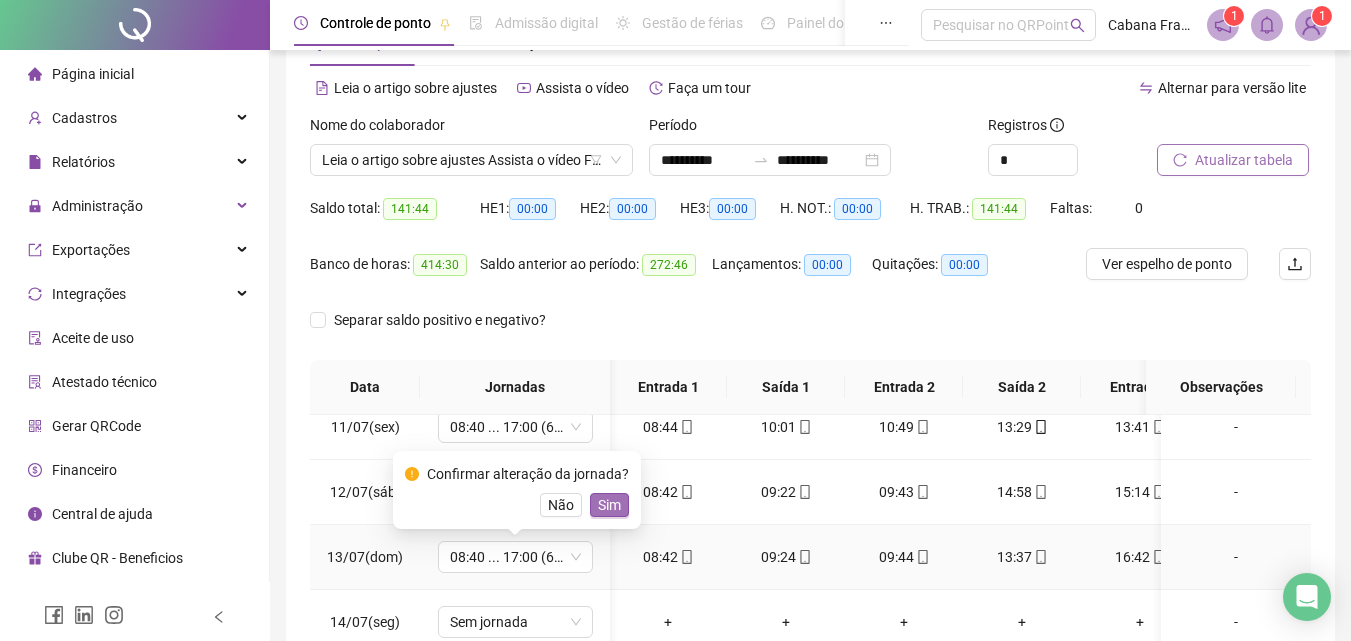 click on "Sim" at bounding box center [609, 505] 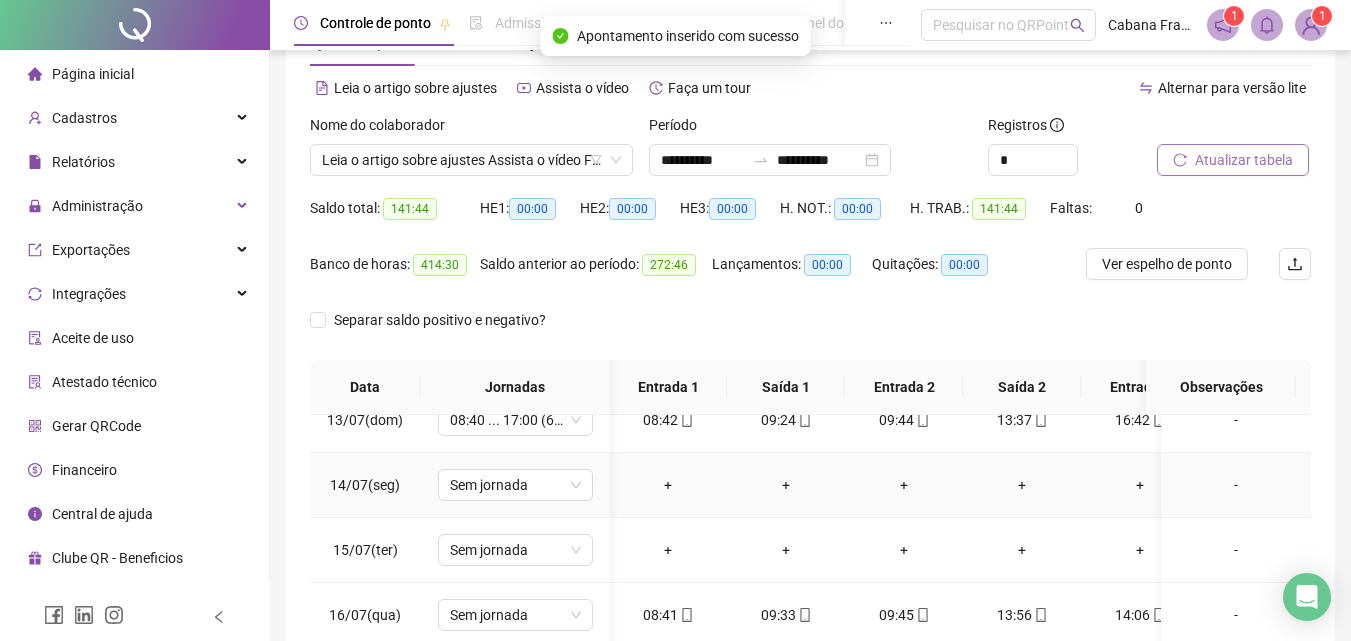 scroll, scrollTop: 808, scrollLeft: 1, axis: both 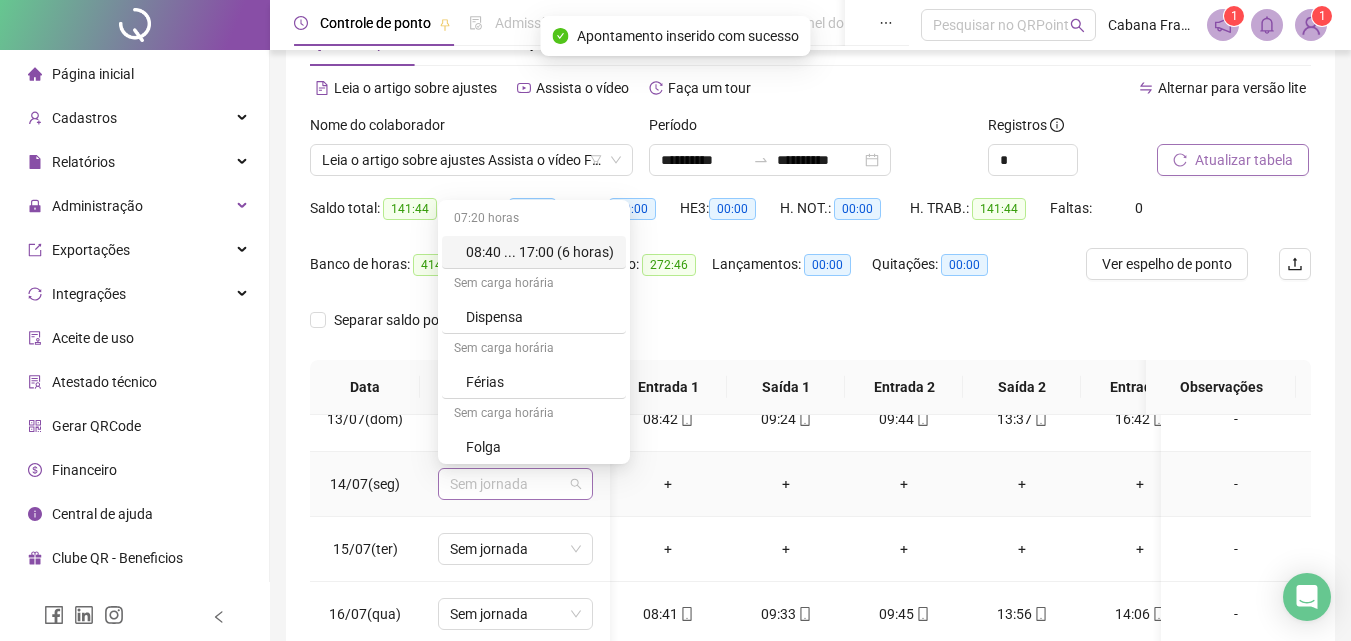 click on "Sem jornada" at bounding box center [515, 484] 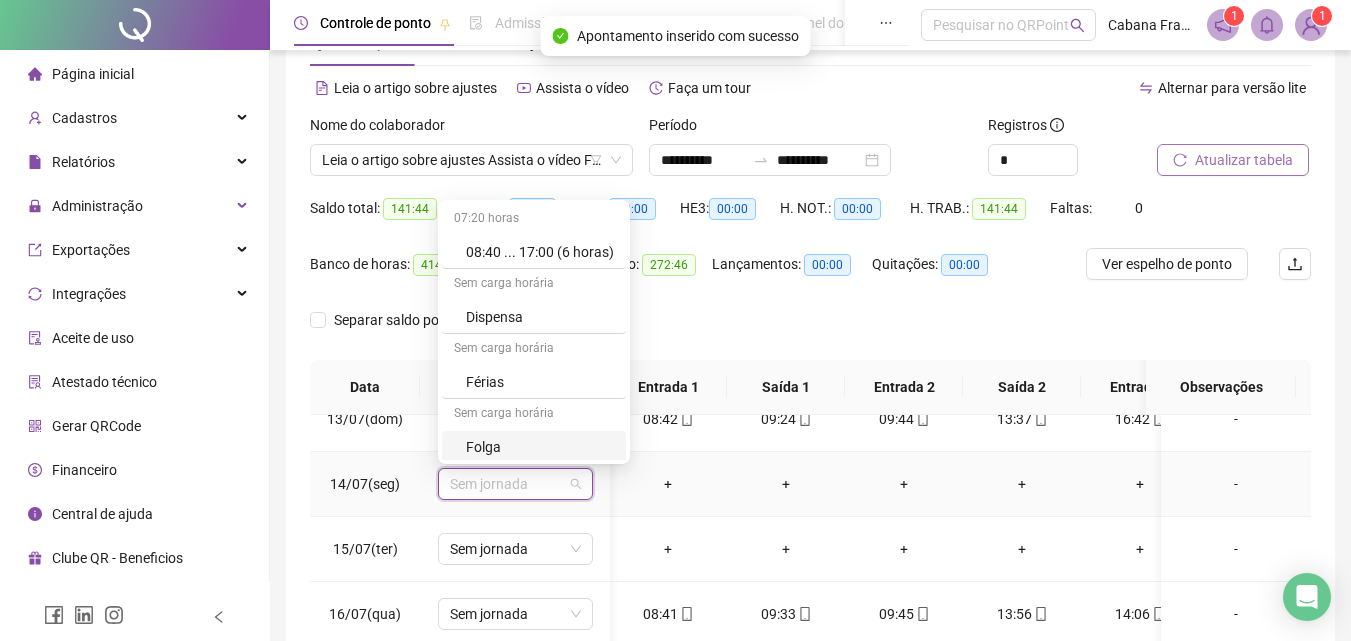 click on "Folga" at bounding box center [540, 447] 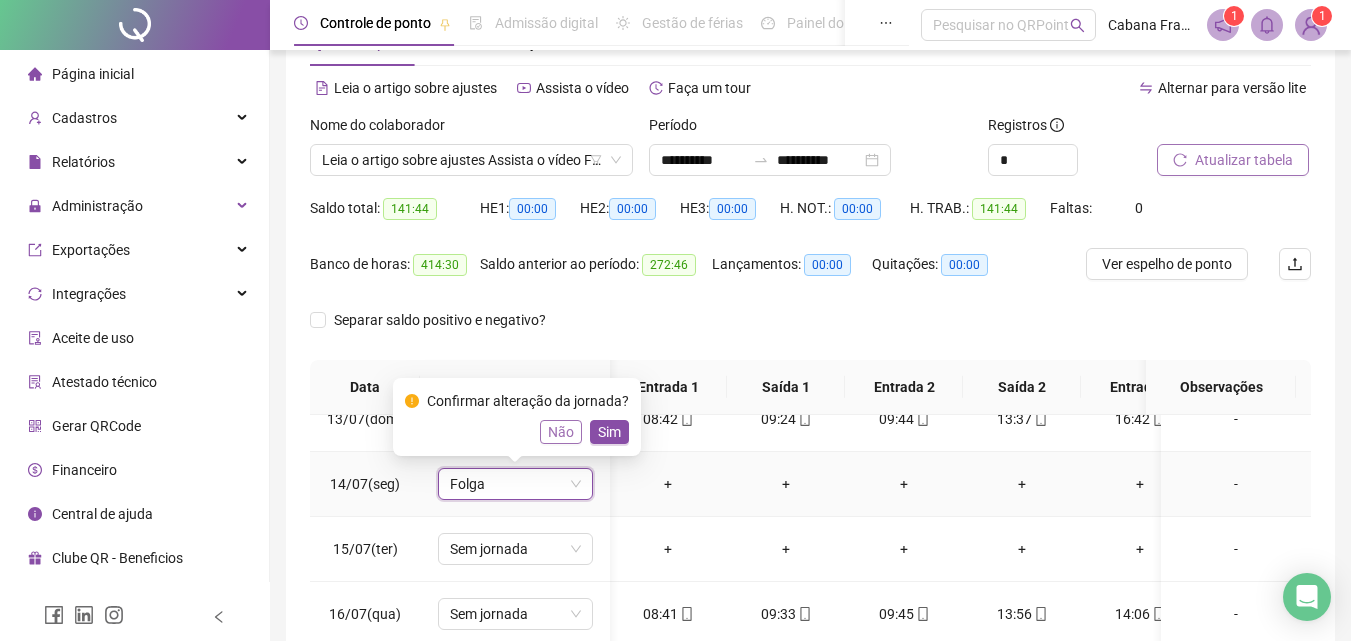click on "Não" at bounding box center (561, 432) 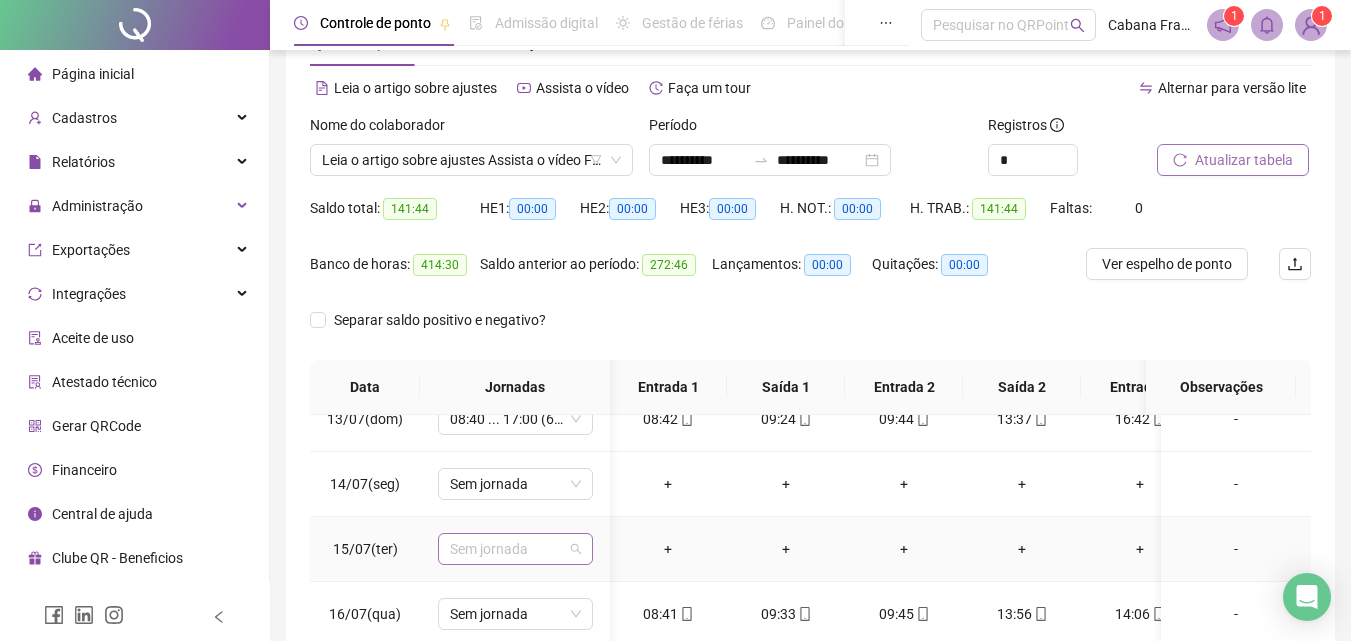click on "Sem jornada" at bounding box center (515, 549) 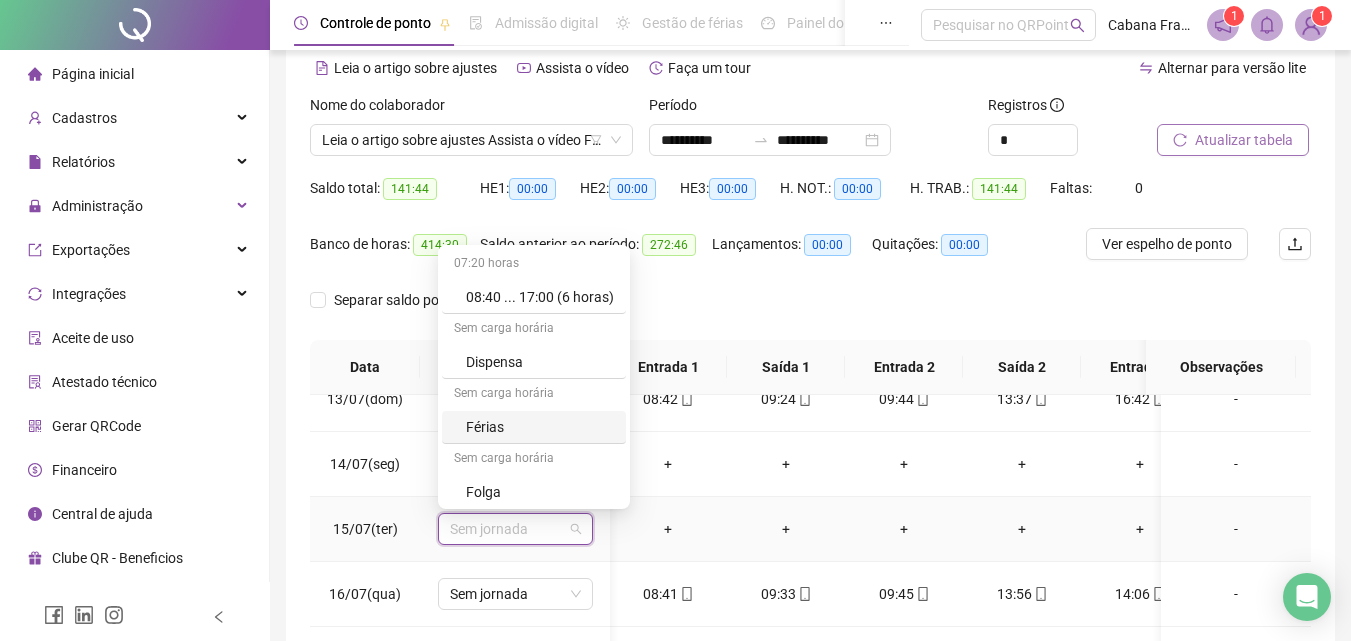 scroll, scrollTop: 126, scrollLeft: 0, axis: vertical 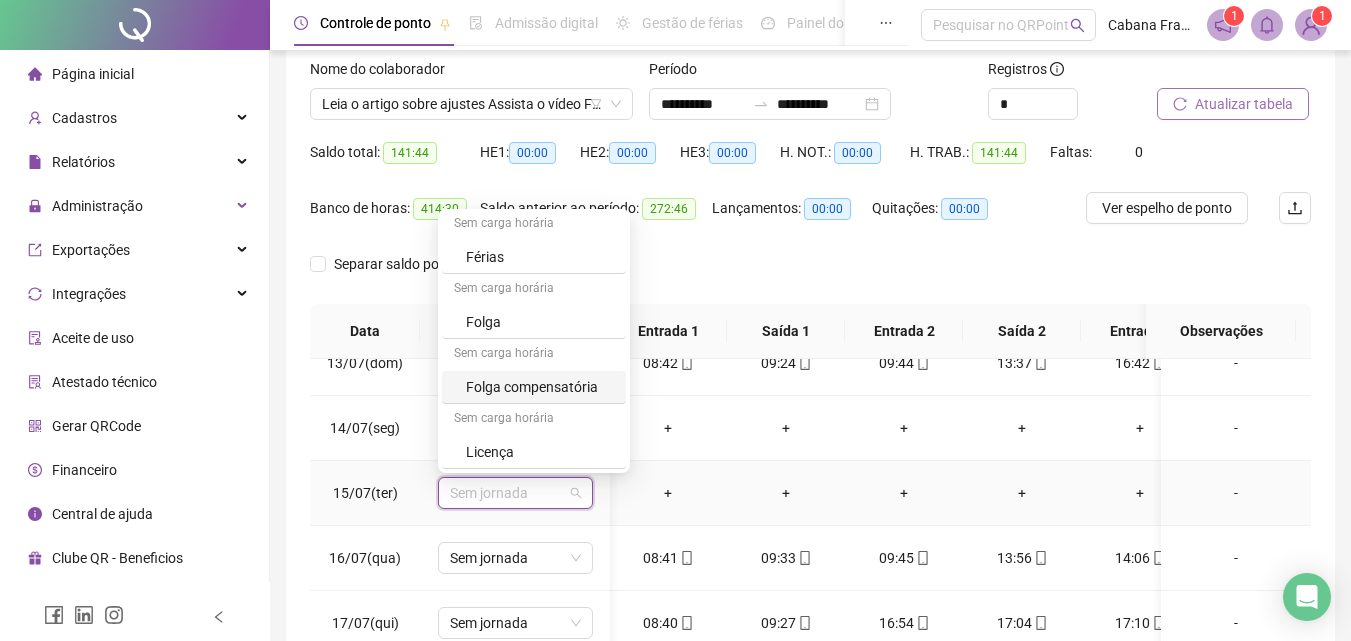 click on "Folga compensatória" at bounding box center [540, 387] 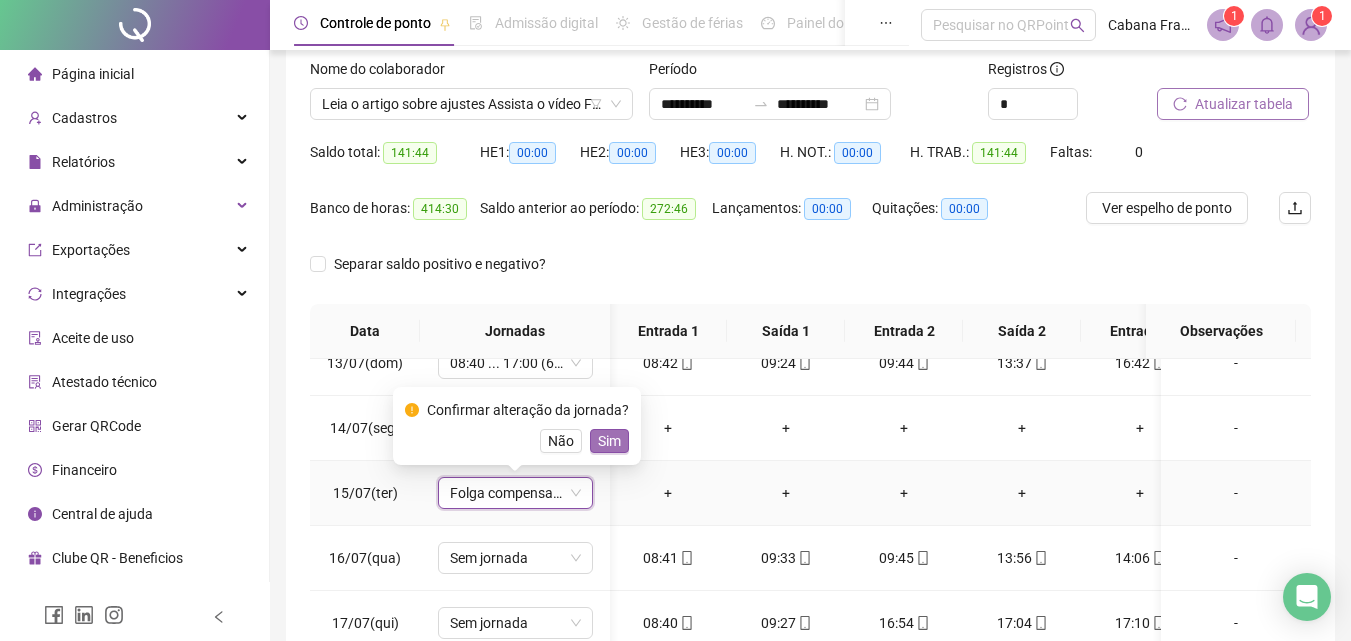 click on "Sim" at bounding box center (609, 441) 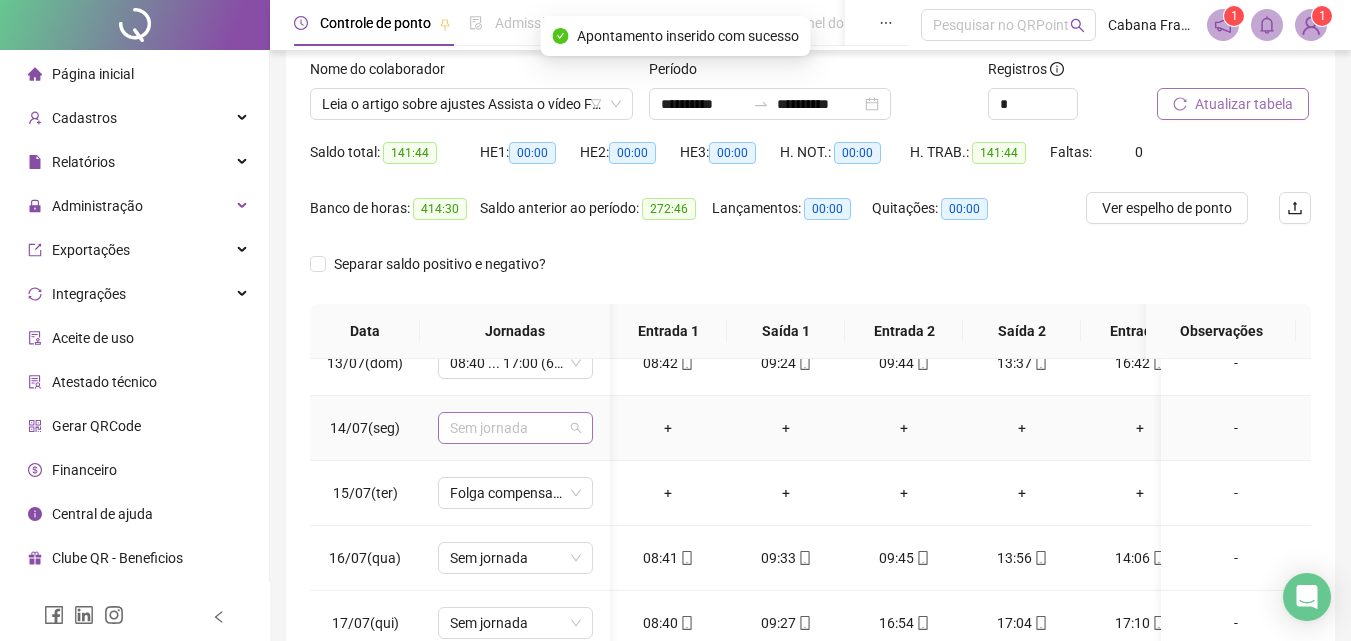 click on "Sem jornada" at bounding box center [515, 428] 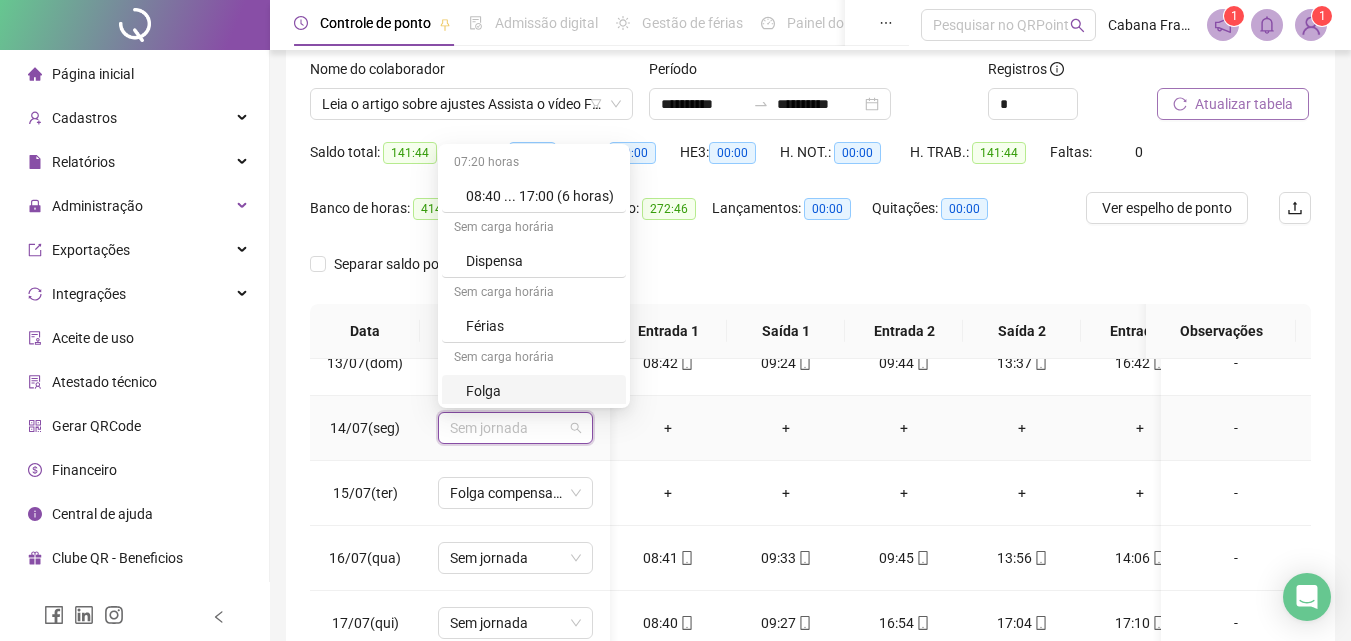 click on "Folga" at bounding box center [540, 391] 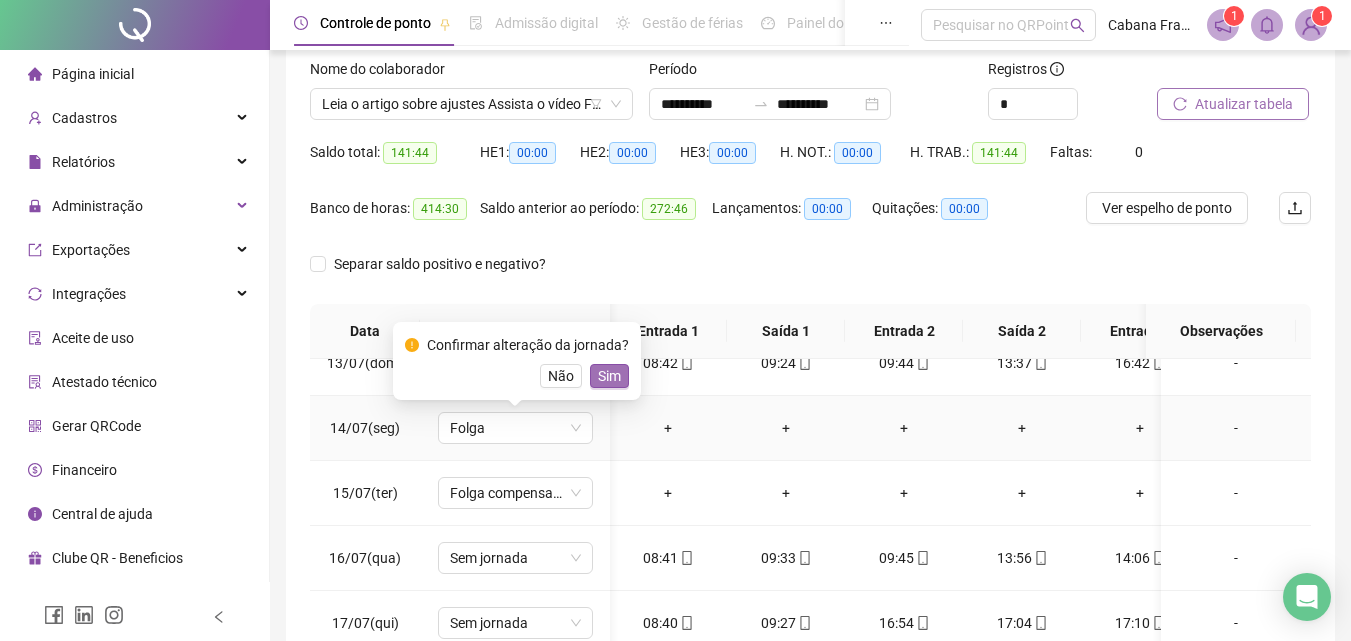 click on "Sim" at bounding box center [609, 376] 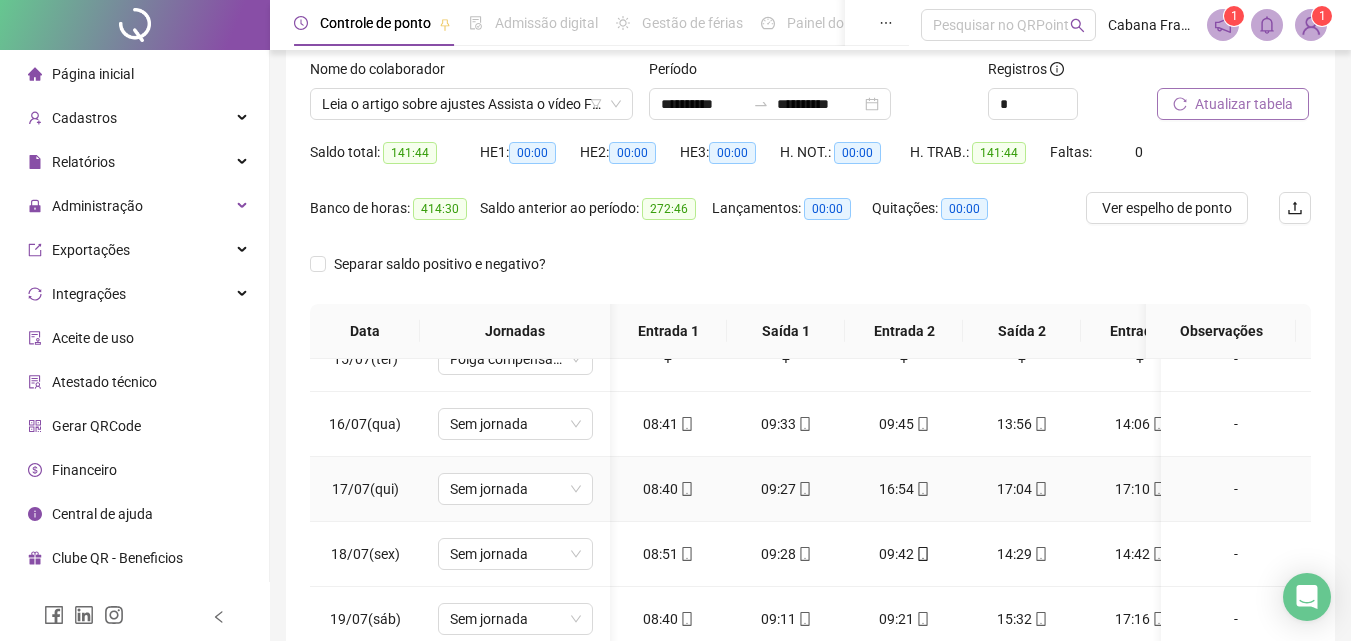 scroll, scrollTop: 931, scrollLeft: 1, axis: both 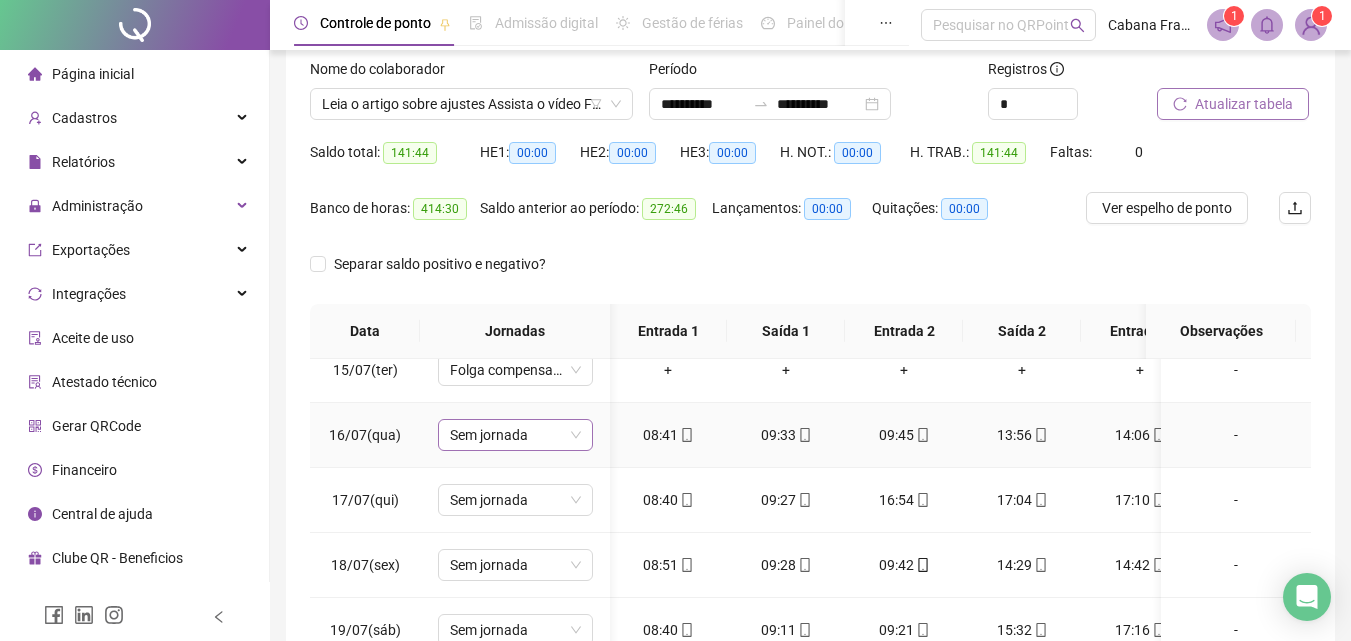click on "Sem jornada" at bounding box center [515, 435] 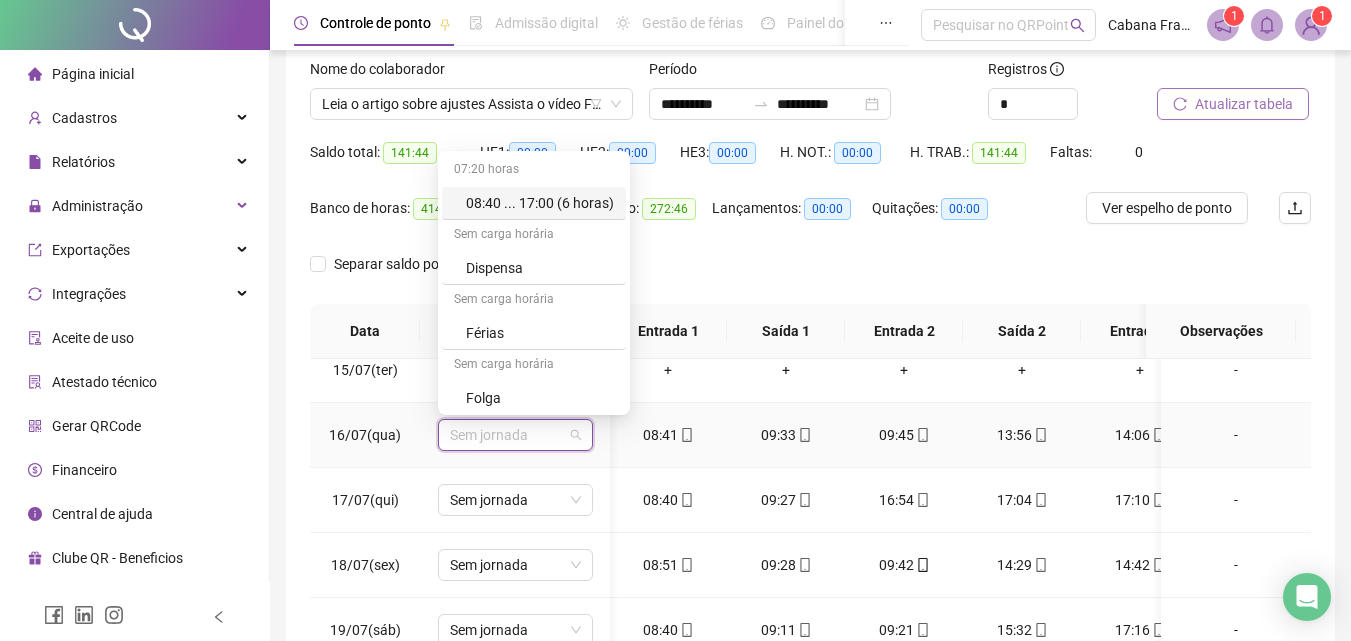 click on "08:40 ... 17:00 (6 horas)" at bounding box center [540, 203] 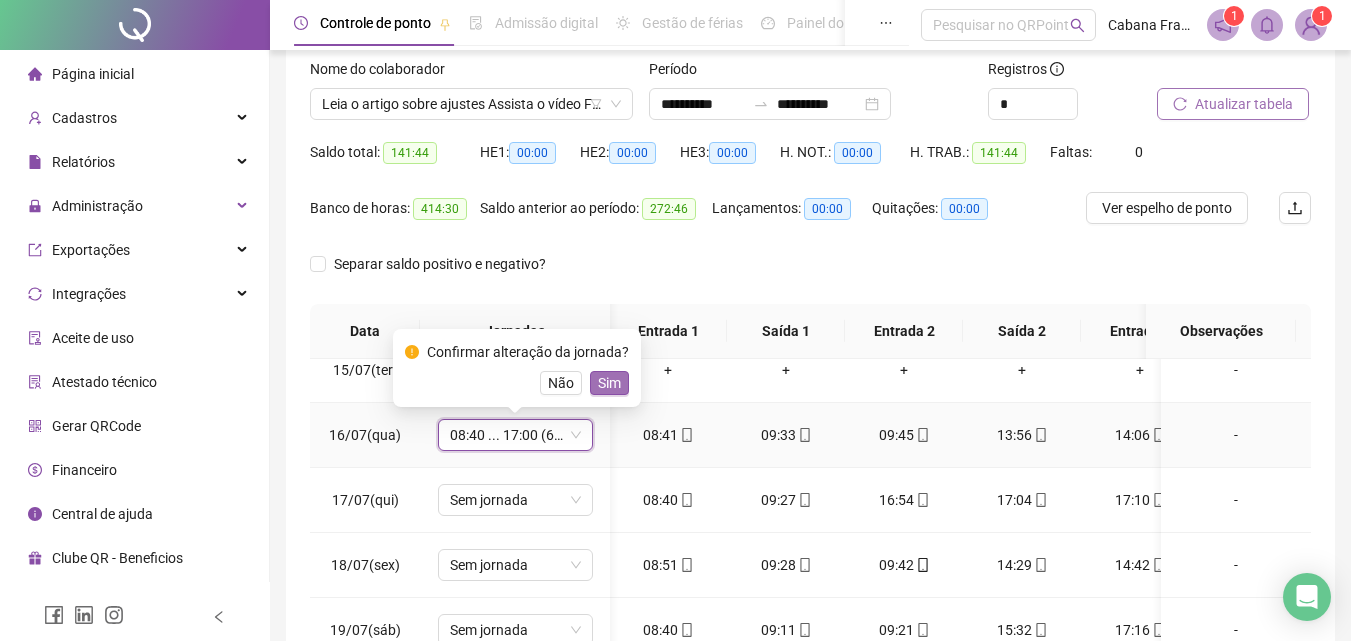 click on "Sim" at bounding box center (609, 383) 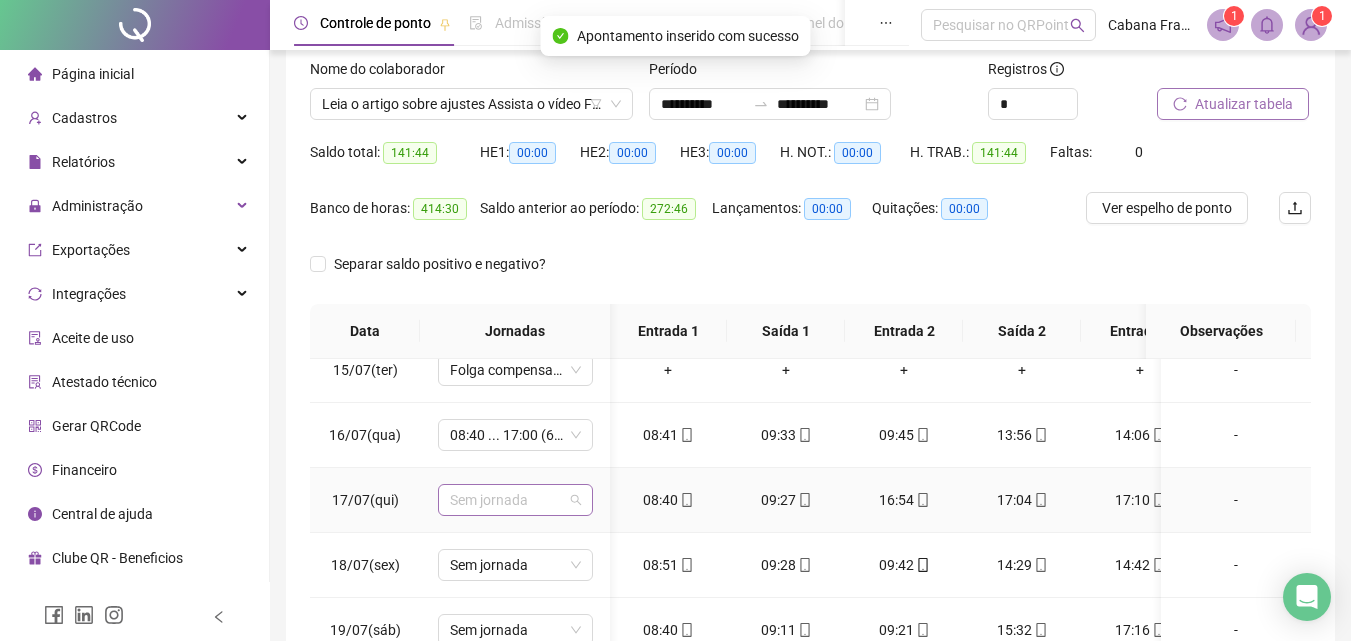 click on "Sem jornada" at bounding box center [515, 500] 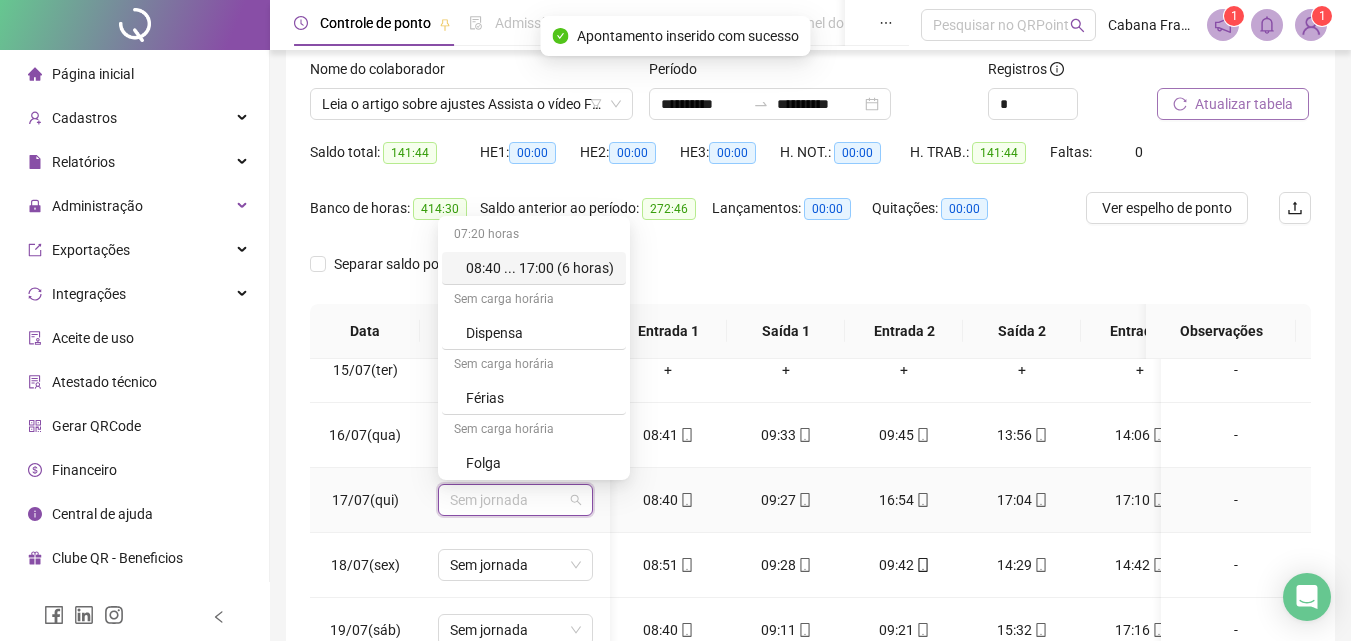 click on "08:40 ... 17:00 (6 horas)" at bounding box center (540, 268) 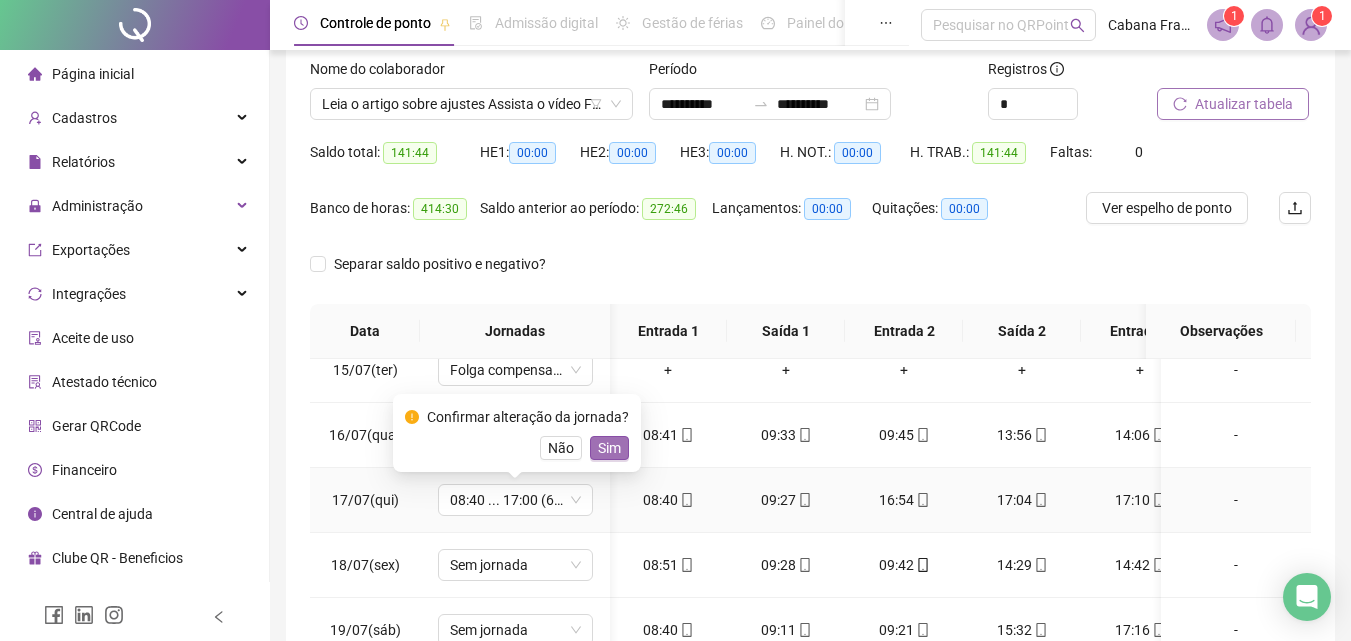 click on "Sim" at bounding box center [609, 448] 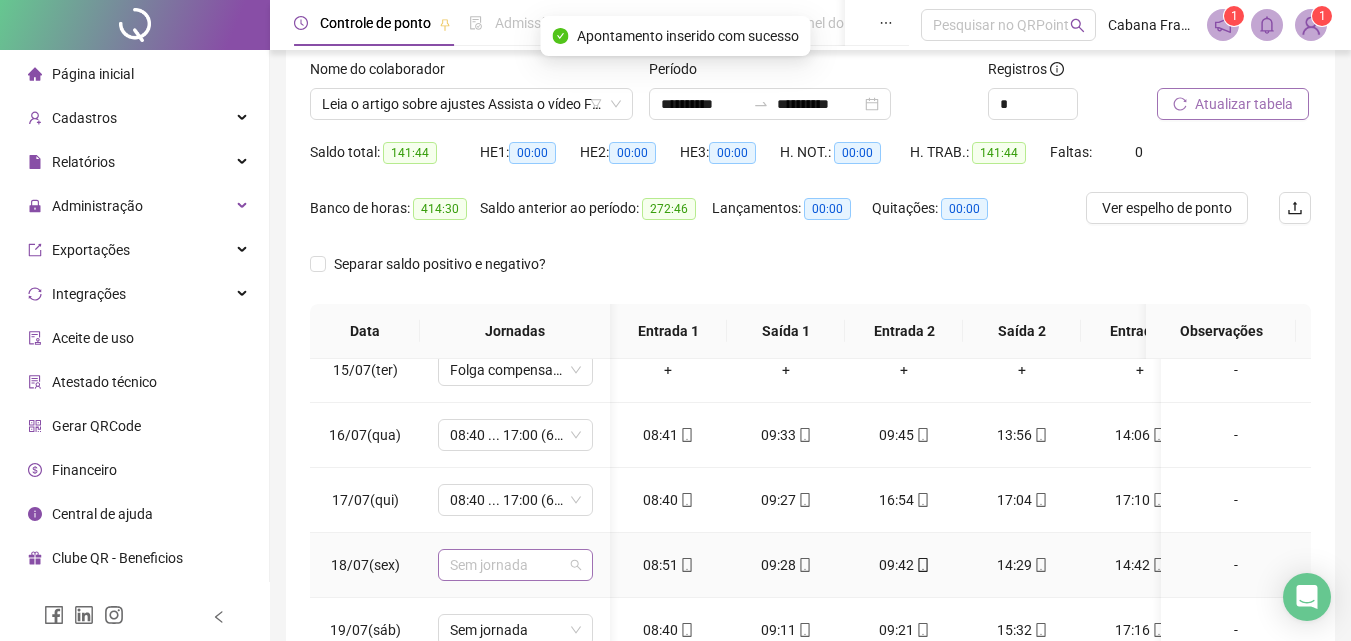 click on "Sem jornada" at bounding box center (515, 565) 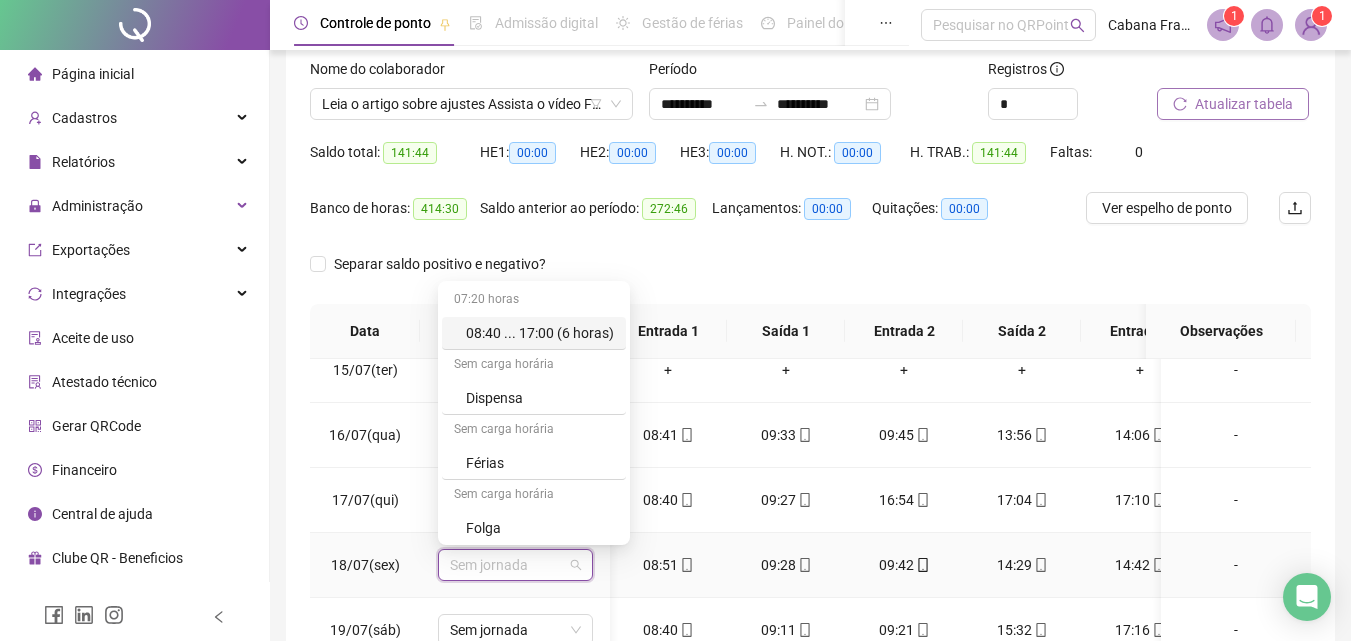 click on "08:40 ... 17:00 (6 horas)" at bounding box center [540, 333] 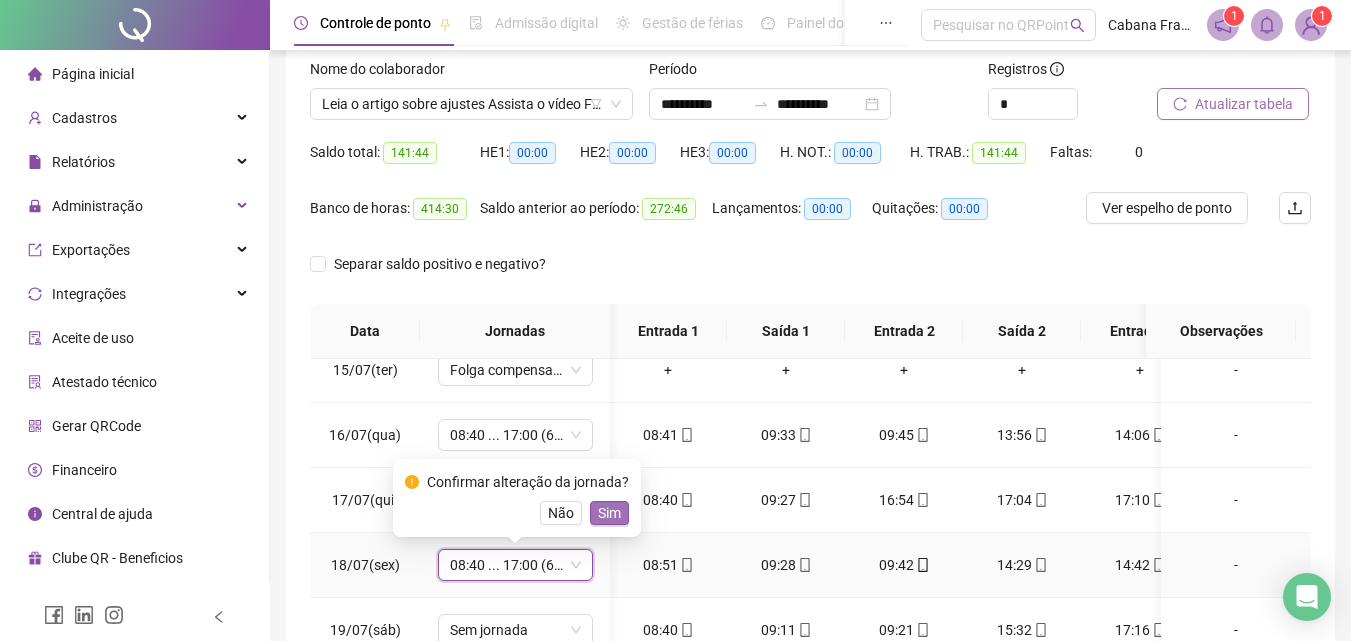 click on "Sim" at bounding box center (609, 513) 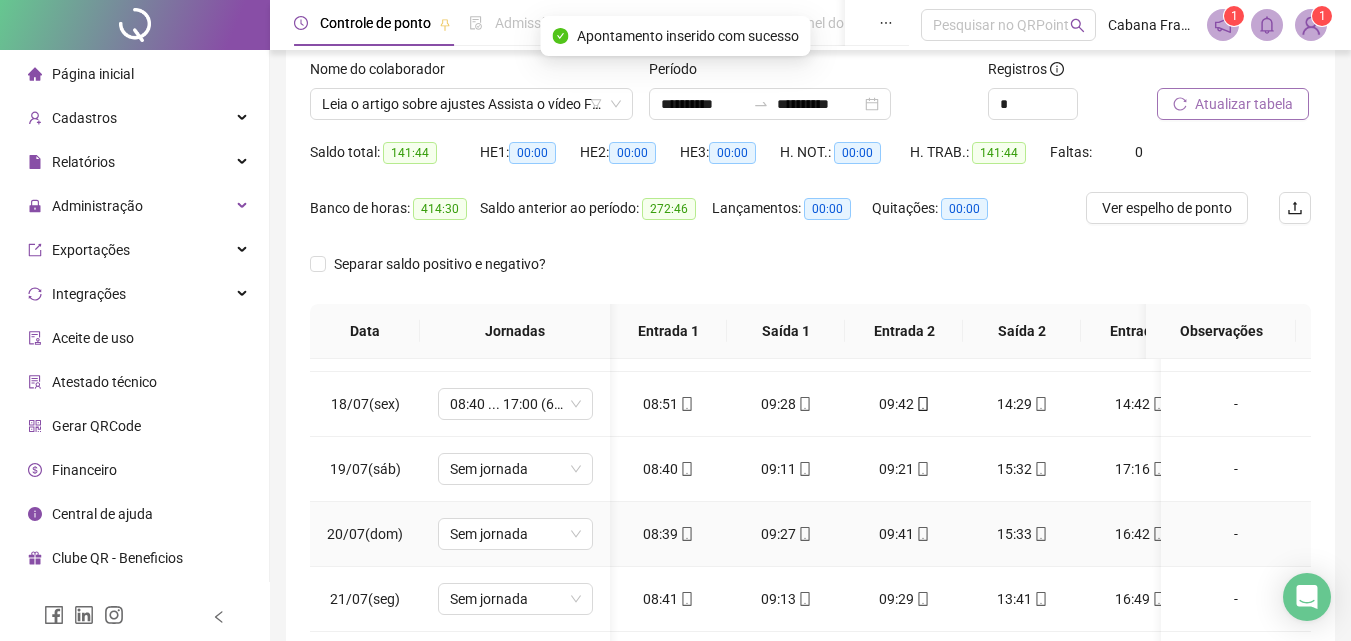 scroll, scrollTop: 1095, scrollLeft: 1, axis: both 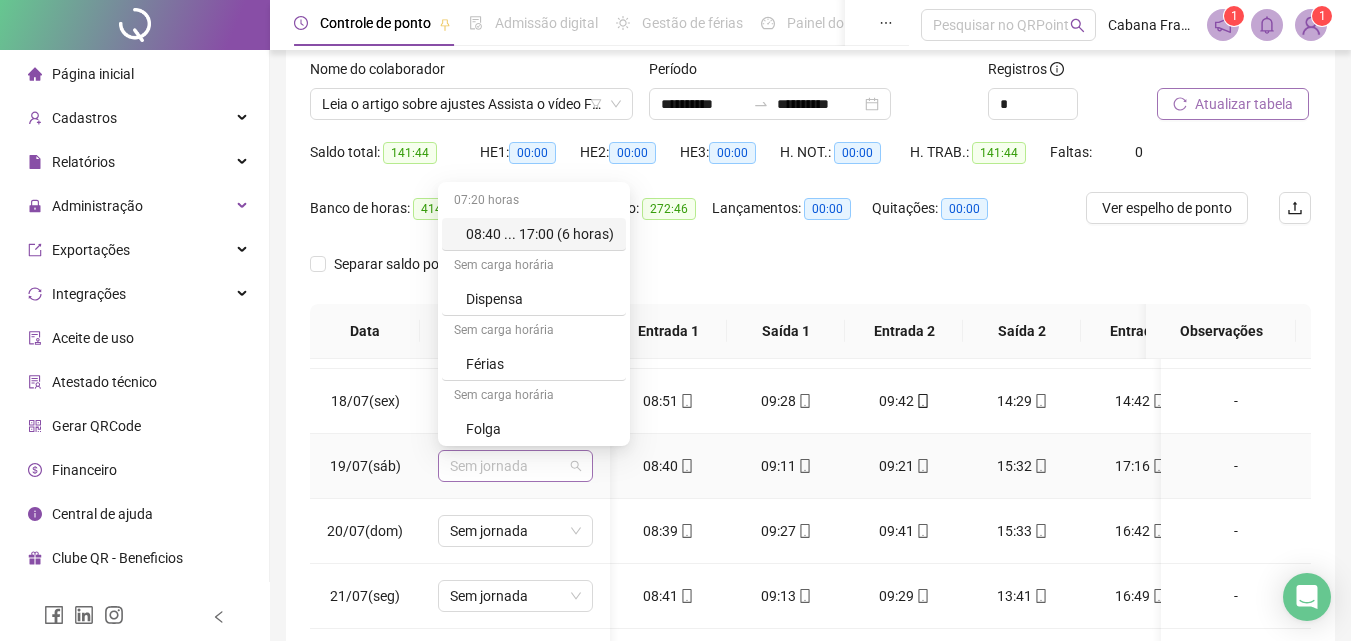 click on "Sem jornada" at bounding box center (515, 466) 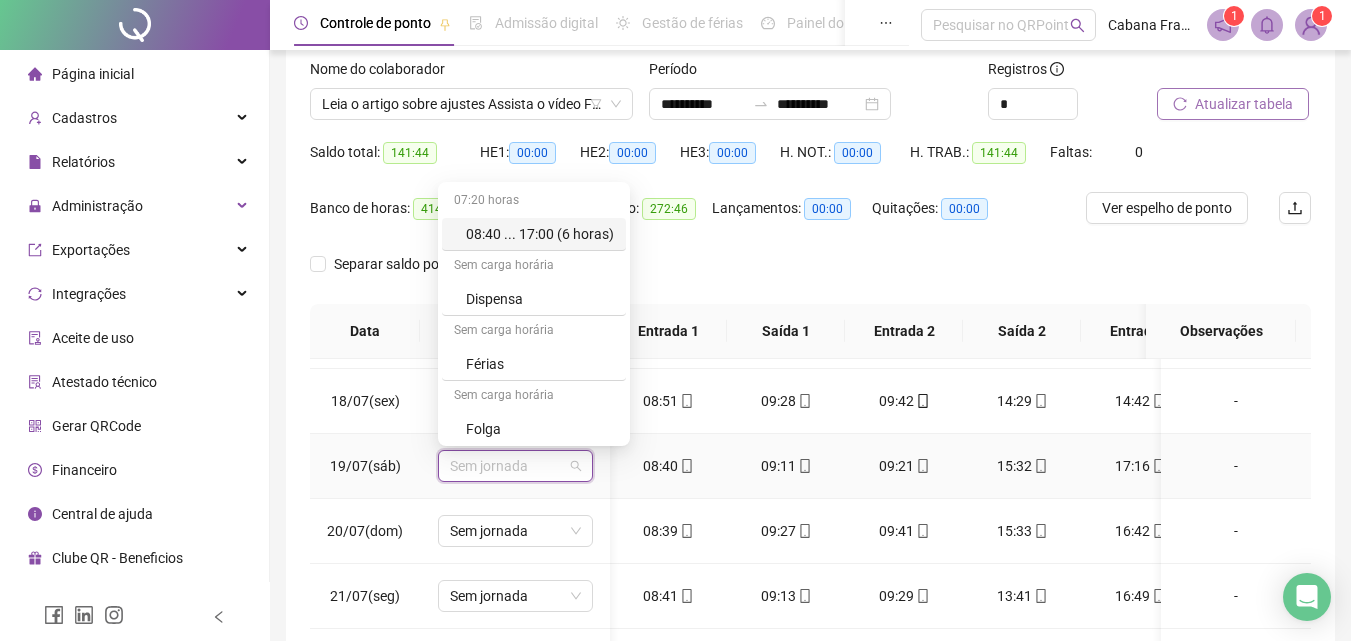 click on "08:40 ... 17:00 (6 horas)" at bounding box center [540, 234] 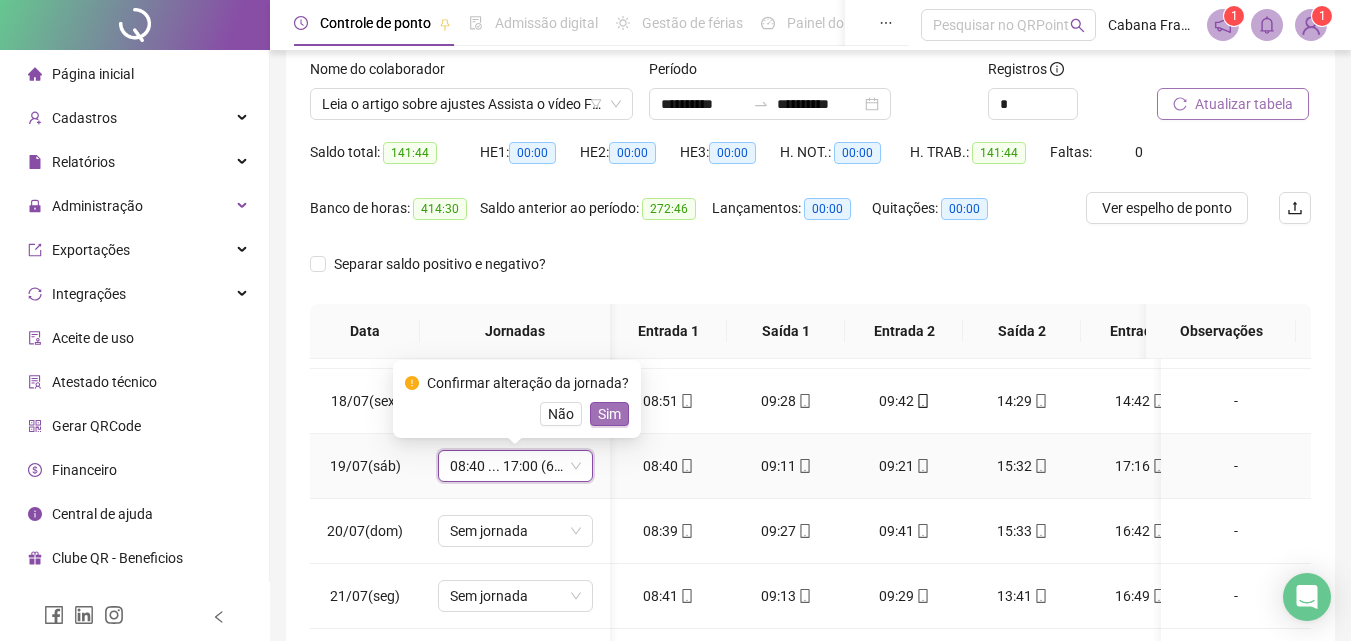 click on "Sim" at bounding box center [609, 414] 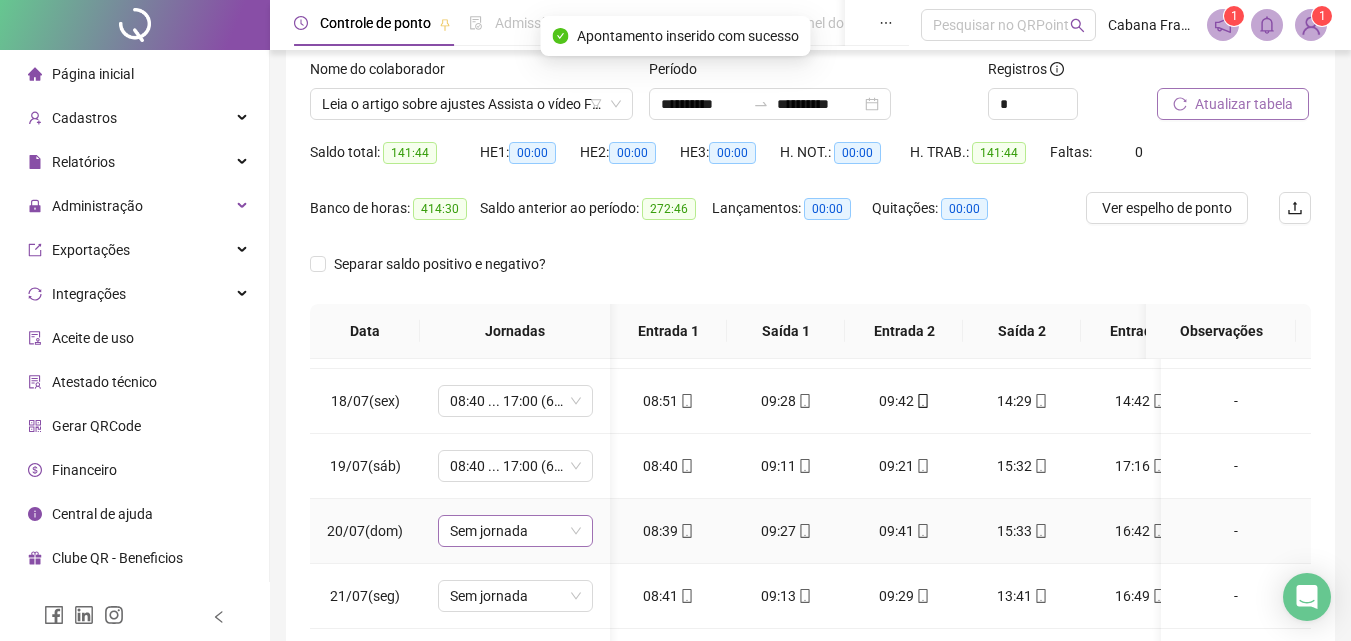 click on "Sem jornada" at bounding box center [515, 531] 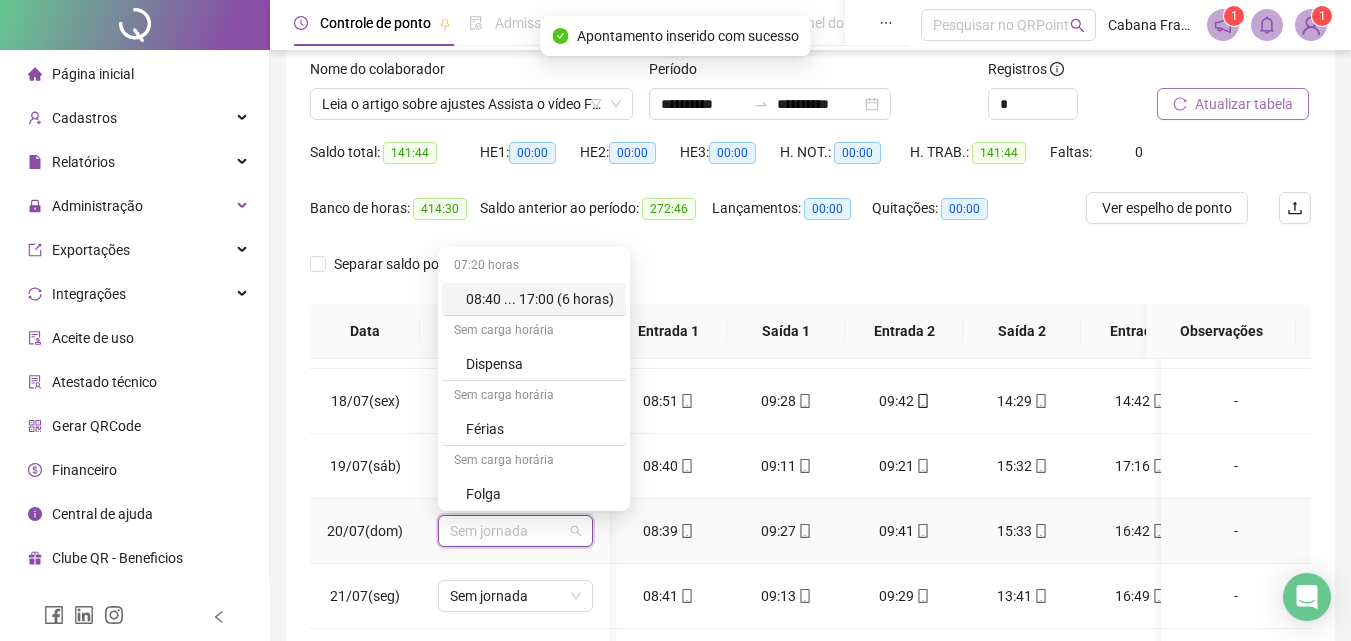 click on "08:40 ... 17:00 (6 horas)" at bounding box center (540, 299) 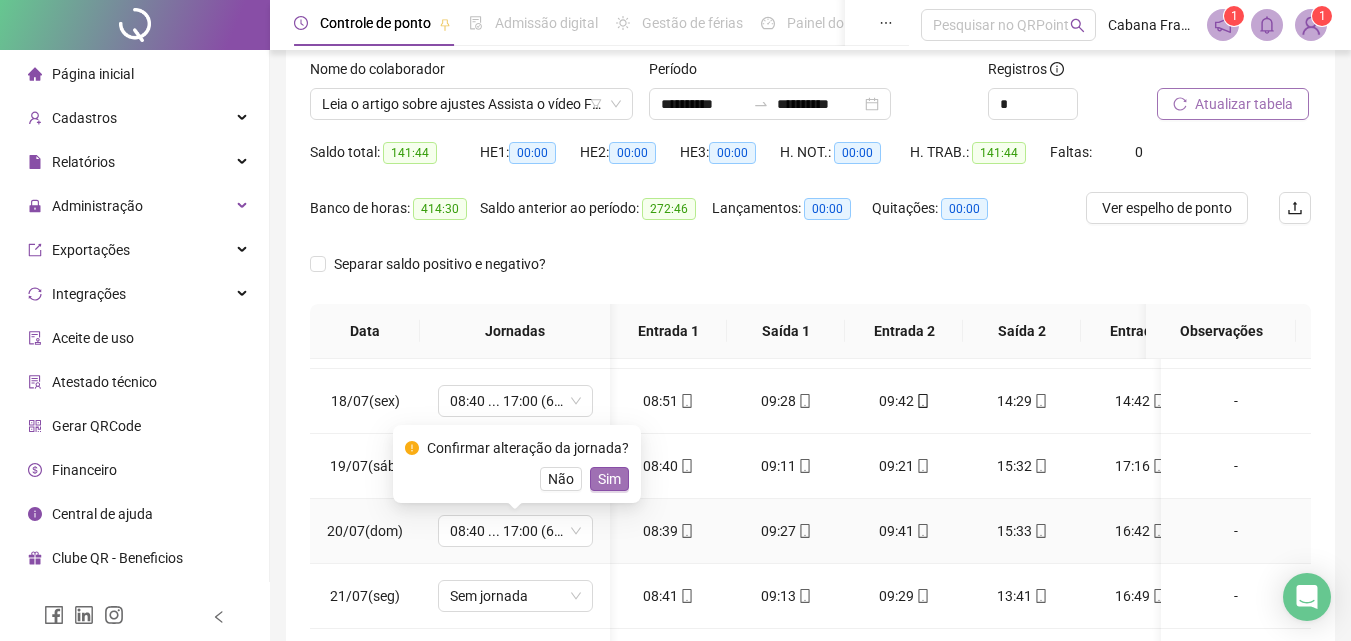click on "Sim" at bounding box center (609, 479) 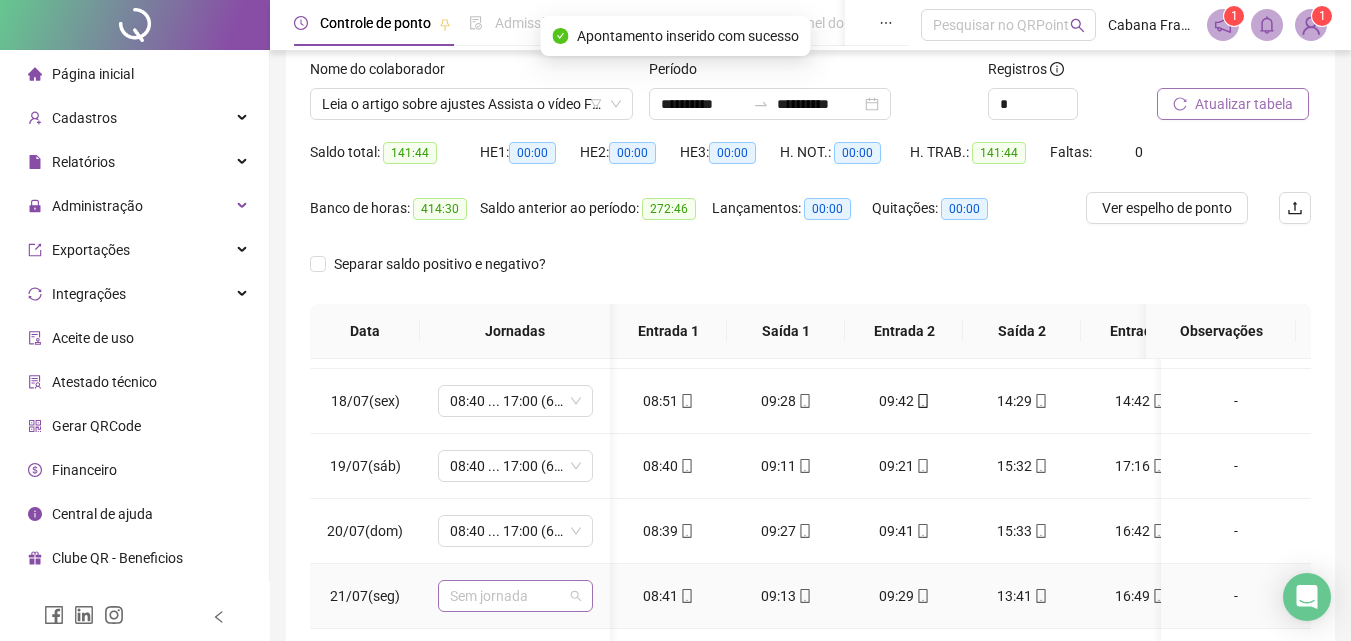 click on "Sem jornada" at bounding box center [515, 596] 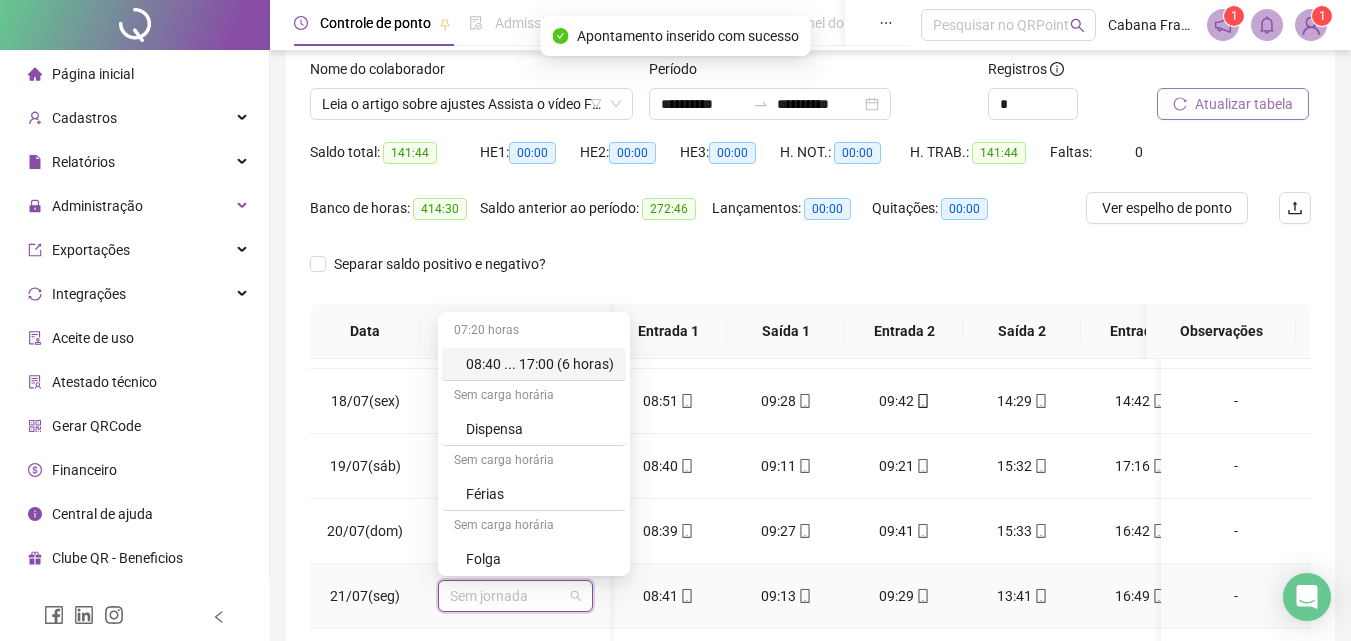 click on "08:40 ... 17:00 (6 horas)" at bounding box center (540, 364) 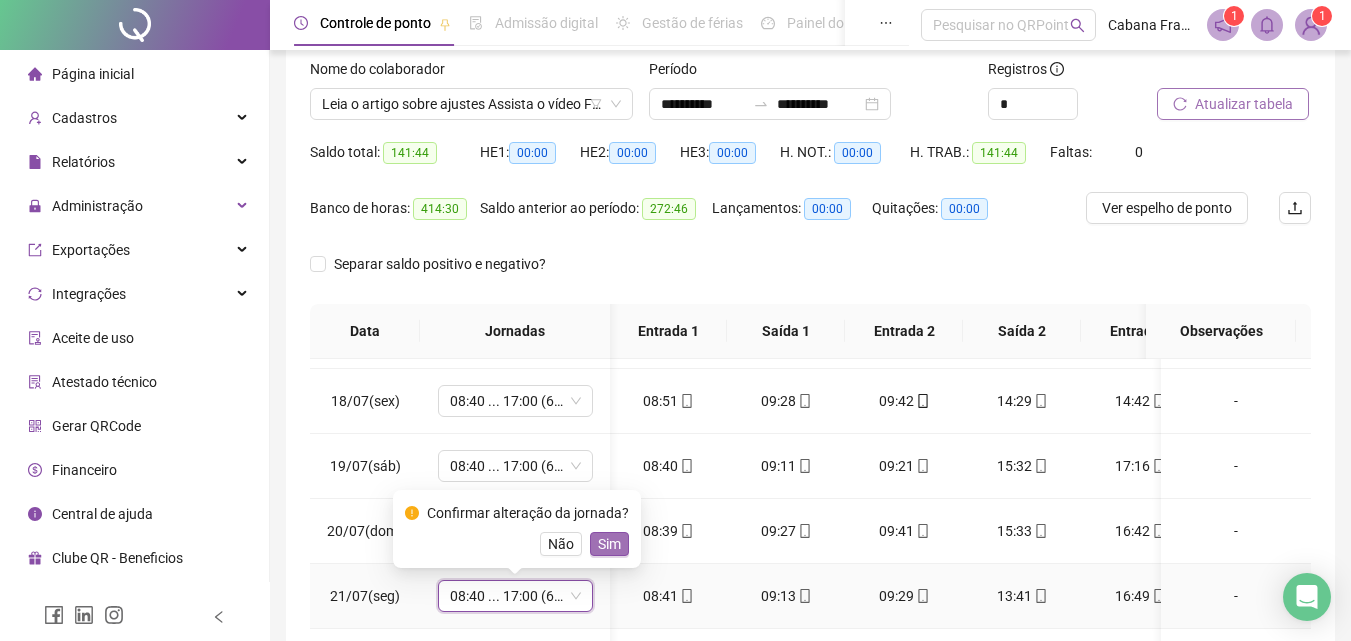 click on "Sim" at bounding box center [609, 544] 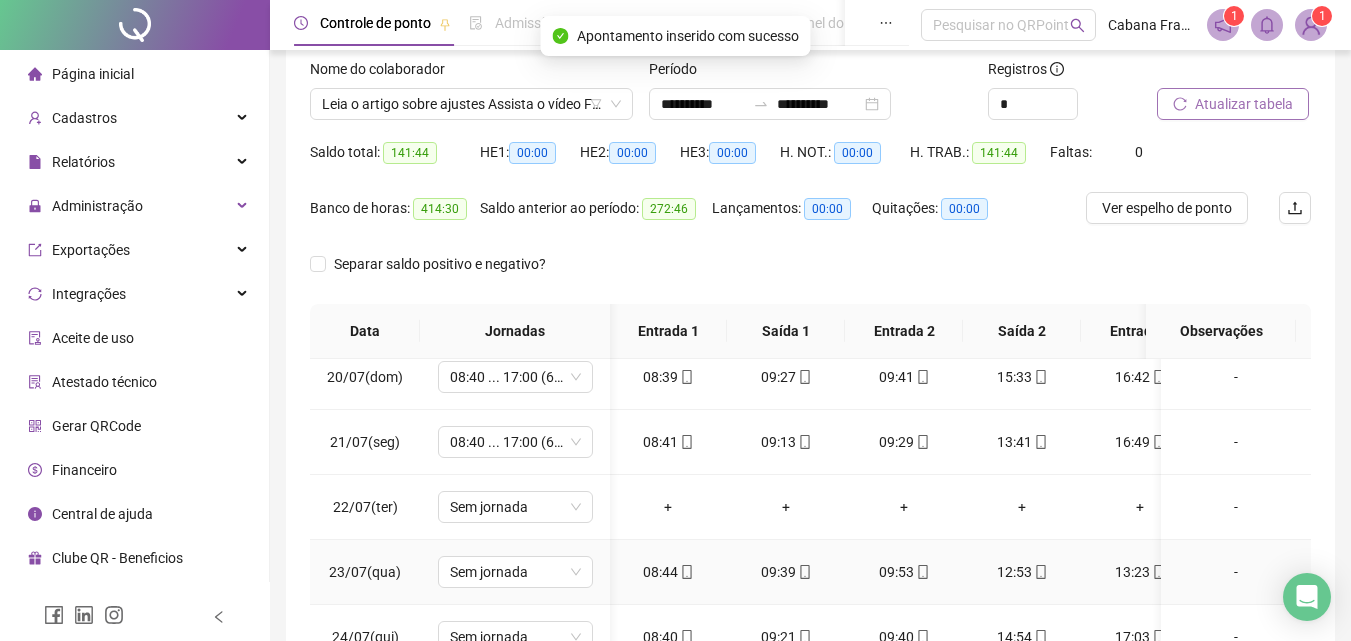 scroll, scrollTop: 1261, scrollLeft: 1, axis: both 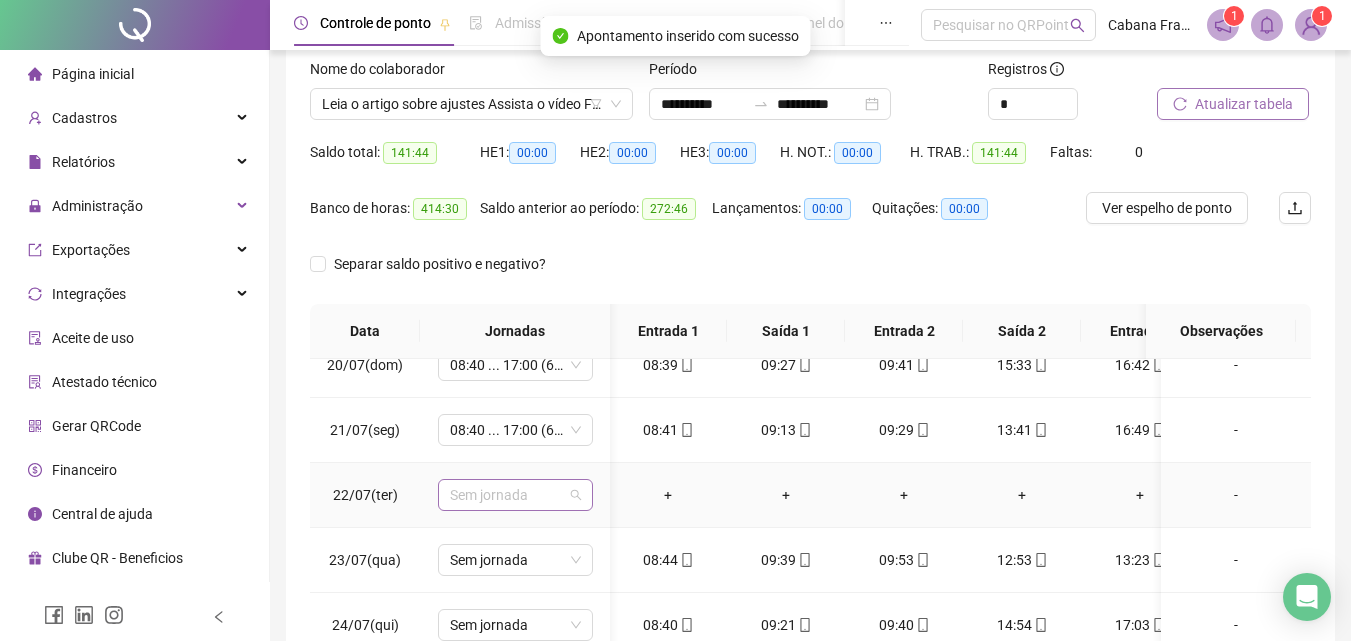 click on "Sem jornada" at bounding box center (515, 495) 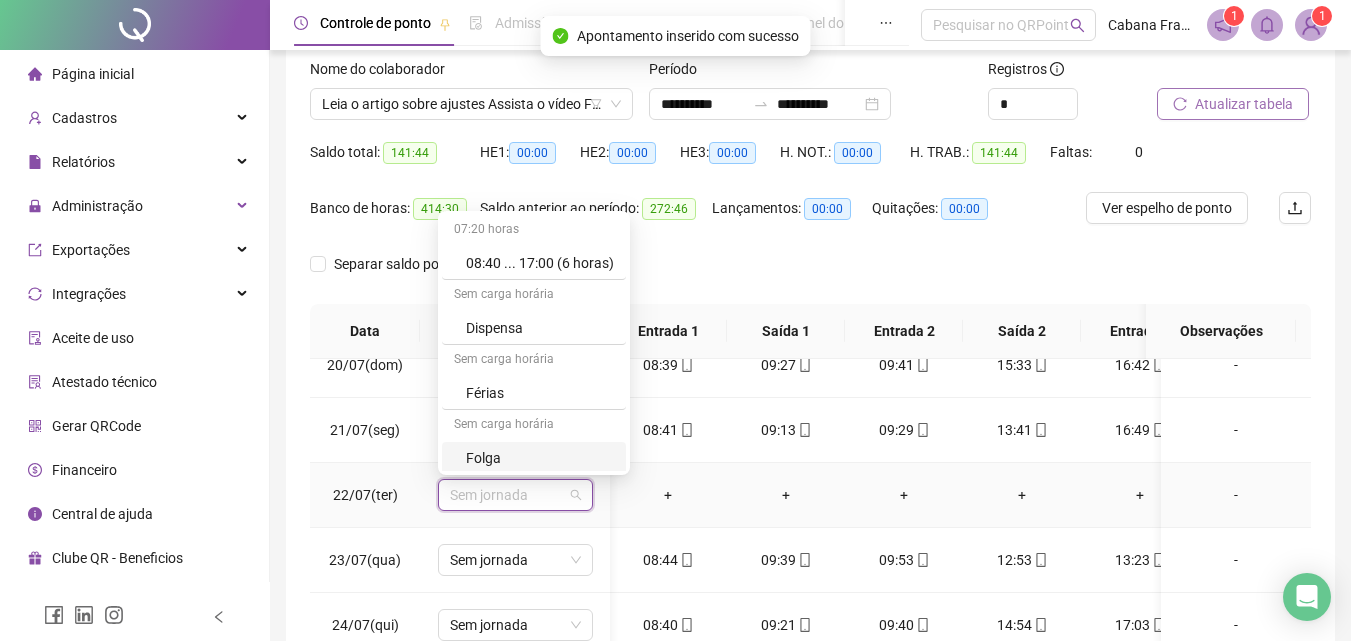 click on "Folga" at bounding box center [540, 458] 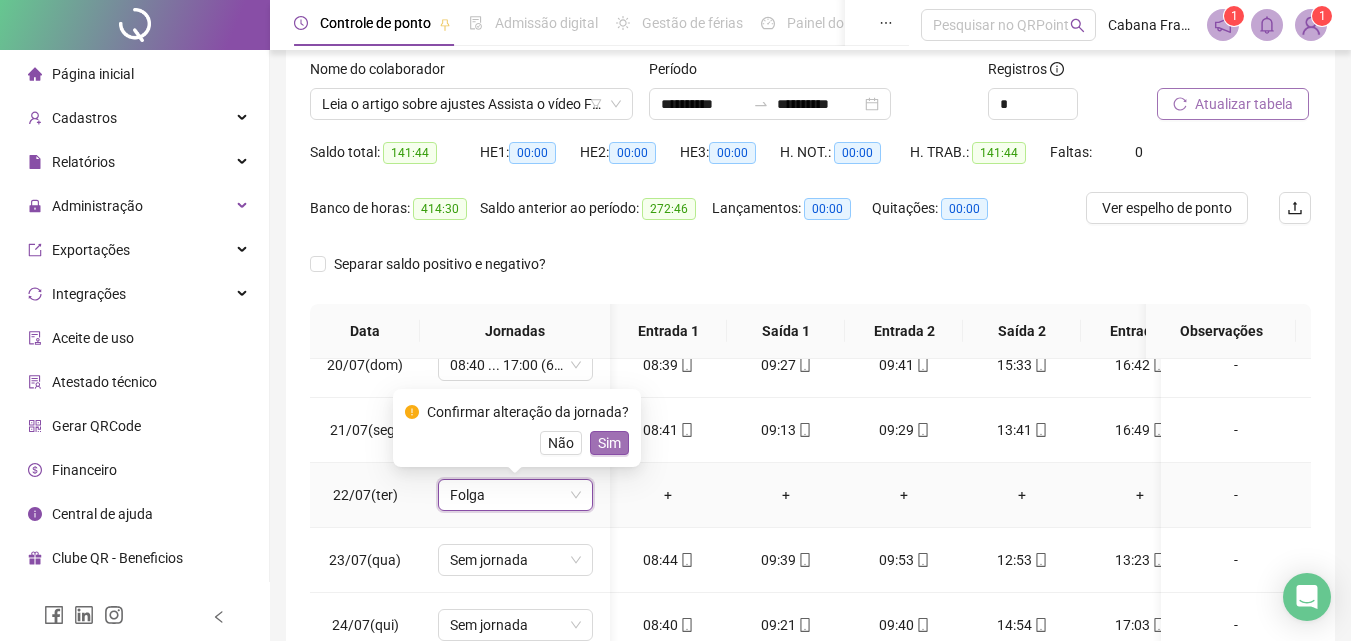 click on "Sim" at bounding box center (609, 443) 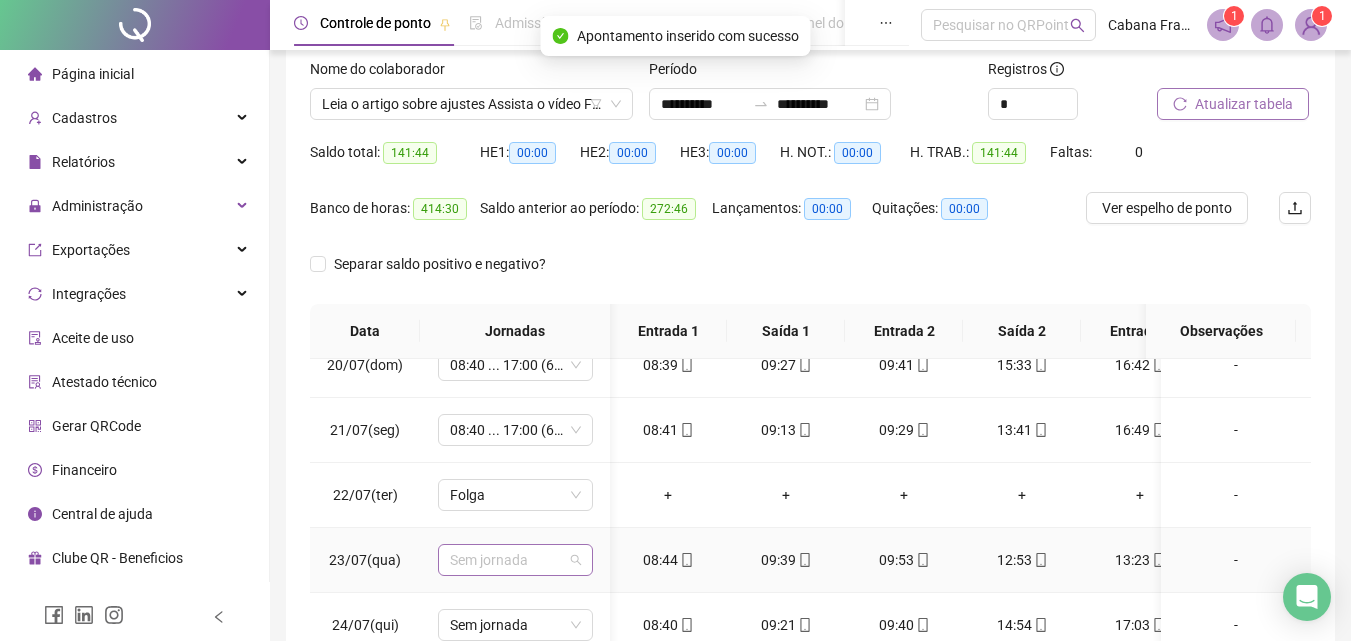 click on "Sem jornada" at bounding box center [515, 560] 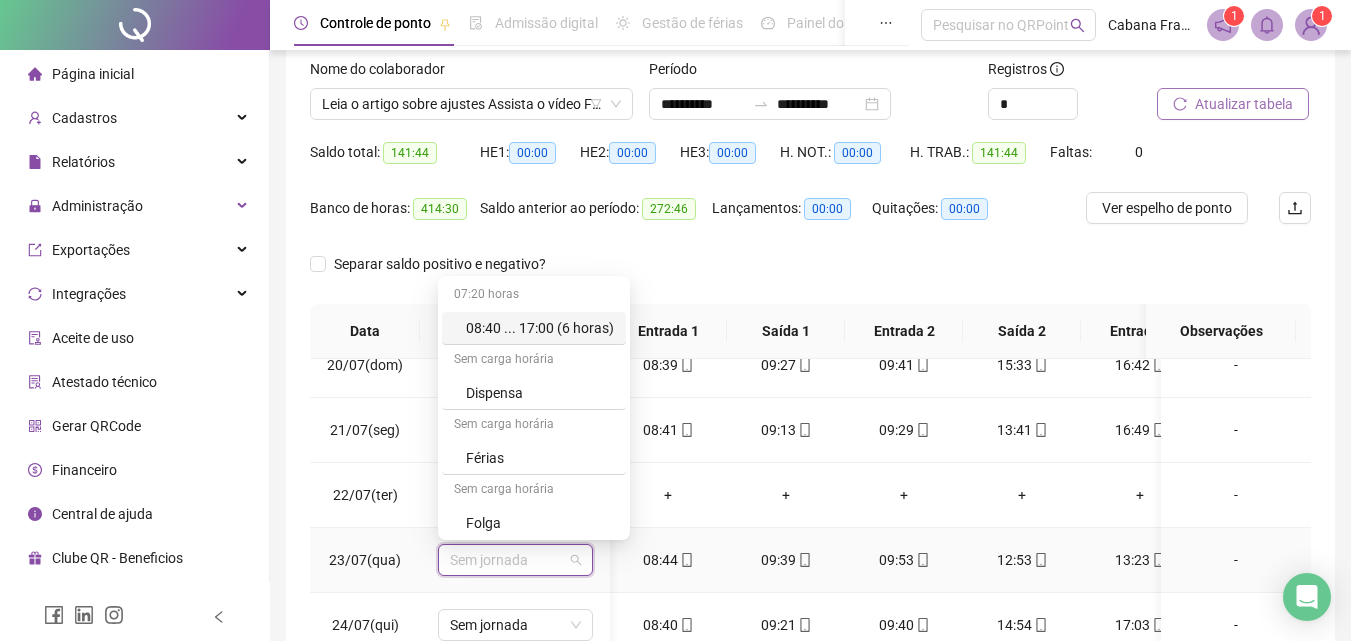 click on "08:40 ... 17:00 (6 horas)" at bounding box center [540, 328] 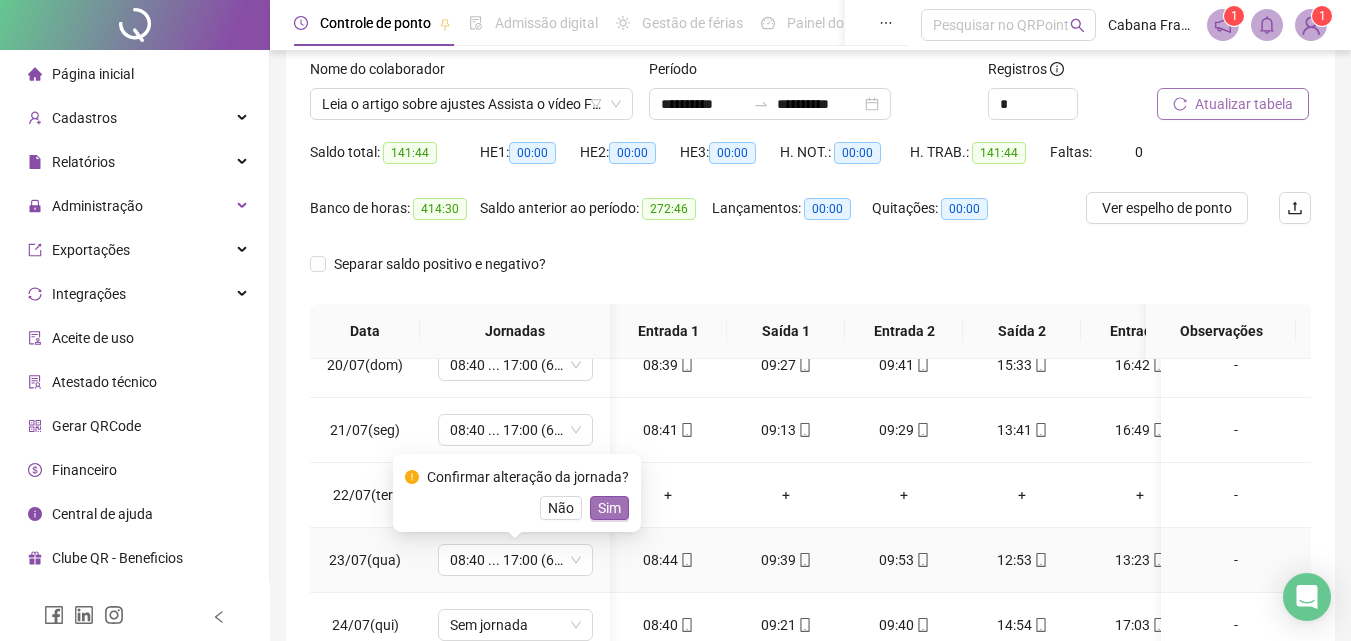click on "Sim" at bounding box center [609, 508] 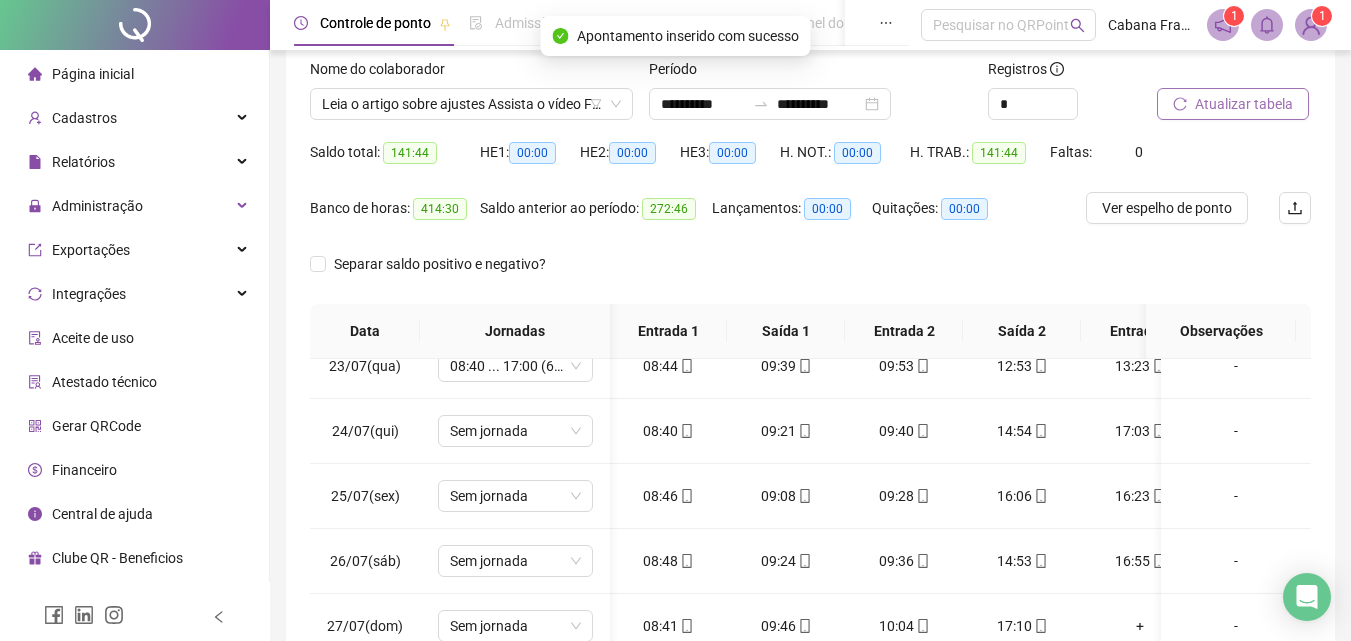 scroll, scrollTop: 1465, scrollLeft: 1, axis: both 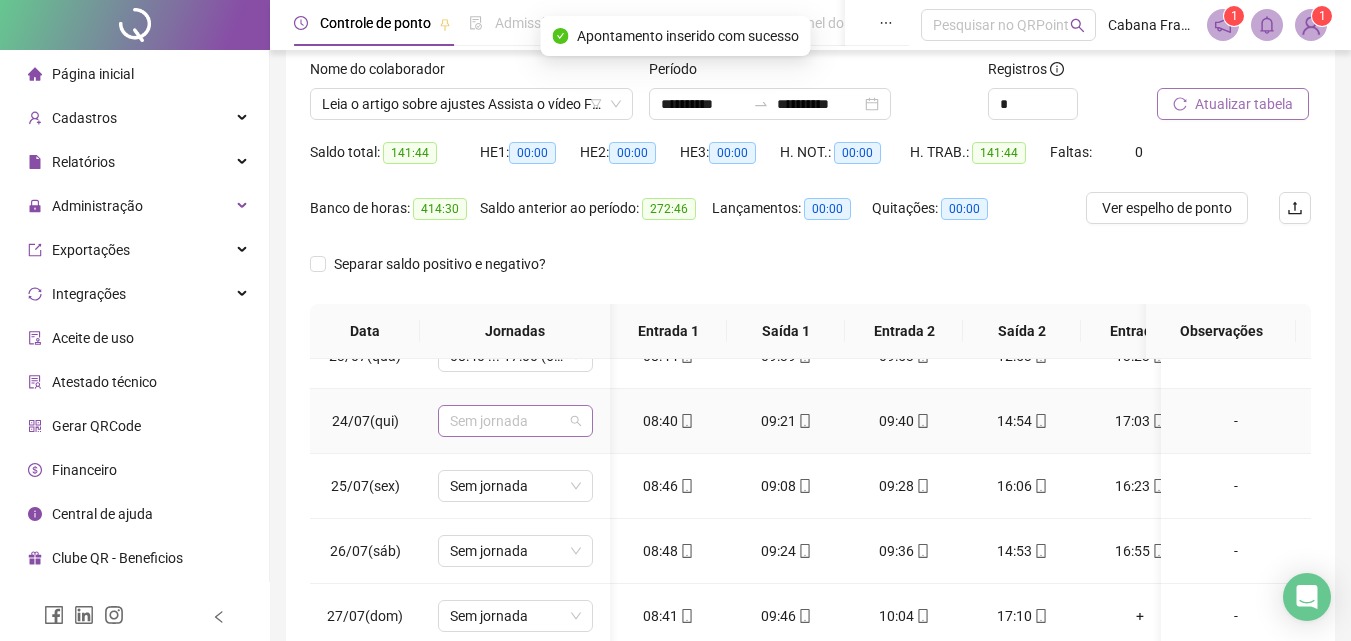 click on "Sem jornada" at bounding box center [515, 421] 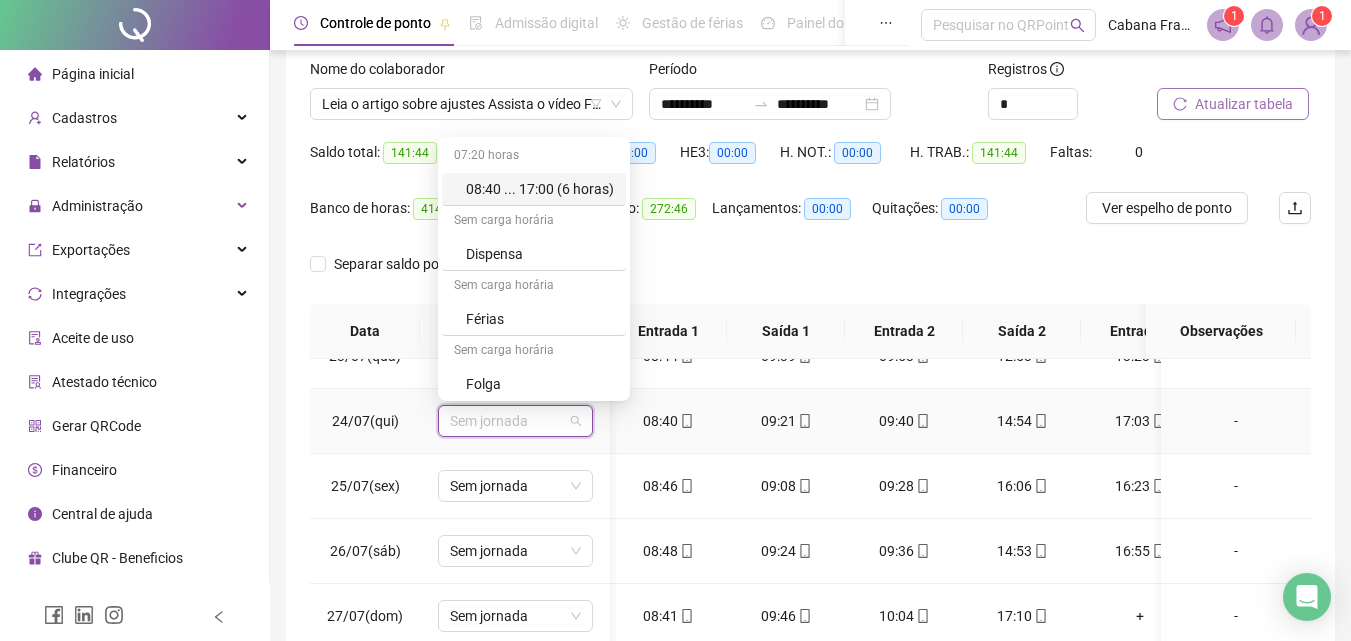 click on "08:40 ... 17:00 (6 horas)" at bounding box center (540, 189) 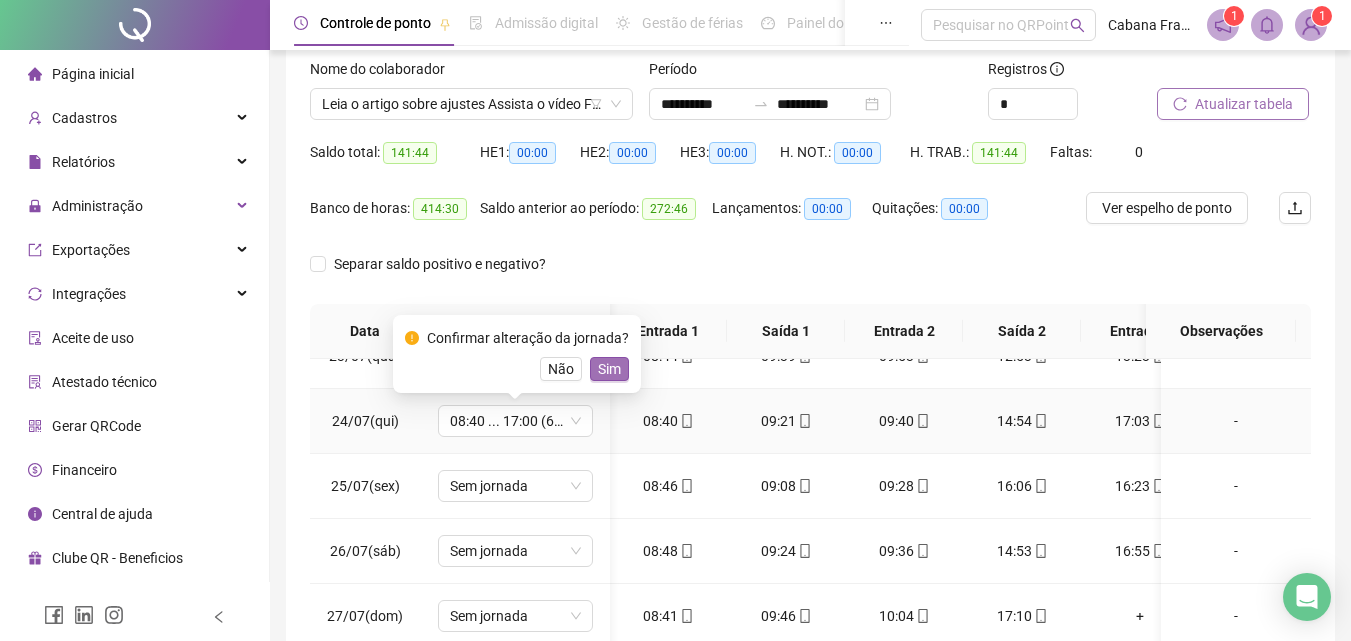click on "Sim" at bounding box center [609, 369] 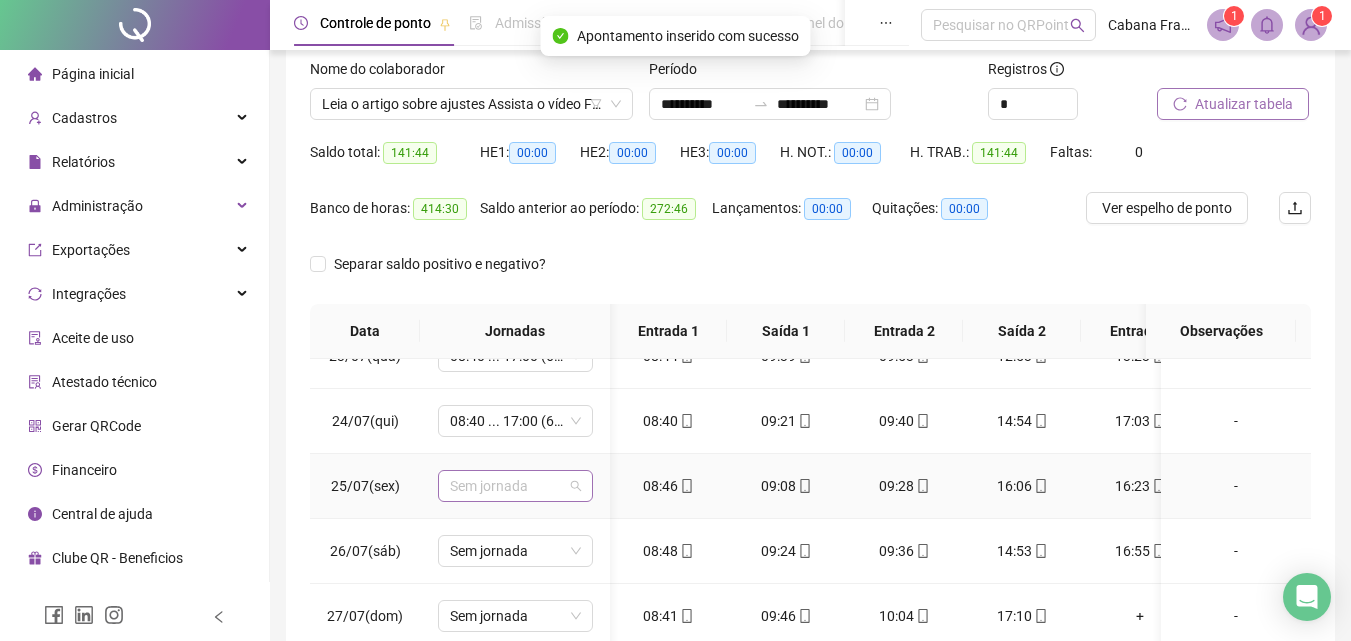 click on "Sem jornada" at bounding box center (515, 486) 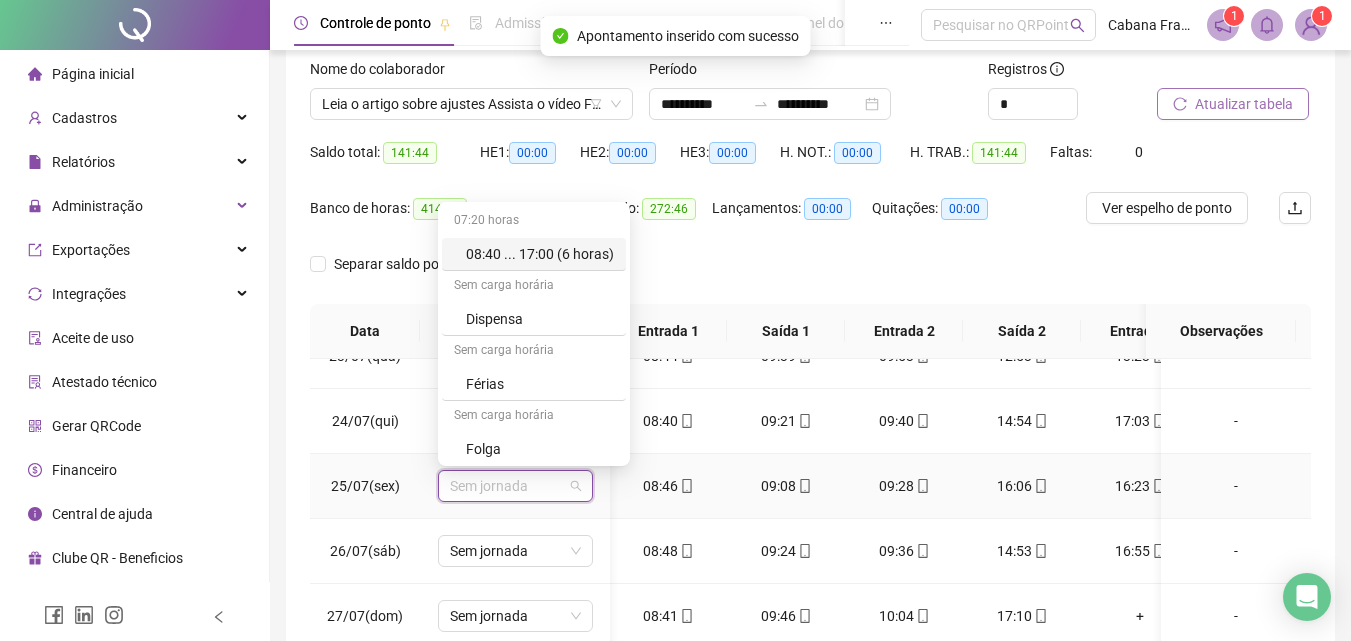 click on "08:40 ... 17:00 (6 horas)" at bounding box center (540, 254) 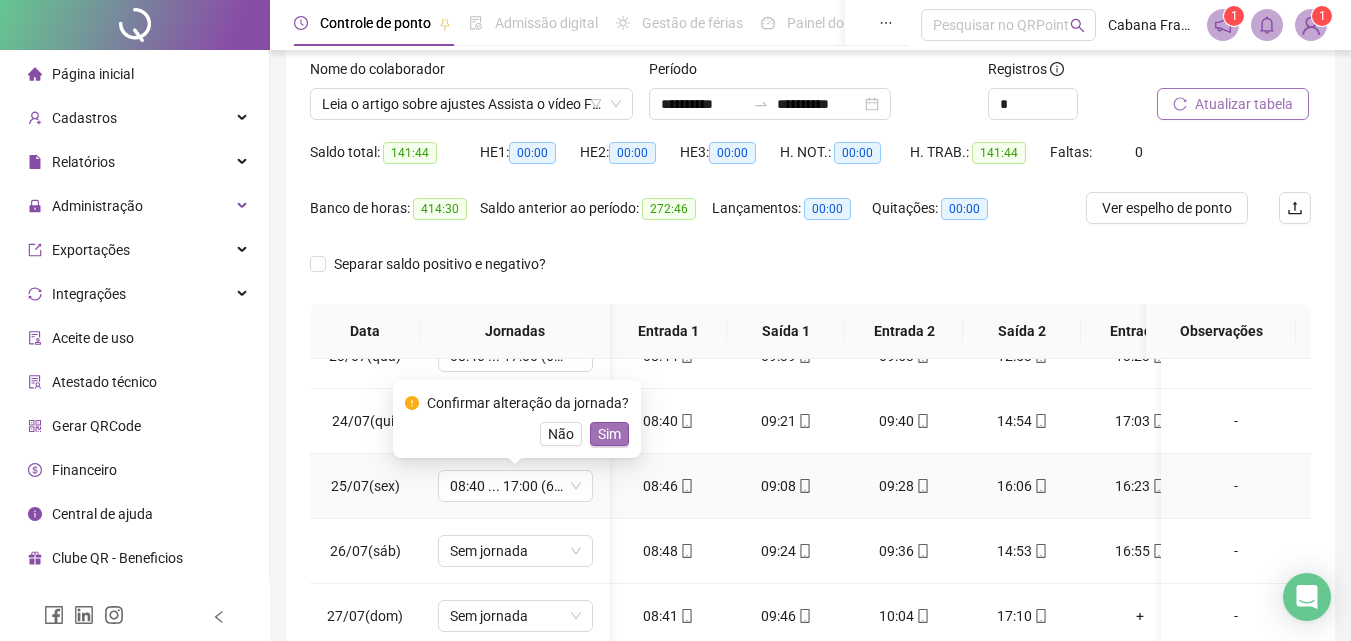 click on "Sim" at bounding box center (609, 434) 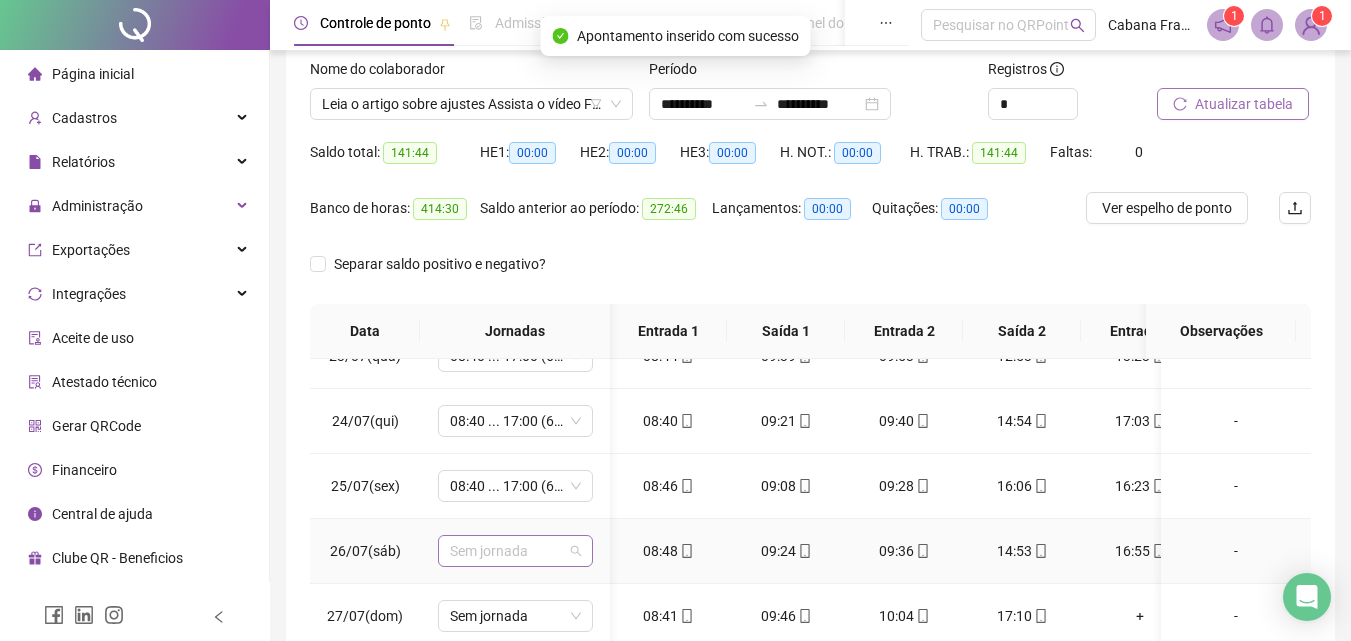 click on "Sem jornada" at bounding box center (515, 551) 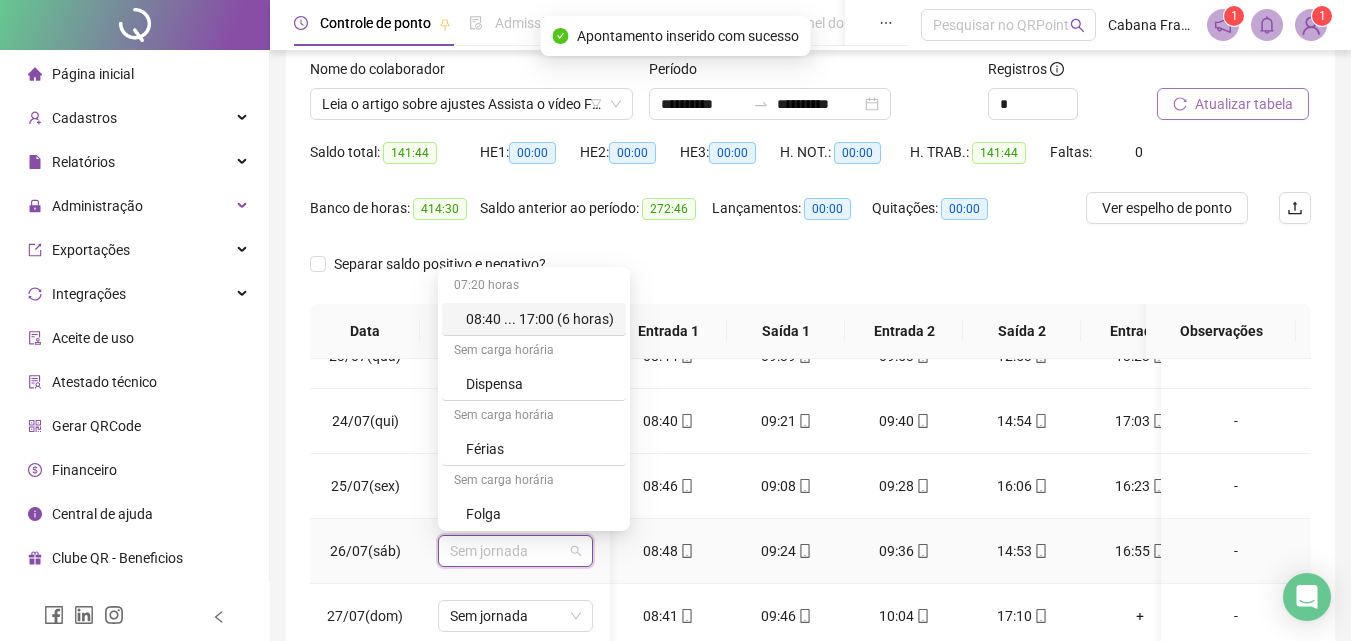 click on "08:40 ... 17:00 (6 horas)" at bounding box center [540, 319] 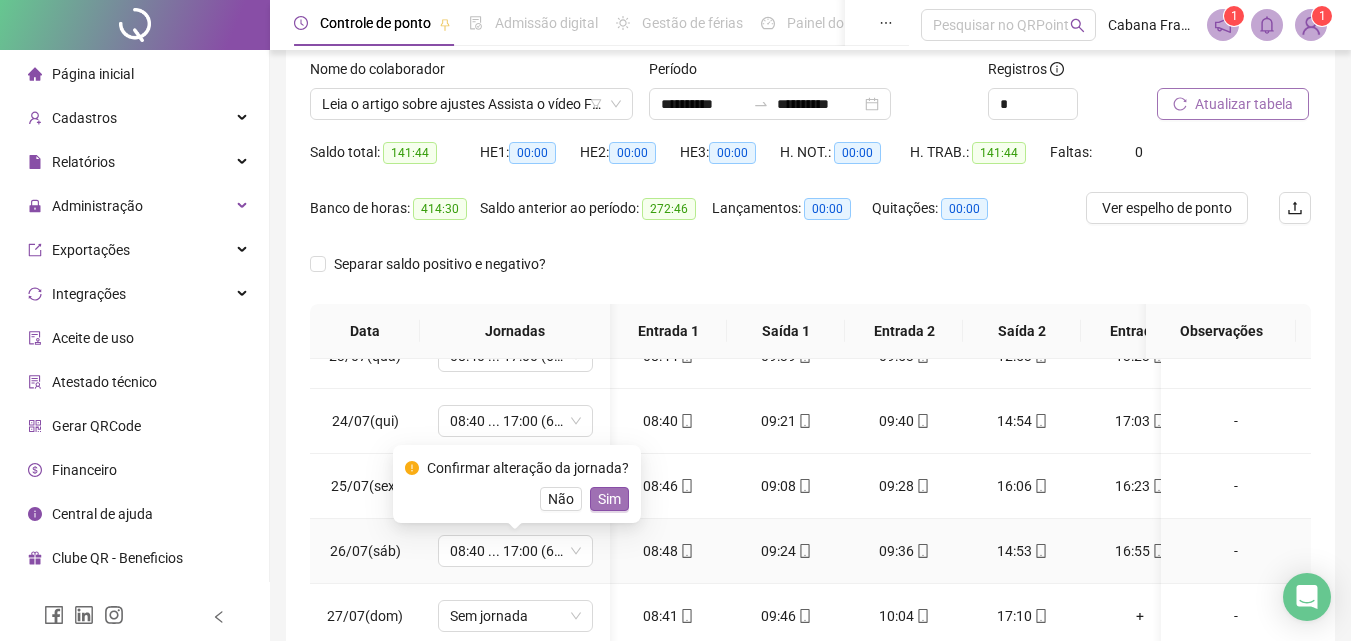 click on "Sim" at bounding box center (609, 499) 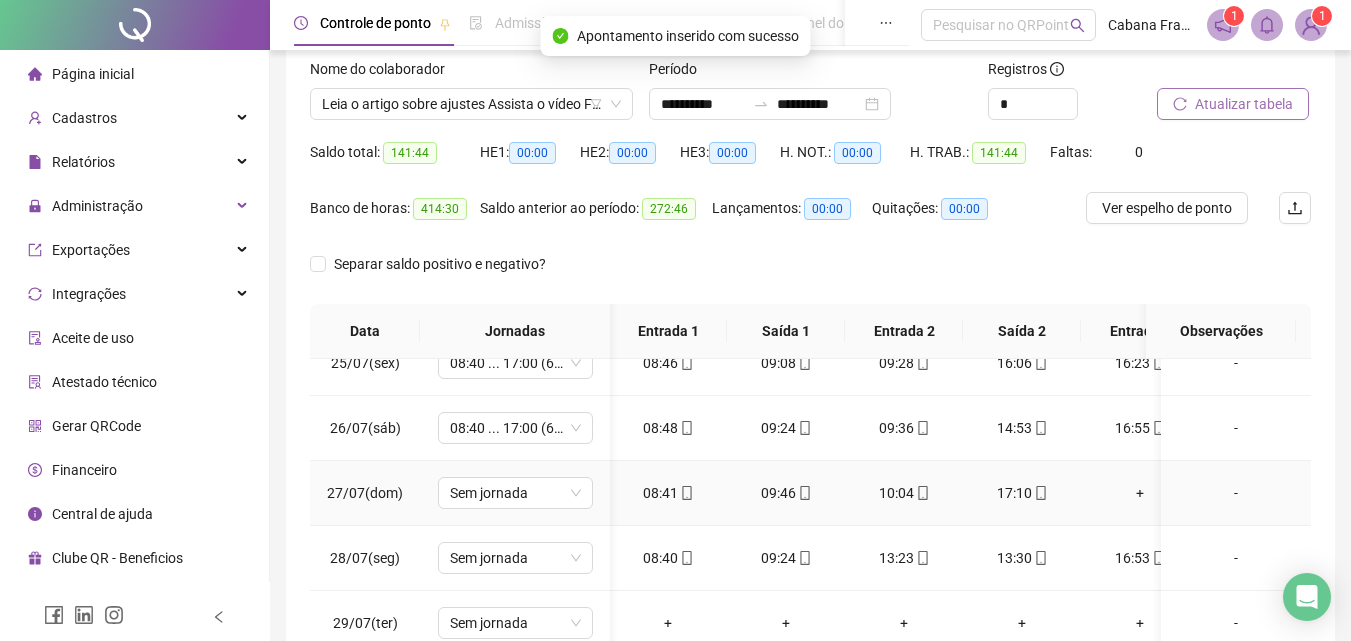 scroll, scrollTop: 1603, scrollLeft: 1, axis: both 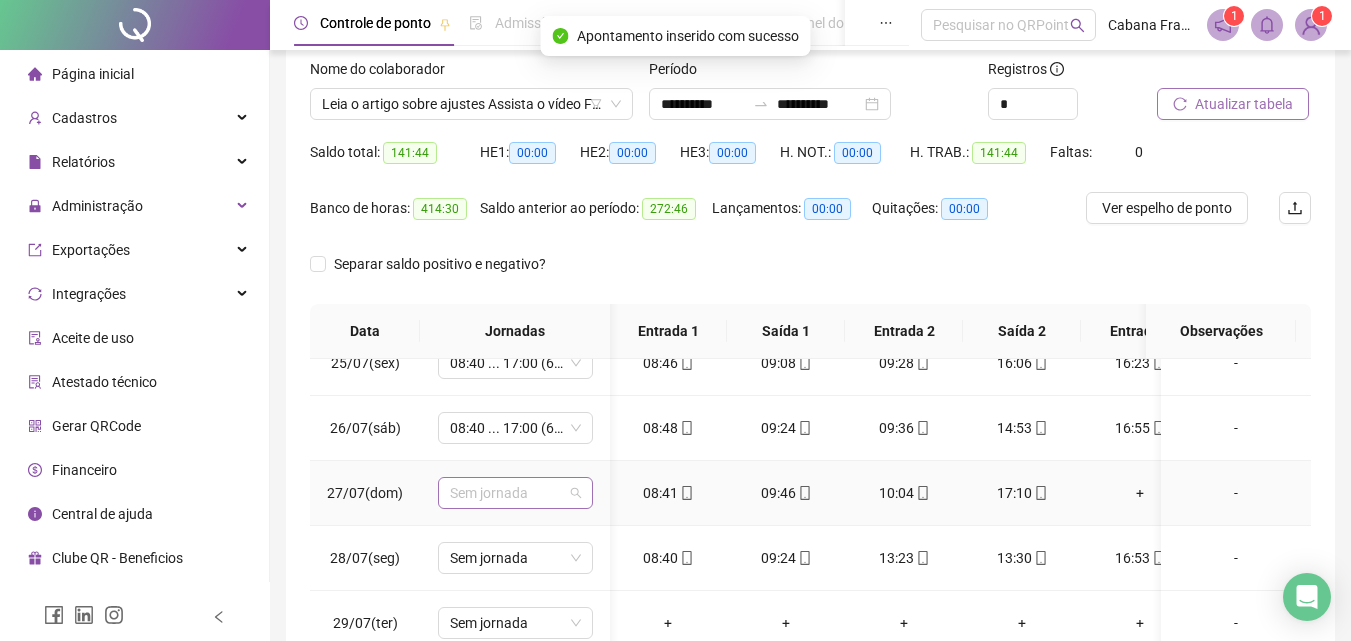 click on "Sem jornada" at bounding box center [515, 493] 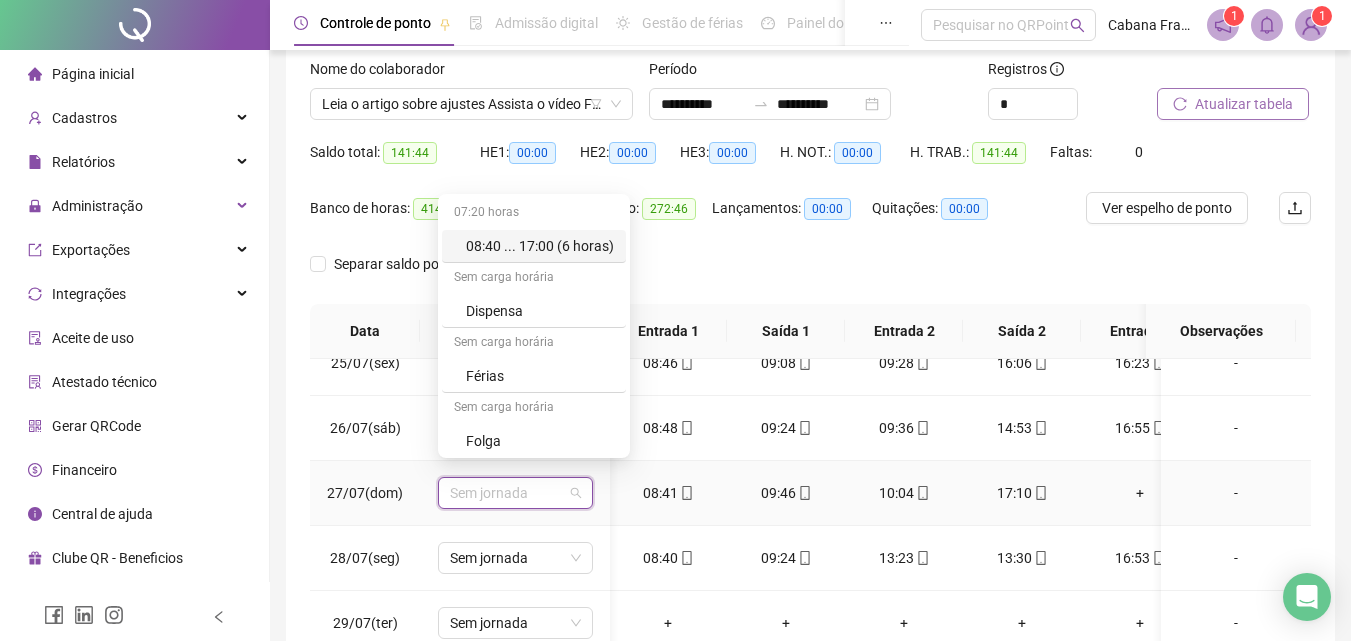 click on "08:40 ... 17:00 (6 horas)" at bounding box center (534, 246) 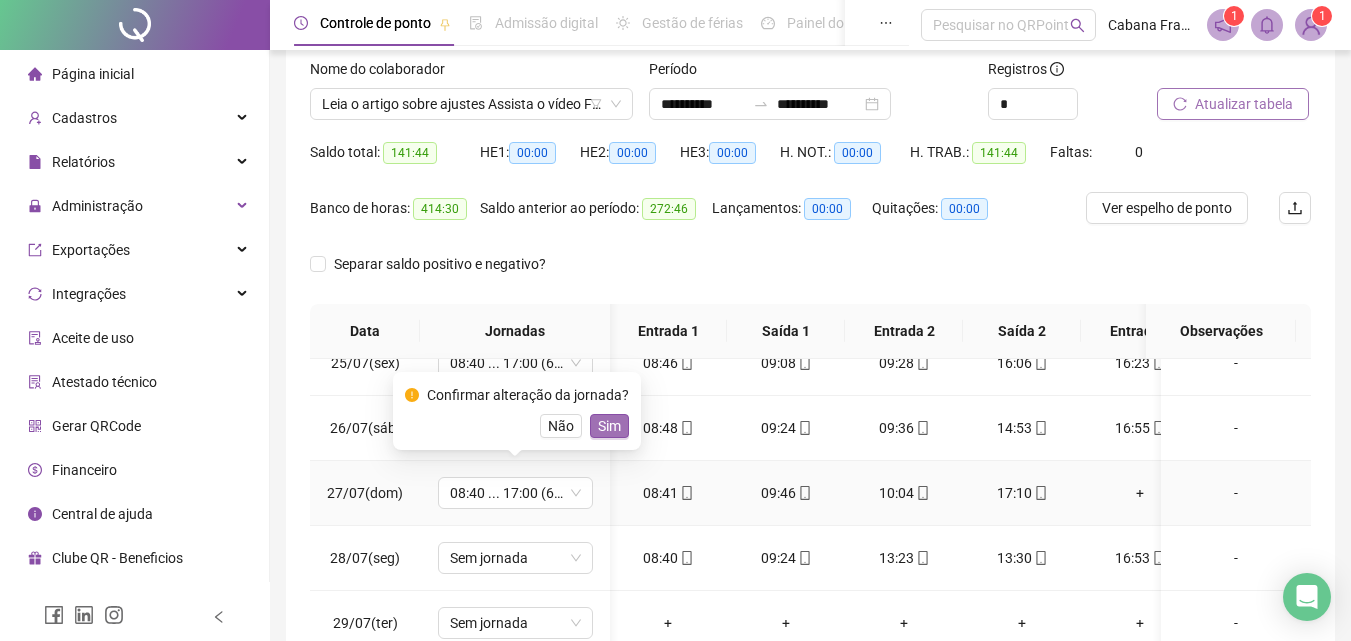click on "Sim" at bounding box center (609, 426) 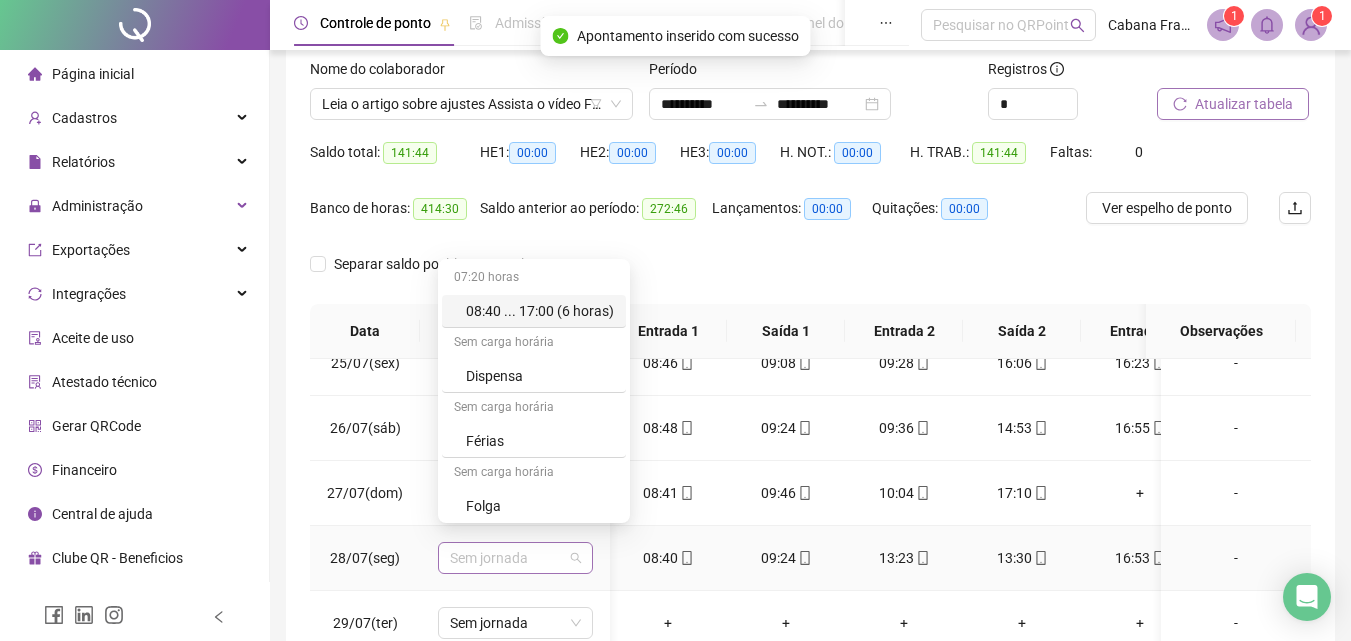click on "Sem jornada" at bounding box center [515, 558] 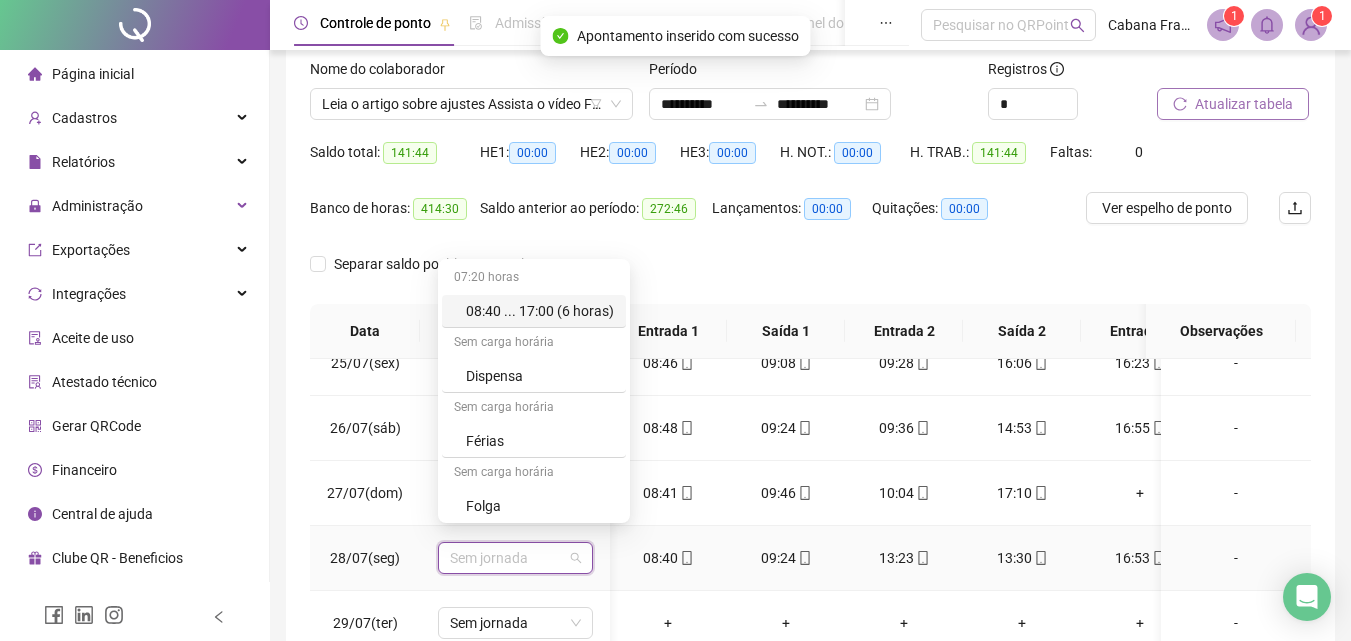 click on "08:40 ... 17:00 (6 horas)" at bounding box center (540, 311) 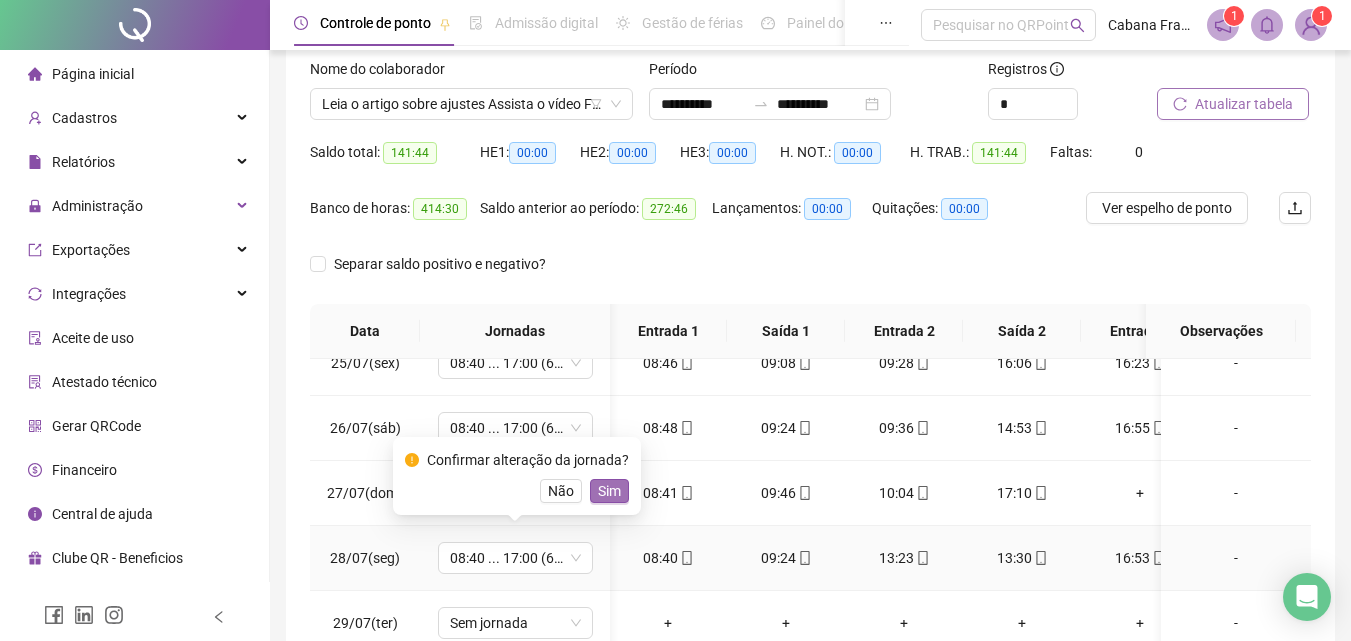 click on "Sim" at bounding box center (609, 491) 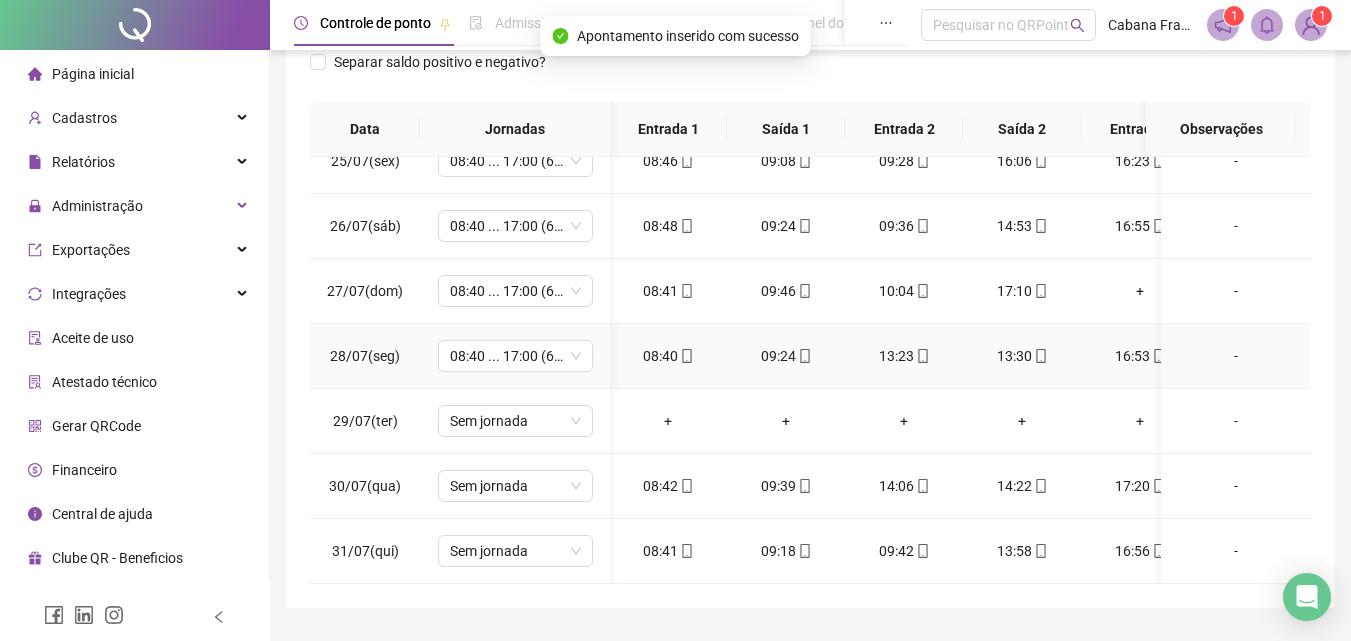 scroll, scrollTop: 331, scrollLeft: 0, axis: vertical 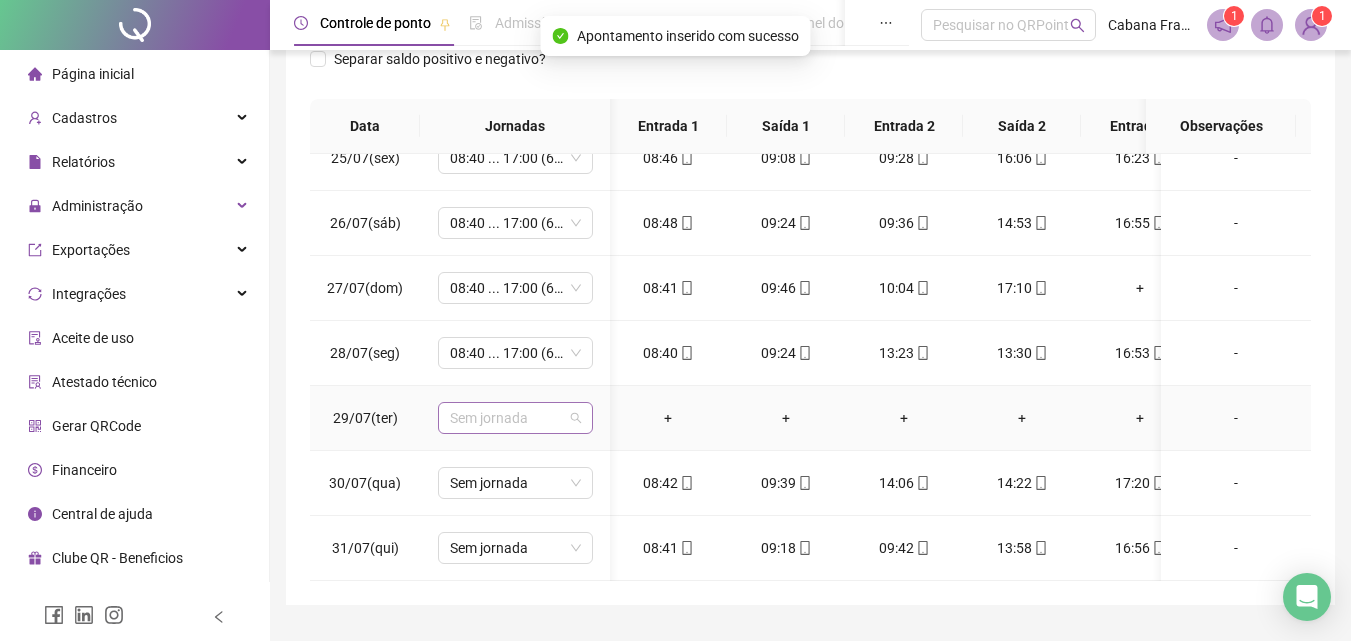click on "Sem jornada" at bounding box center (515, 418) 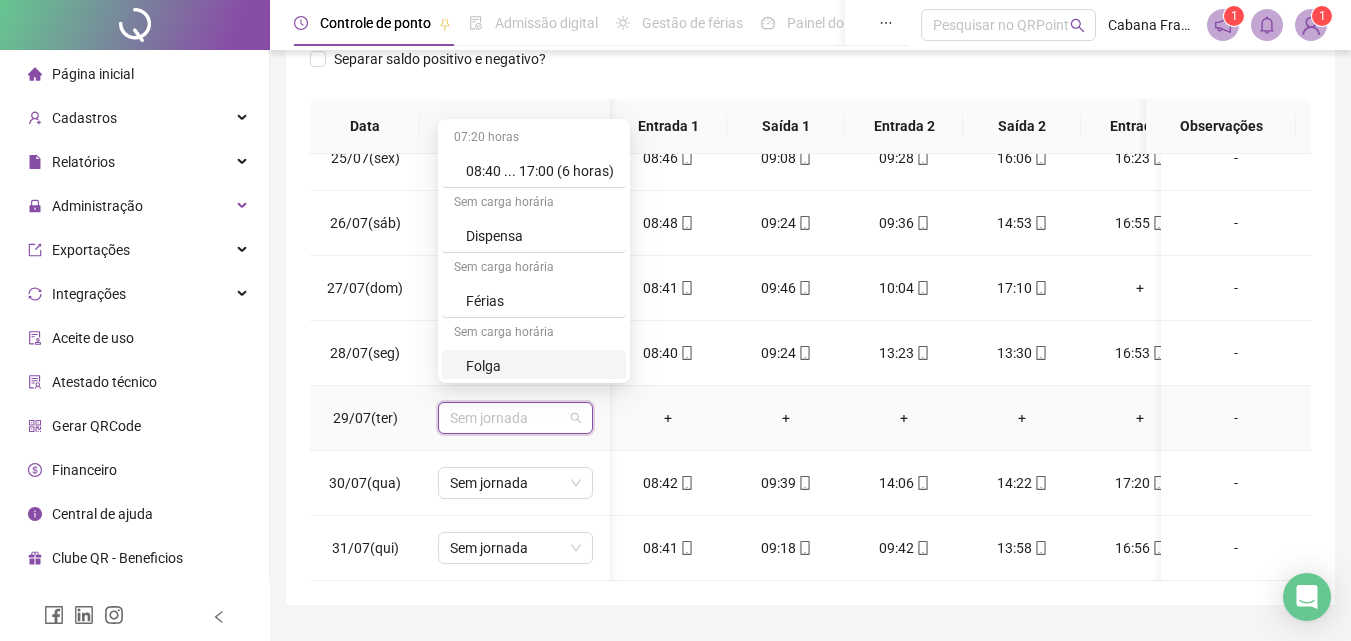 click on "Folga" at bounding box center (540, 366) 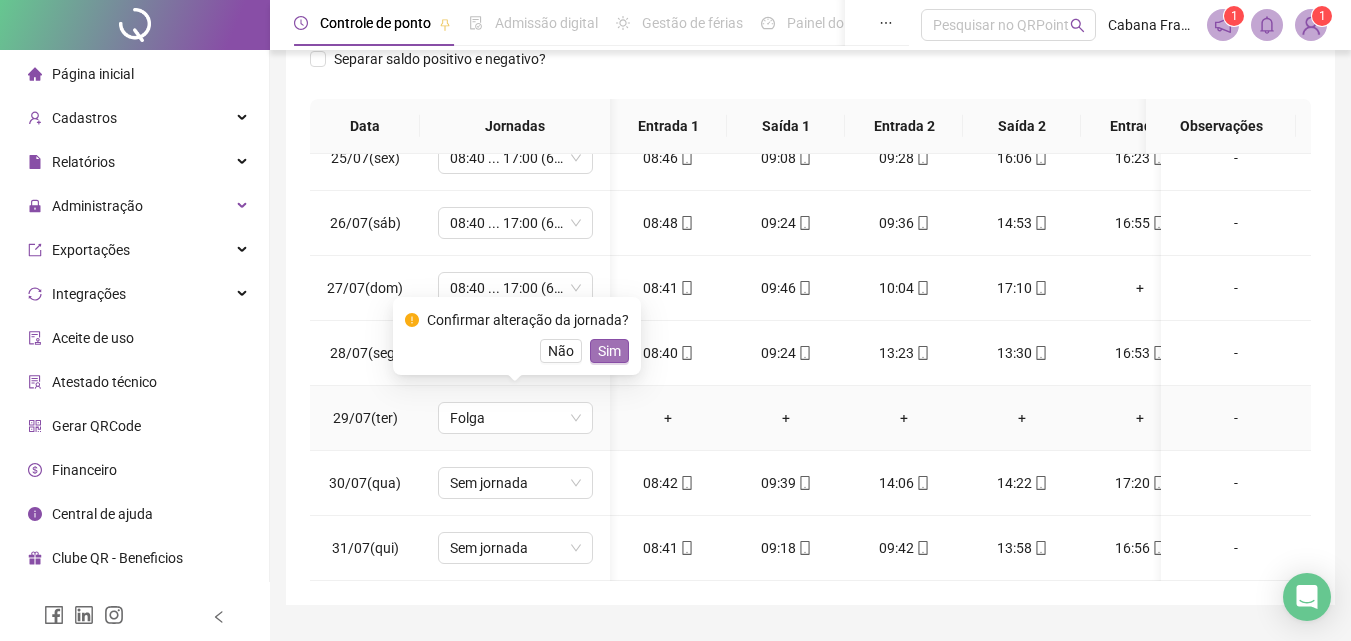 click on "Sim" at bounding box center [609, 351] 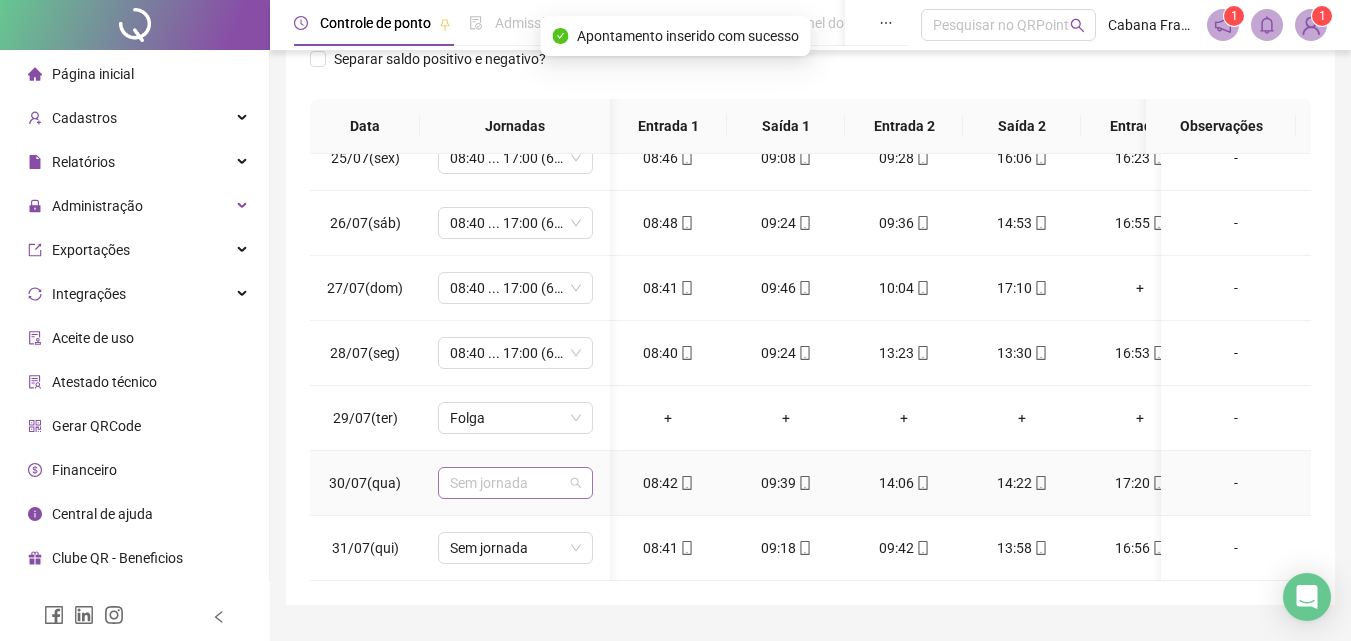click on "Sem jornada" at bounding box center [515, 483] 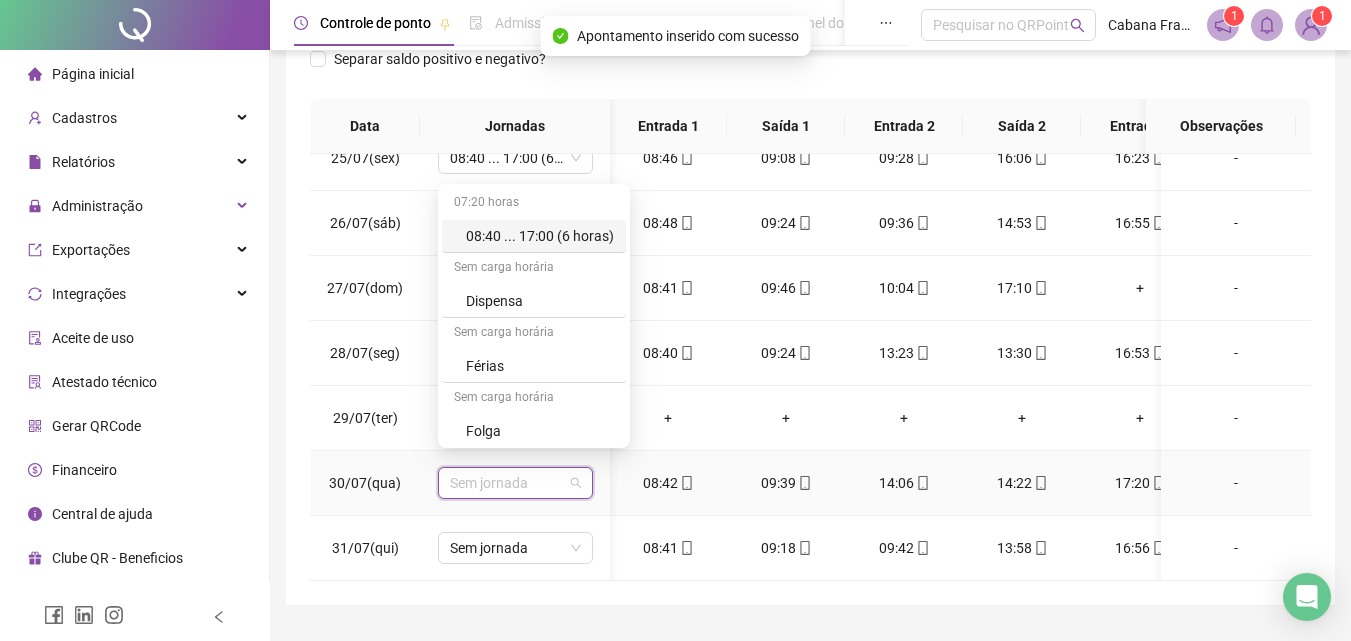 click on "08:40 ... 17:00 (6 horas)" at bounding box center [540, 236] 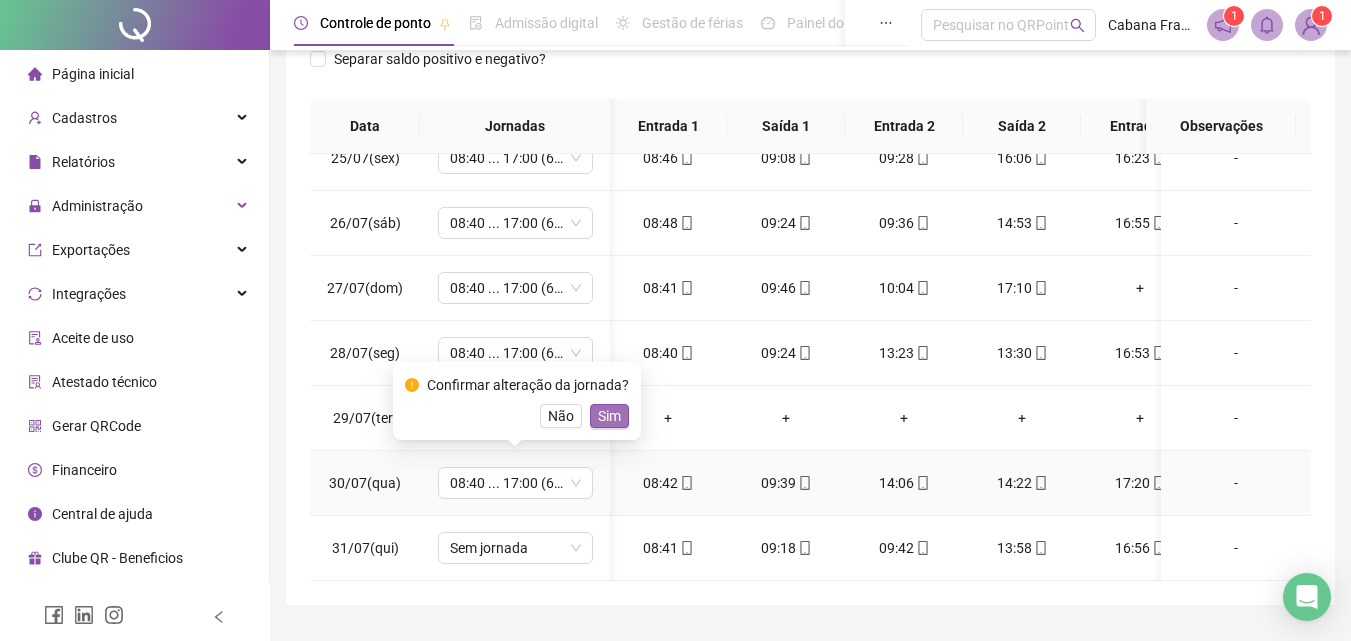click on "Sim" at bounding box center (609, 416) 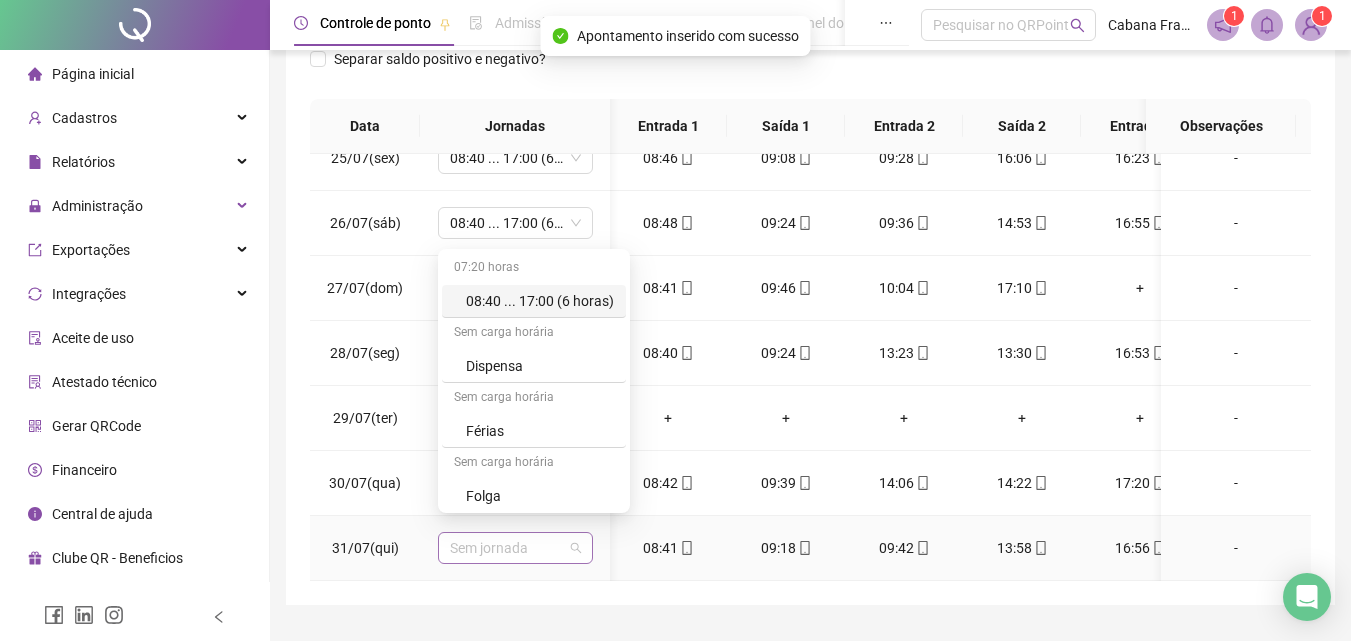 click on "Sem jornada" at bounding box center [515, 548] 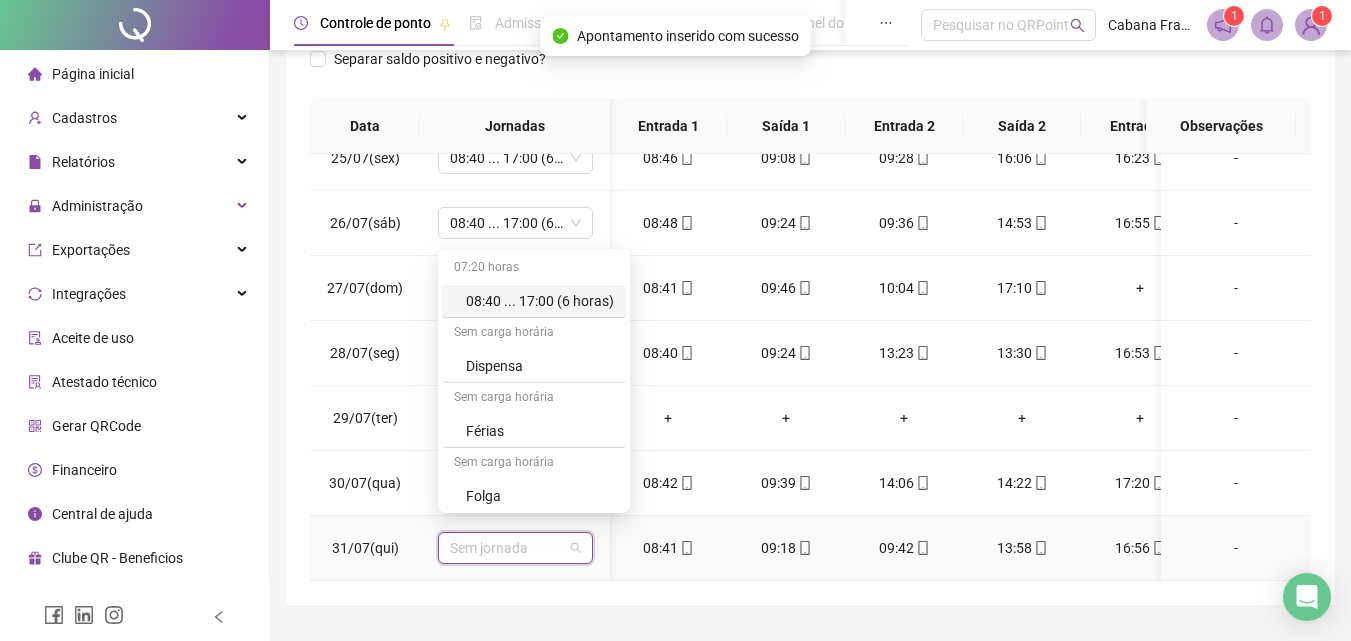 click on "08:40 ... 17:00 (6 horas)" at bounding box center (540, 301) 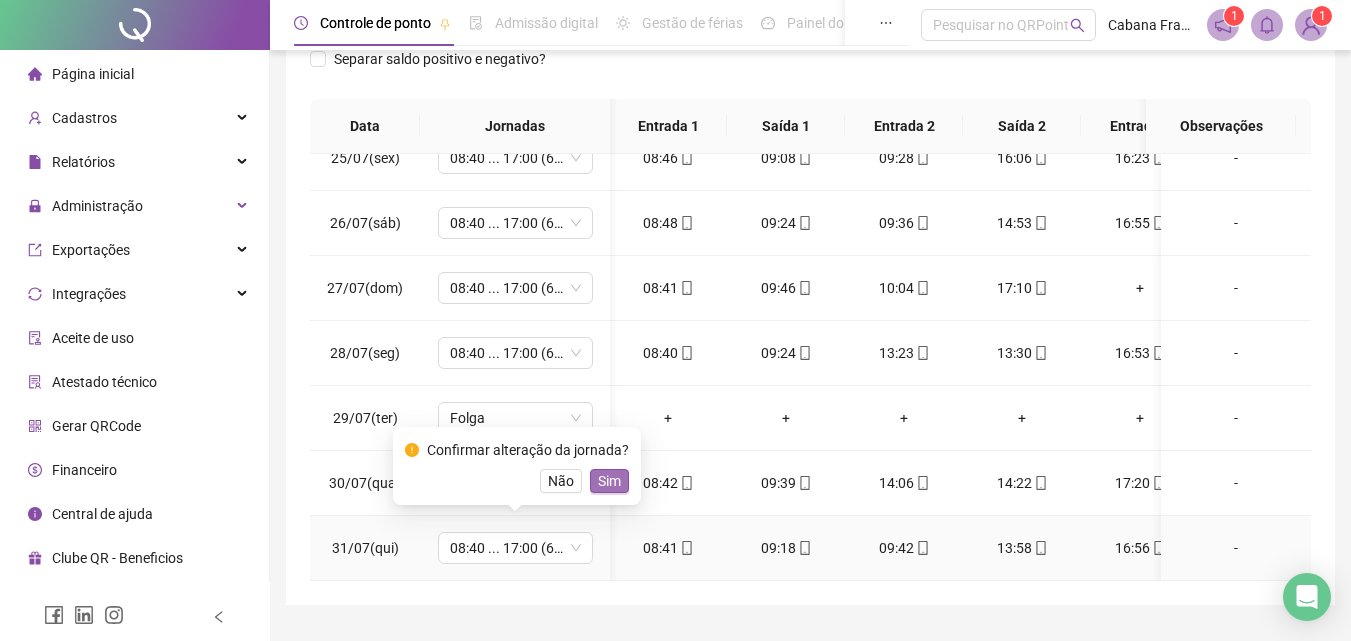 click on "Sim" at bounding box center [609, 481] 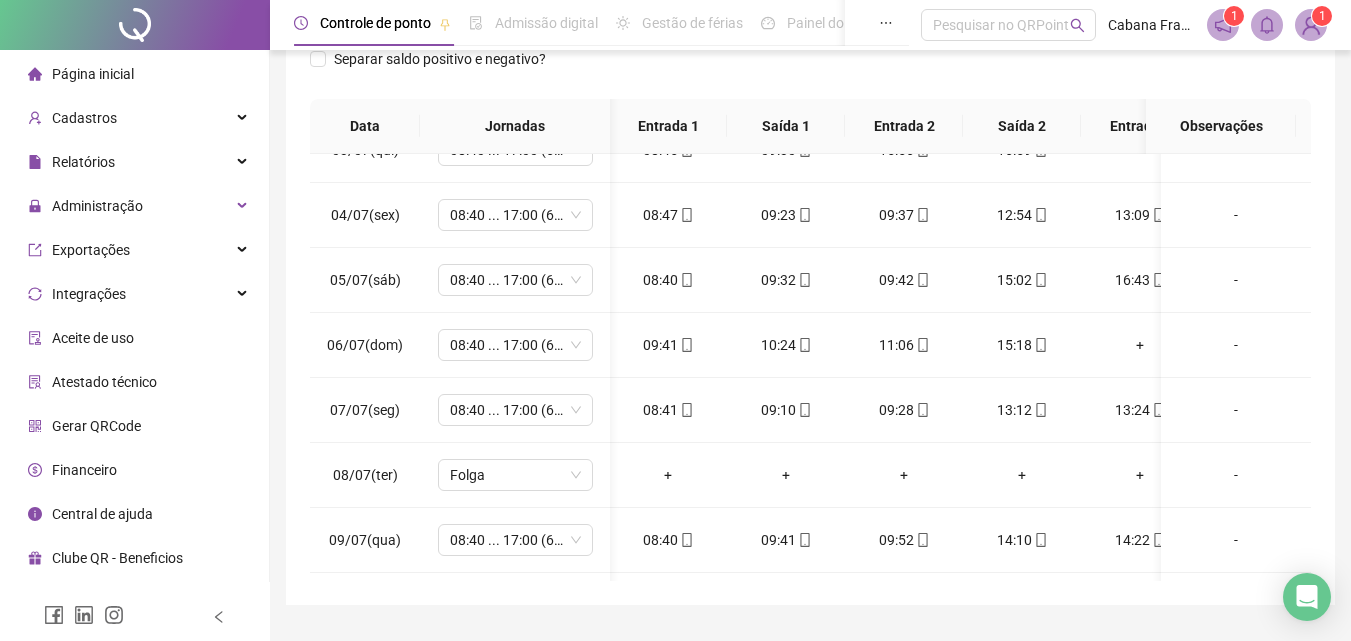 scroll, scrollTop: 0, scrollLeft: 1, axis: horizontal 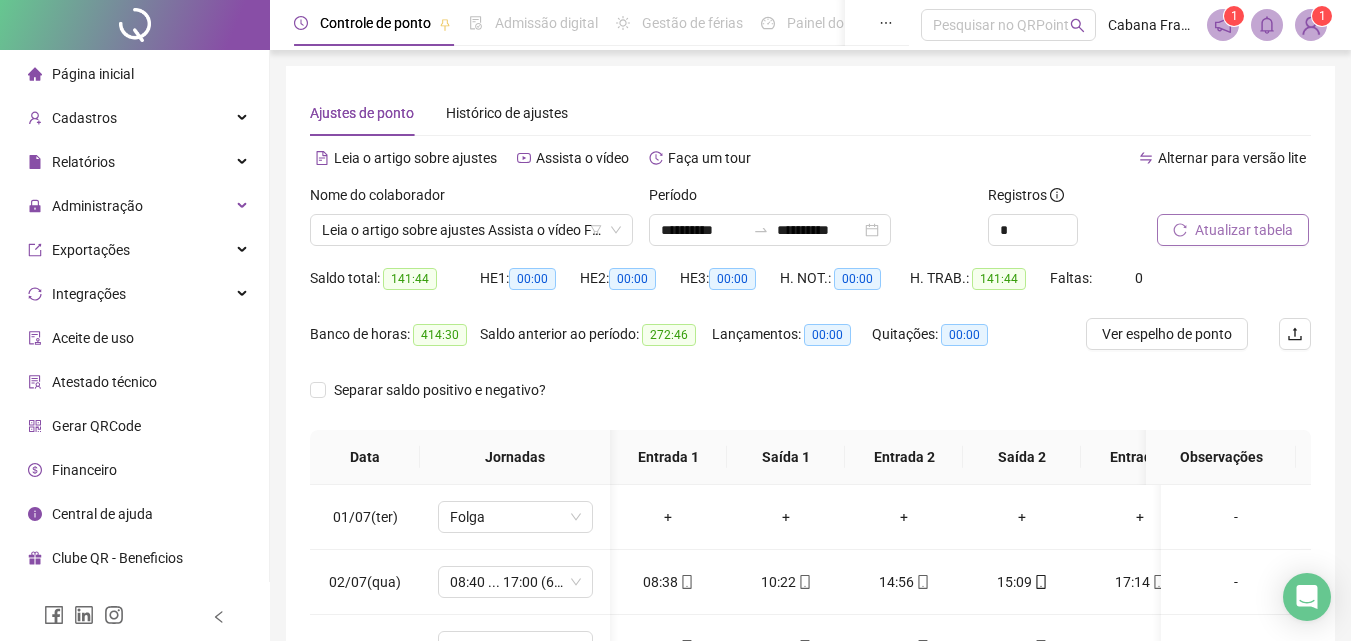 click on "Atualizar tabela" at bounding box center (1244, 230) 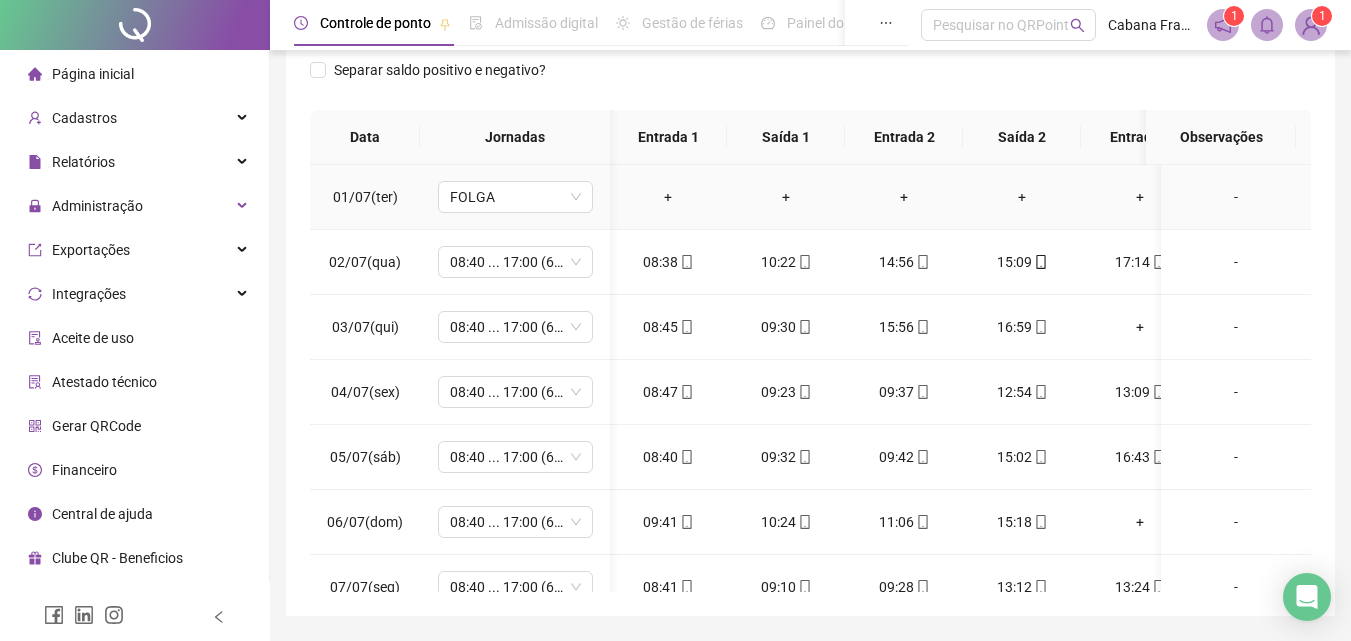 scroll, scrollTop: 381, scrollLeft: 0, axis: vertical 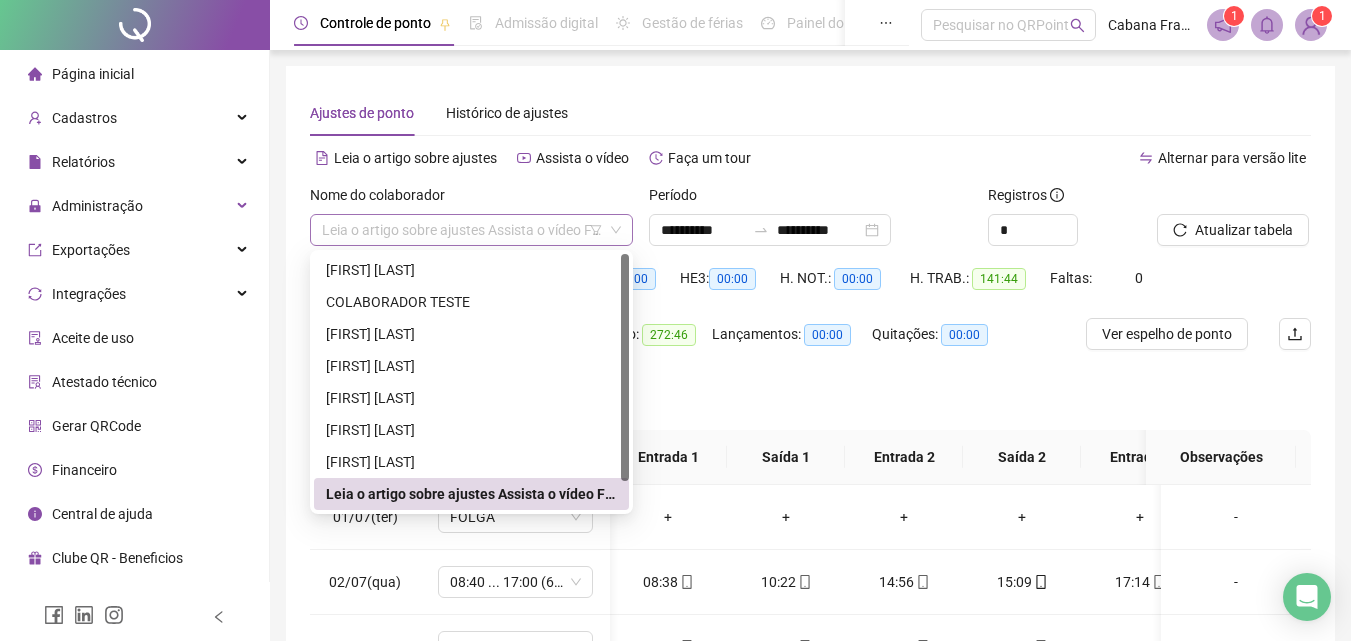 click on "**********" at bounding box center [471, 230] 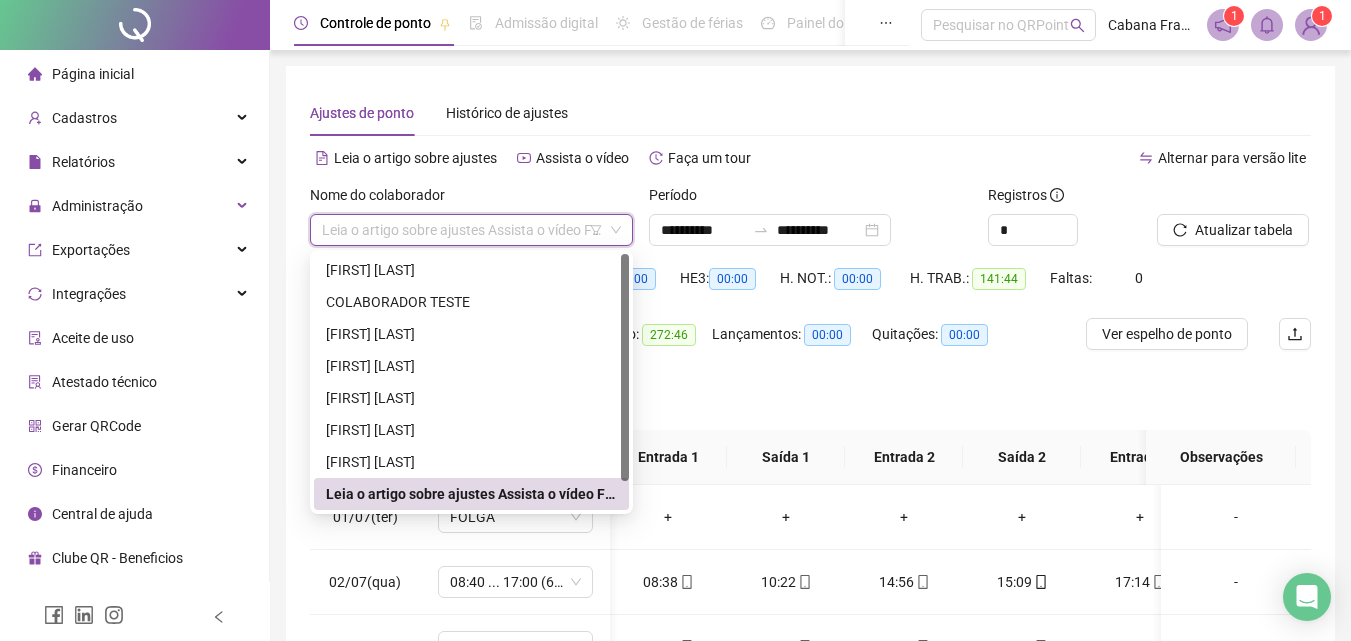scroll, scrollTop: 32, scrollLeft: 0, axis: vertical 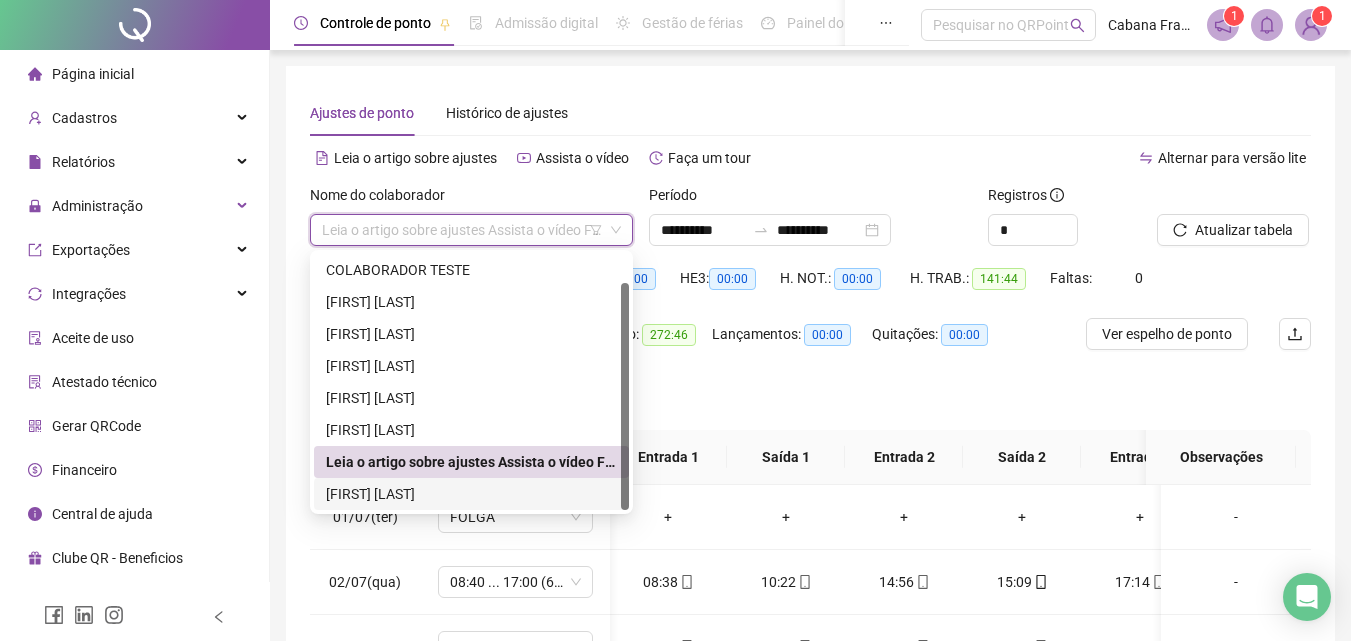click on "[FIRST] [LAST]" at bounding box center (471, 494) 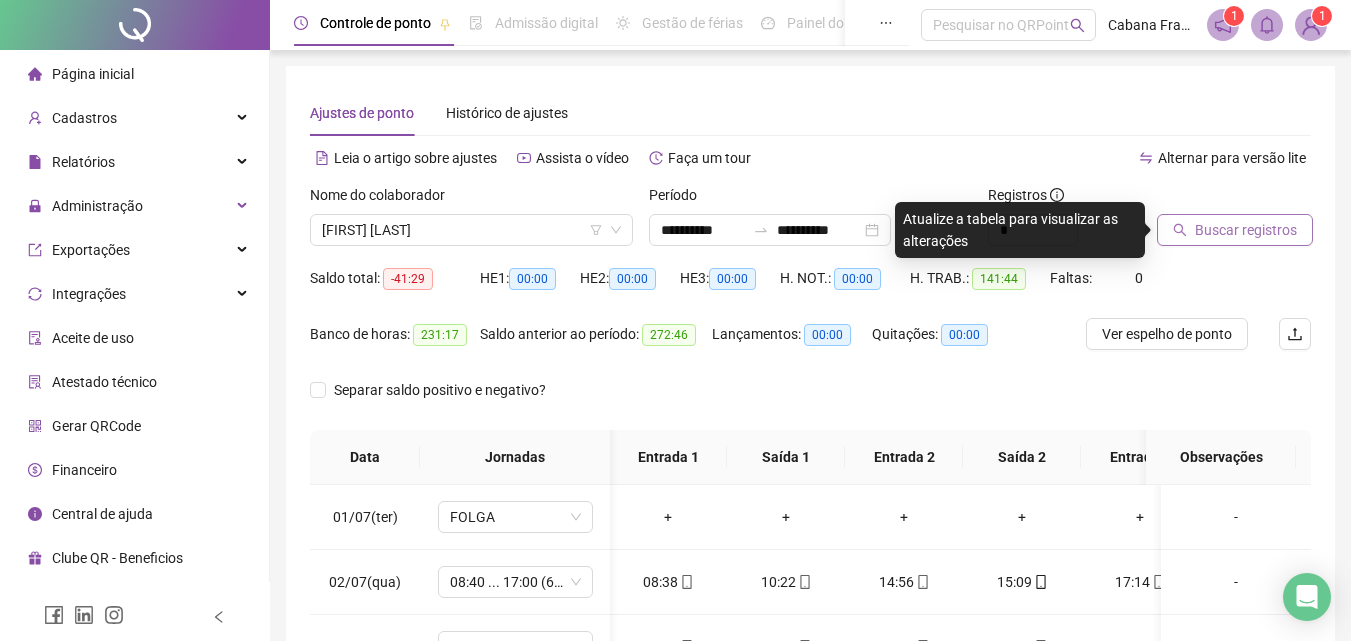 click on "Buscar registros" at bounding box center [1246, 230] 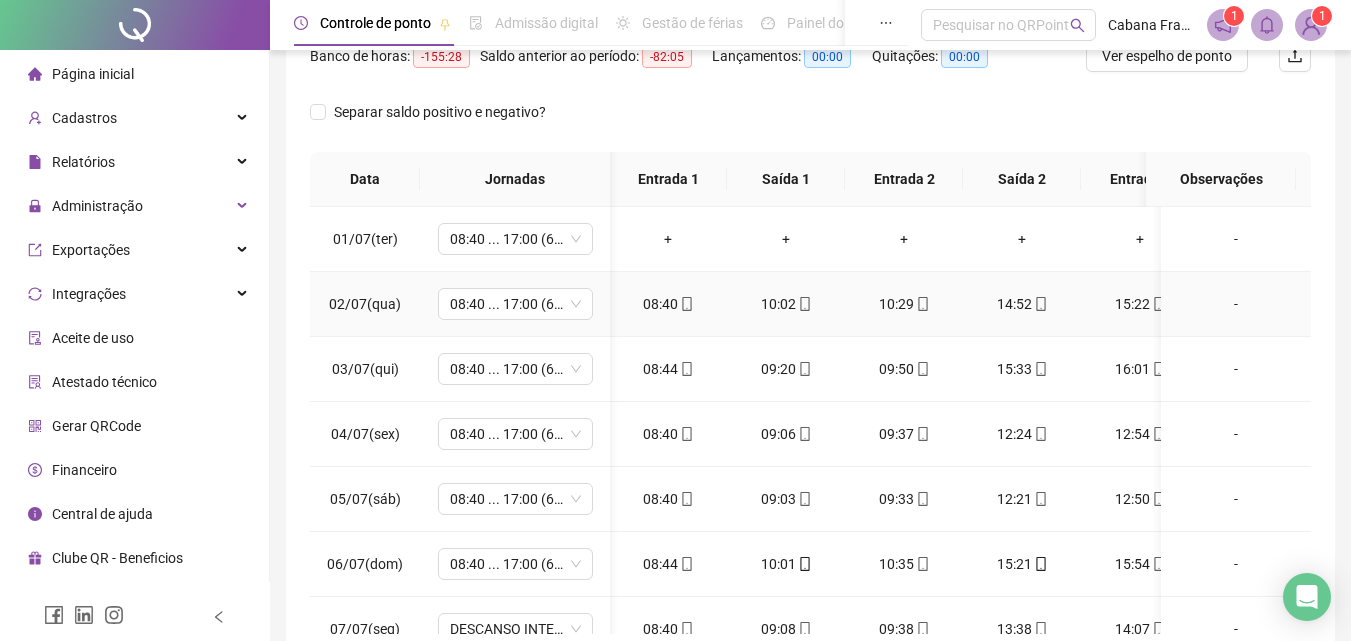 scroll, scrollTop: 279, scrollLeft: 0, axis: vertical 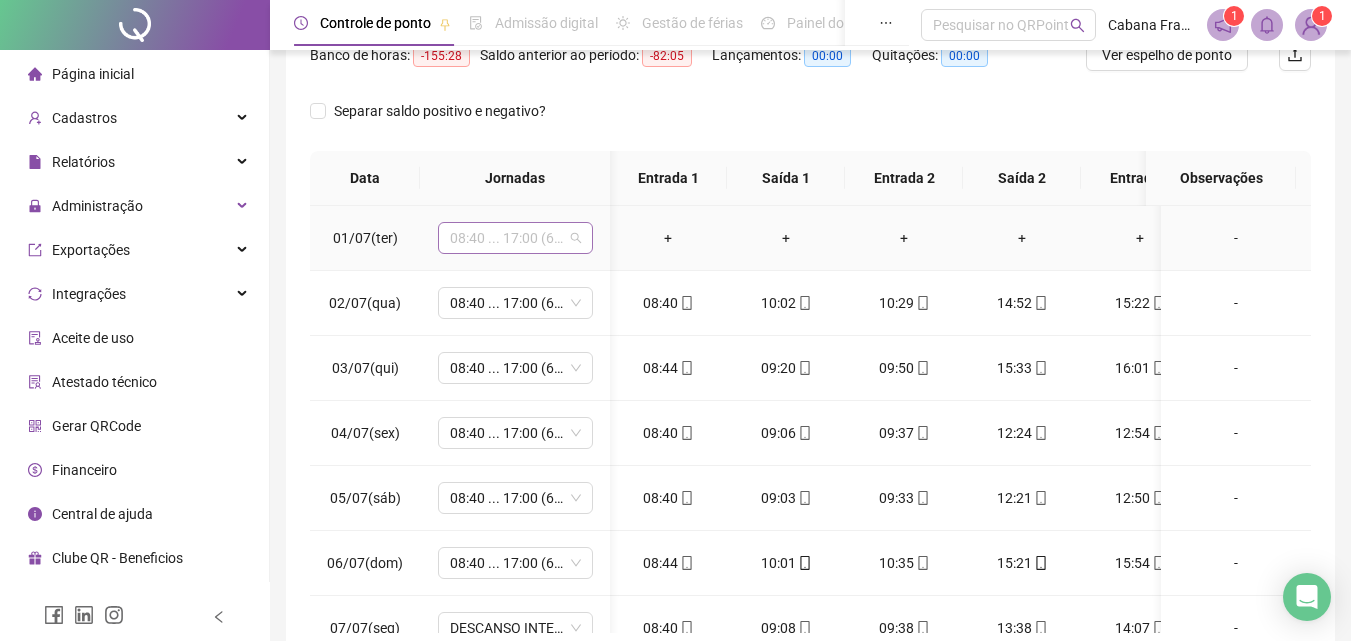 click on "08:40 ... 17:00 (6 HORAS)" at bounding box center [515, 238] 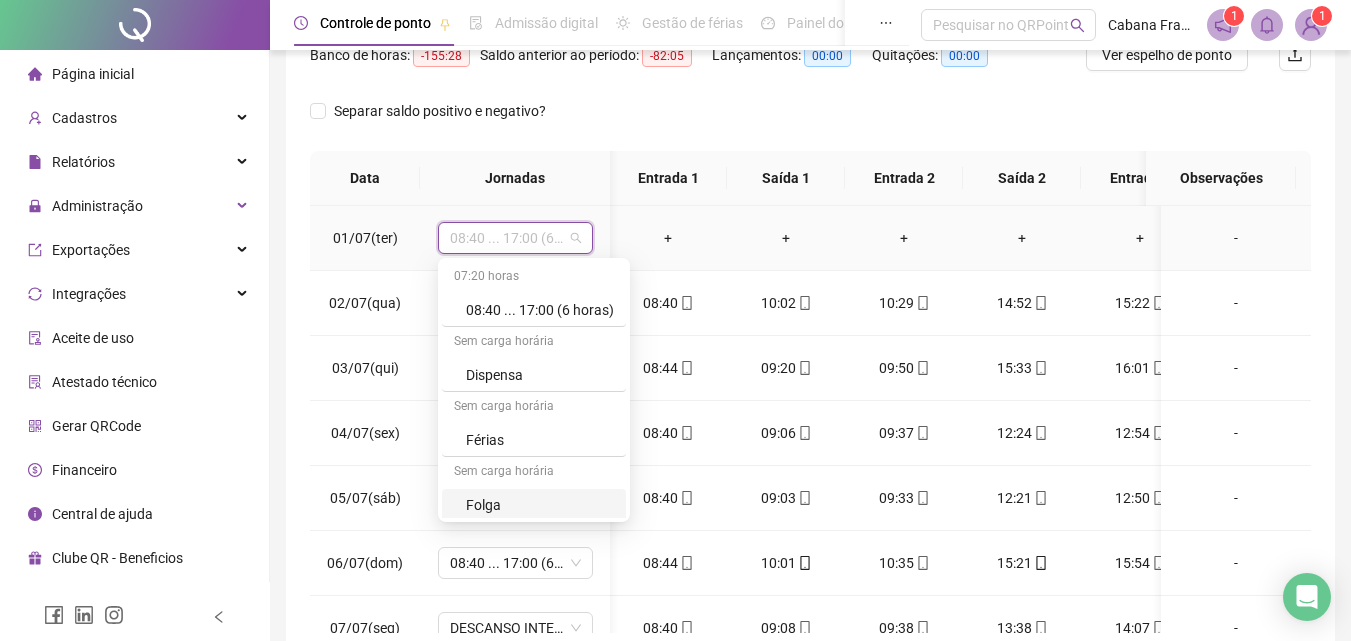 click on "Folga" at bounding box center (540, 505) 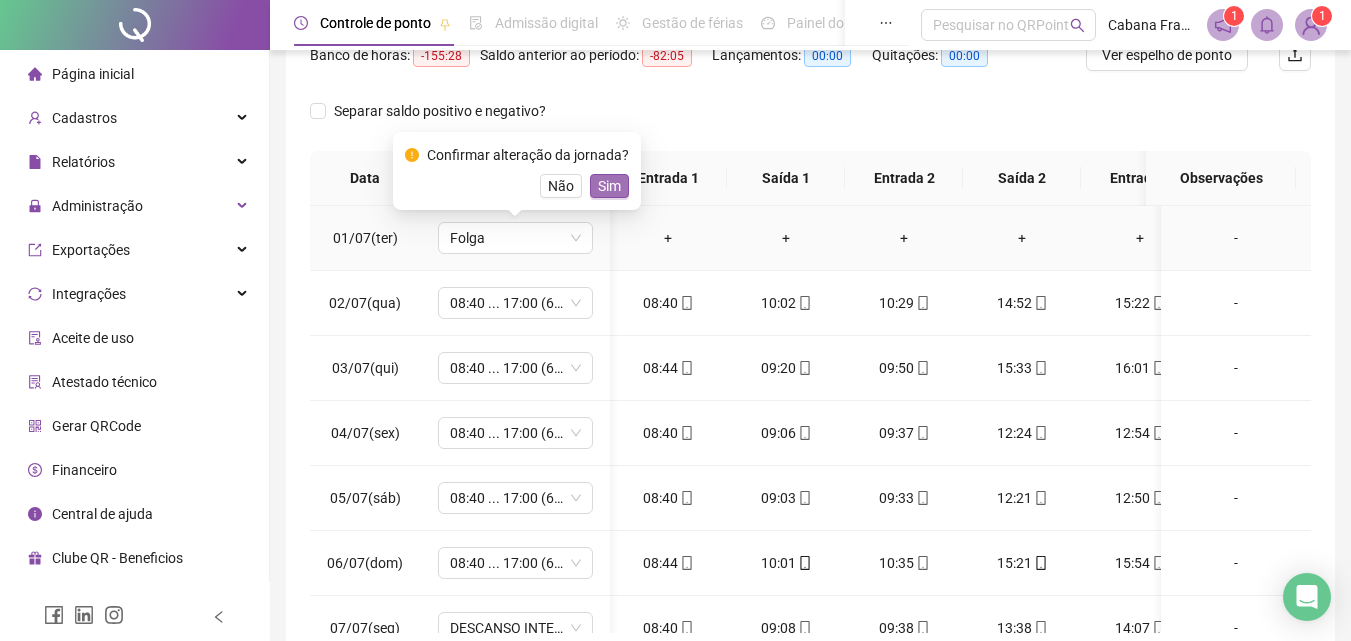 click on "Sim" at bounding box center (609, 186) 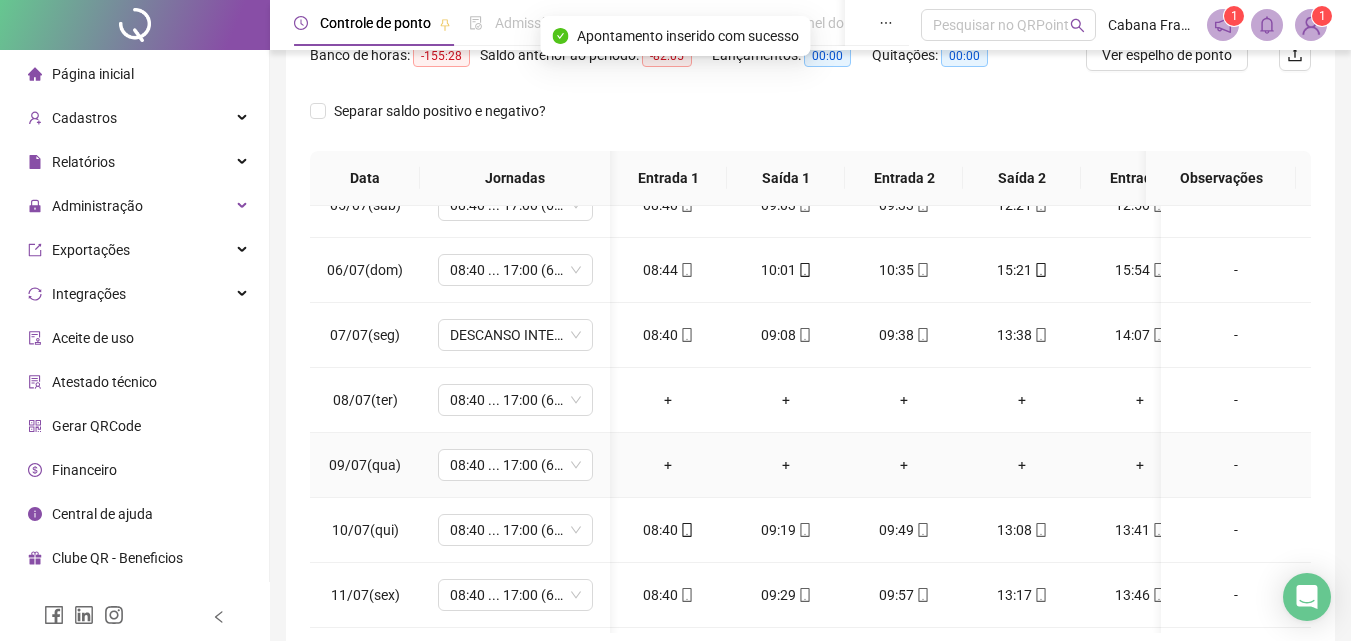 scroll, scrollTop: 295, scrollLeft: 1, axis: both 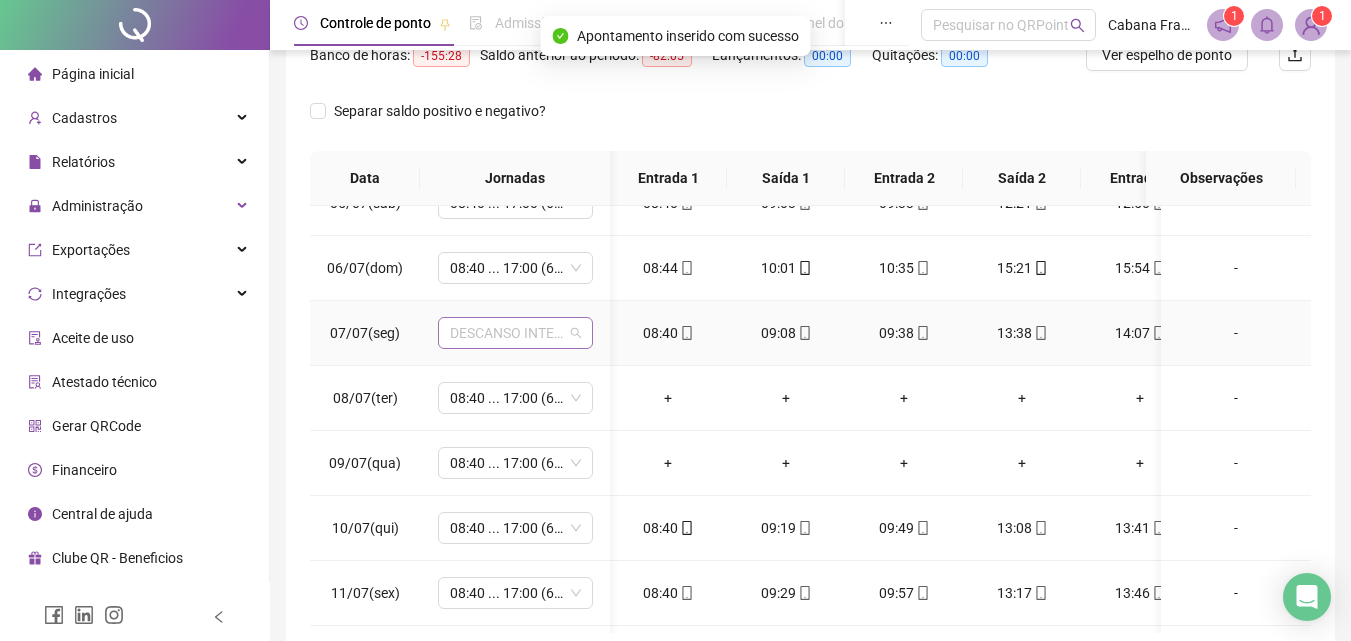 click on "DESCANSO INTER-JORNADA" at bounding box center (515, 333) 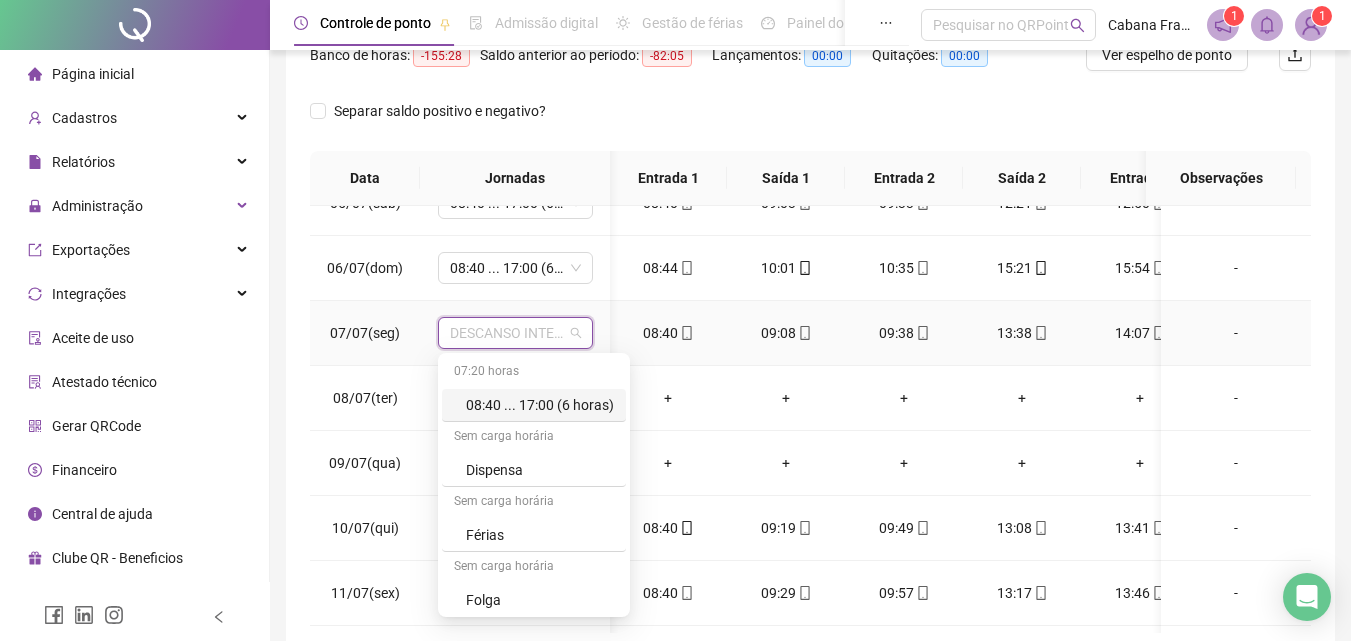 click on "08:40 ... 17:00 (6 horas)" at bounding box center (540, 405) 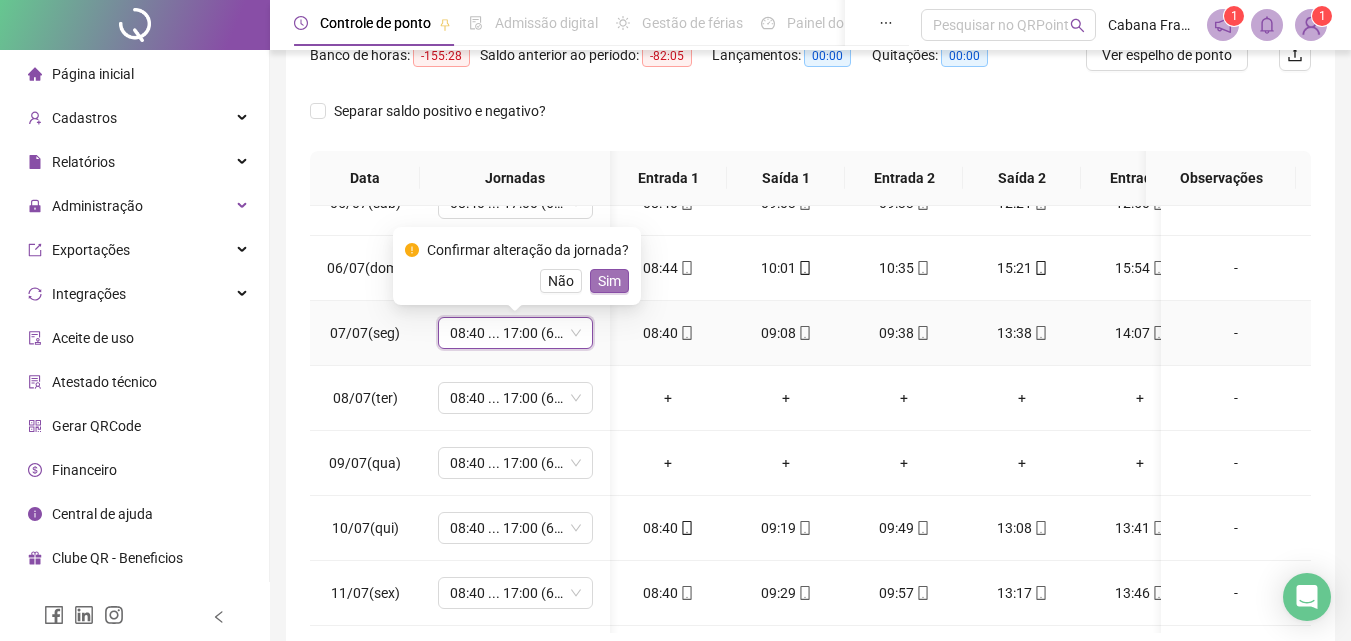 click on "Sim" at bounding box center (609, 281) 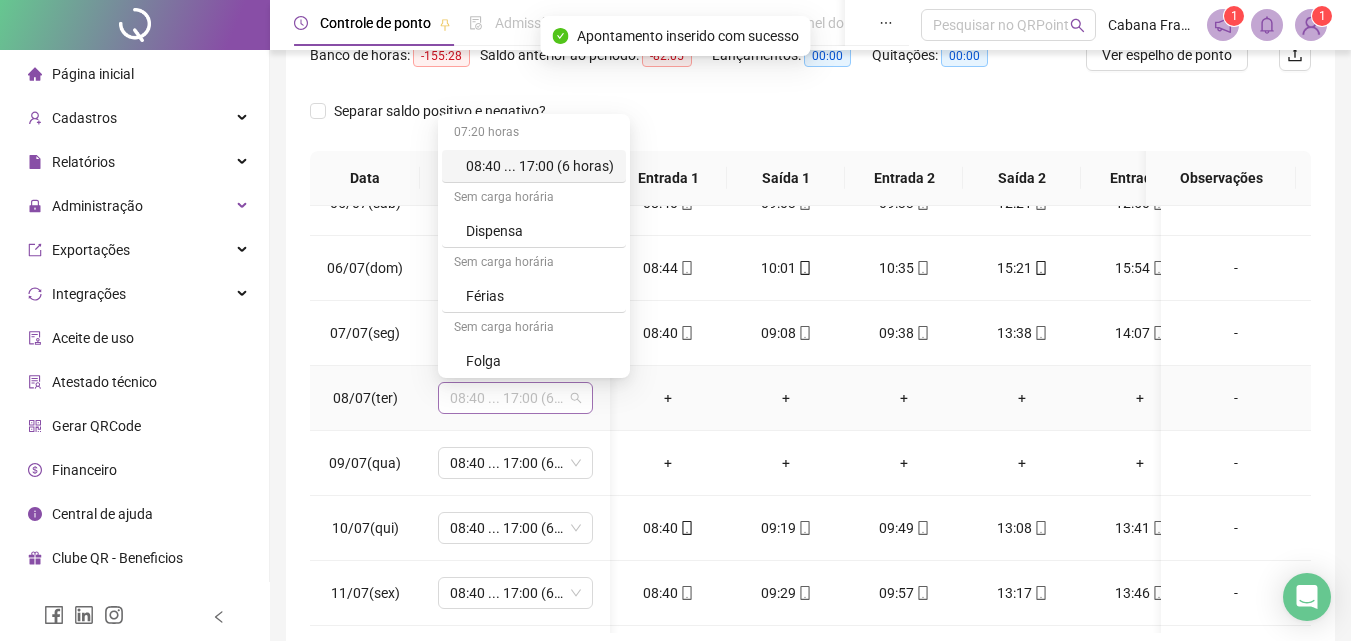 click on "08:40 ... 17:00 (6 HORAS)" at bounding box center [515, 398] 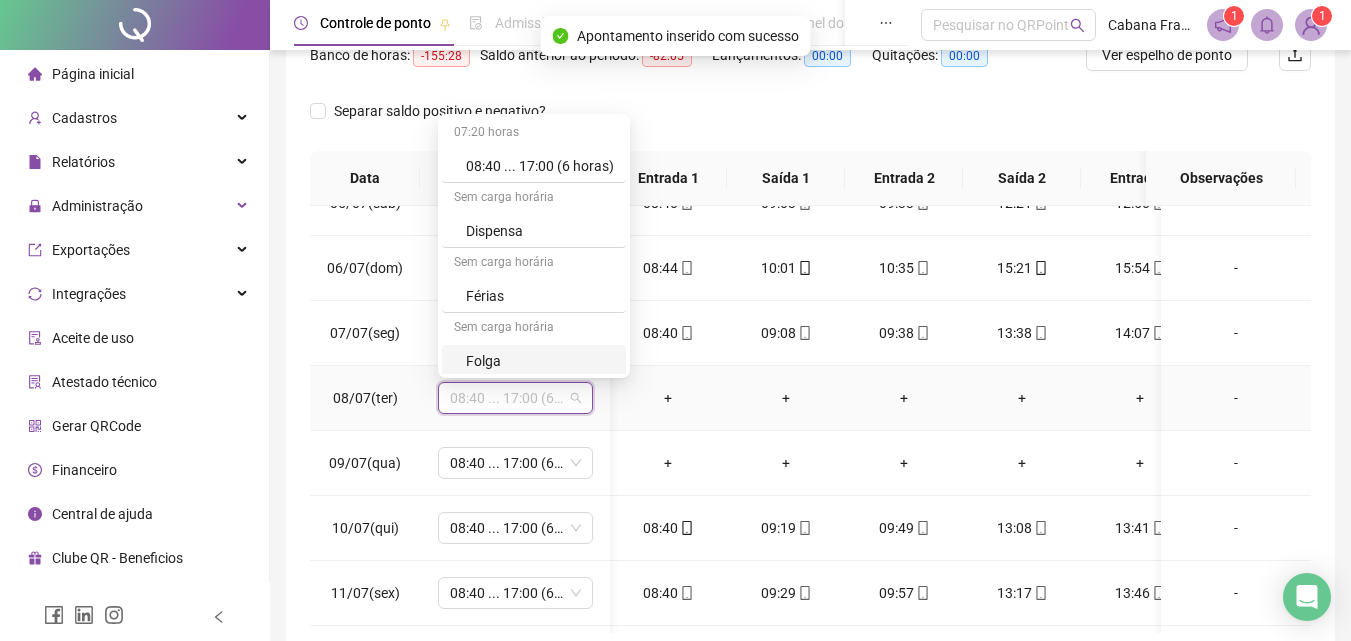 click on "Folga" at bounding box center (540, 361) 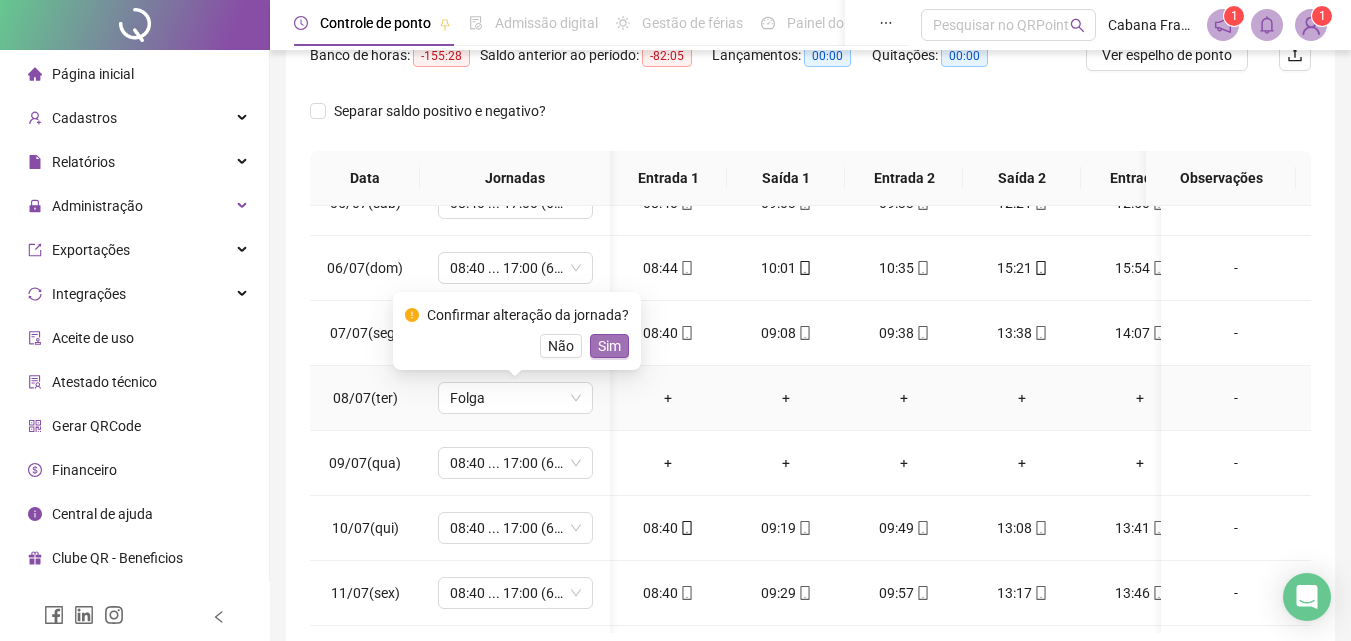 click on "Sim" at bounding box center [609, 346] 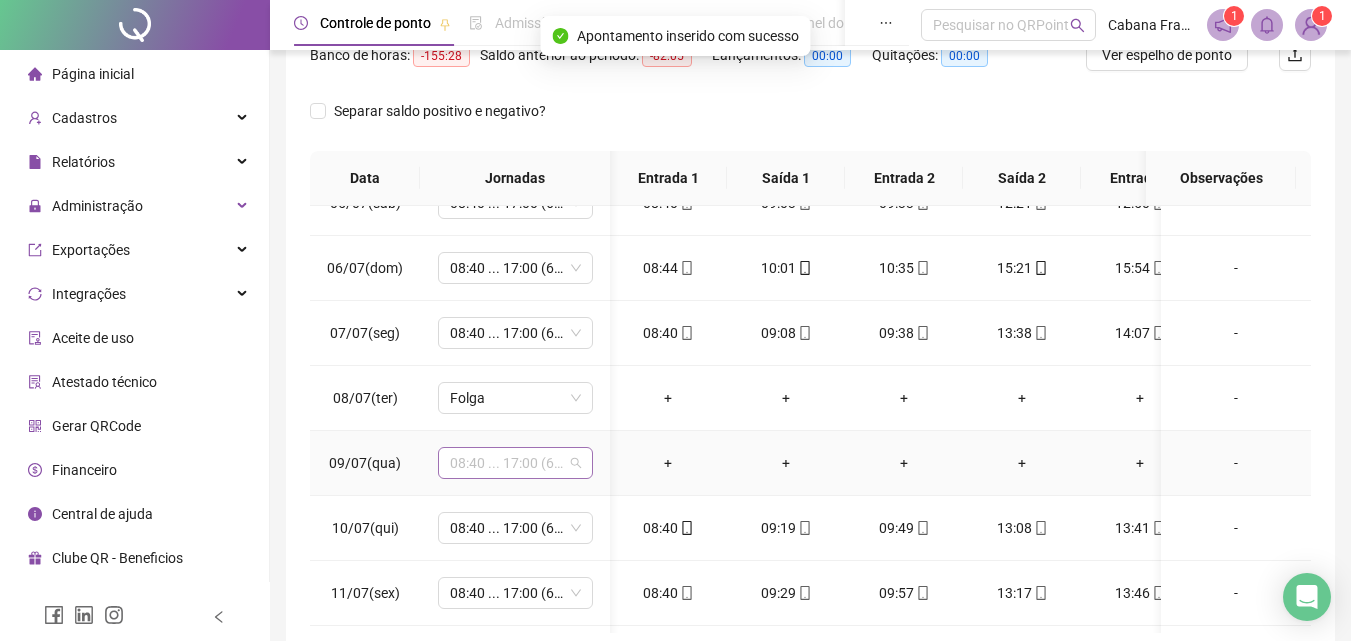 click on "08:40 ... 17:00 (6 HORAS)" at bounding box center (515, 463) 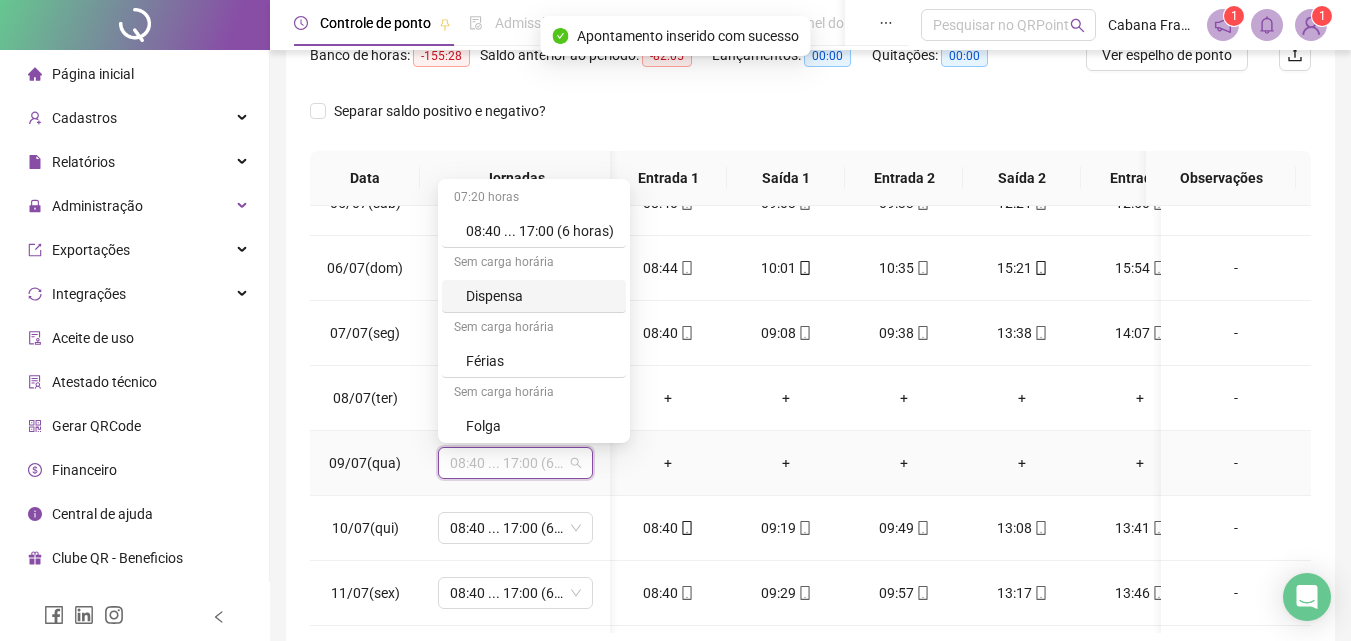 scroll, scrollTop: 134, scrollLeft: 0, axis: vertical 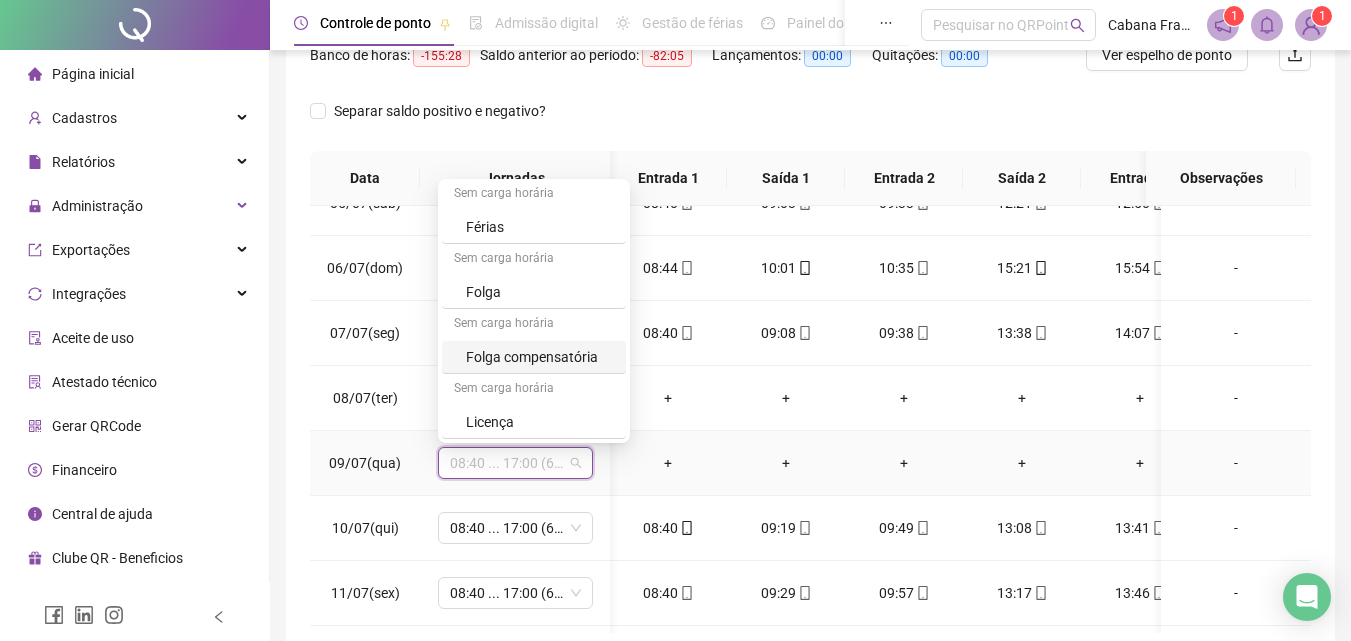 click on "Folga compensatória" at bounding box center [540, 357] 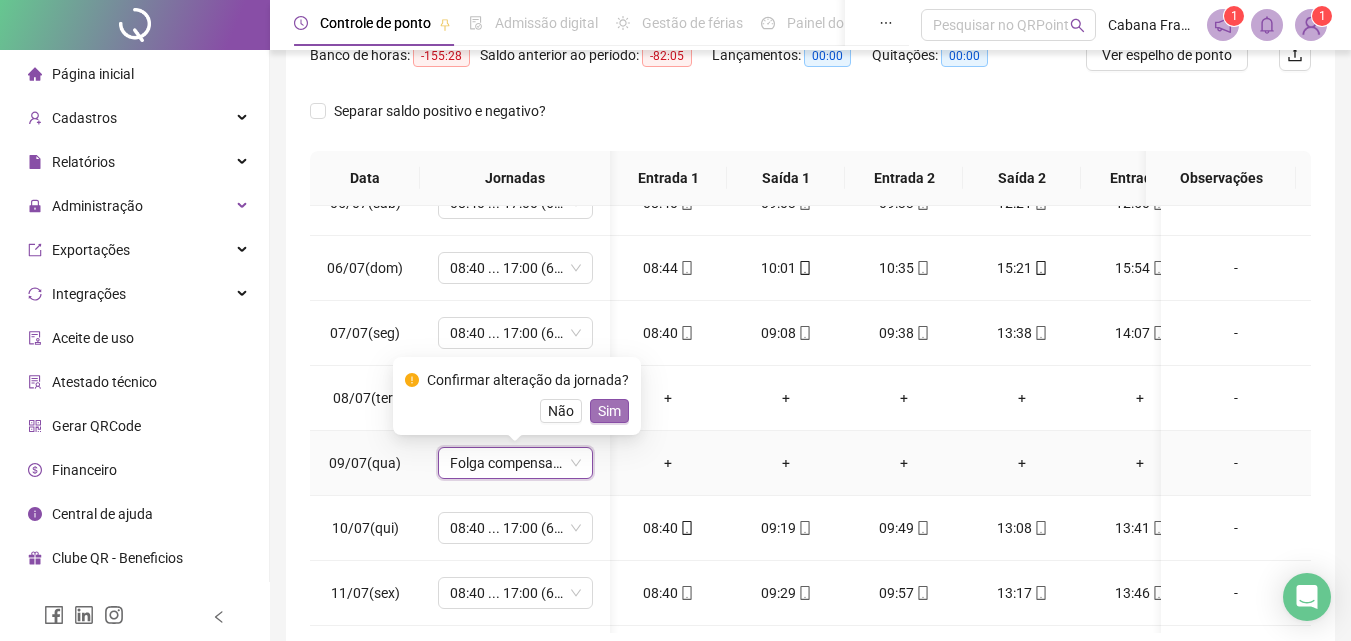 click on "Sim" at bounding box center [609, 411] 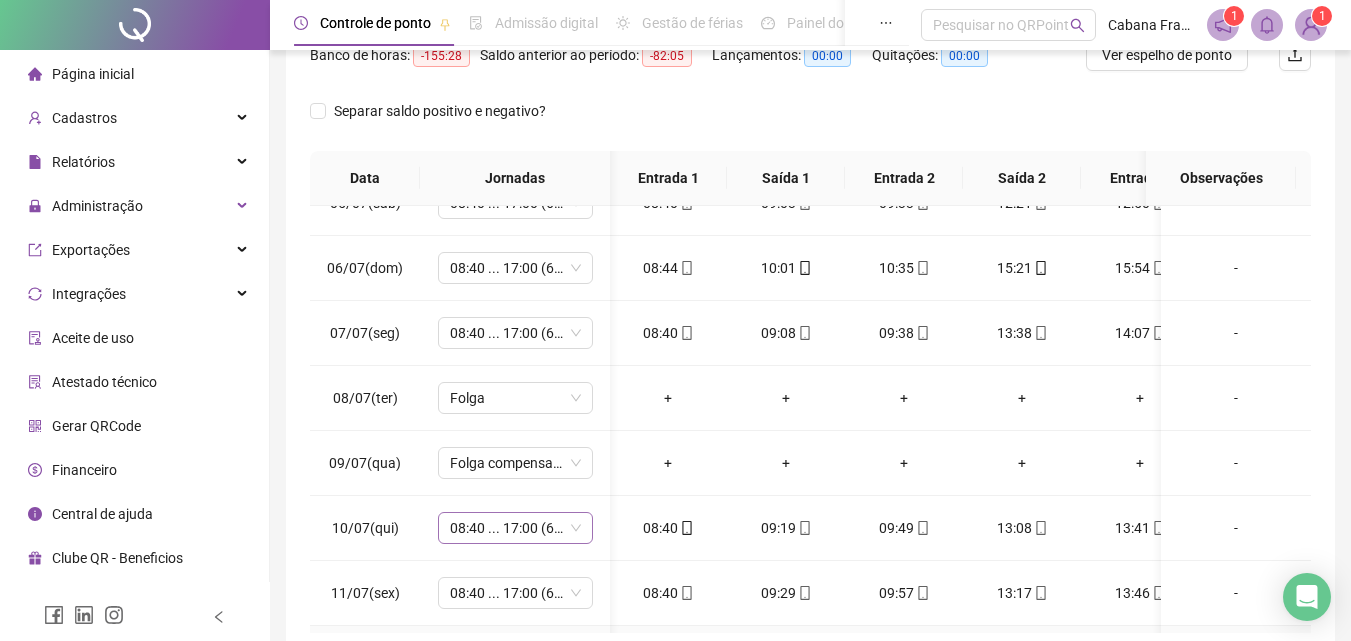 scroll, scrollTop: 585, scrollLeft: 12, axis: both 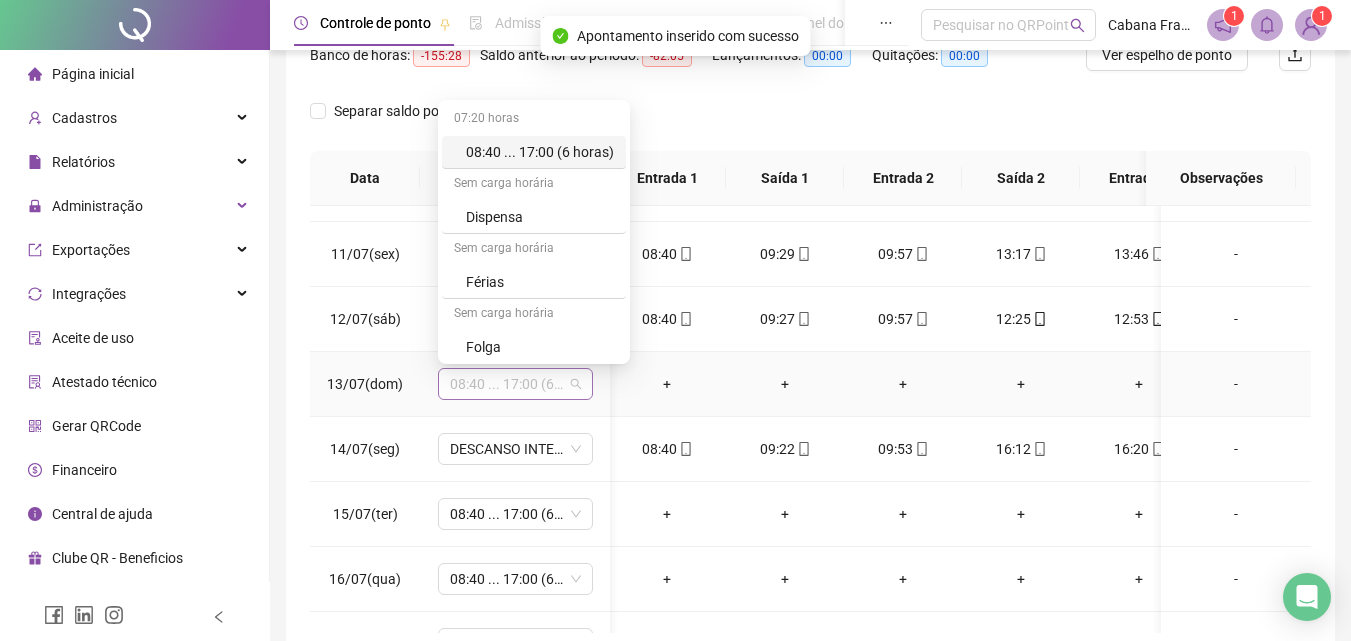 click on "08:40 ... 17:00 (6 HORAS)" at bounding box center [515, 384] 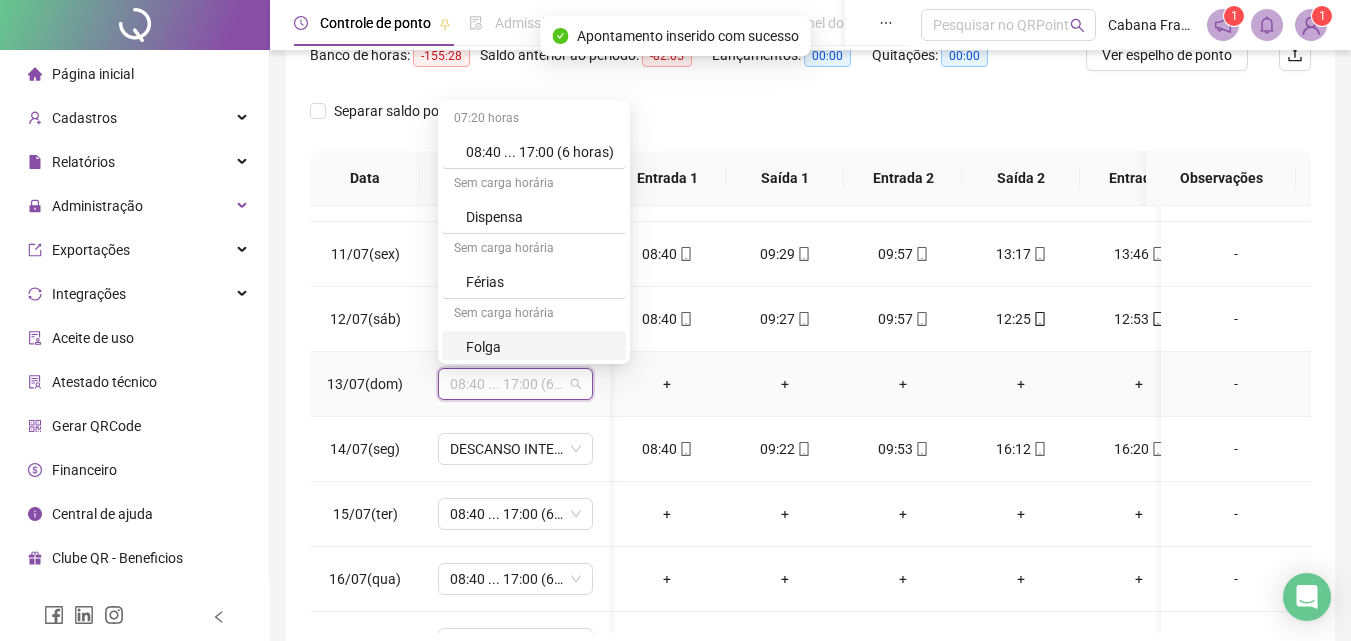 click on "Folga" at bounding box center [540, 347] 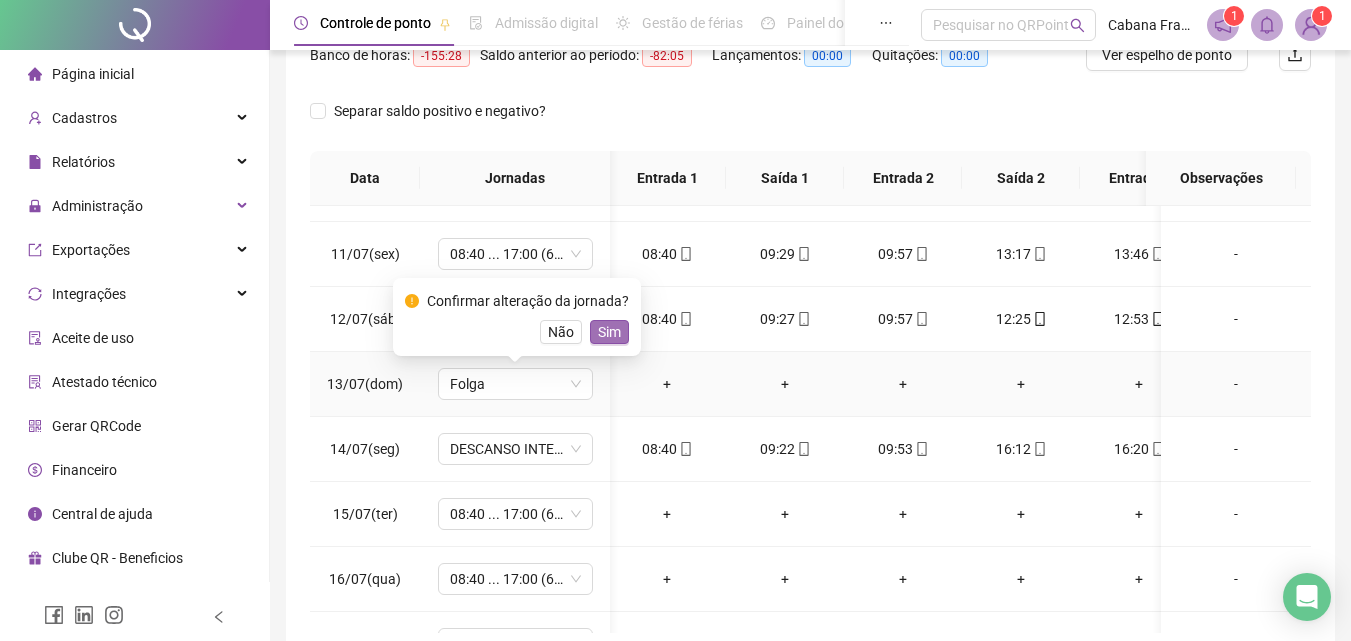 click on "Sim" at bounding box center (609, 332) 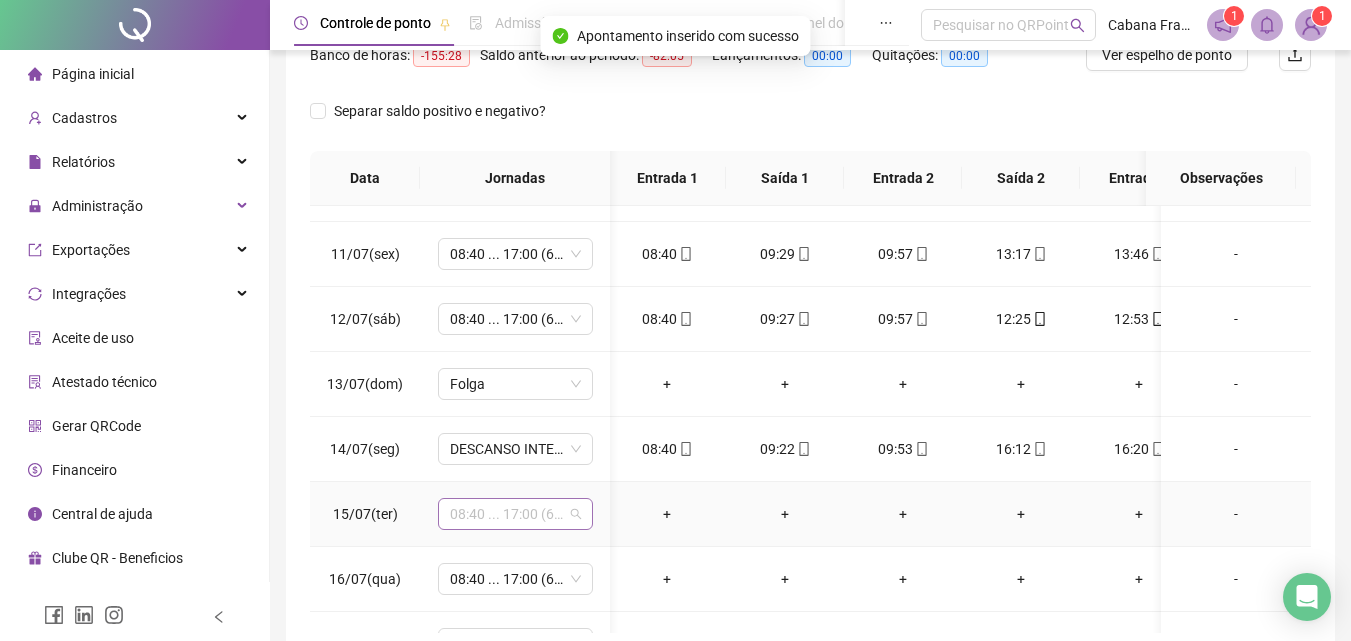 click on "08:40 ... 17:00 (6 HORAS)" at bounding box center [515, 514] 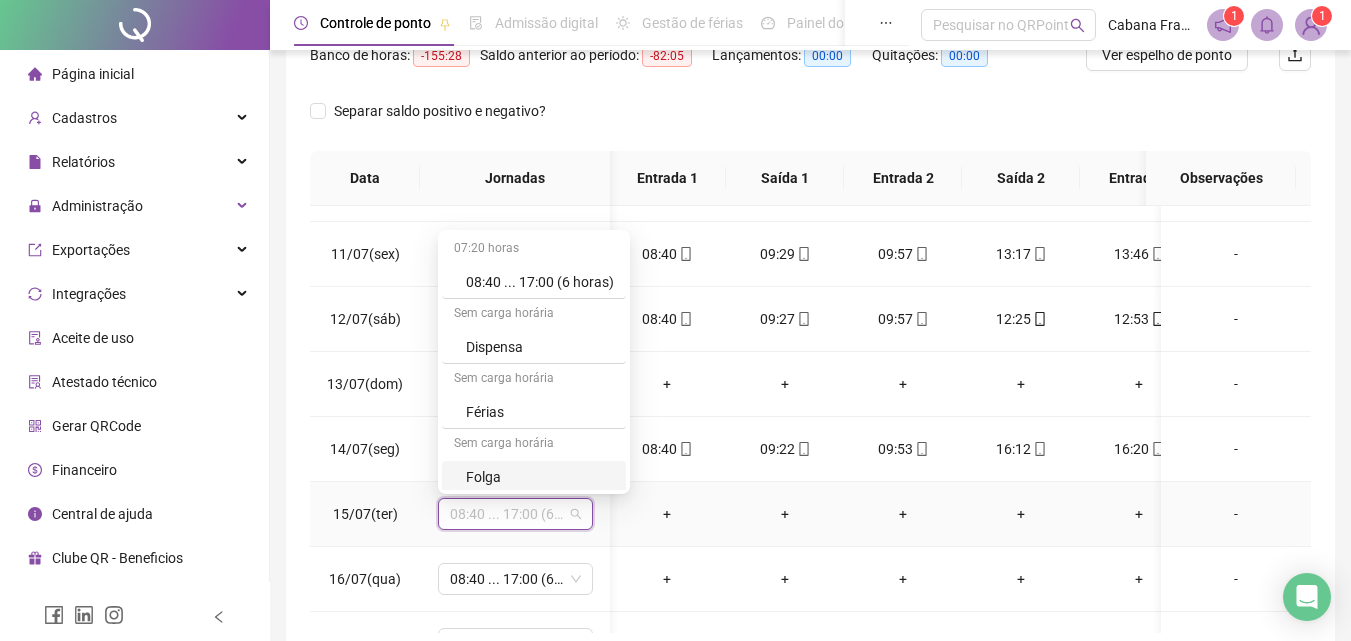 click on "Folga" at bounding box center (540, 477) 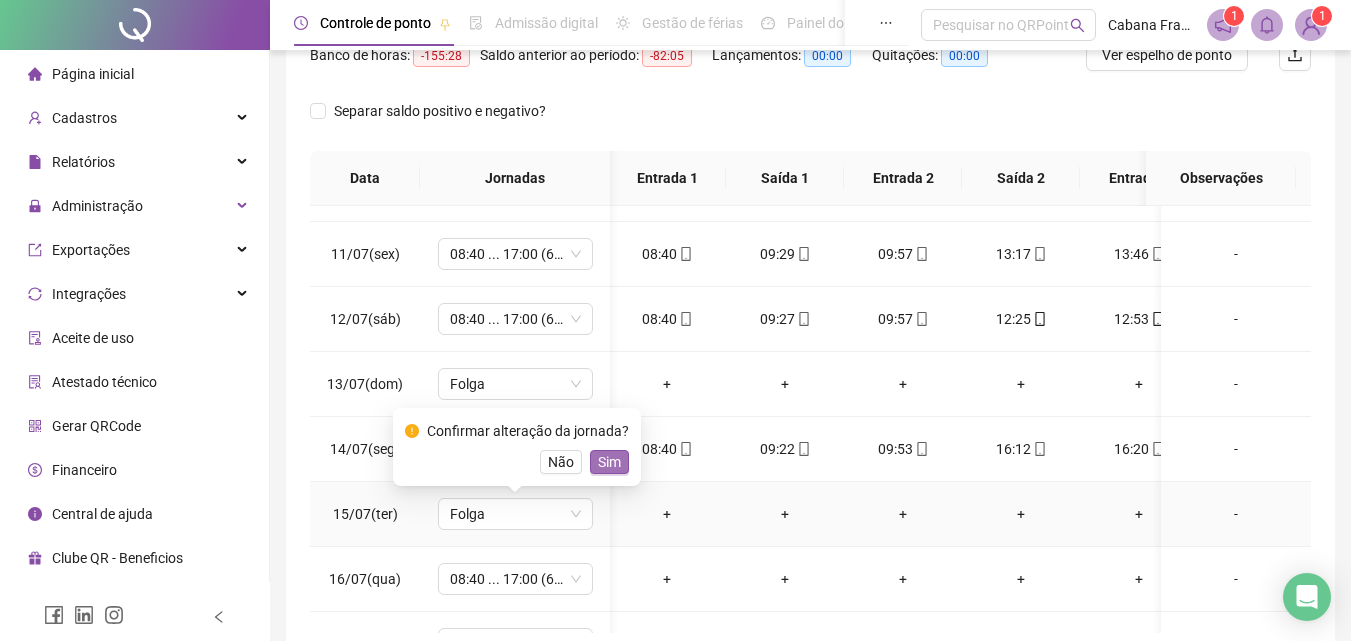 click on "Sim" at bounding box center (609, 462) 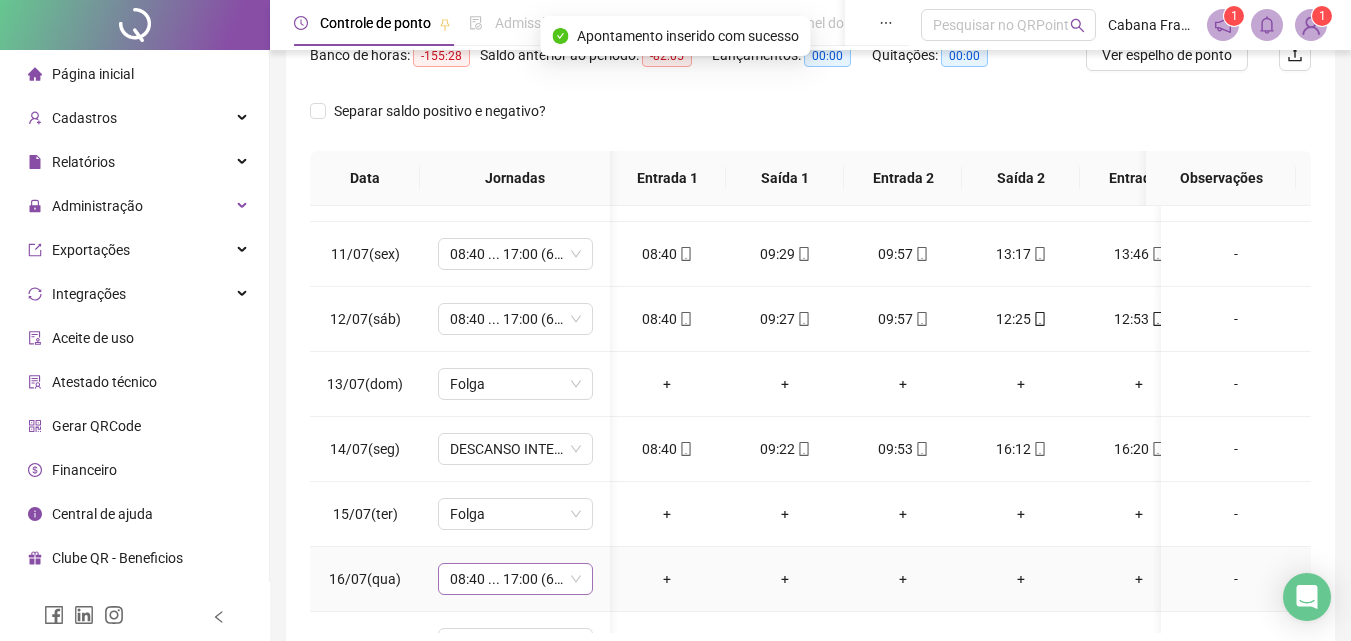 click on "08:40 ... 17:00 (6 HORAS)" at bounding box center (515, 579) 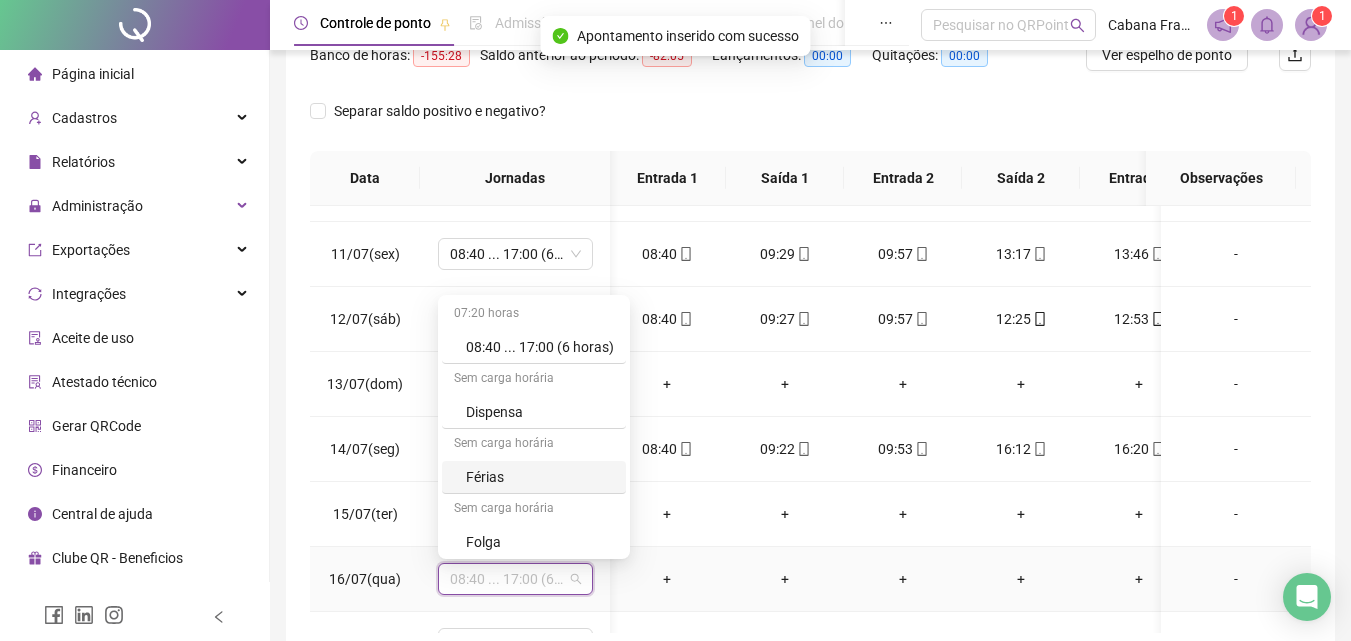 scroll, scrollTop: 134, scrollLeft: 0, axis: vertical 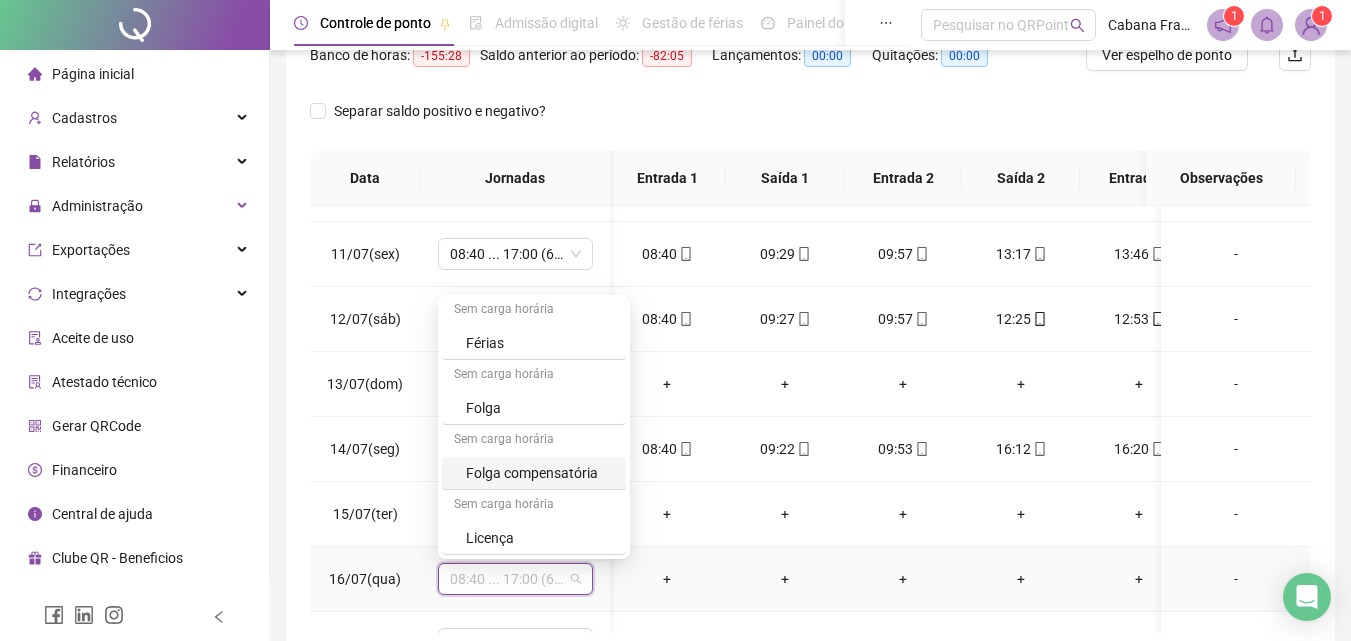 click on "Folga compensatória" at bounding box center (540, 473) 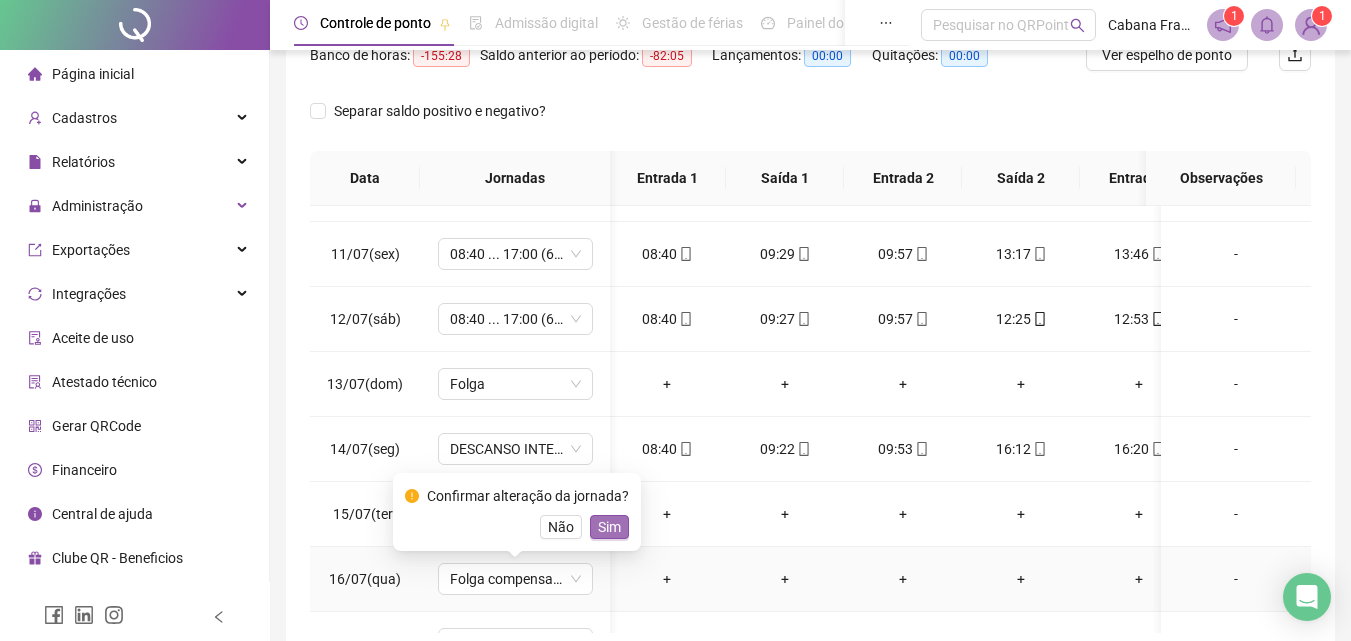 click on "Sim" at bounding box center (609, 527) 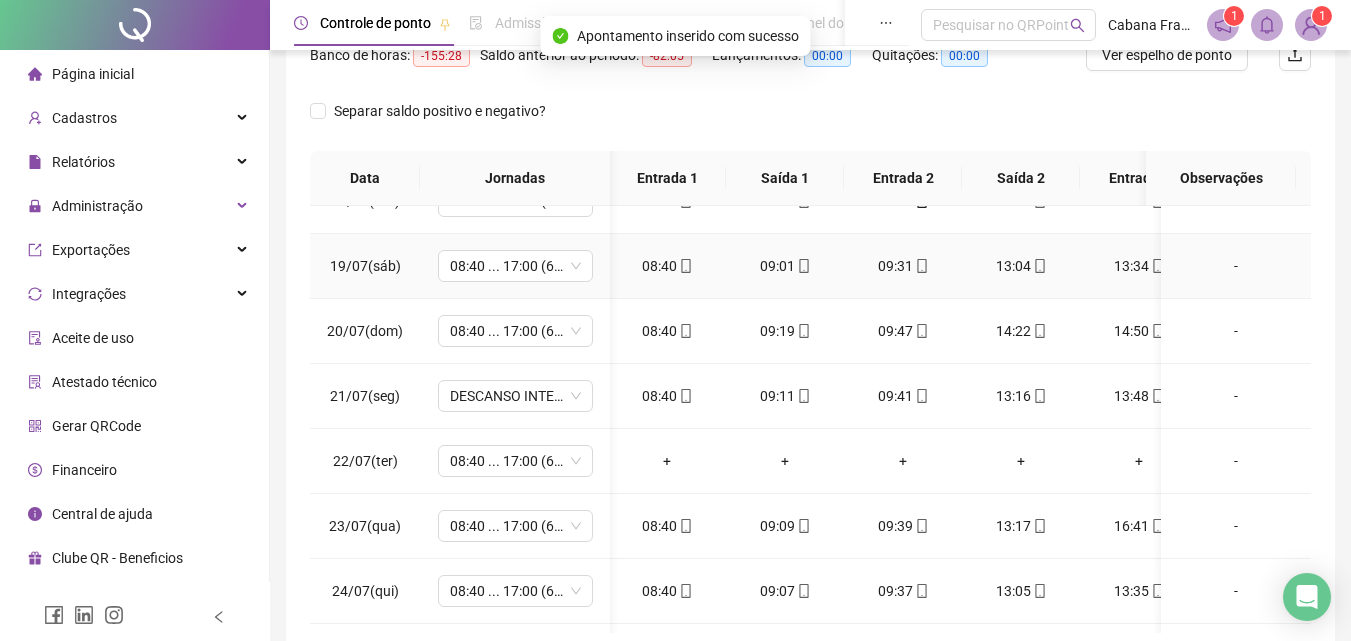 scroll, scrollTop: 1144, scrollLeft: 2, axis: both 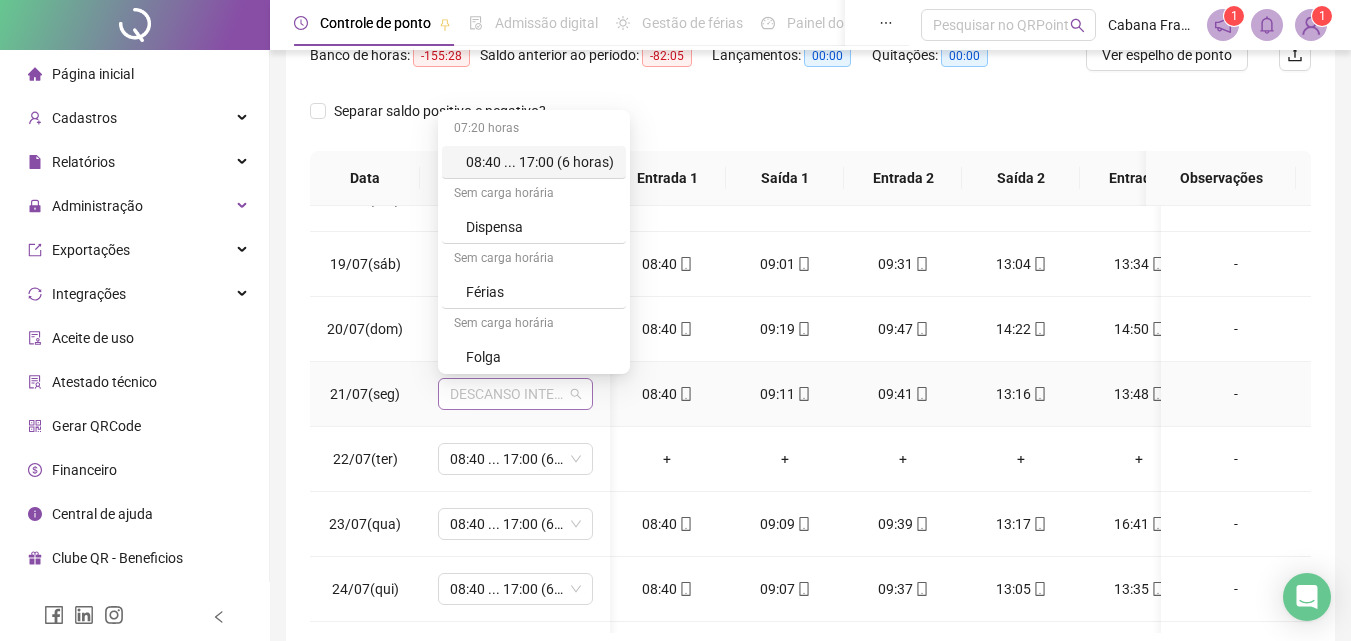click on "DESCANSO INTER-JORNADA" at bounding box center [515, 394] 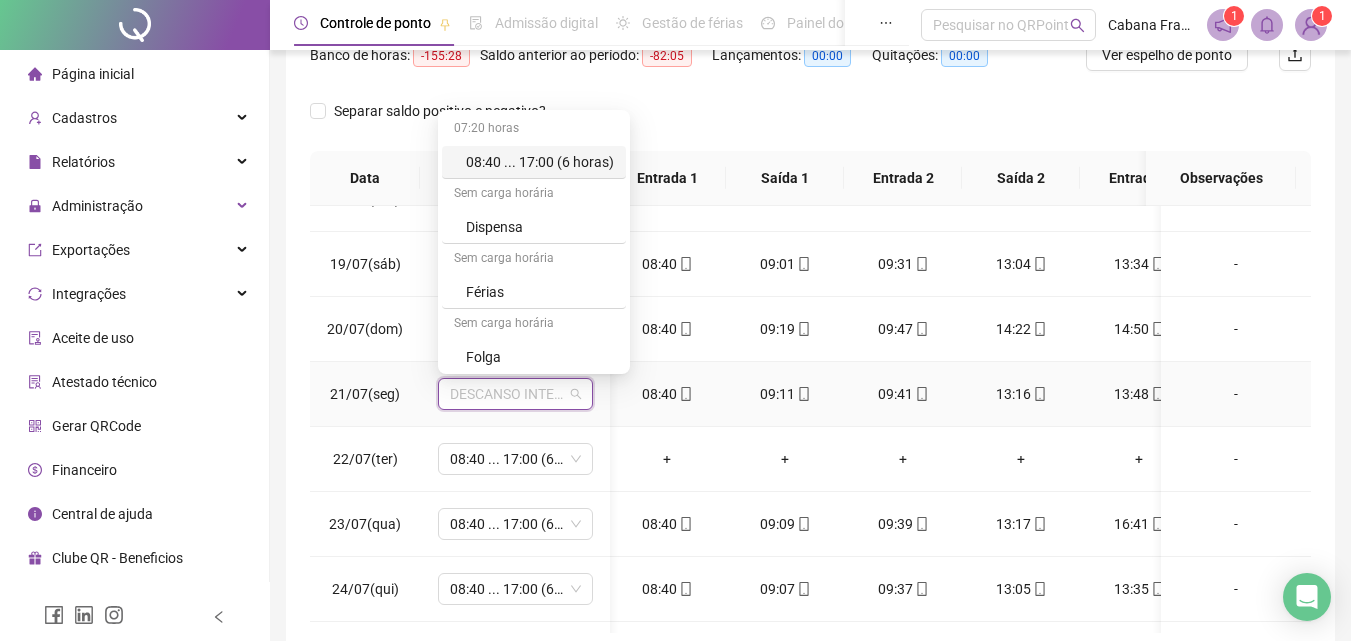 click on "08:40 ... 17:00 (6 horas)" at bounding box center (540, 162) 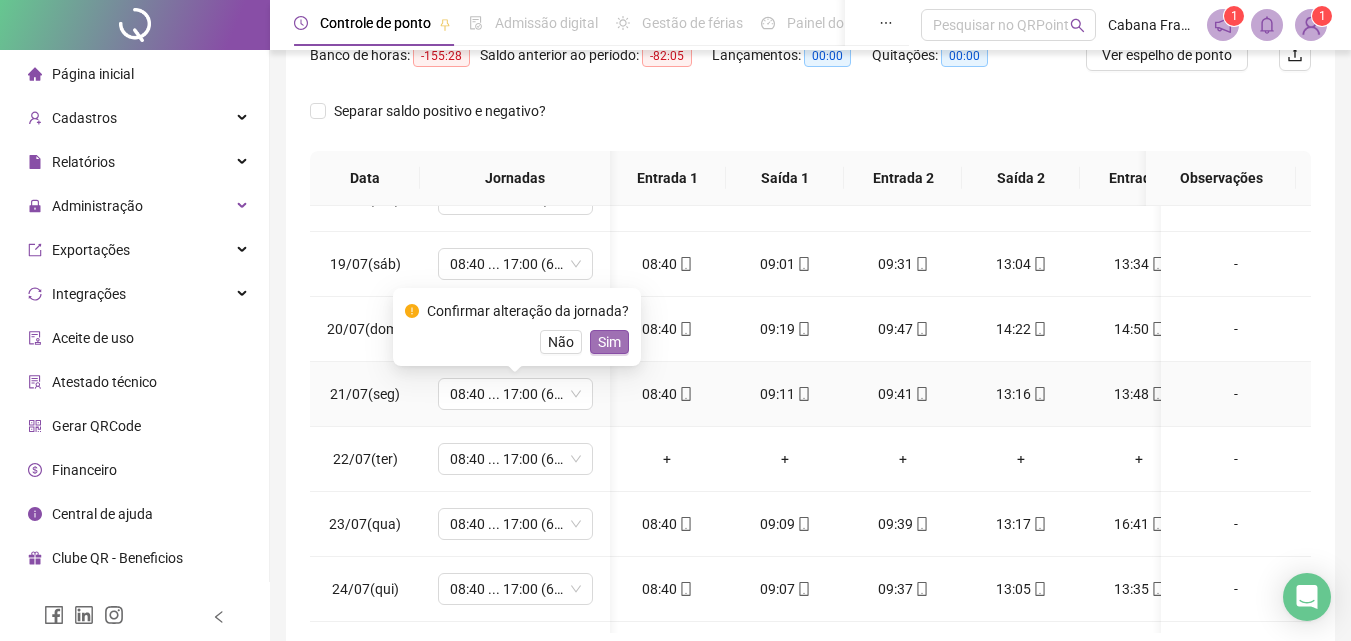 click on "Sim" at bounding box center [609, 342] 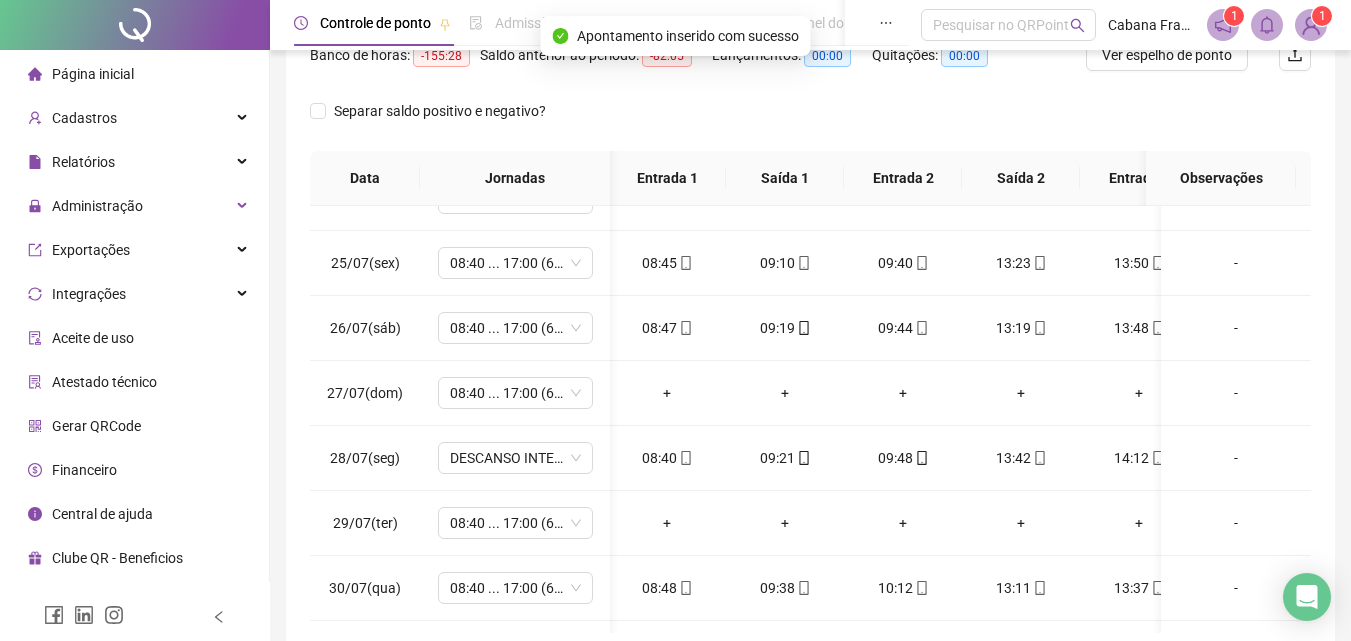 scroll, scrollTop: 1565, scrollLeft: 2, axis: both 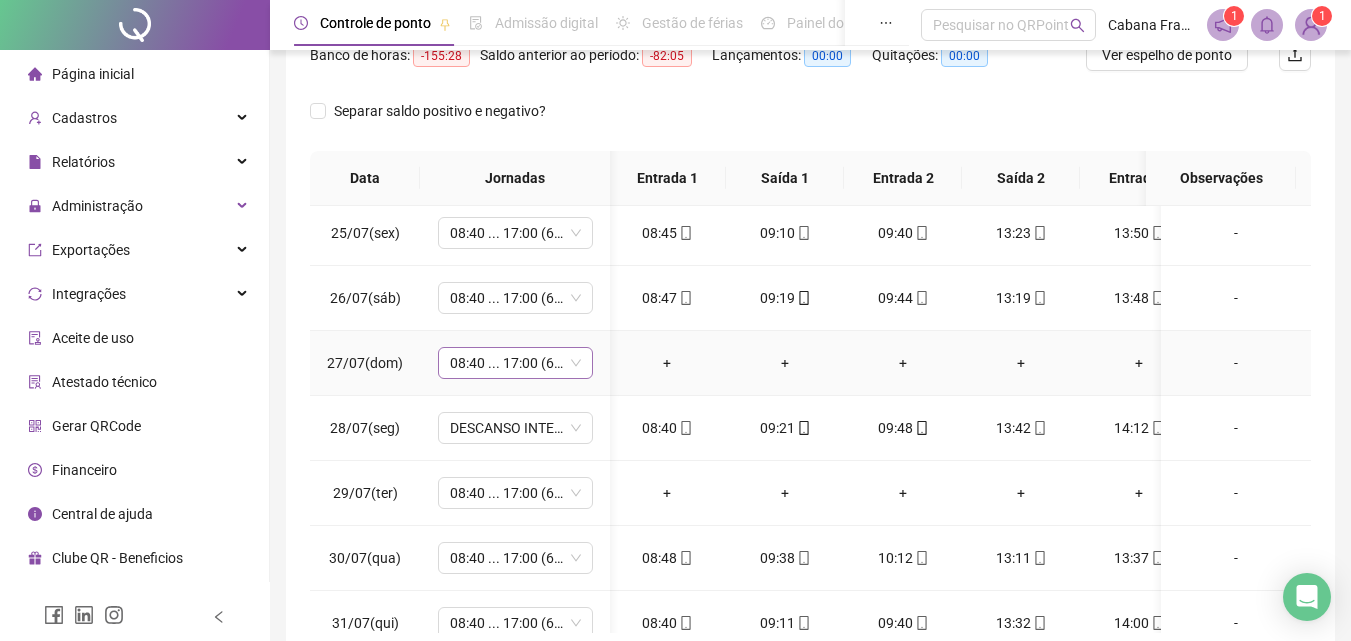click on "08:40 ... 17:00 (6 HORAS)" at bounding box center [515, 363] 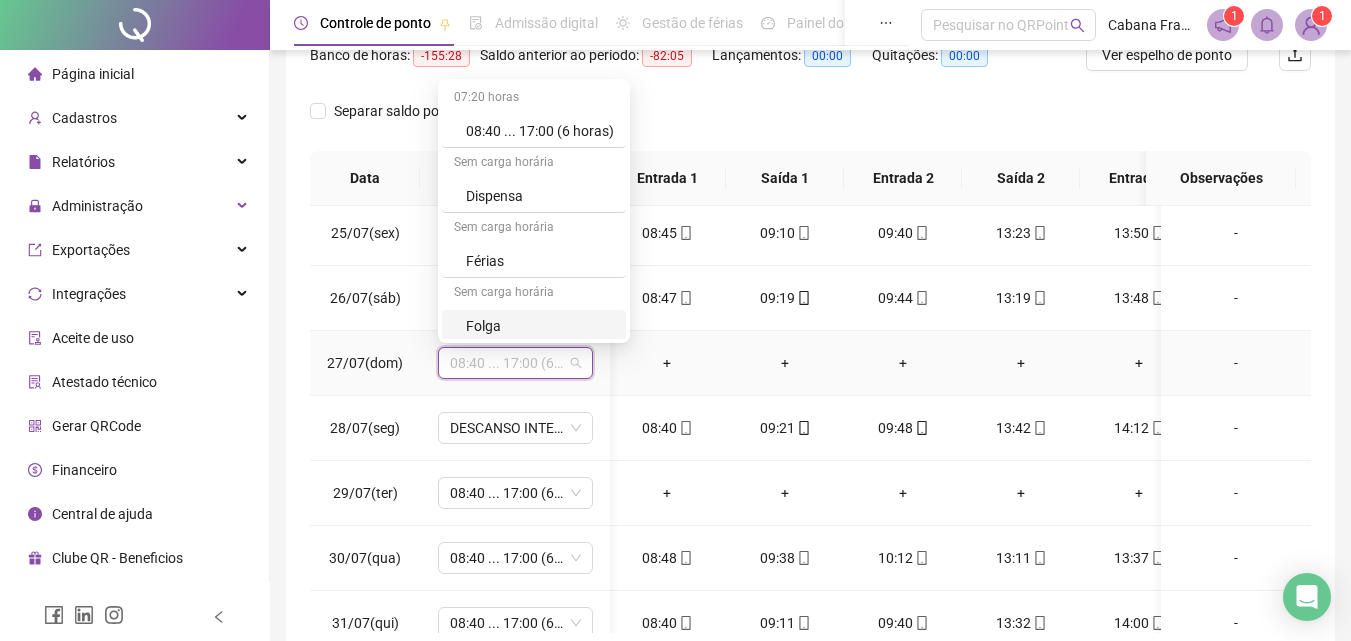 click on "Folga" at bounding box center (540, 326) 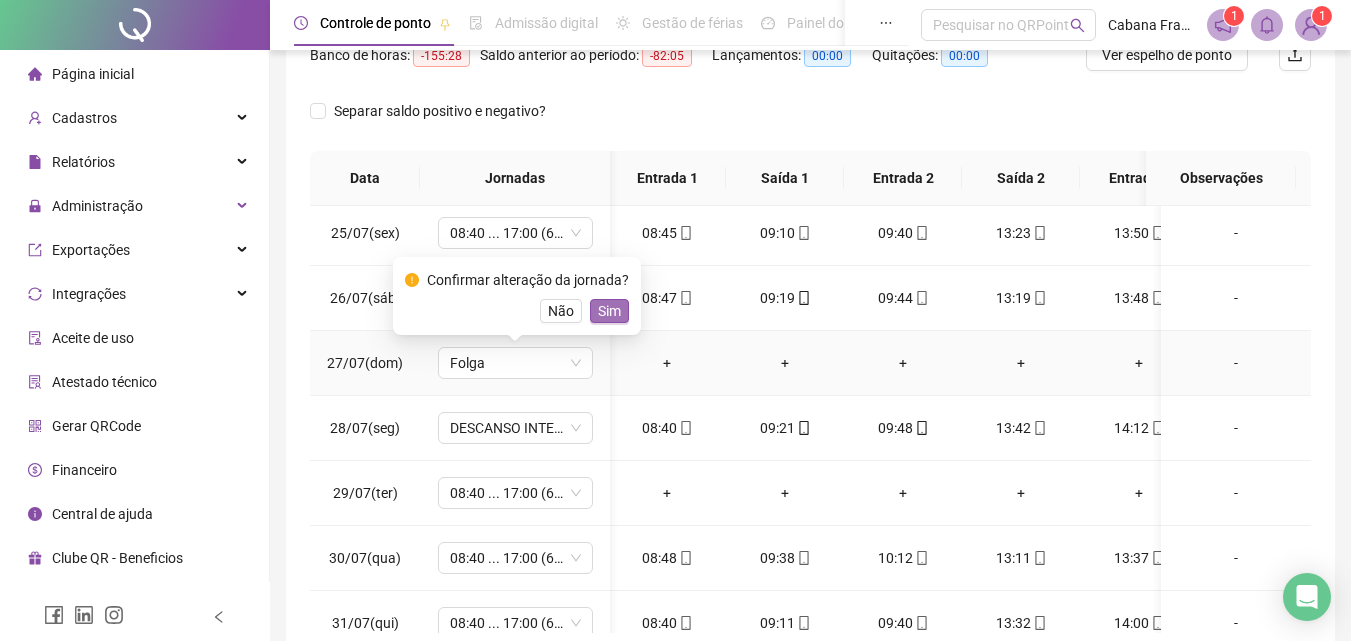 click on "Sim" at bounding box center [609, 311] 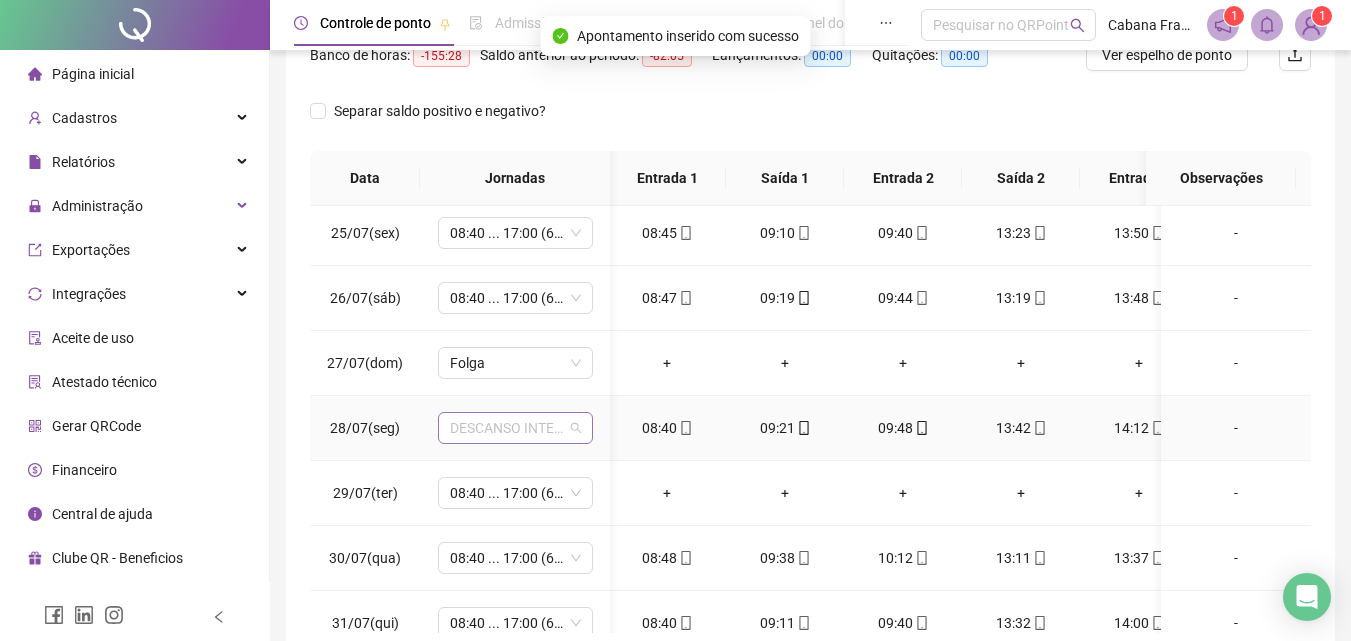 click on "DESCANSO INTER-JORNADA" at bounding box center [515, 428] 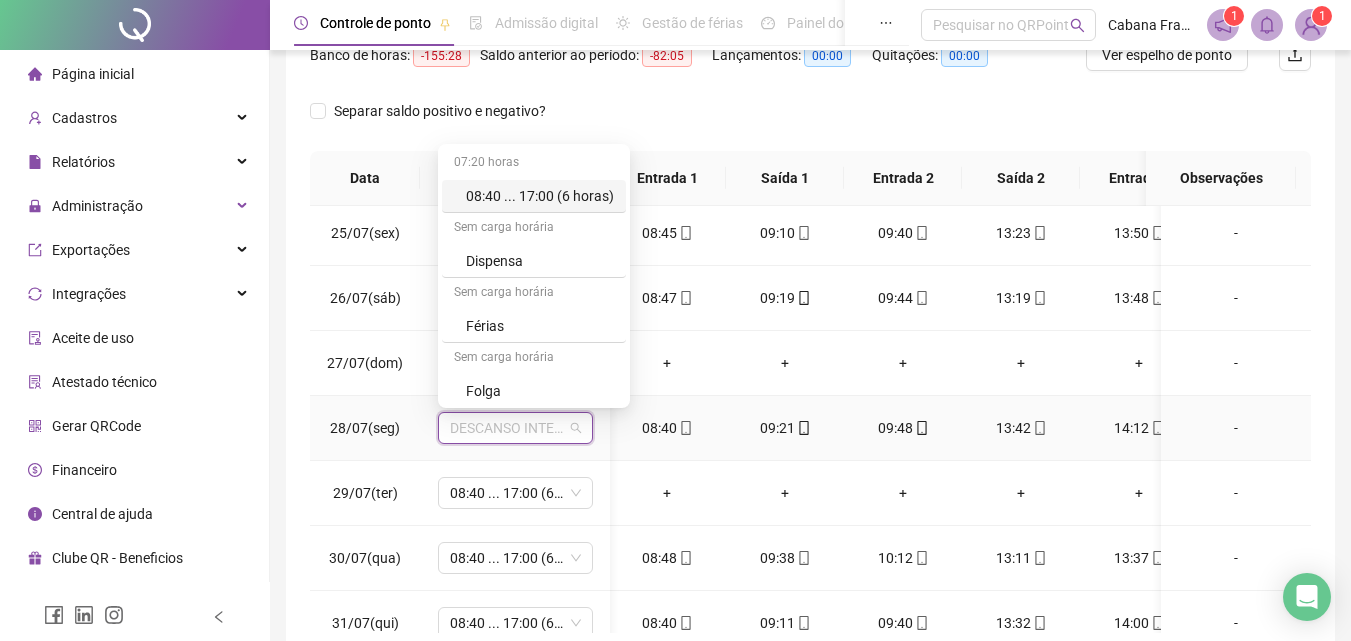 click on "08:40 ... 17:00 (6 horas)" at bounding box center (540, 196) 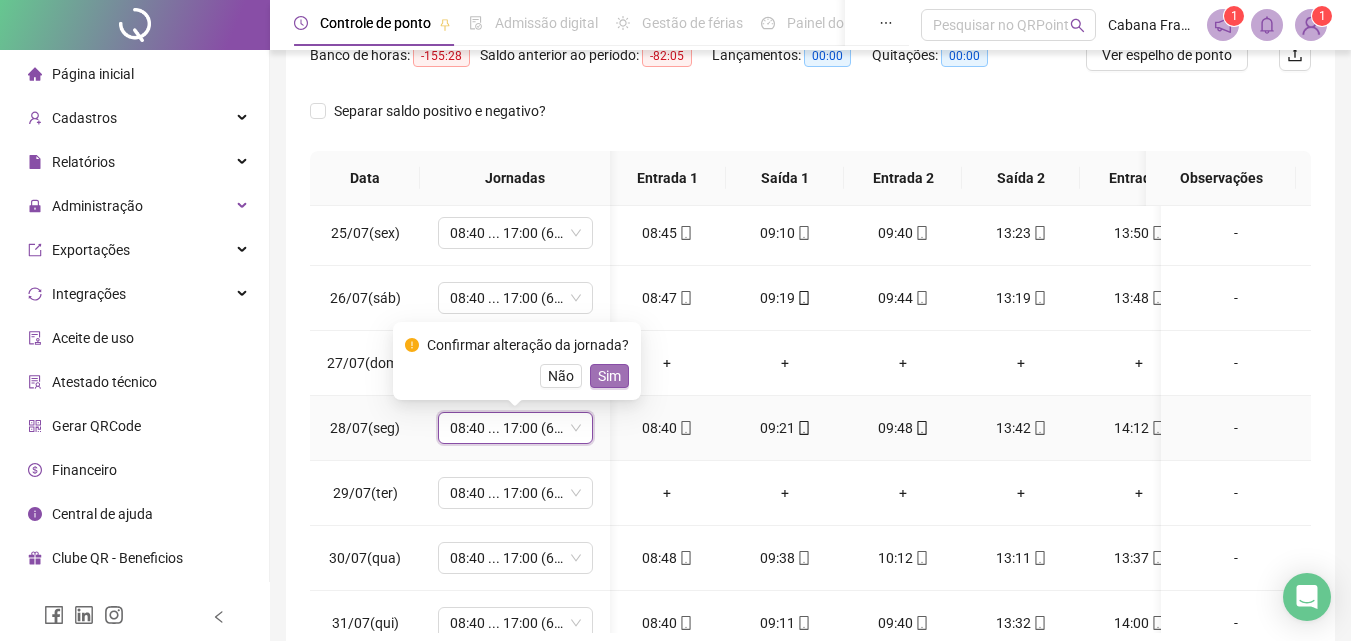 click on "Sim" at bounding box center [609, 376] 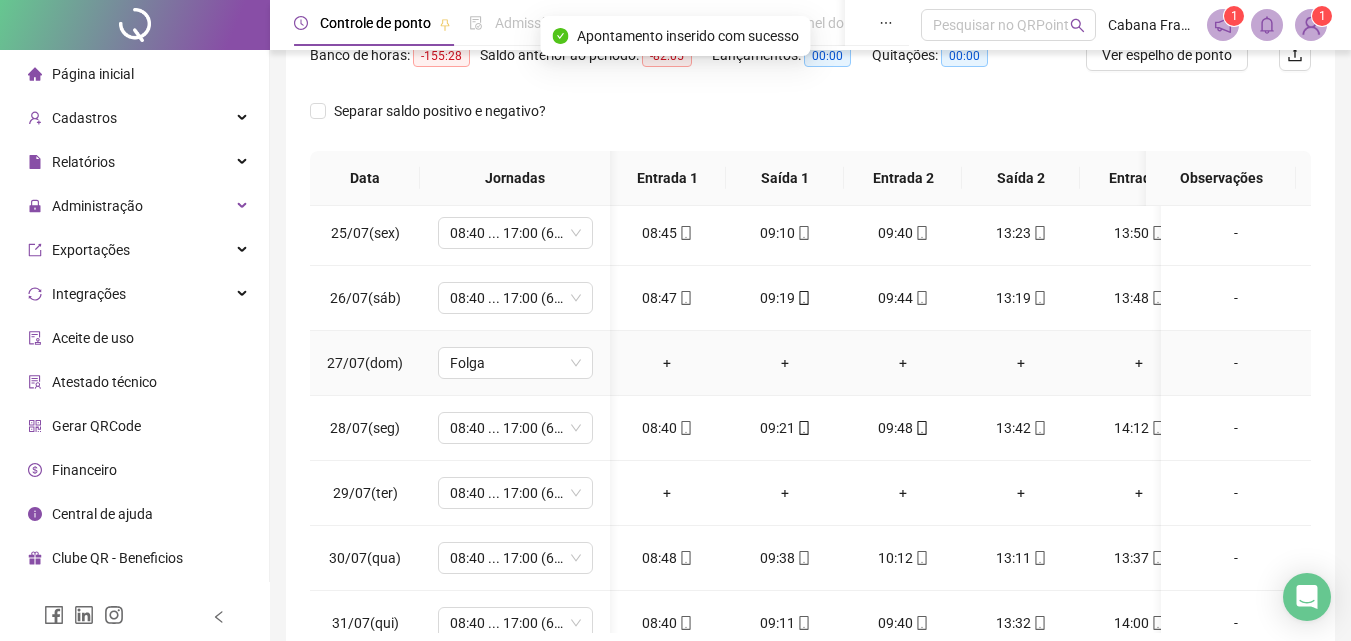scroll, scrollTop: 1603, scrollLeft: 2, axis: both 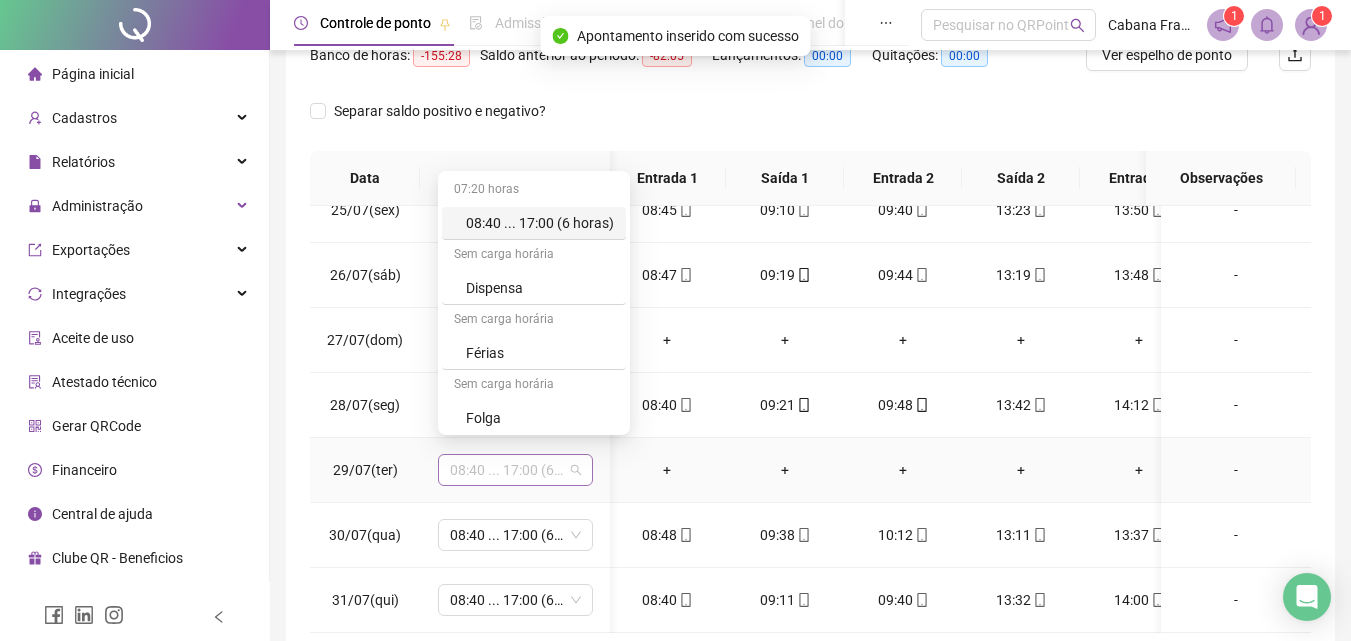 click on "08:40 ... 17:00 (6 HORAS)" at bounding box center (515, 470) 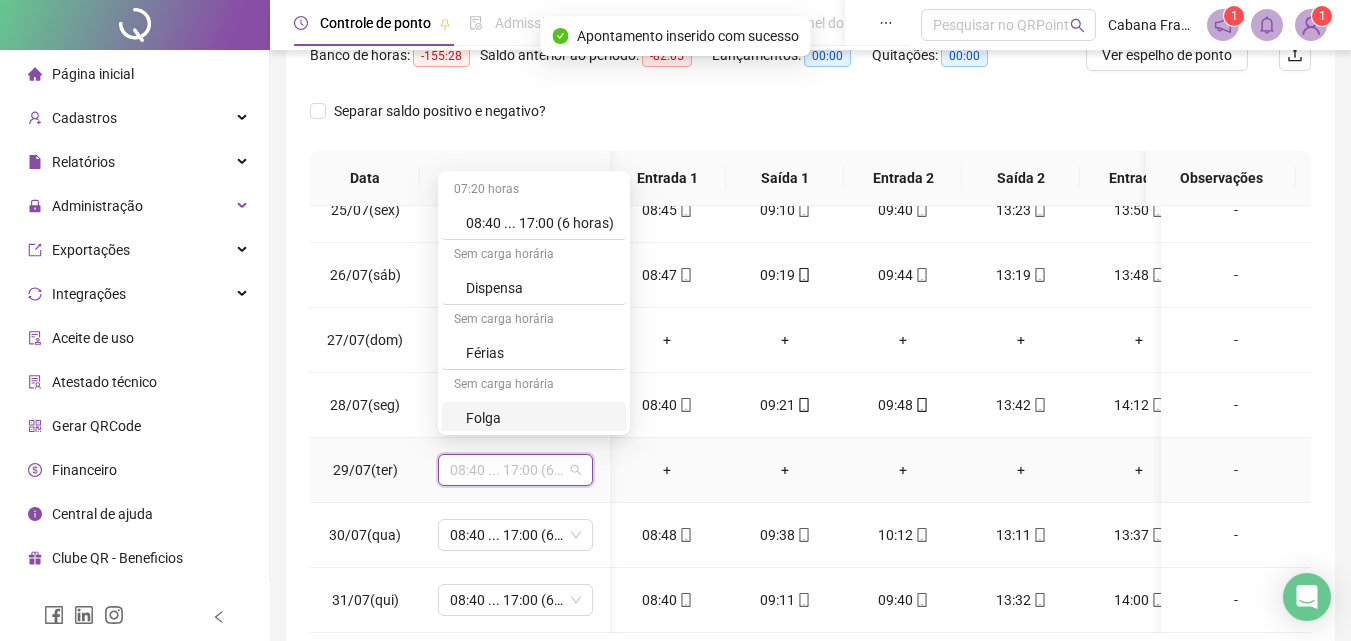 click on "Folga" at bounding box center [534, 418] 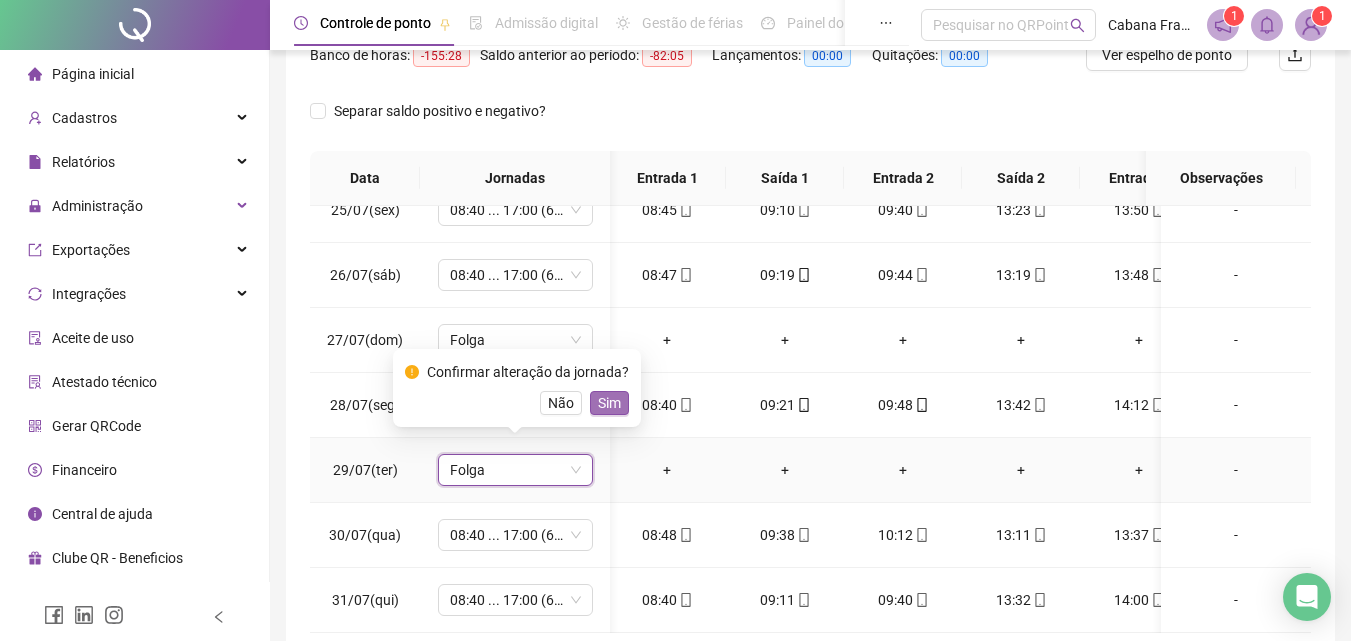 click on "Sim" at bounding box center [609, 403] 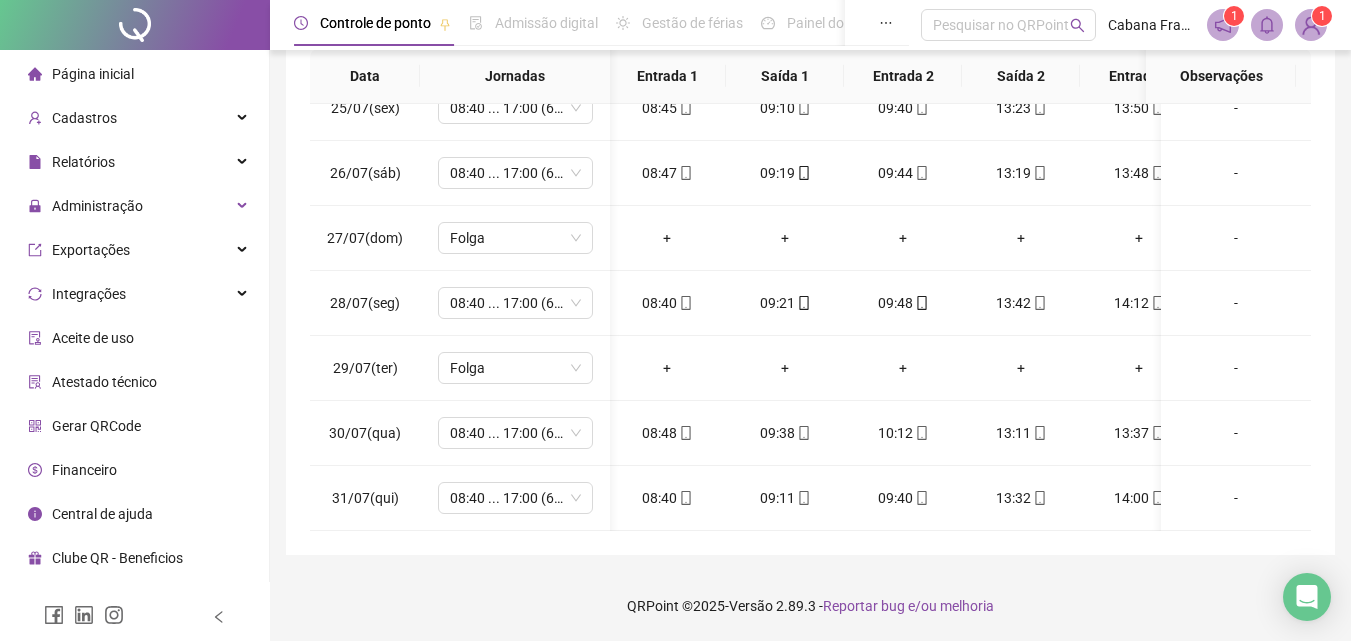 scroll, scrollTop: 0, scrollLeft: 0, axis: both 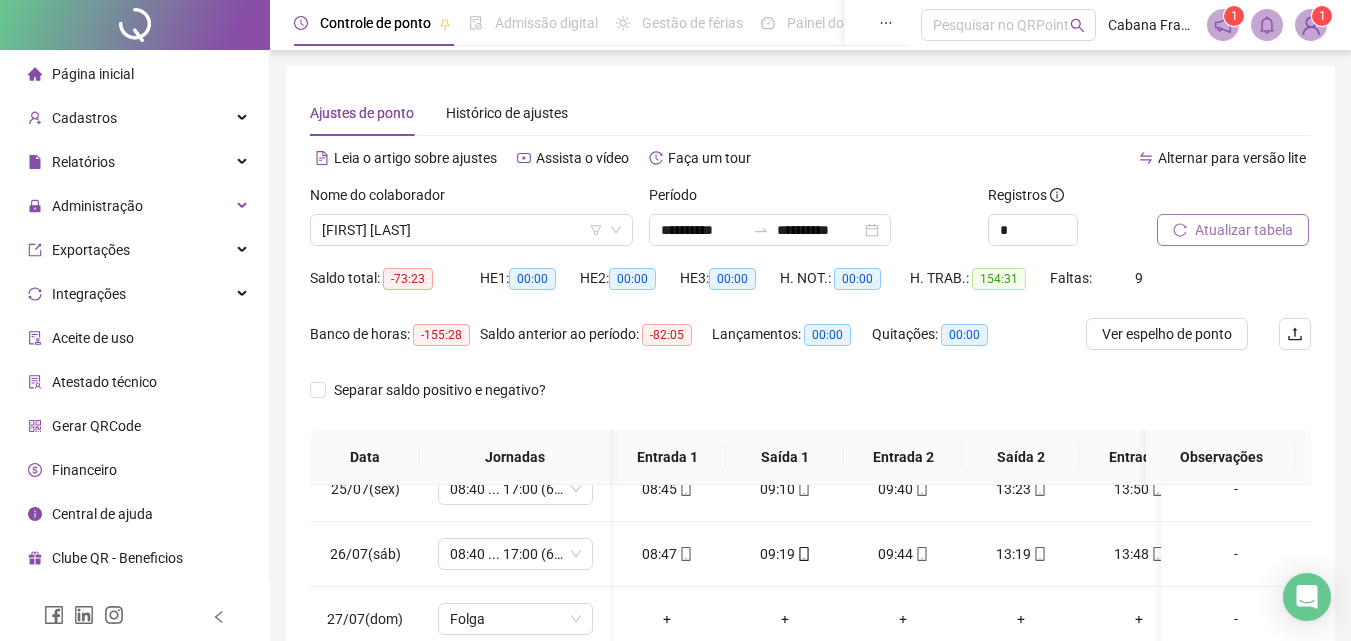 click on "Atualizar tabela" at bounding box center (1244, 230) 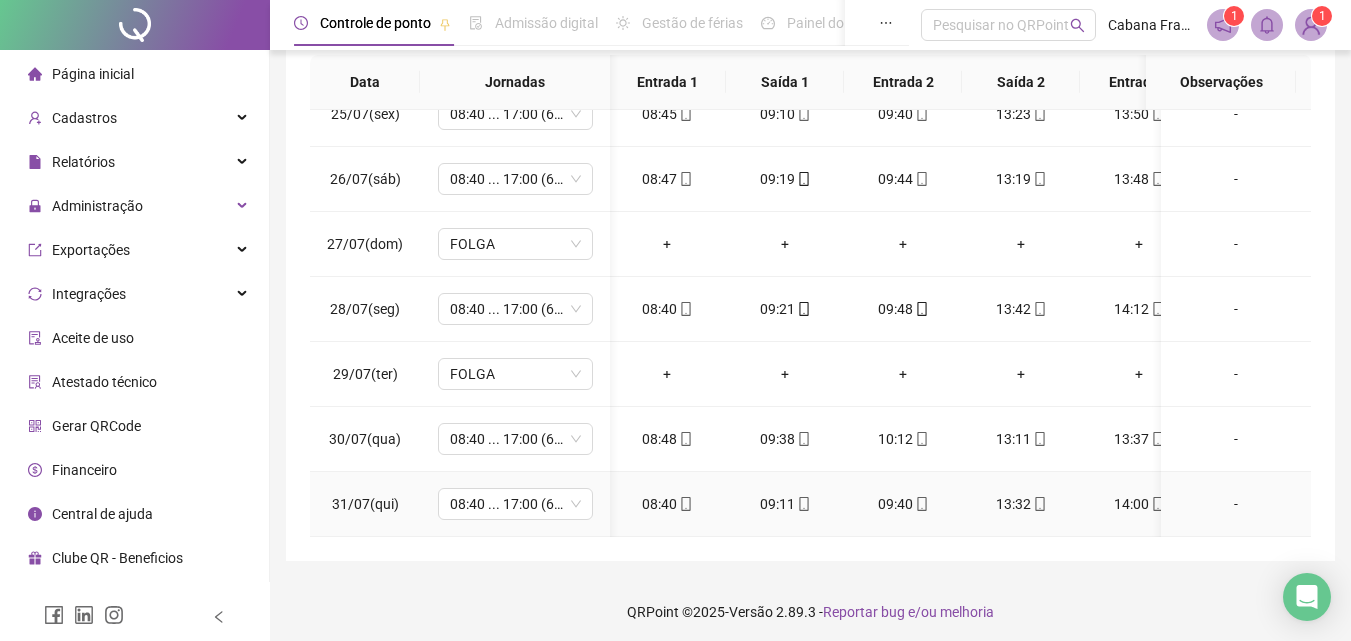 scroll, scrollTop: 381, scrollLeft: 0, axis: vertical 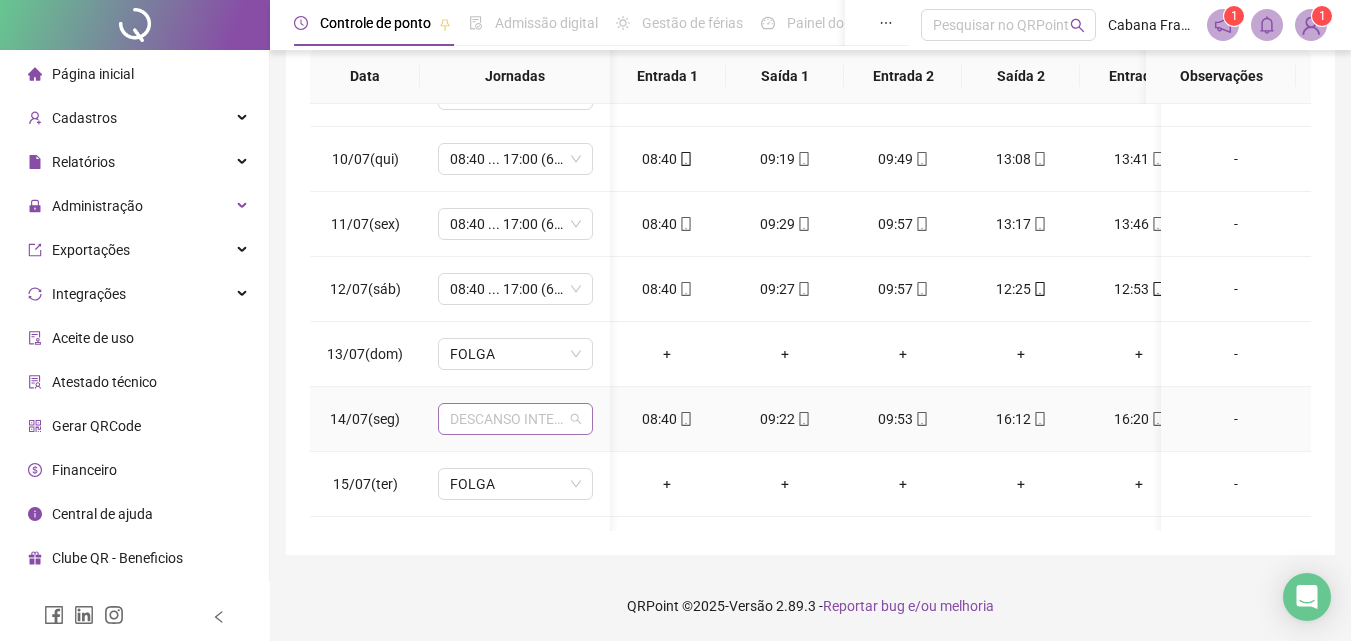 click on "DESCANSO INTER-JORNADA" at bounding box center [515, 419] 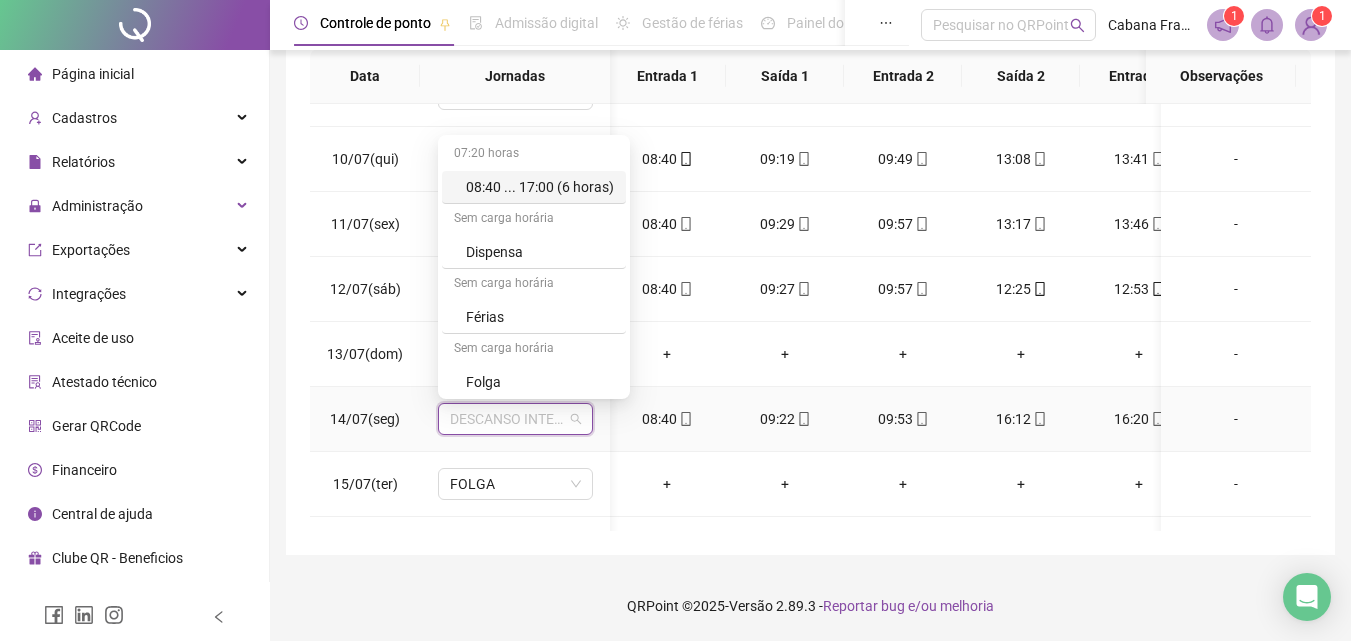 click on "08:40 ... 17:00 (6 horas)" at bounding box center [540, 187] 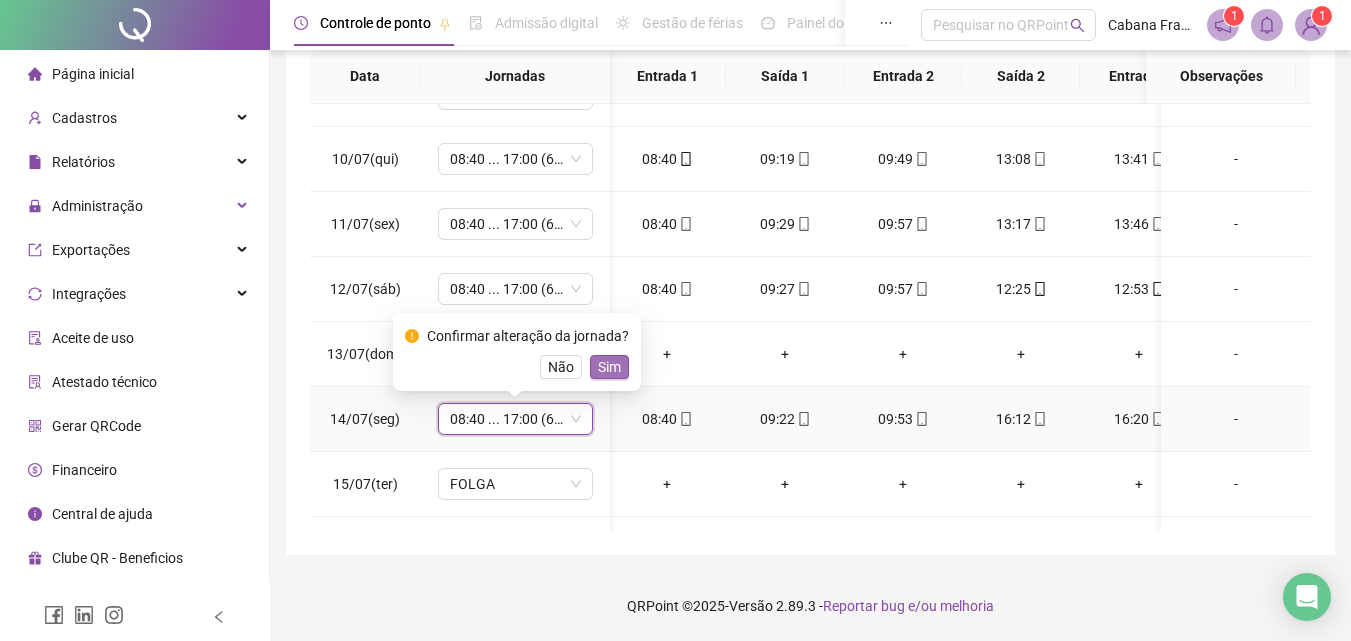 click on "Sim" at bounding box center [609, 367] 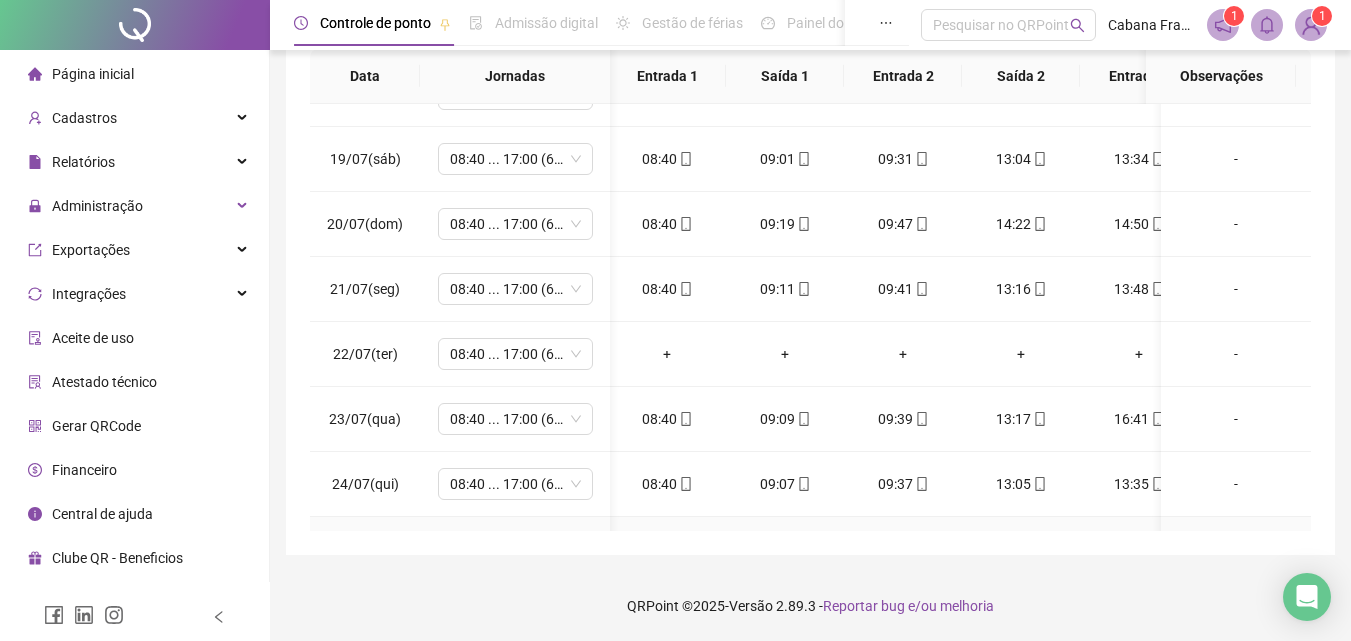 scroll, scrollTop: 1130, scrollLeft: 2, axis: both 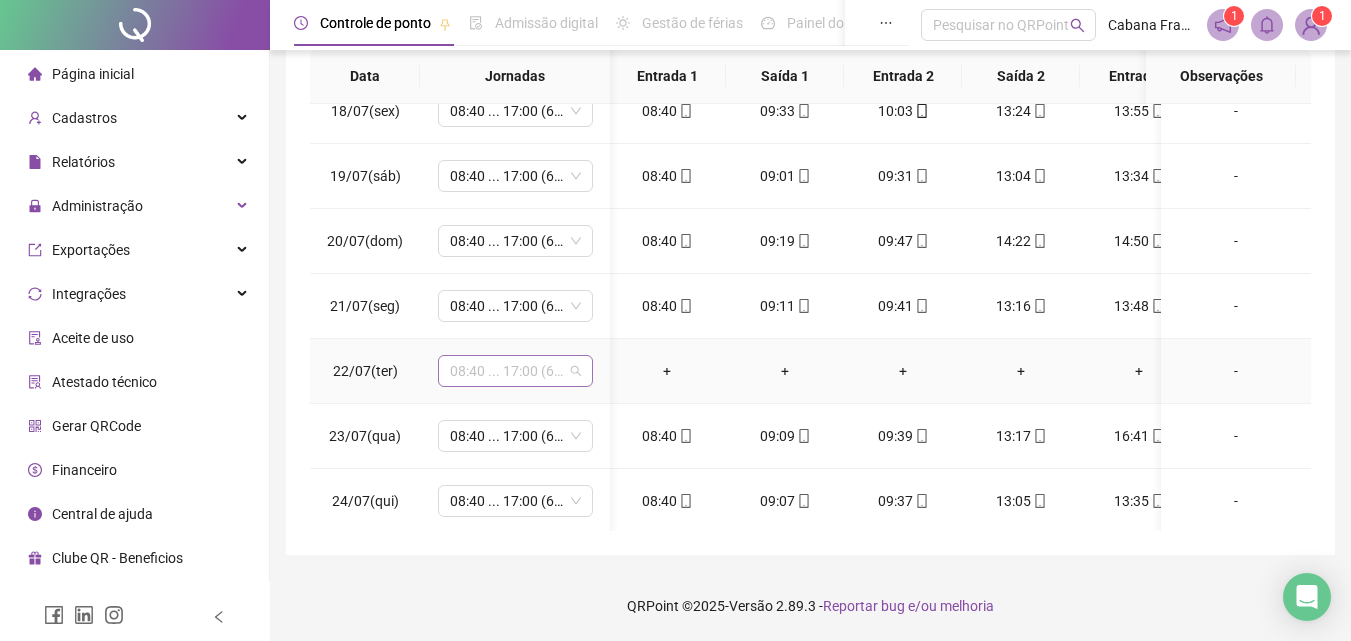 click on "08:40 ... 17:00 (6 HORAS)" at bounding box center [515, 371] 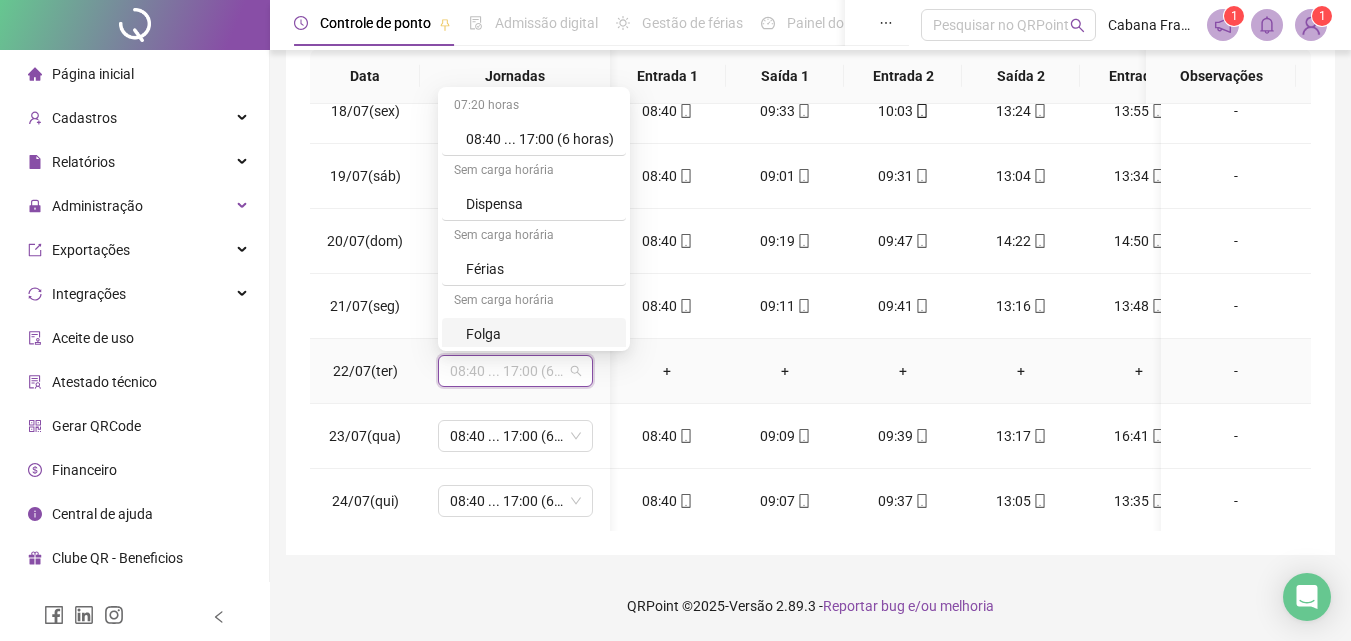click on "Folga" at bounding box center (540, 334) 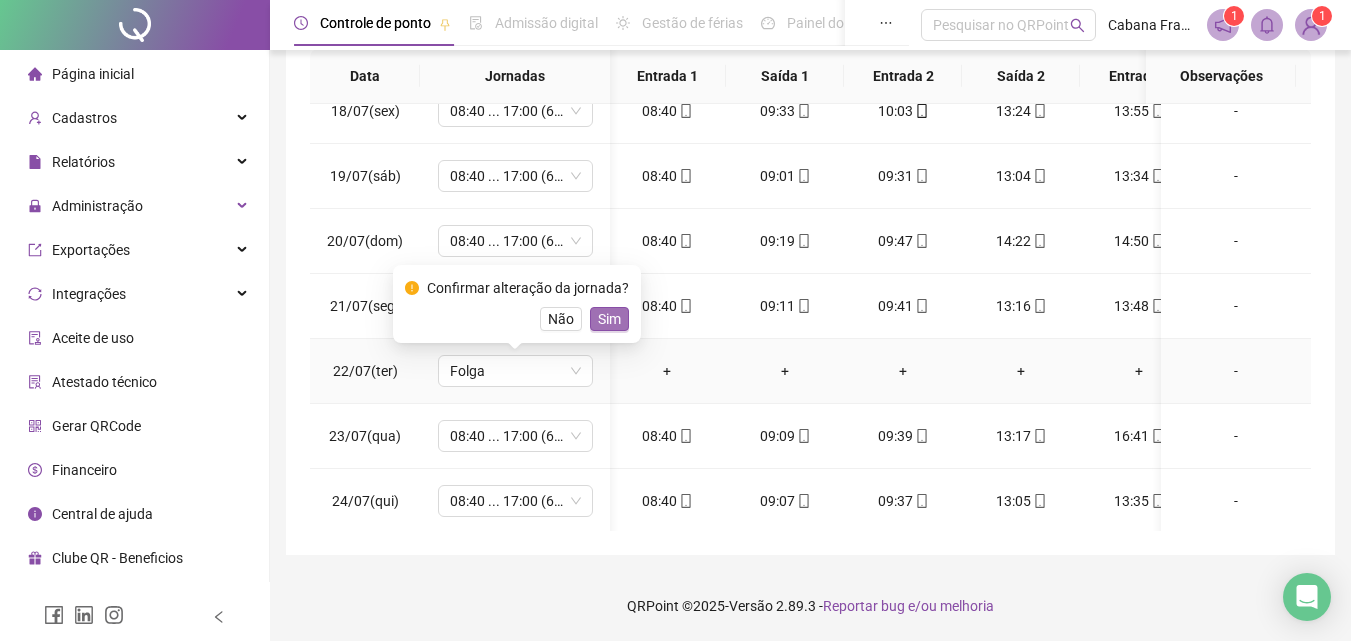 click on "Sim" at bounding box center [609, 319] 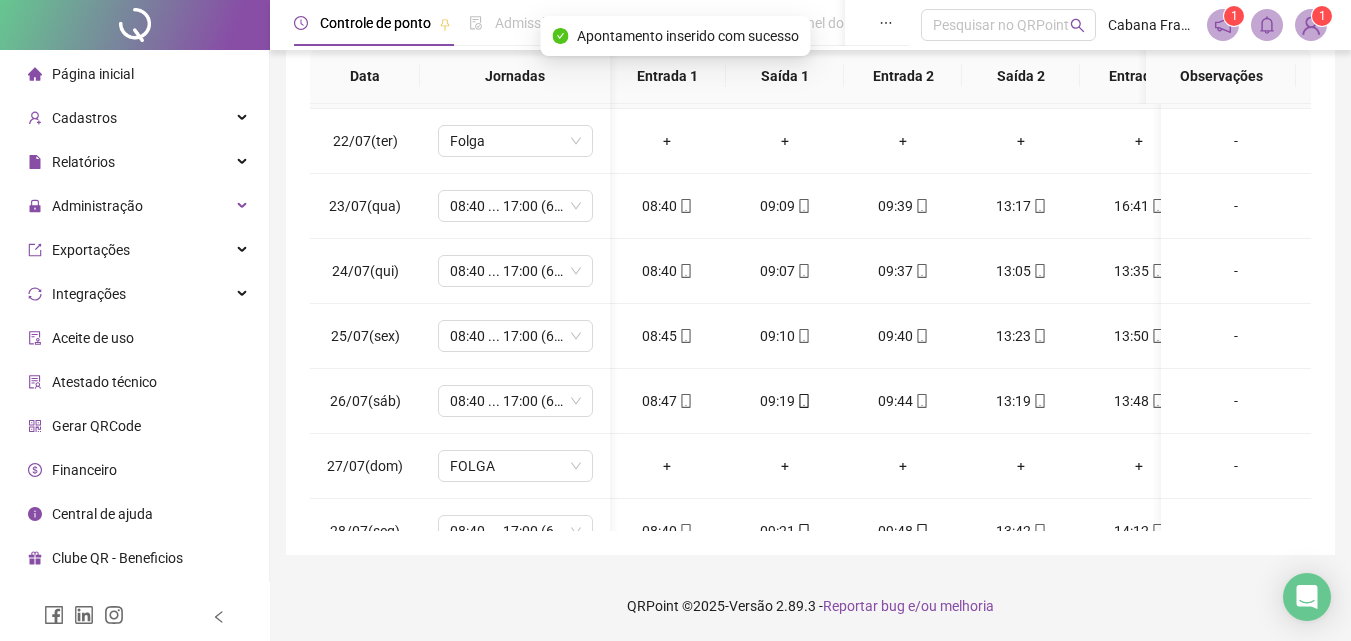 scroll, scrollTop: 1603, scrollLeft: 2, axis: both 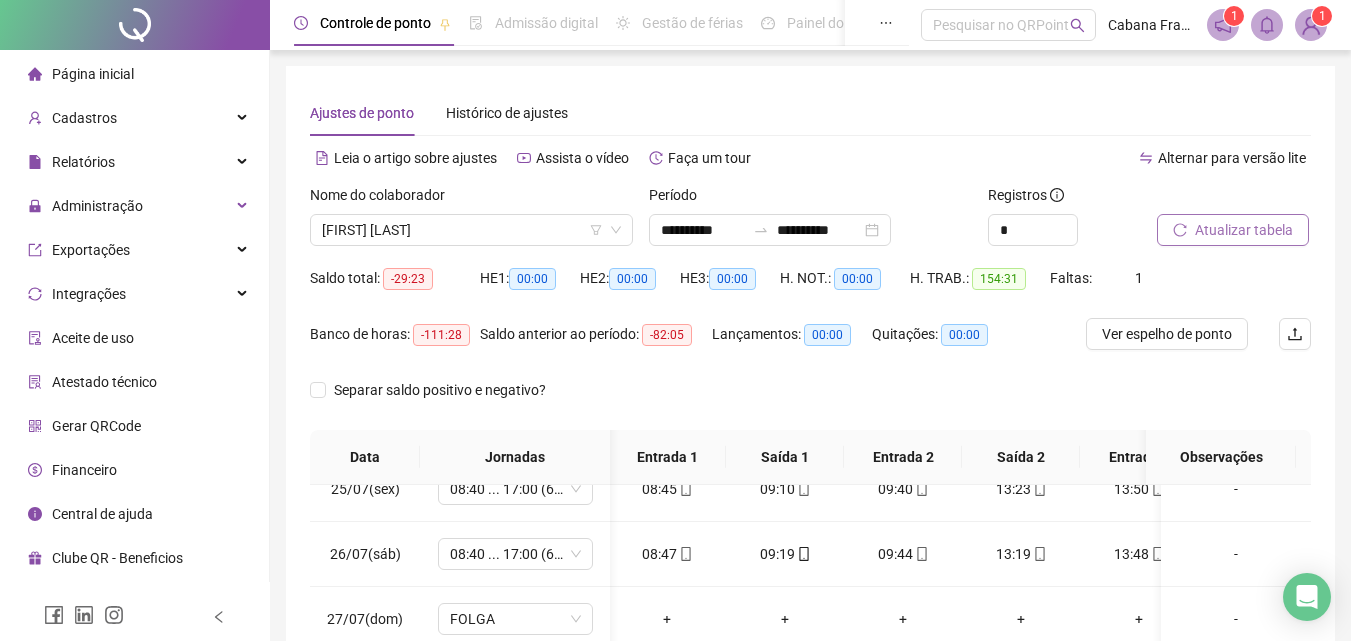 click on "Atualizar tabela" at bounding box center [1244, 230] 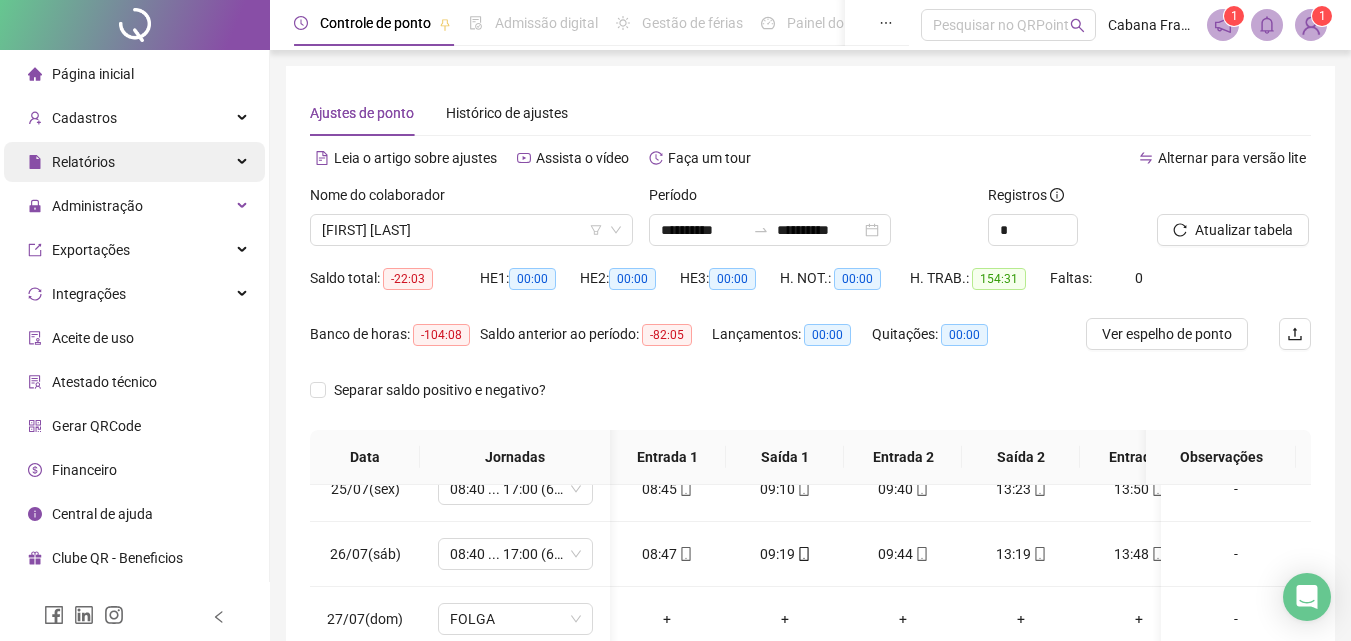 click on "Relatórios" at bounding box center [134, 162] 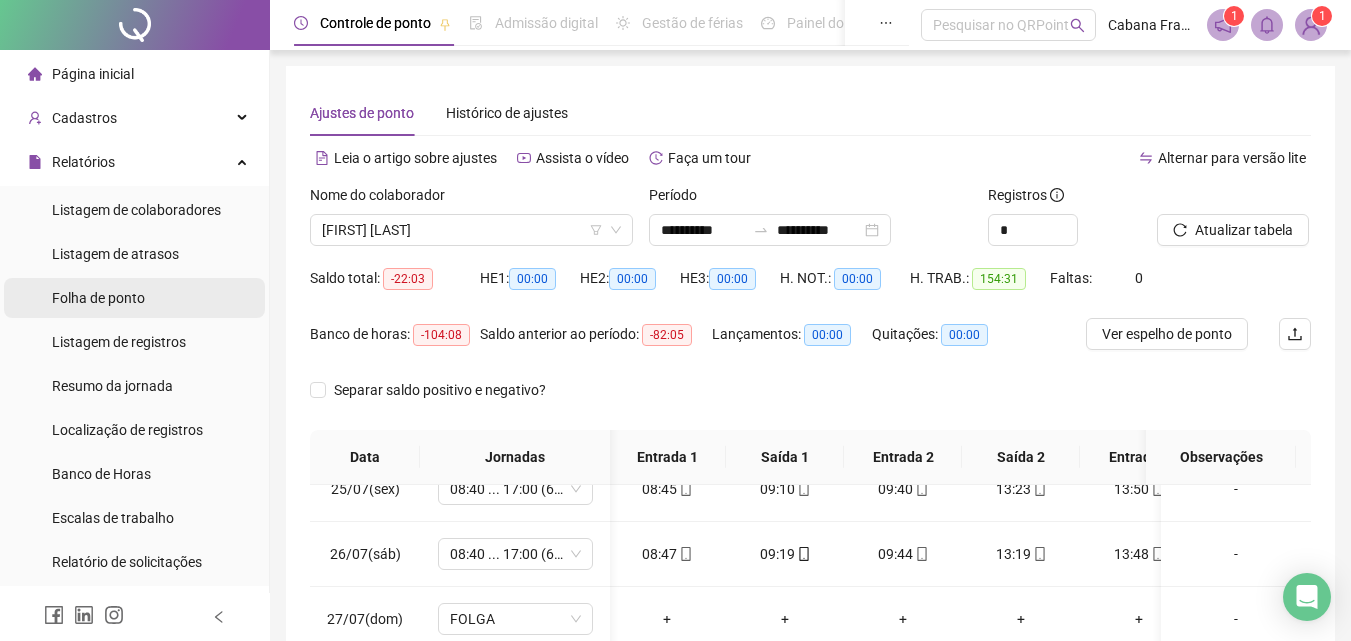 click on "Folha de ponto" at bounding box center [134, 298] 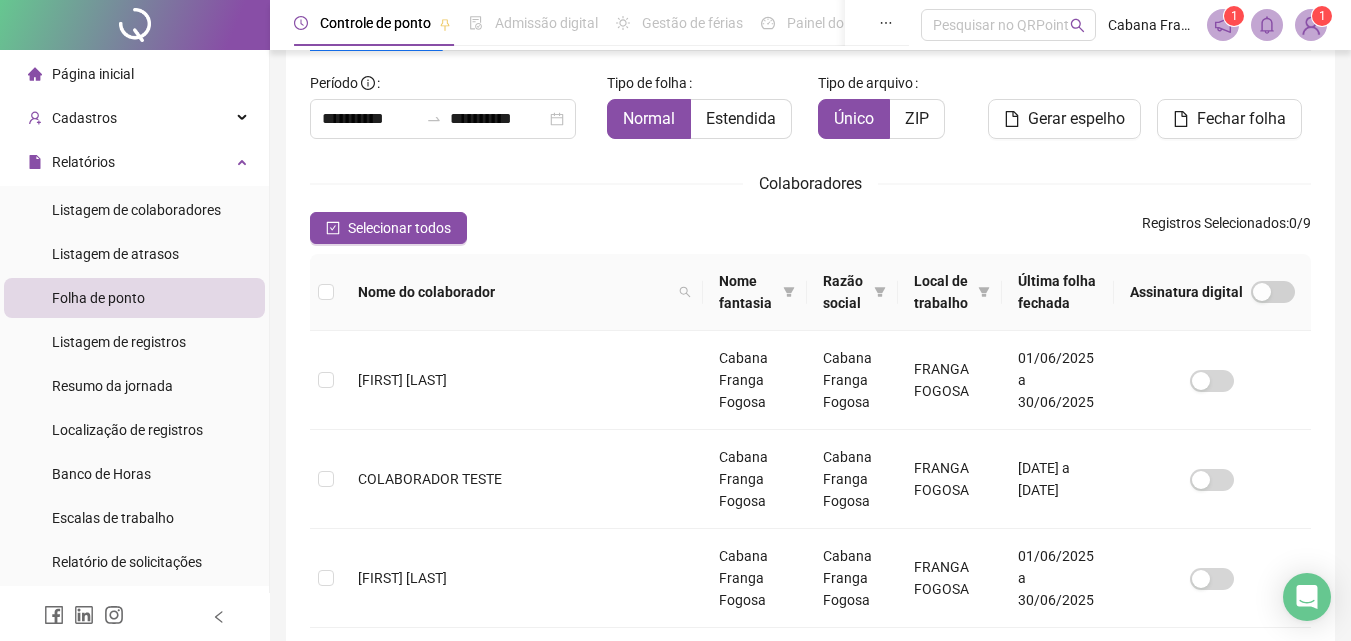 scroll, scrollTop: 0, scrollLeft: 0, axis: both 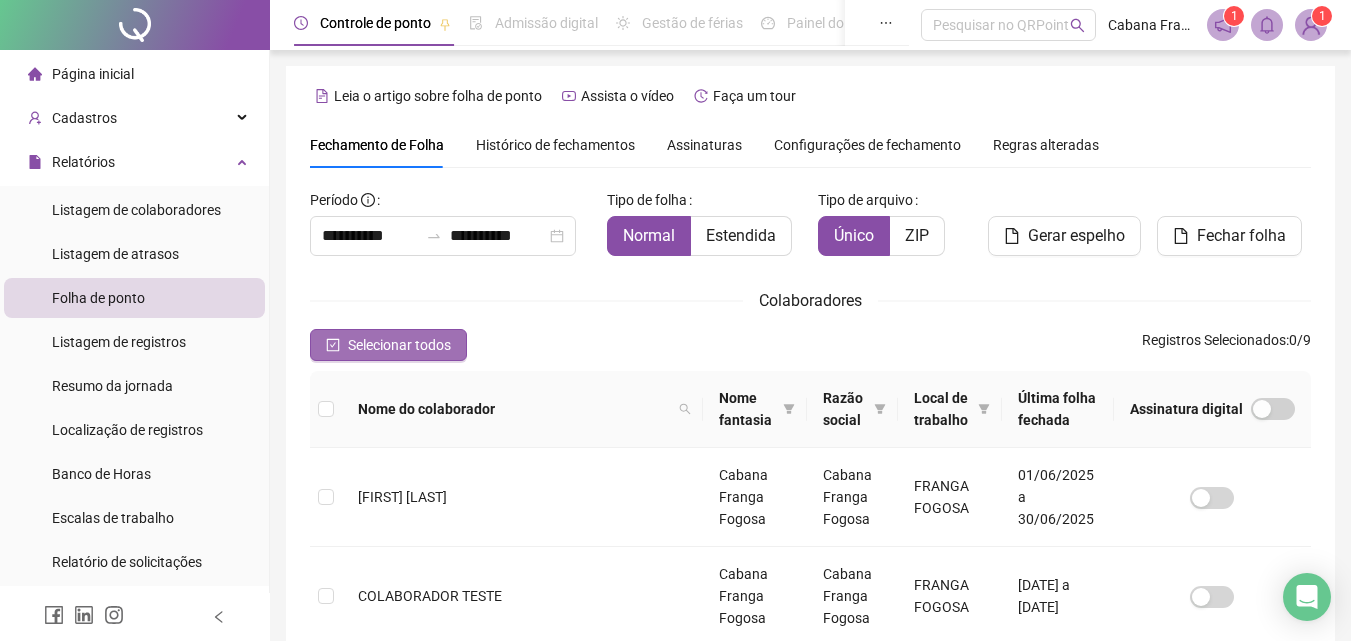 click on "Selecionar todos" at bounding box center (399, 345) 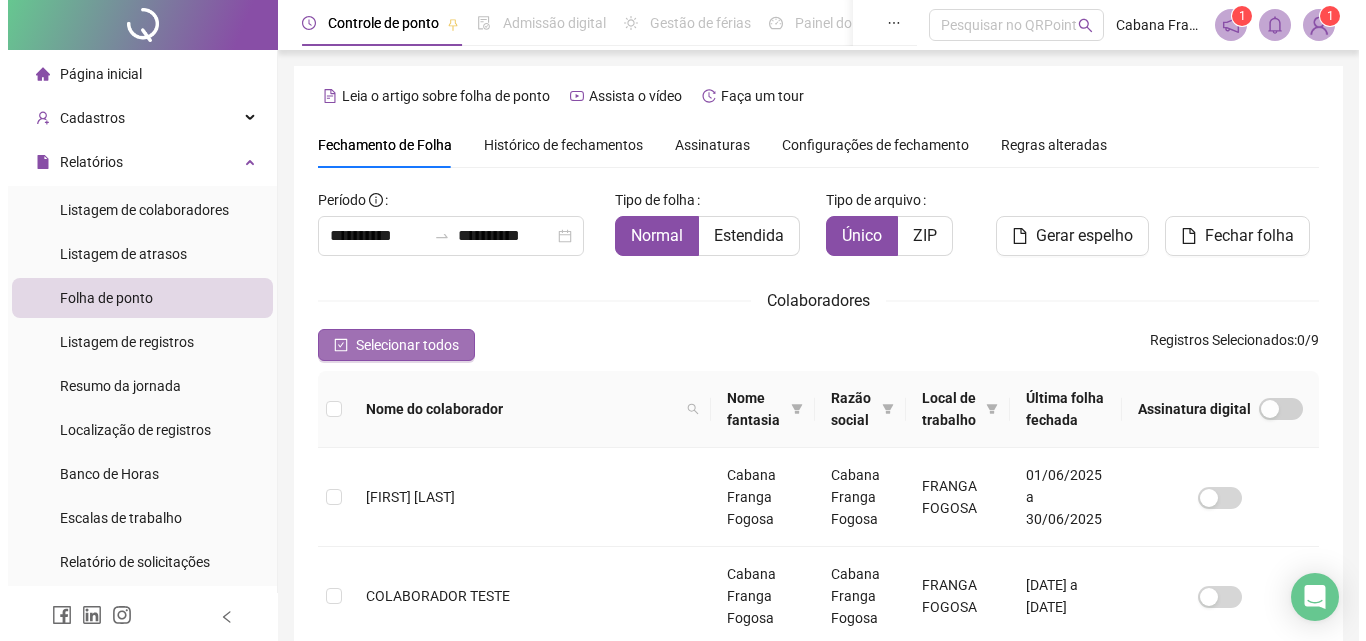 scroll, scrollTop: 89, scrollLeft: 0, axis: vertical 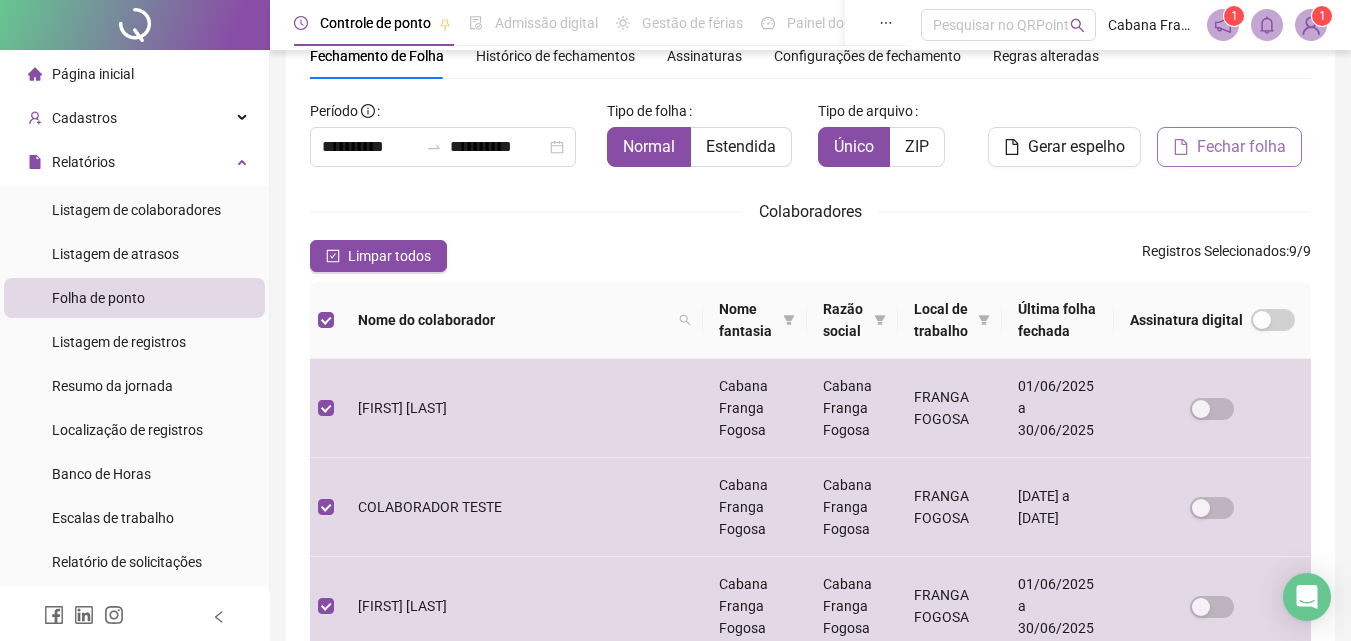 click on "Fechar folha" at bounding box center [1241, 147] 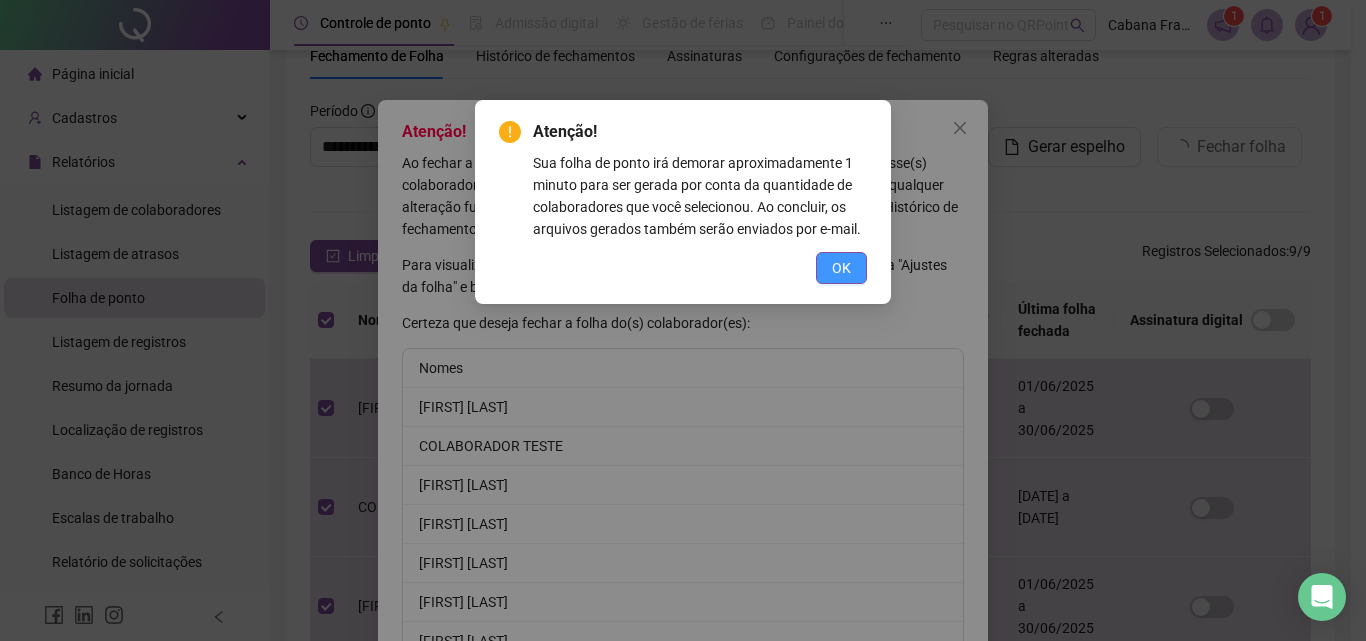 click on "OK" at bounding box center (841, 268) 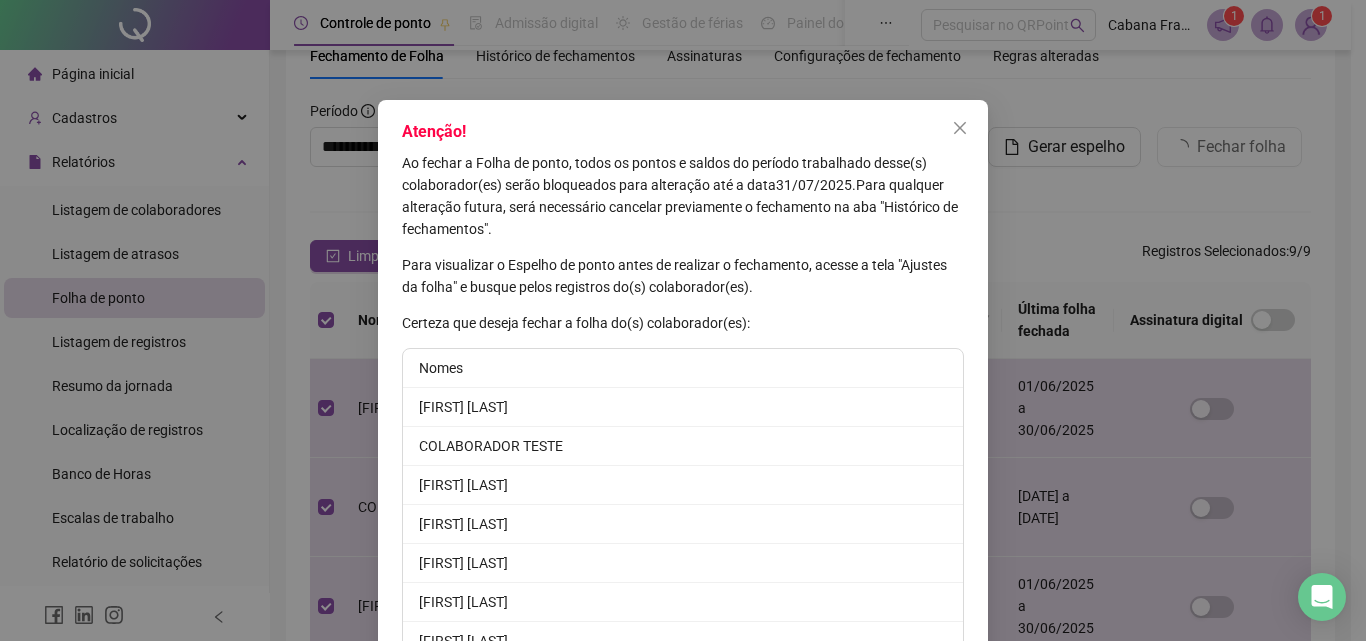 scroll, scrollTop: 186, scrollLeft: 0, axis: vertical 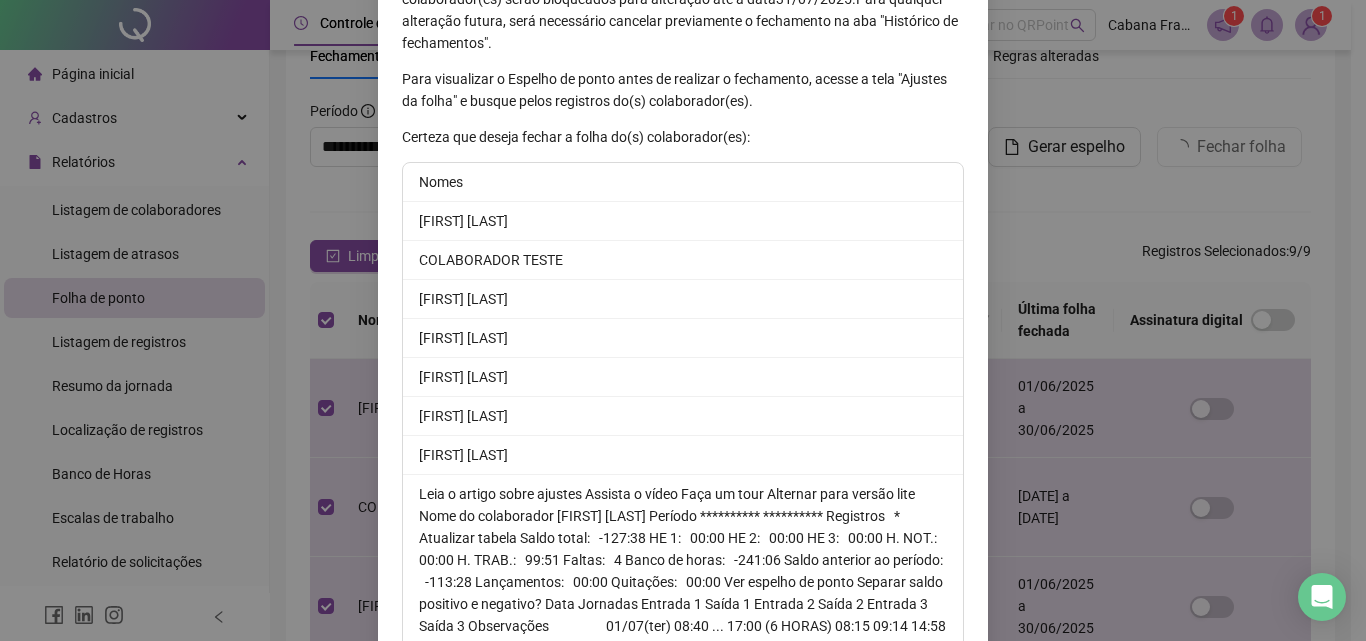 click on "Sim, confirmar fechamento" at bounding box center (864, 823) 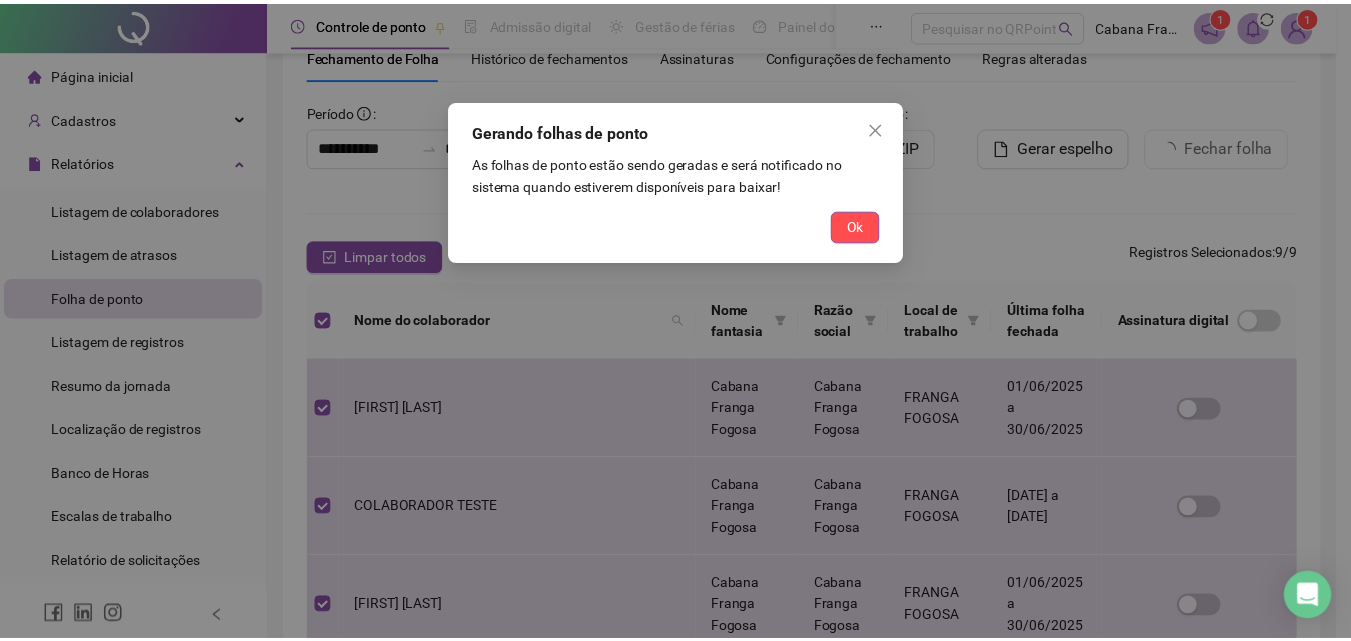 scroll, scrollTop: 88, scrollLeft: 0, axis: vertical 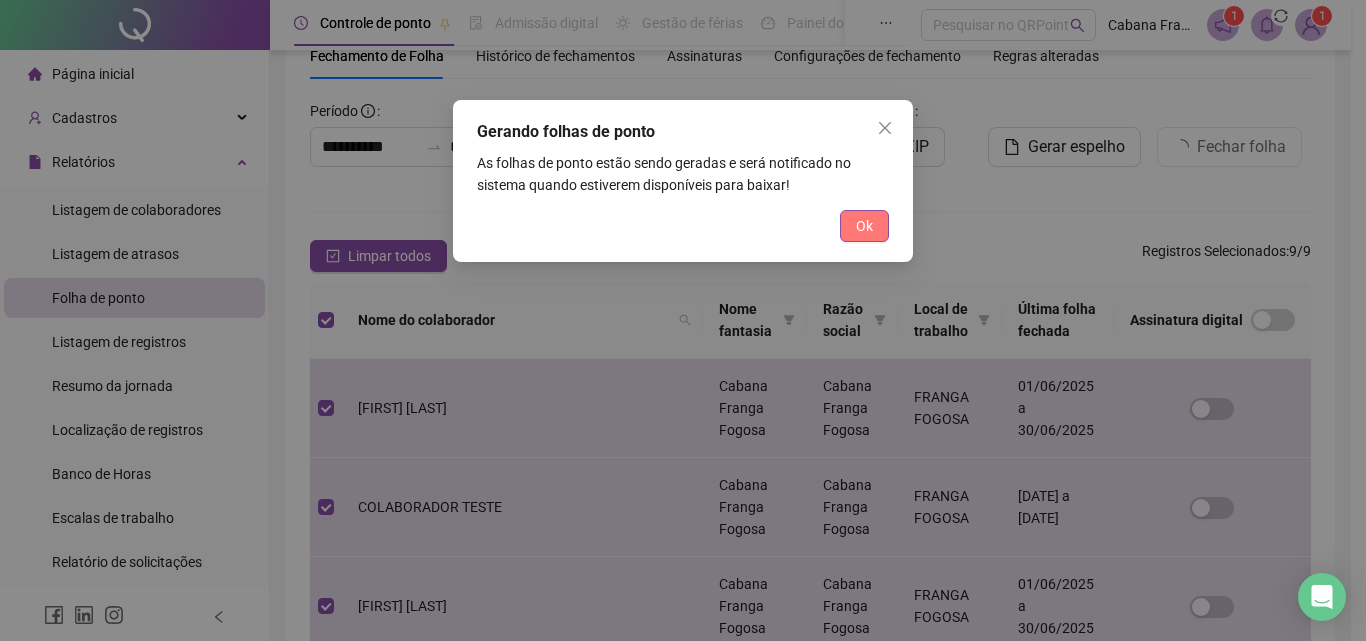 click on "Ok" at bounding box center (864, 226) 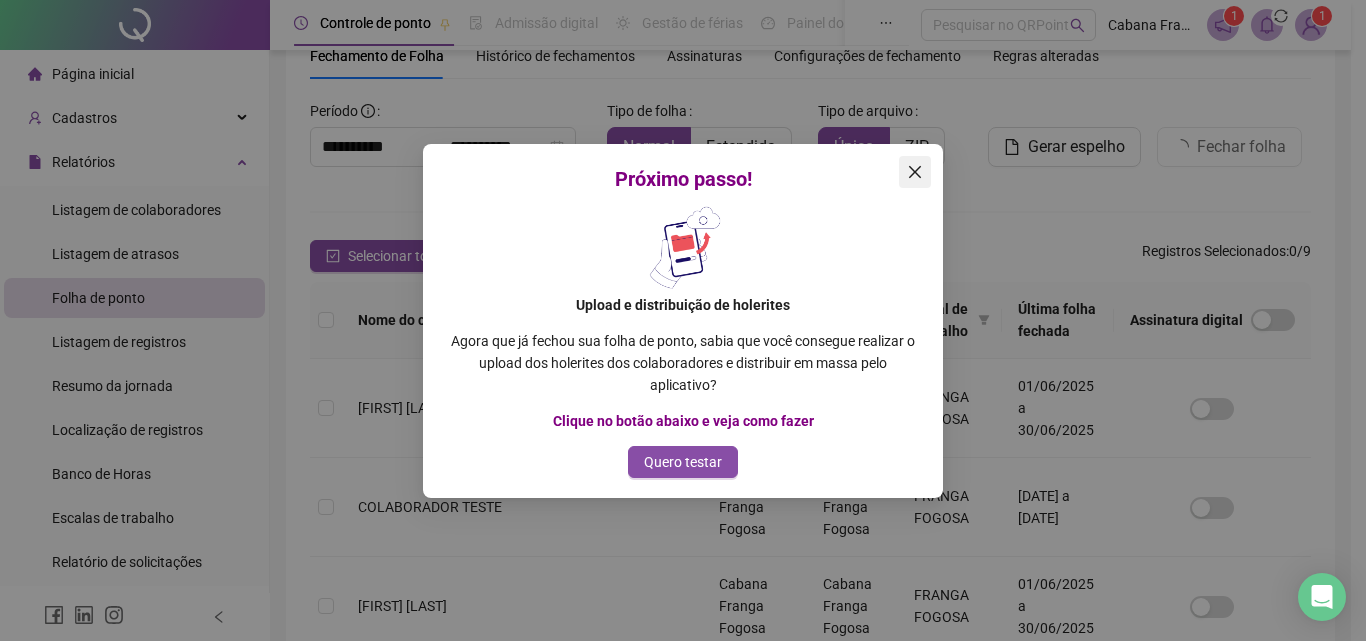 click 